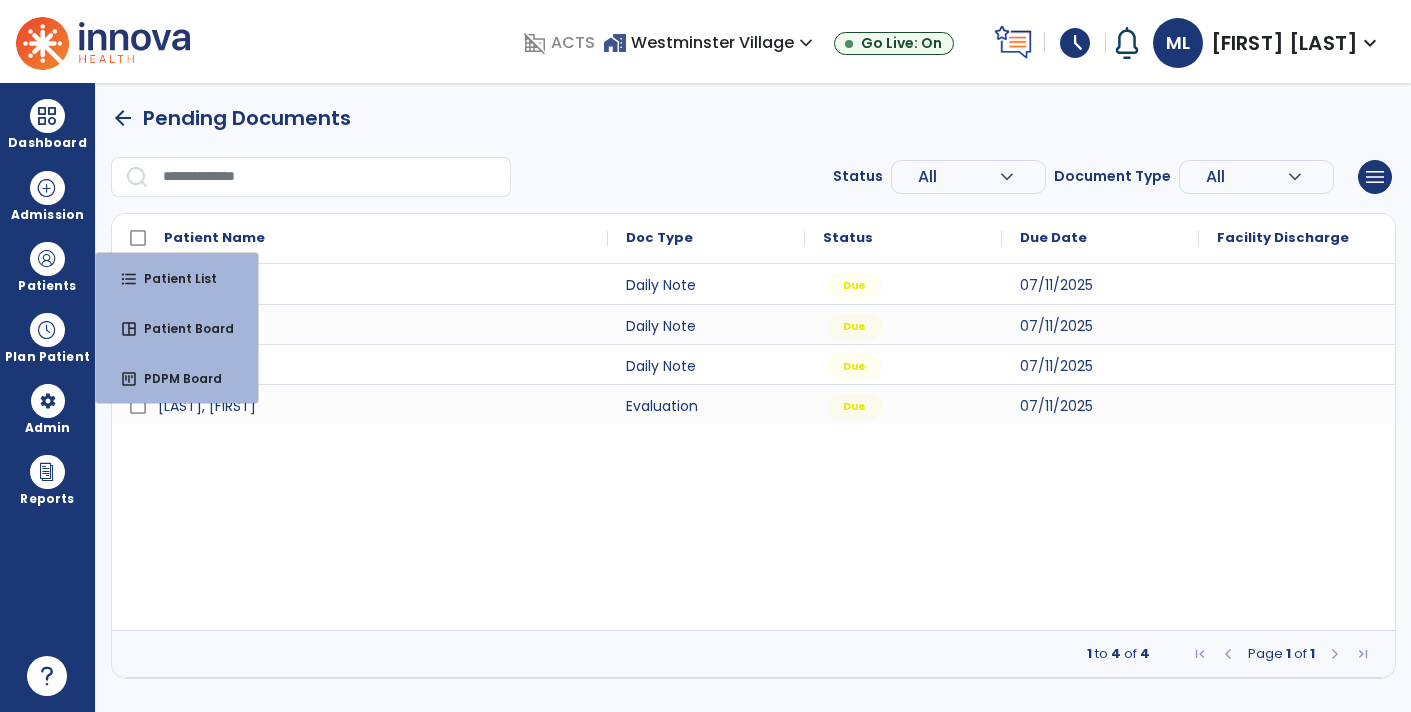 scroll, scrollTop: 0, scrollLeft: 0, axis: both 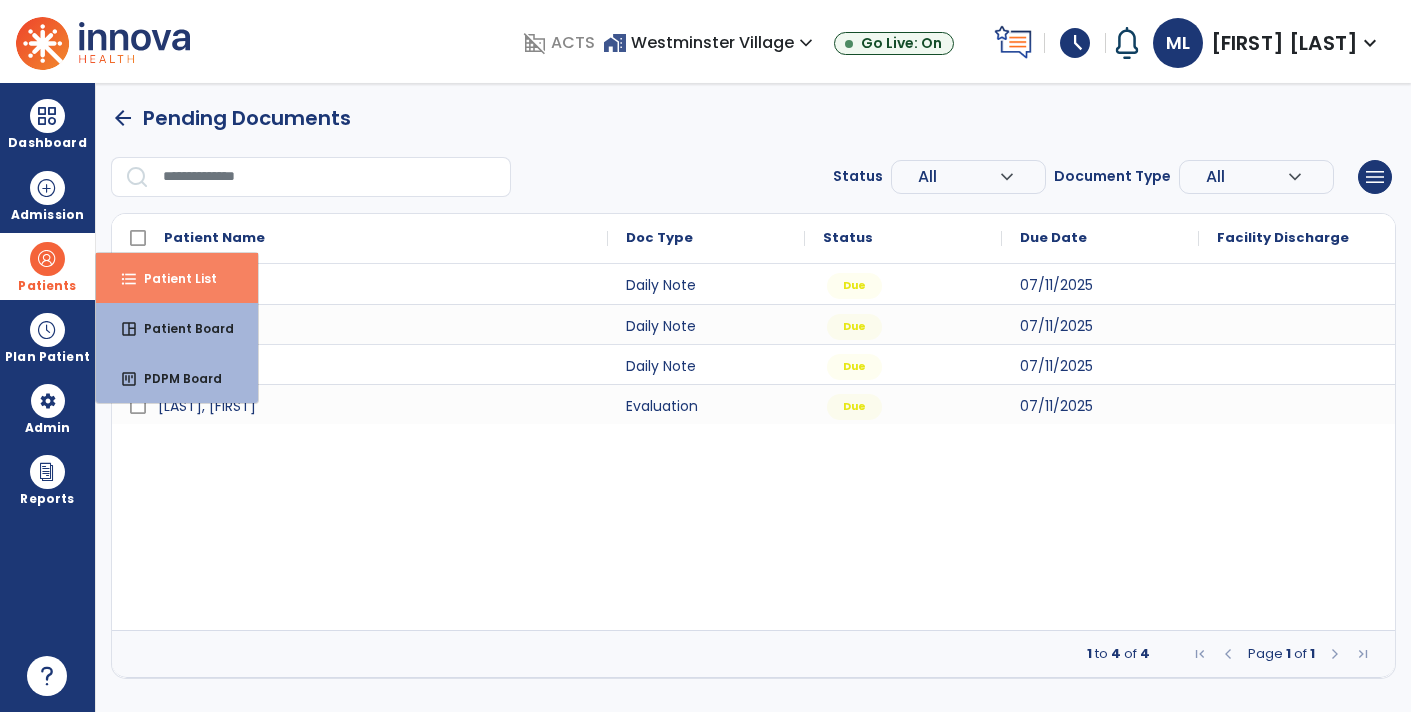 click on "format_list_bulleted  Patient List" at bounding box center [177, 278] 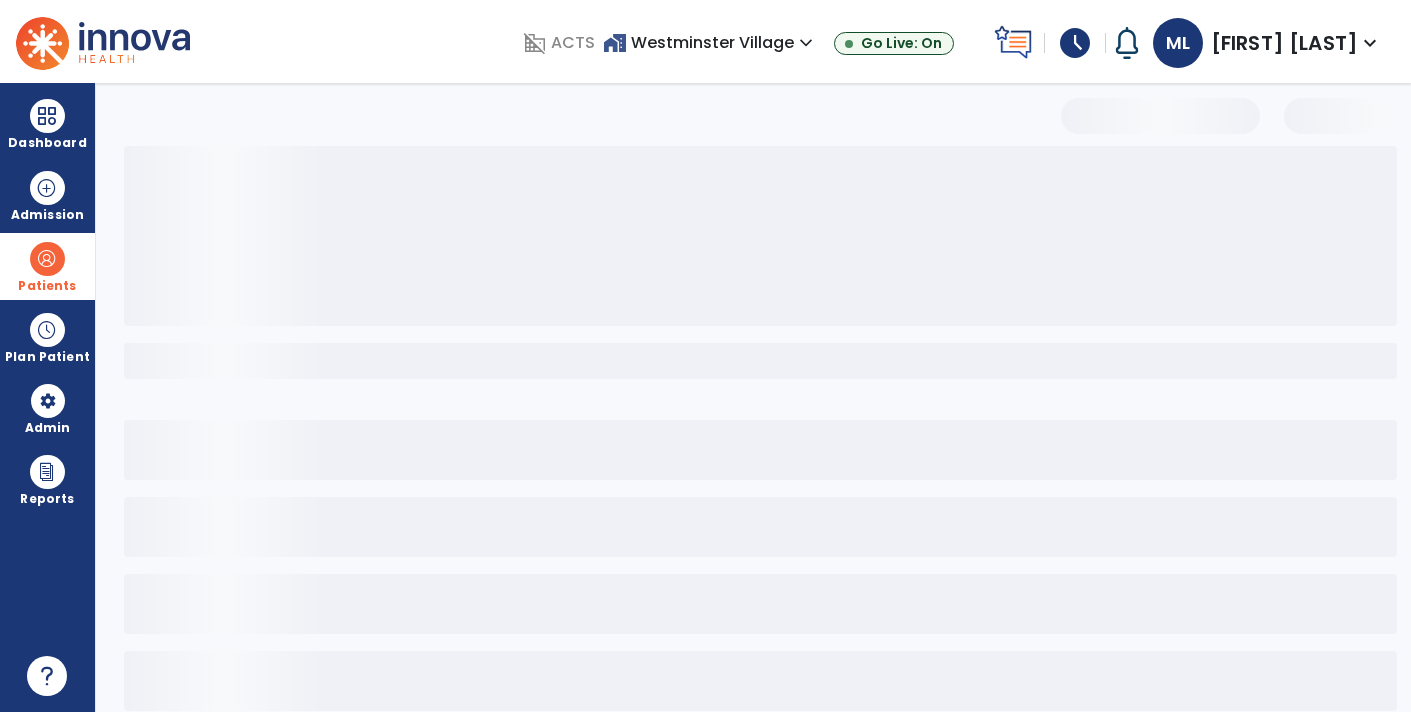 select on "***" 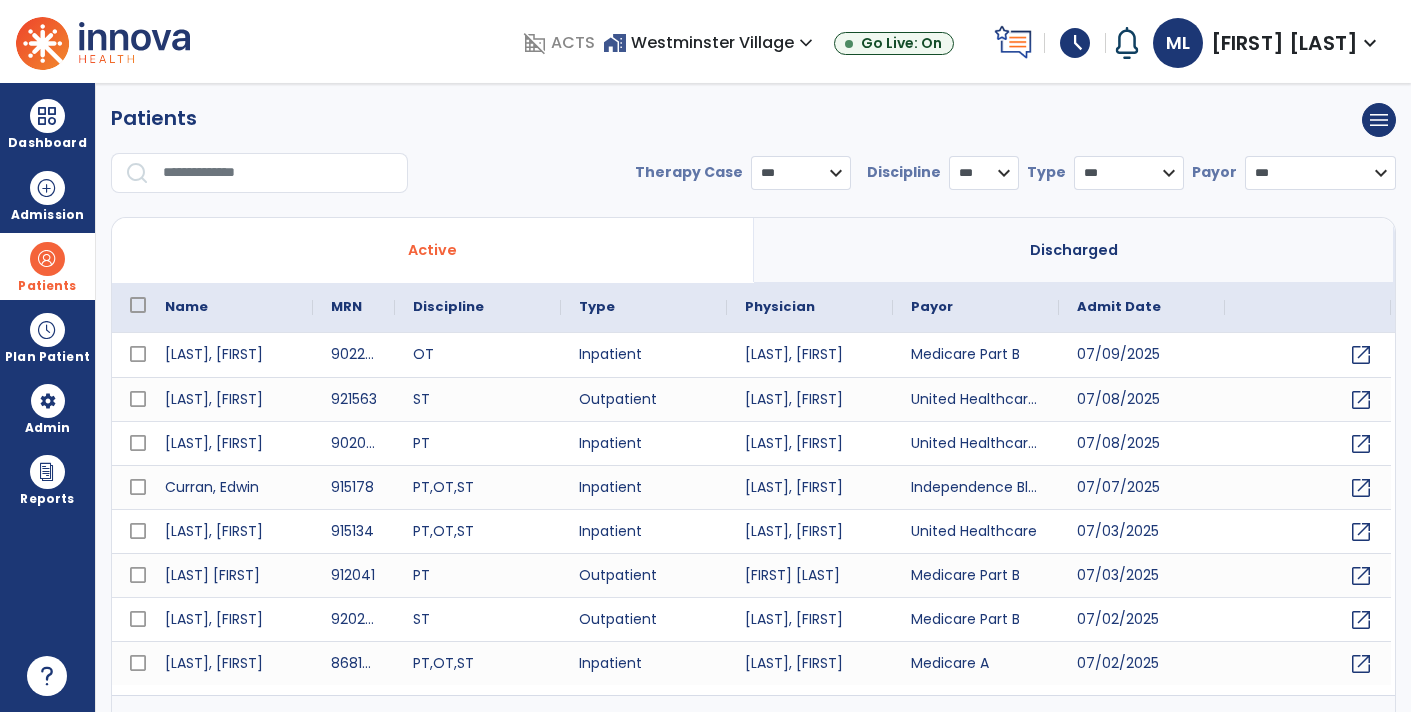 click at bounding box center (278, 173) 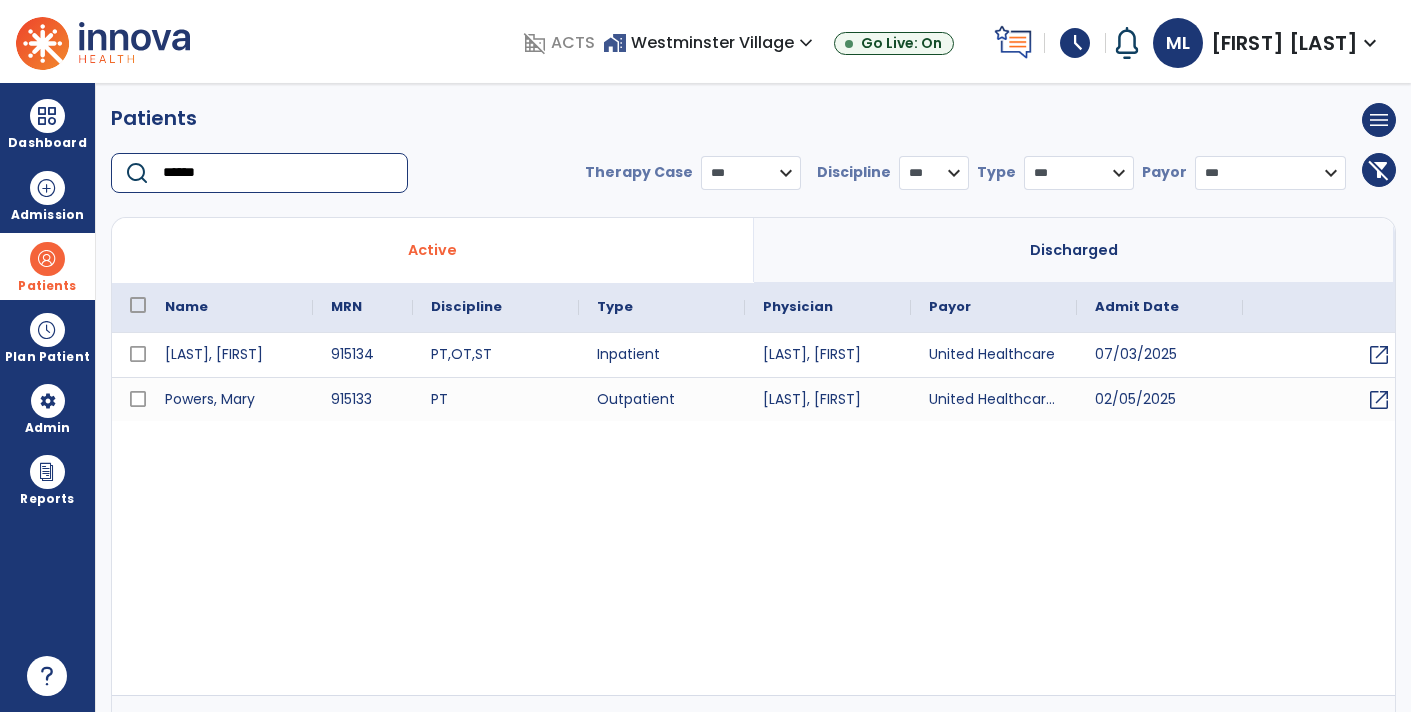 type on "******" 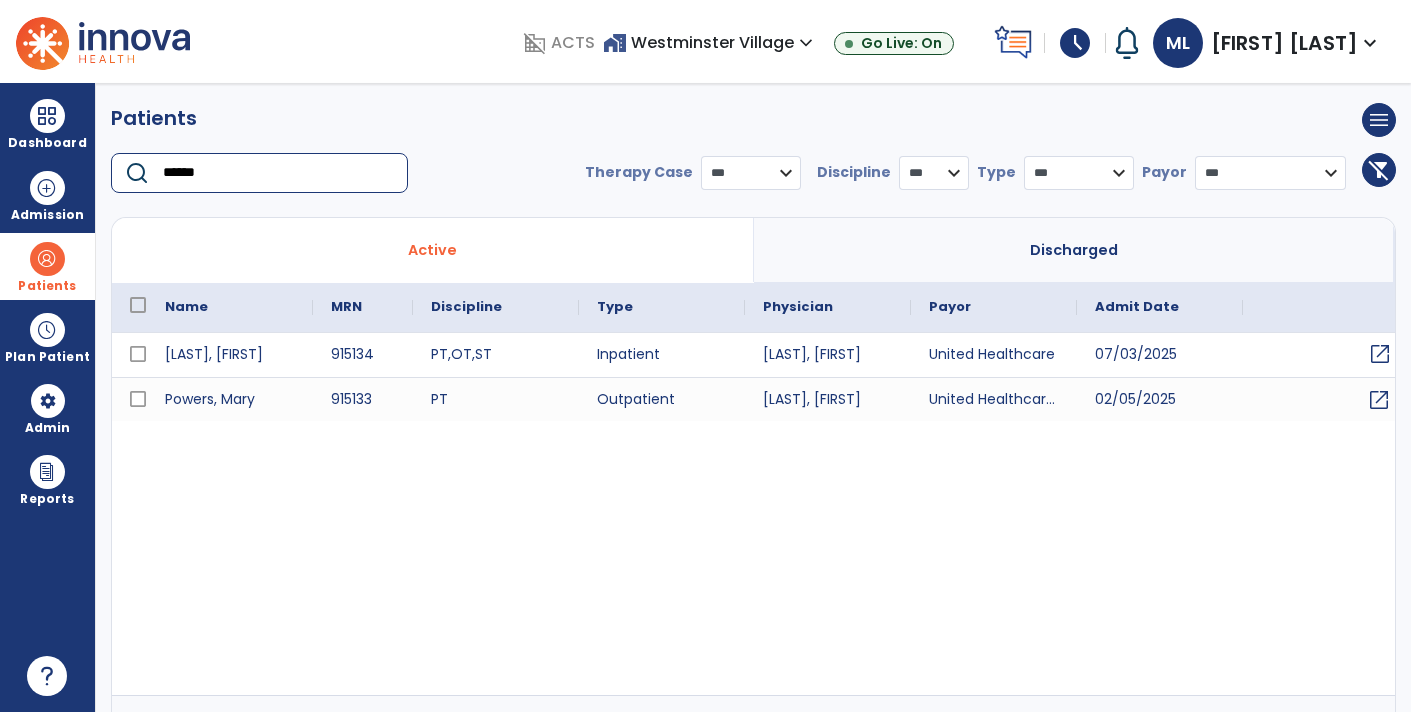 click on "open_in_new" at bounding box center (1380, 354) 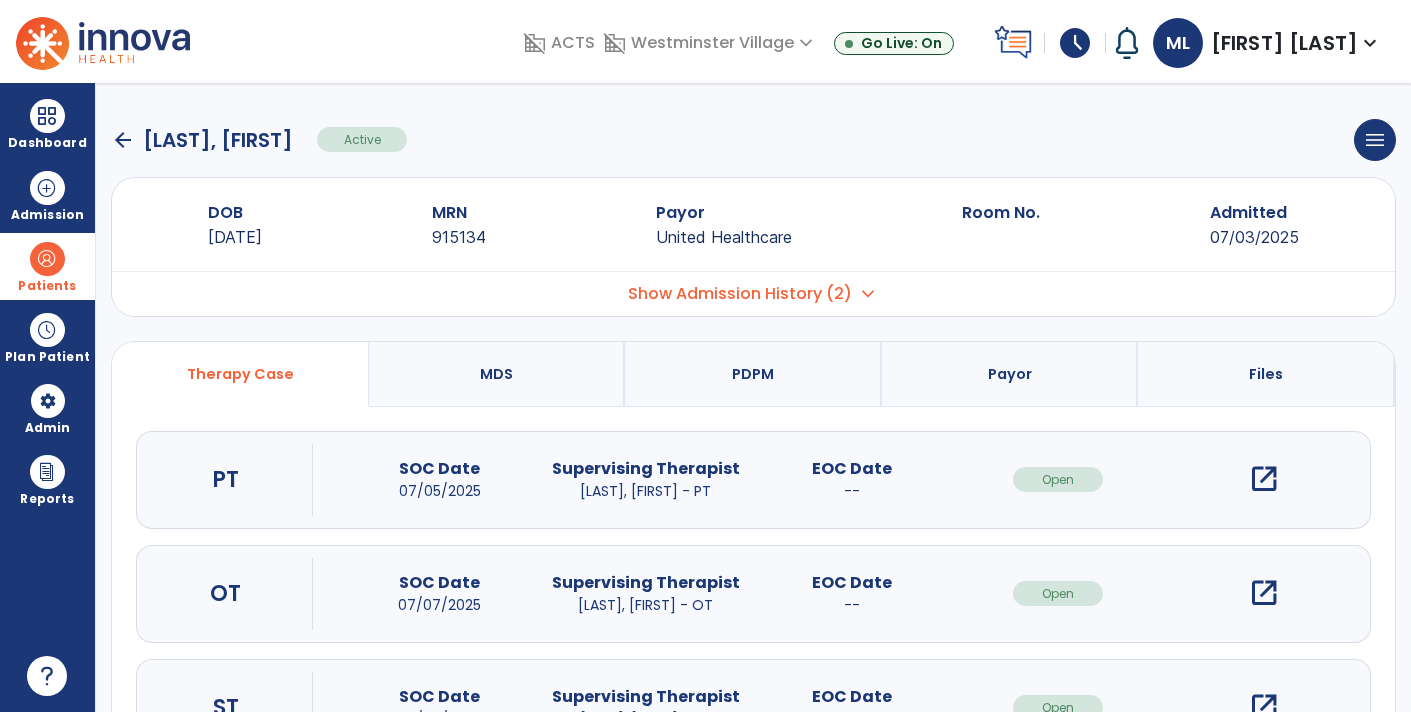 scroll, scrollTop: 89, scrollLeft: 0, axis: vertical 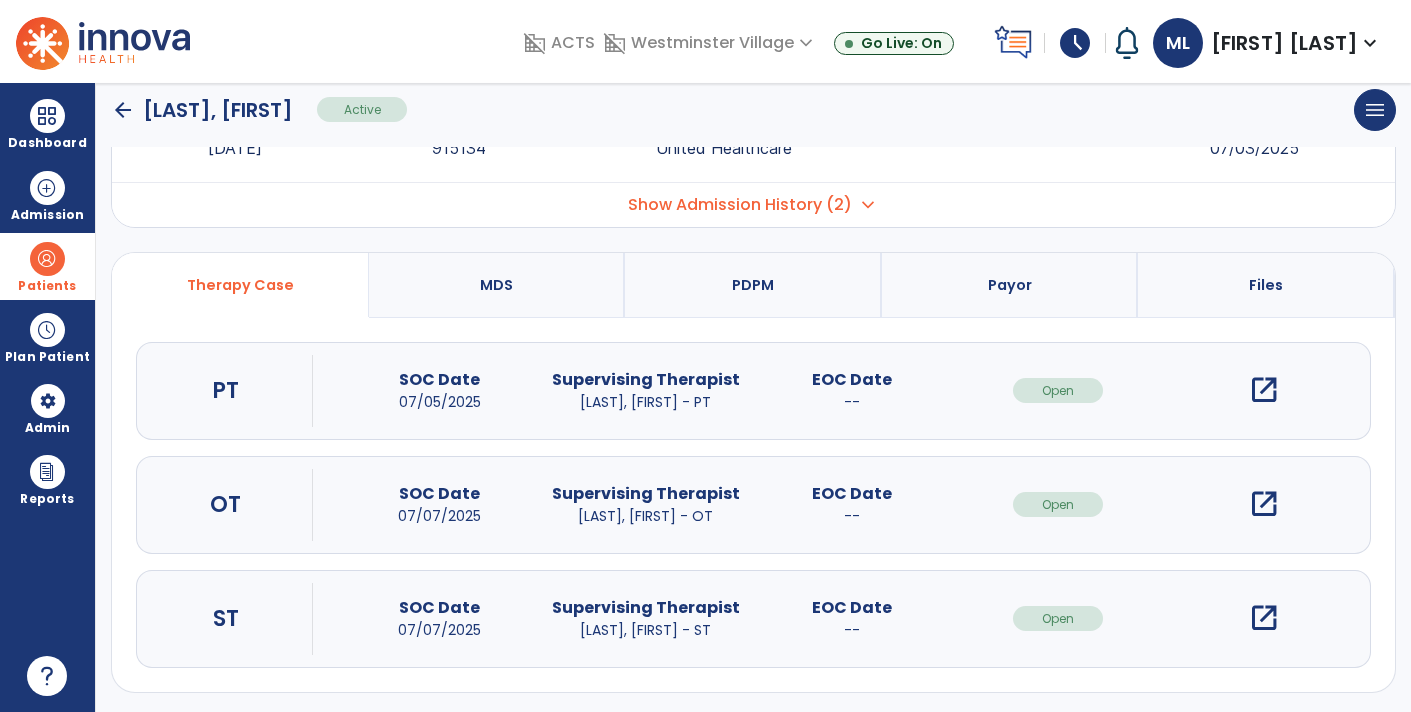 click on "open_in_new" at bounding box center (1264, 618) 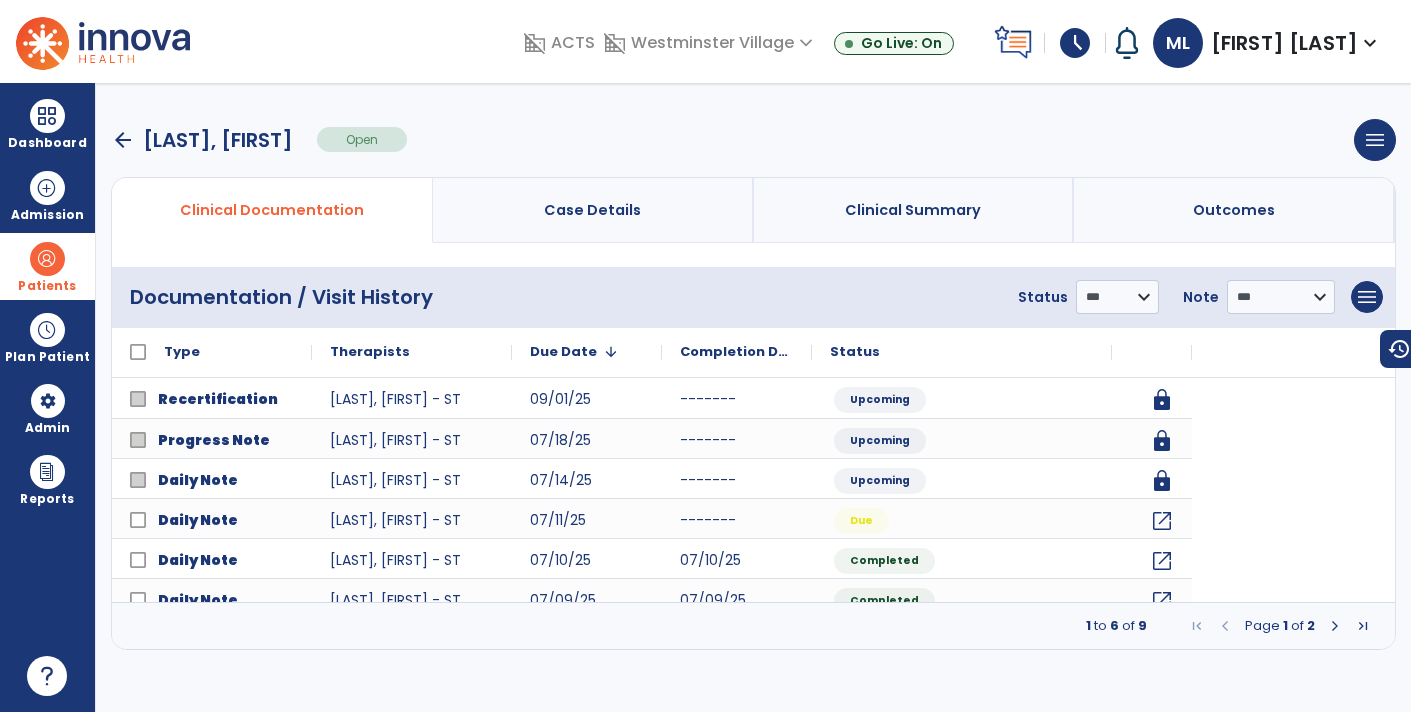 scroll, scrollTop: 0, scrollLeft: 0, axis: both 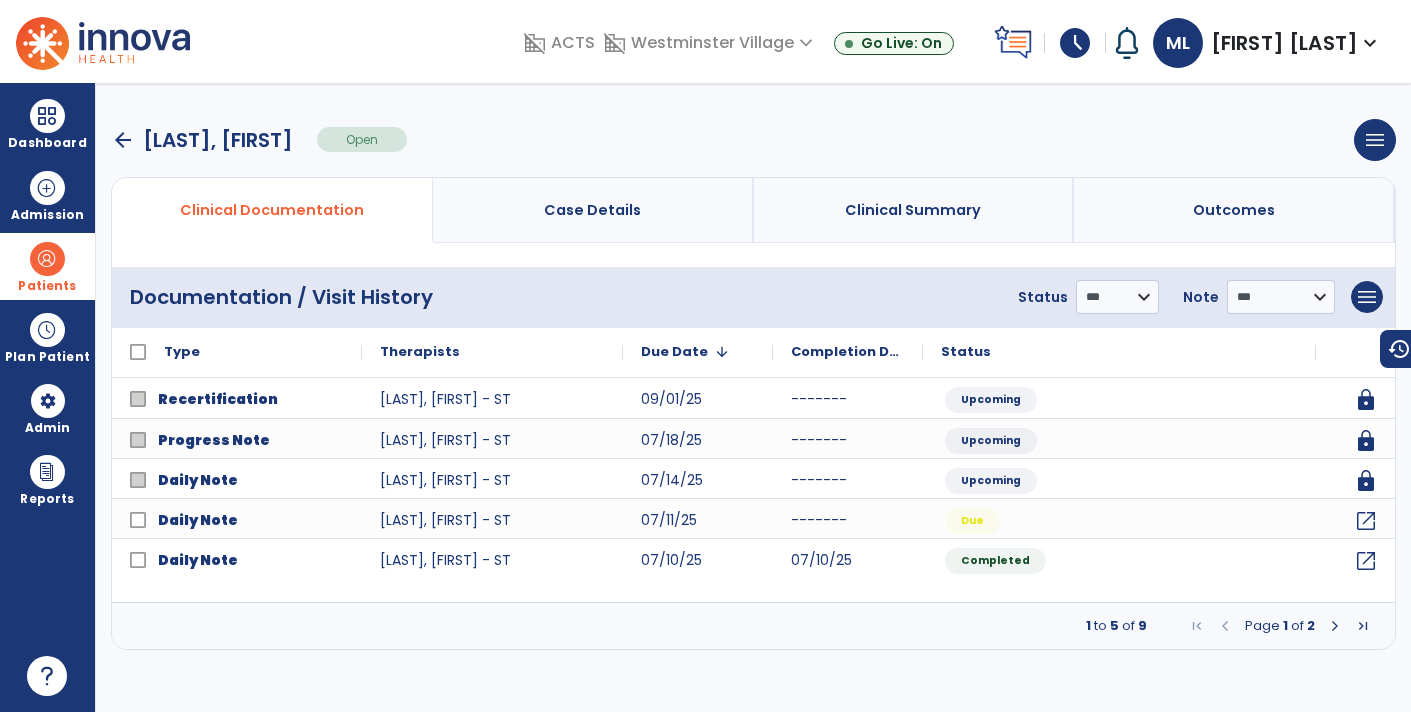 click at bounding box center [1335, 626] 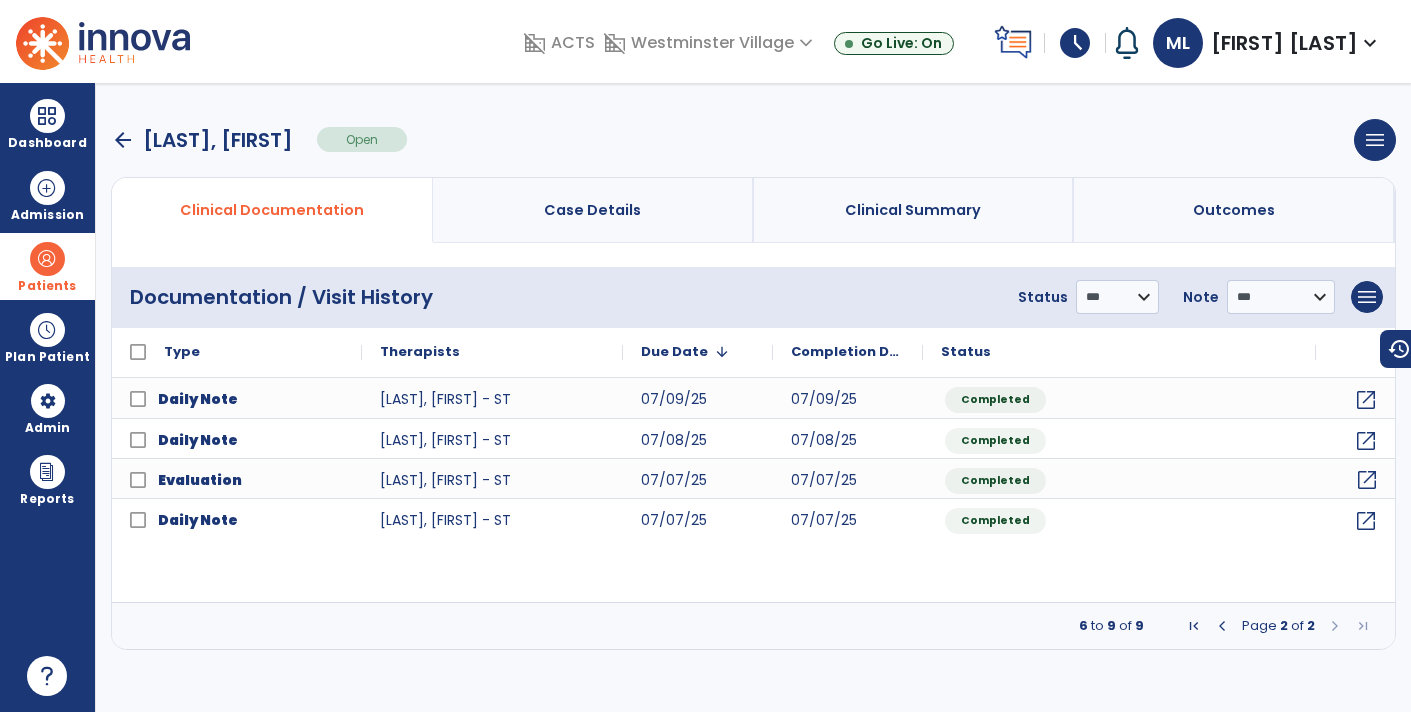 click on "open_in_new" 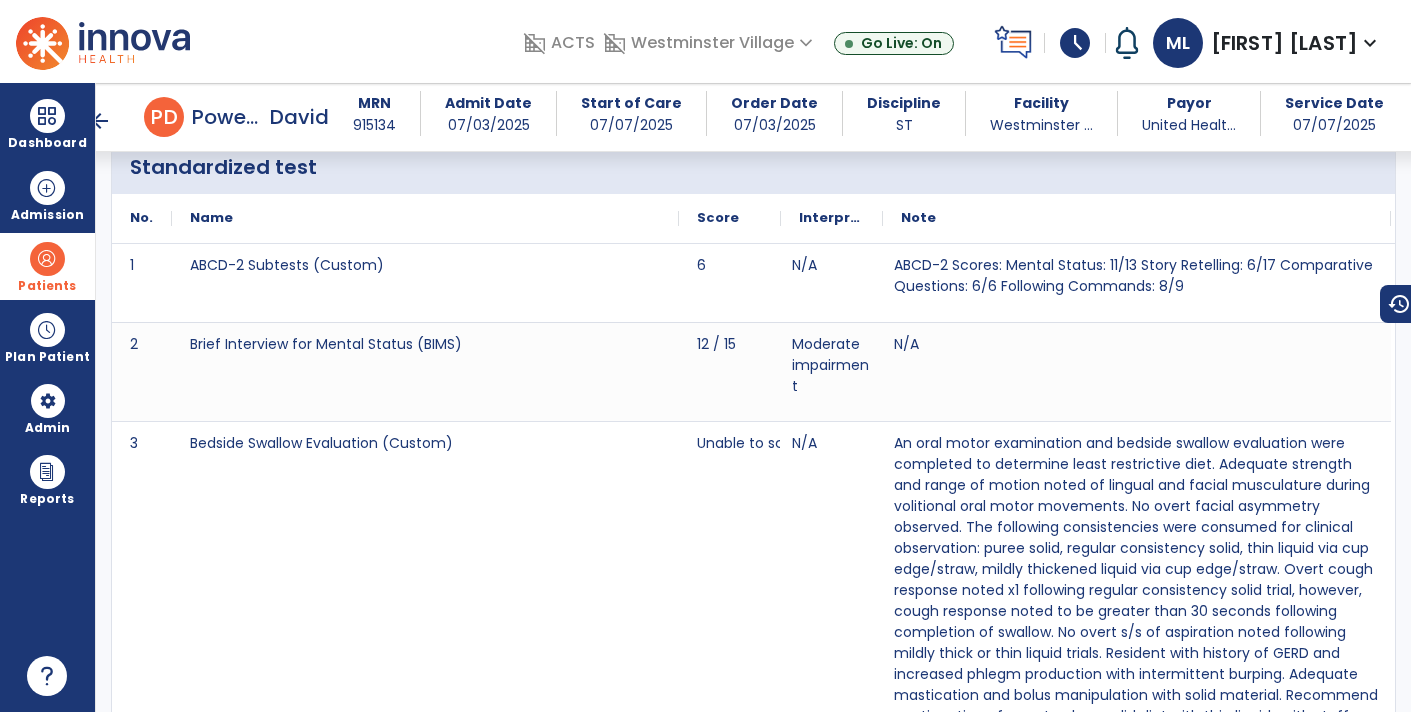 scroll, scrollTop: 3226, scrollLeft: 0, axis: vertical 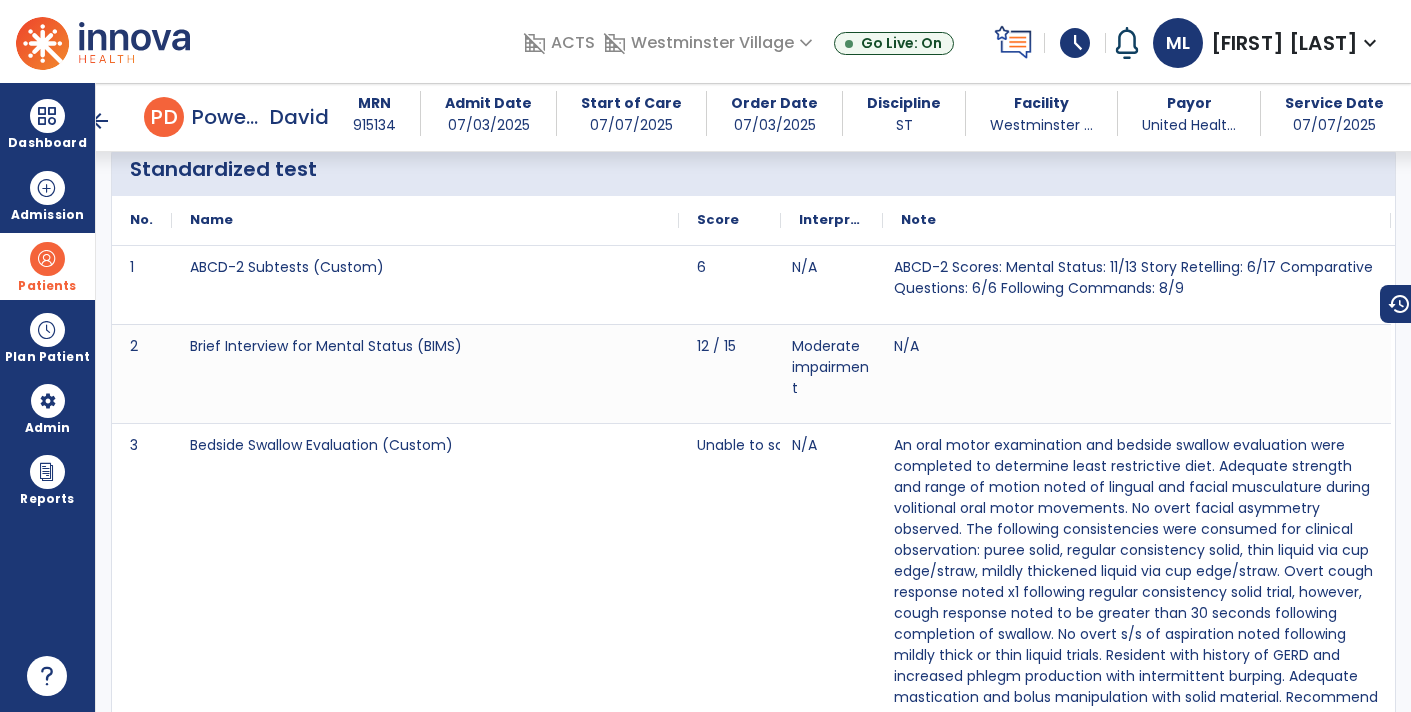 click on "arrow_back" at bounding box center (100, 121) 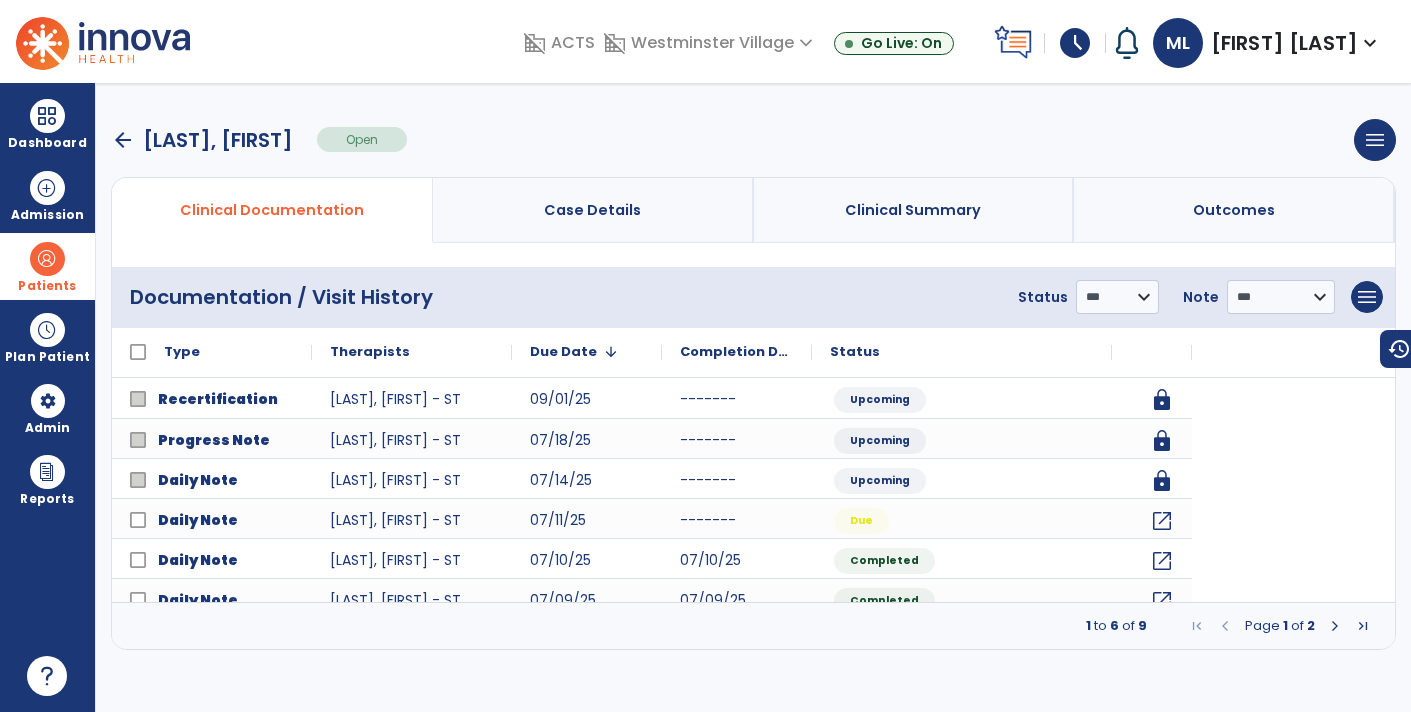 scroll, scrollTop: 0, scrollLeft: 0, axis: both 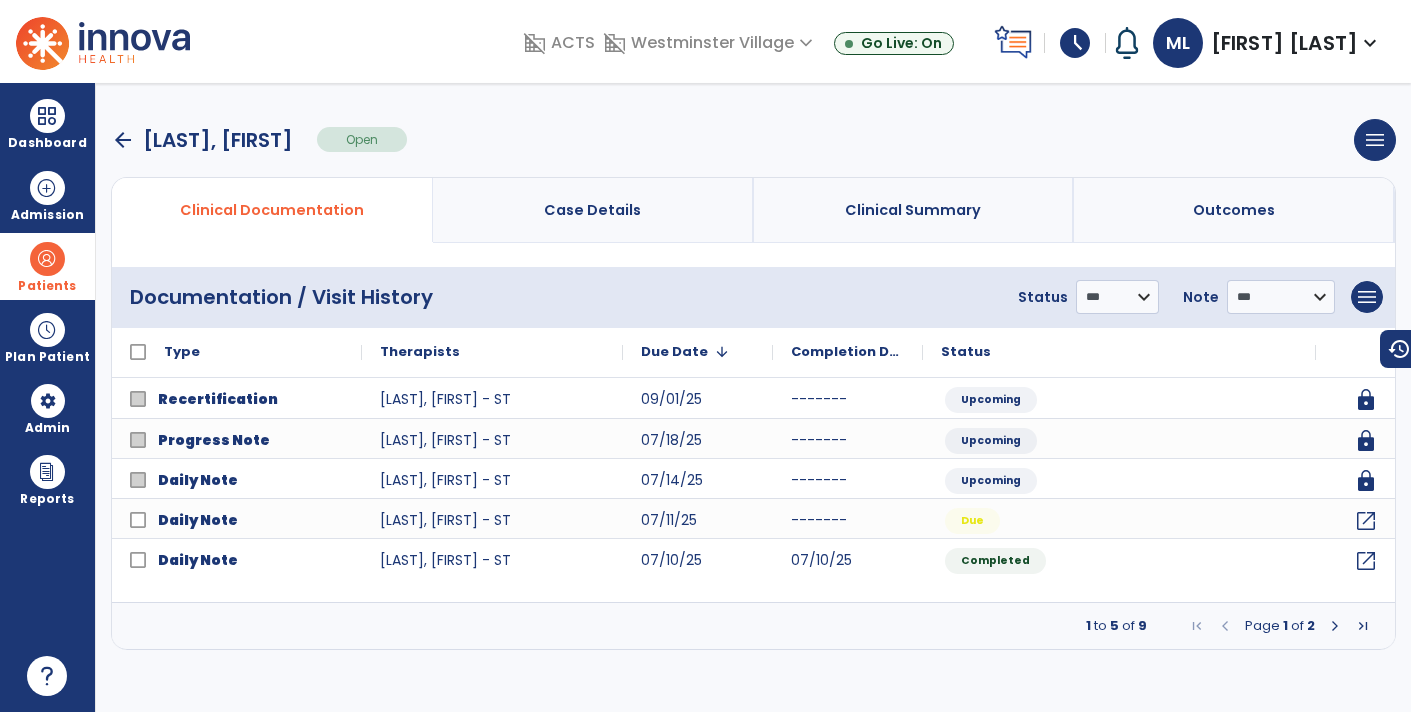 click on "arrow_back" at bounding box center (123, 140) 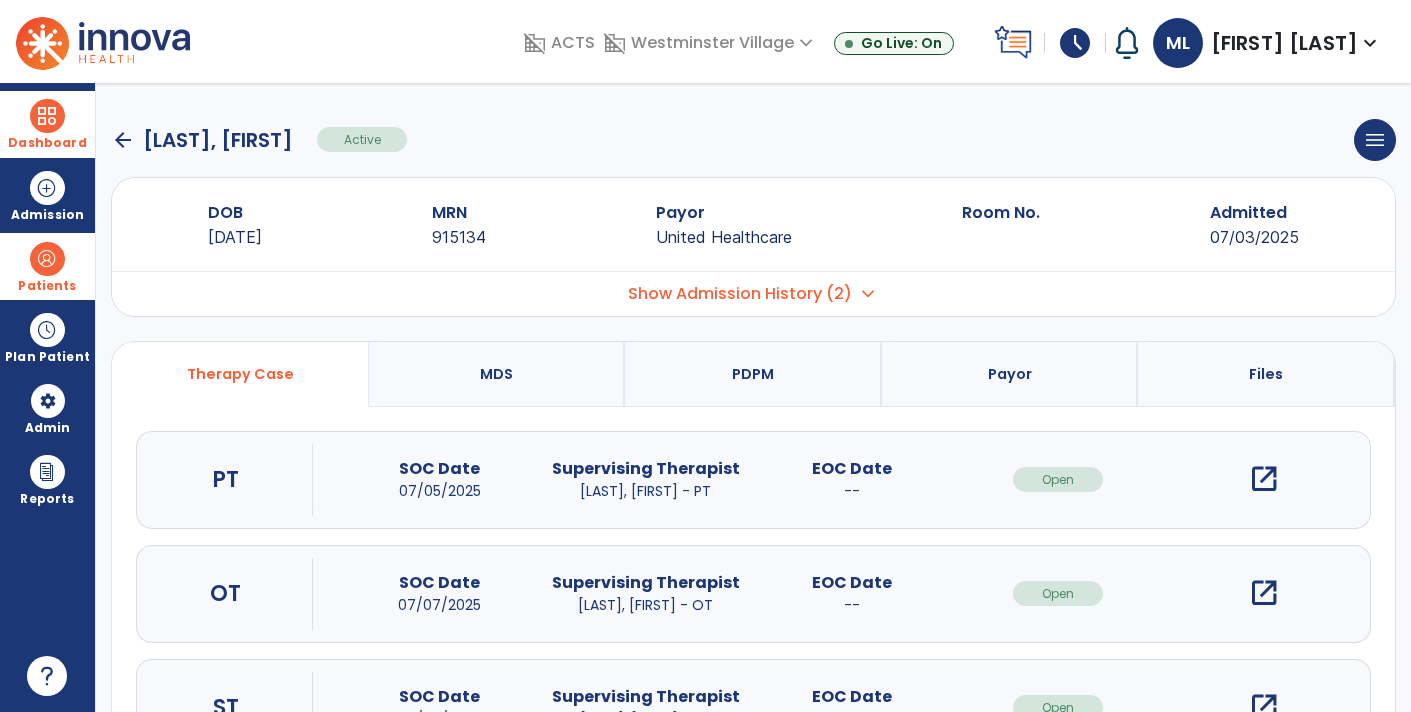 click on "Dashboard" at bounding box center (47, 143) 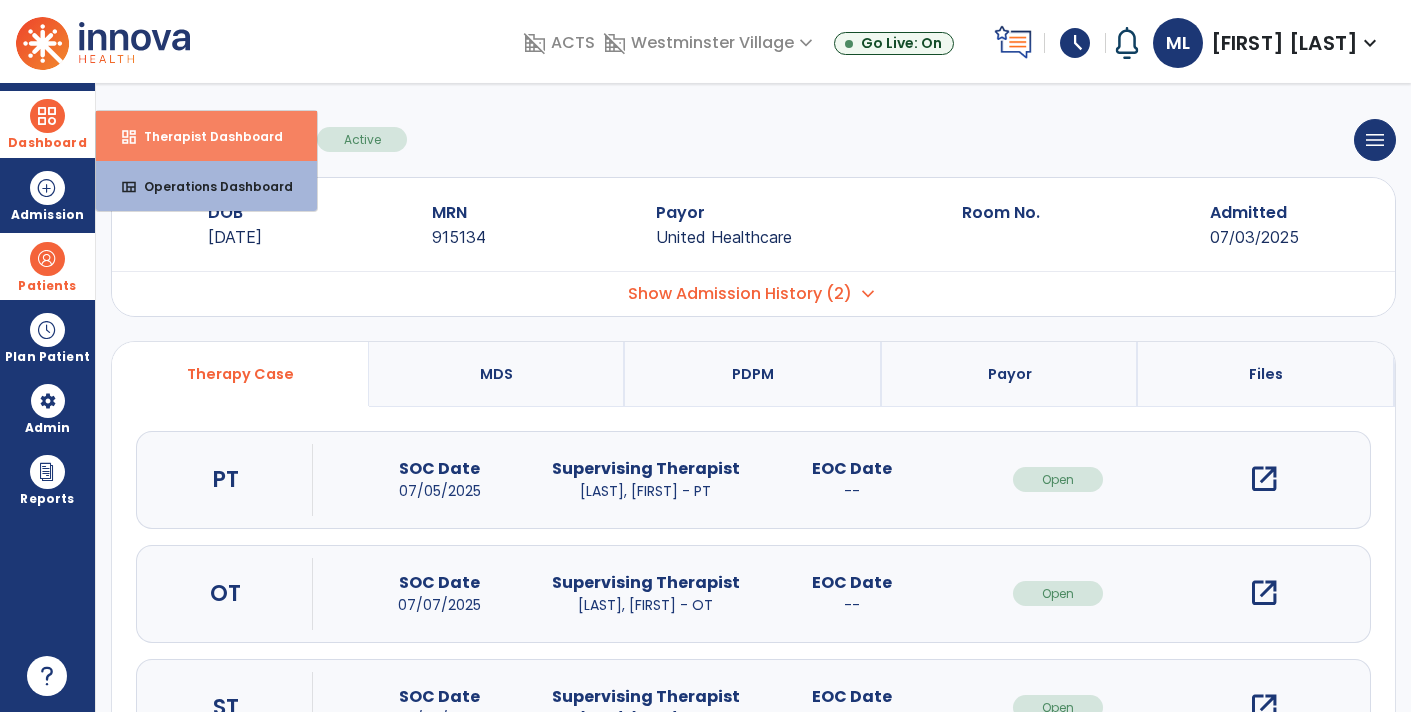 click on "Therapist Dashboard" at bounding box center (205, 136) 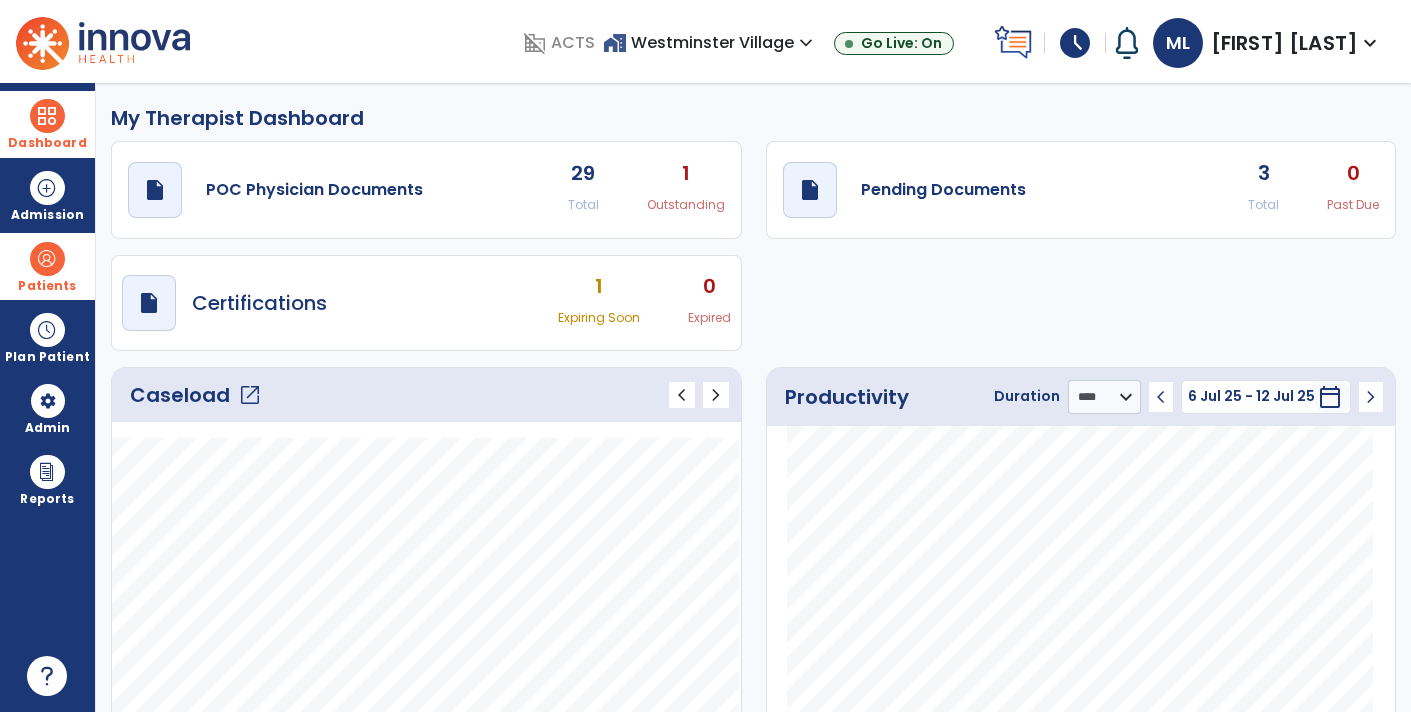 click on "3 Total 0 Past Due" 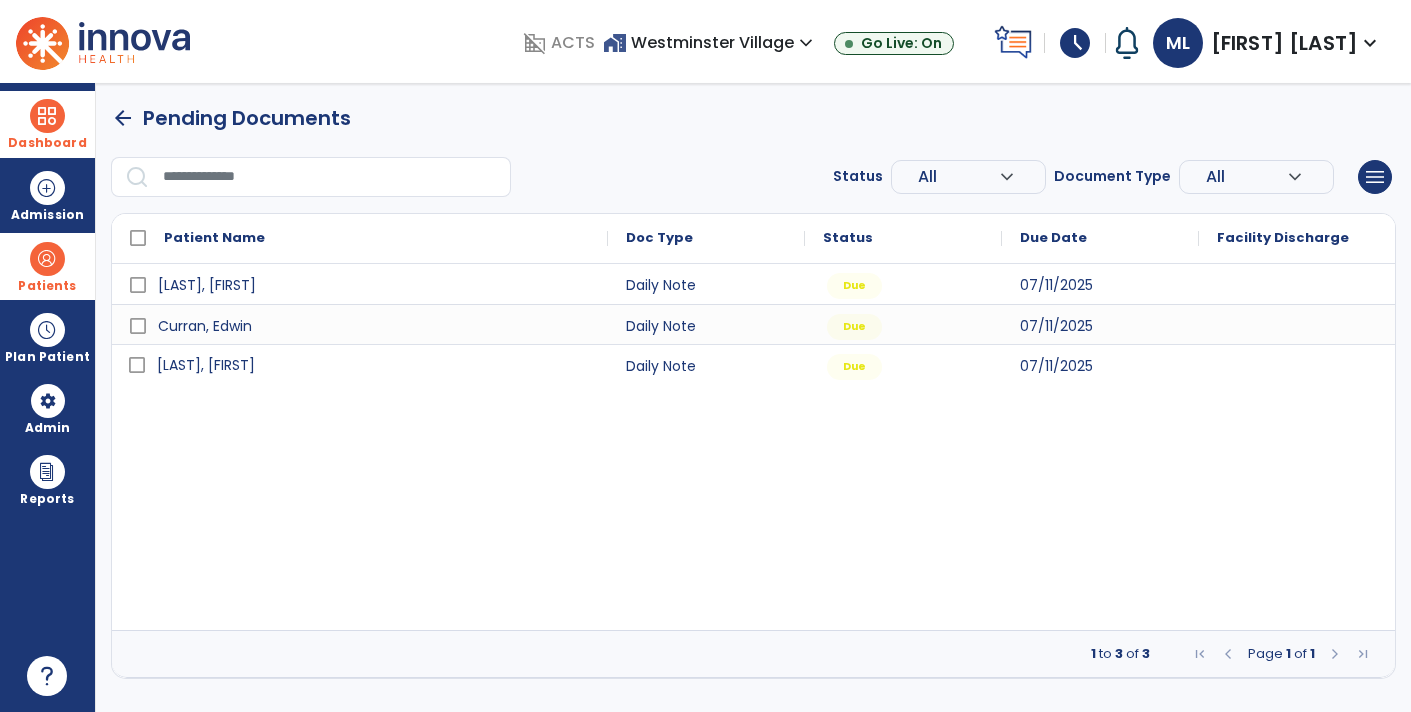 click on "[LAST], [FIRST]" at bounding box center (374, 365) 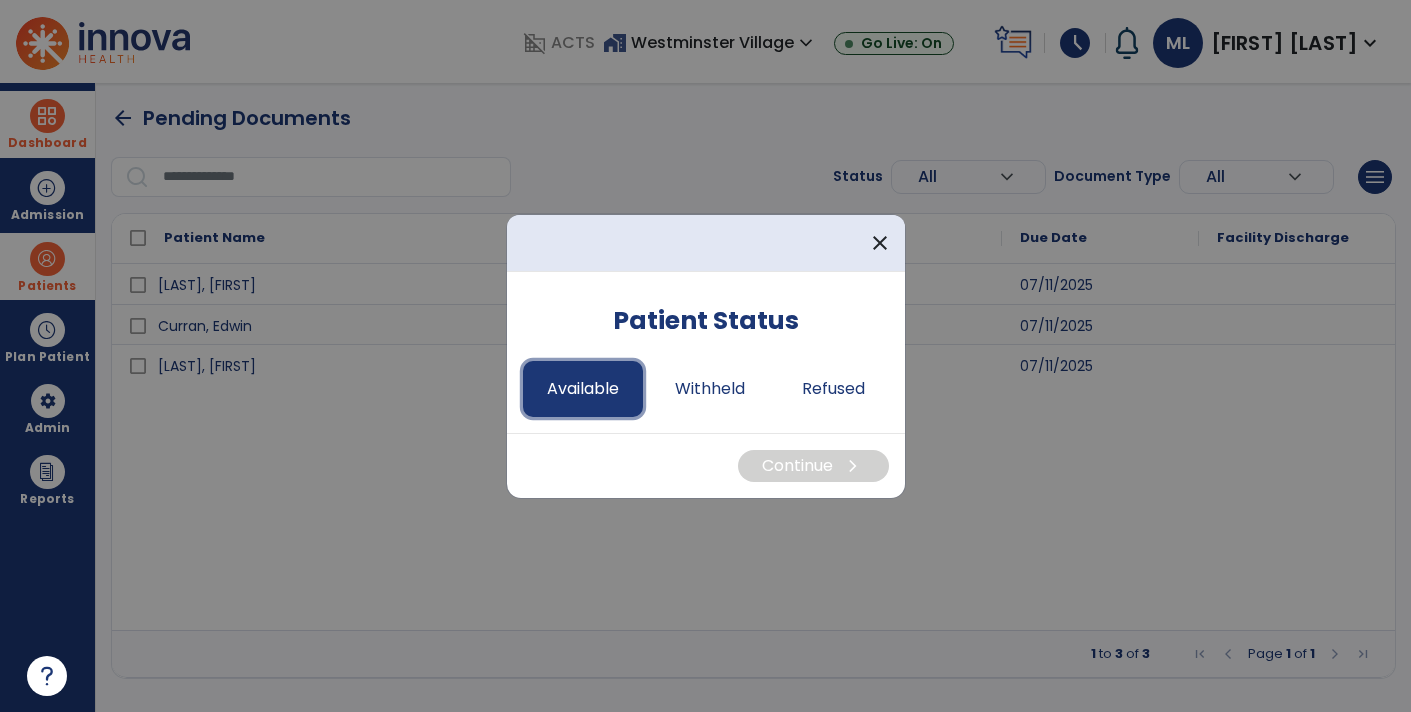 click on "Available" at bounding box center [583, 389] 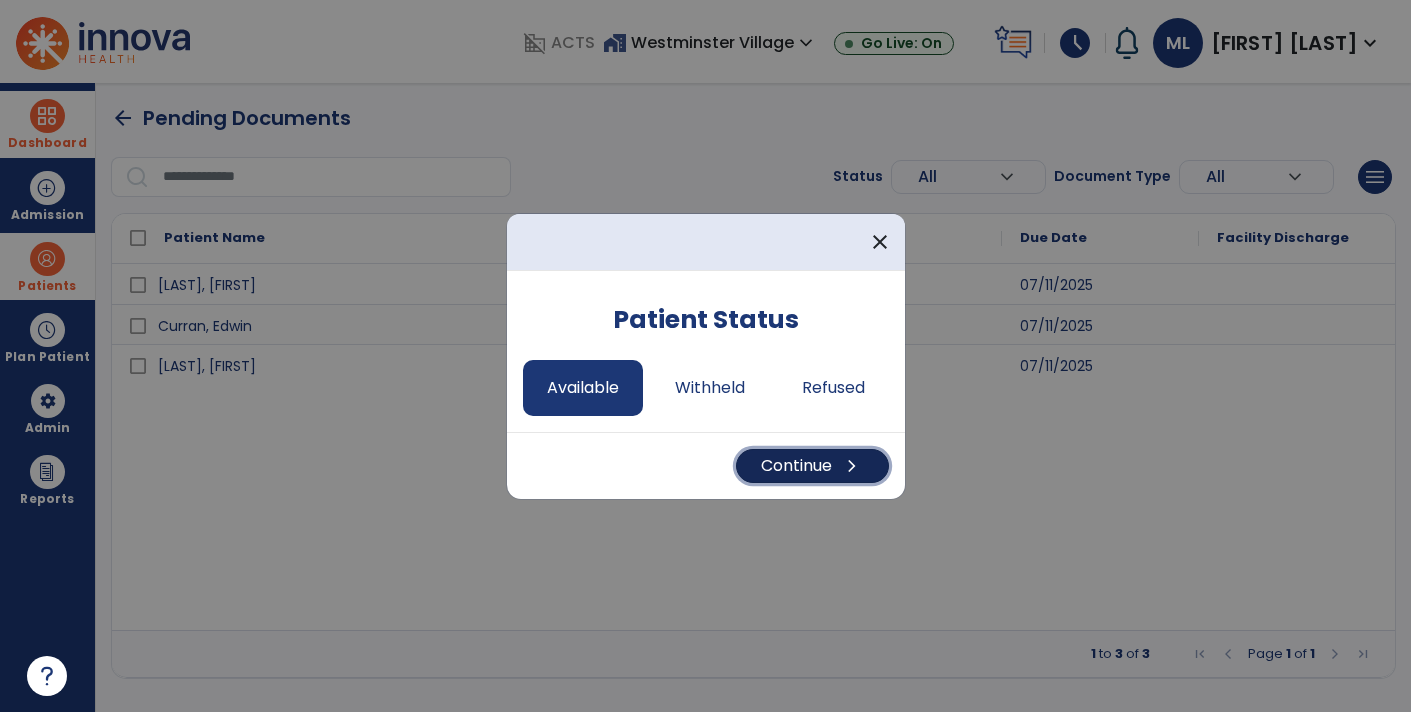 click on "chevron_right" at bounding box center (852, 466) 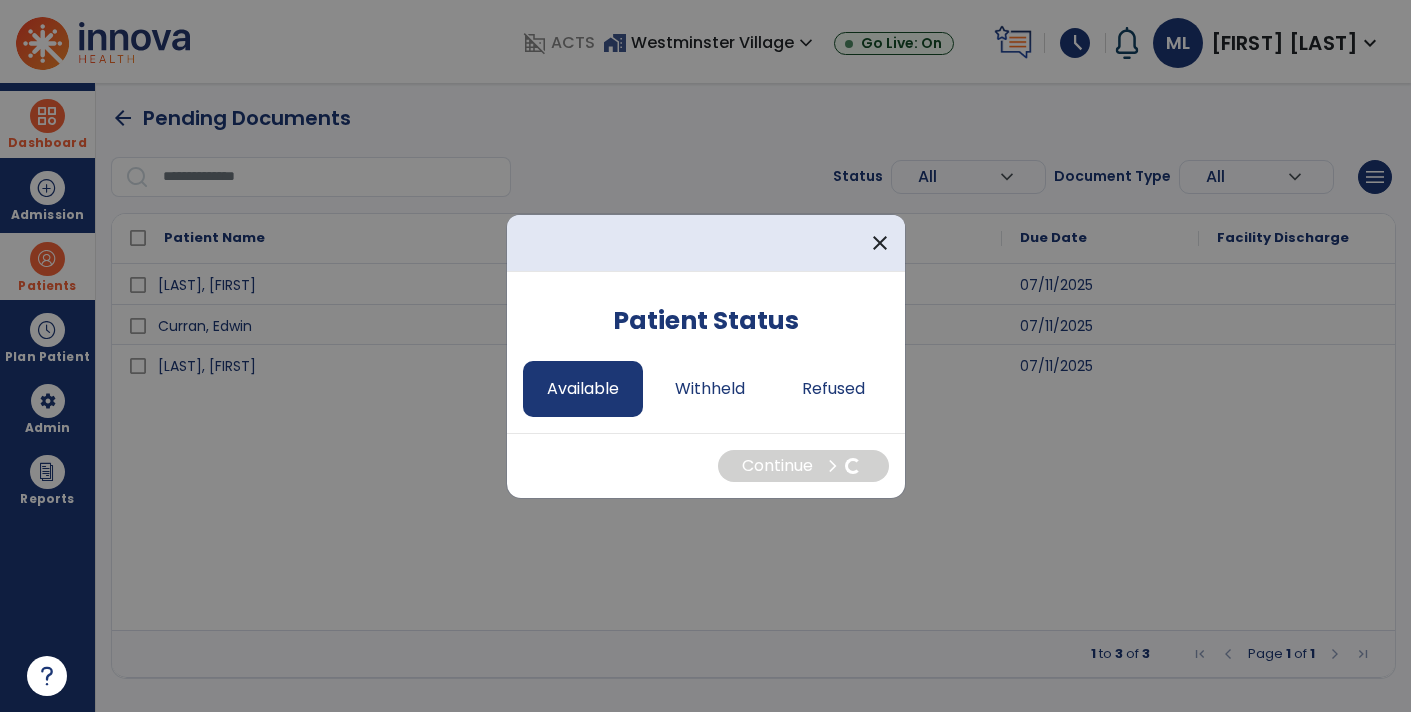 select on "*" 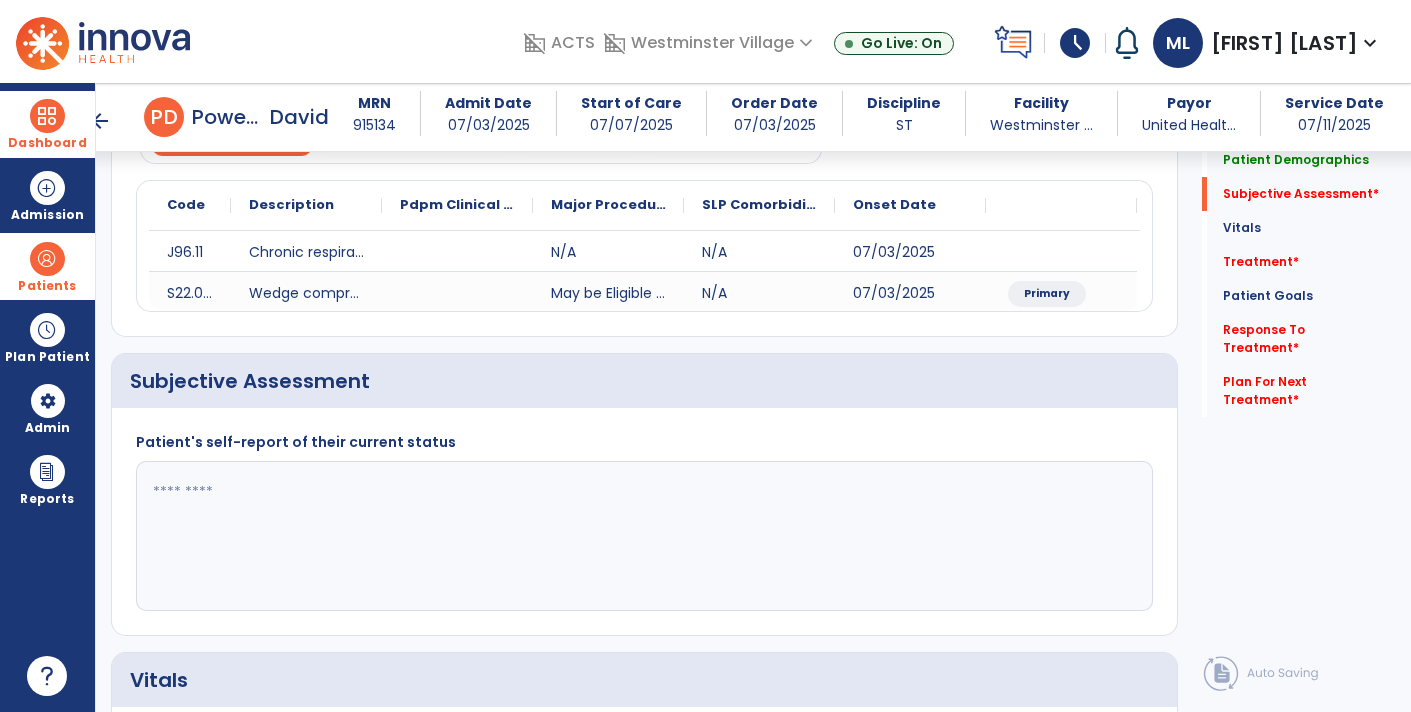 scroll, scrollTop: 214, scrollLeft: 0, axis: vertical 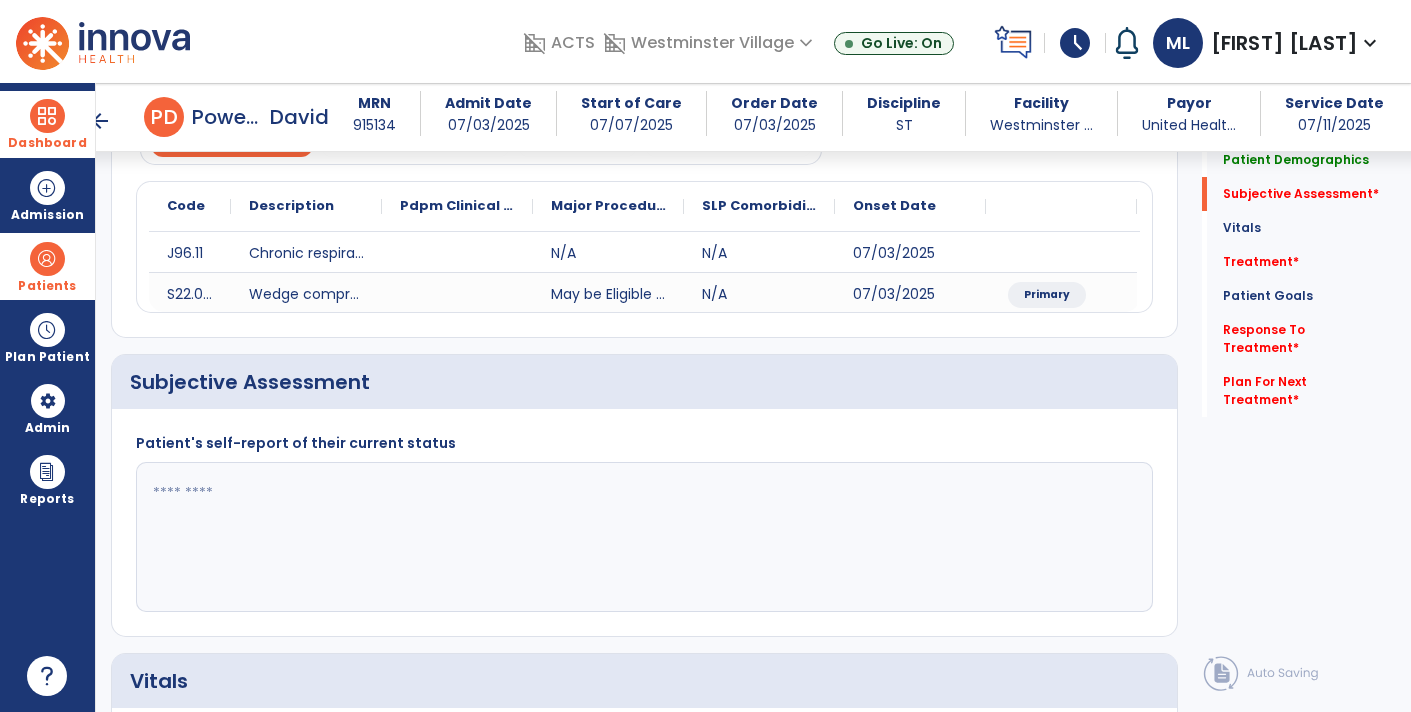 click 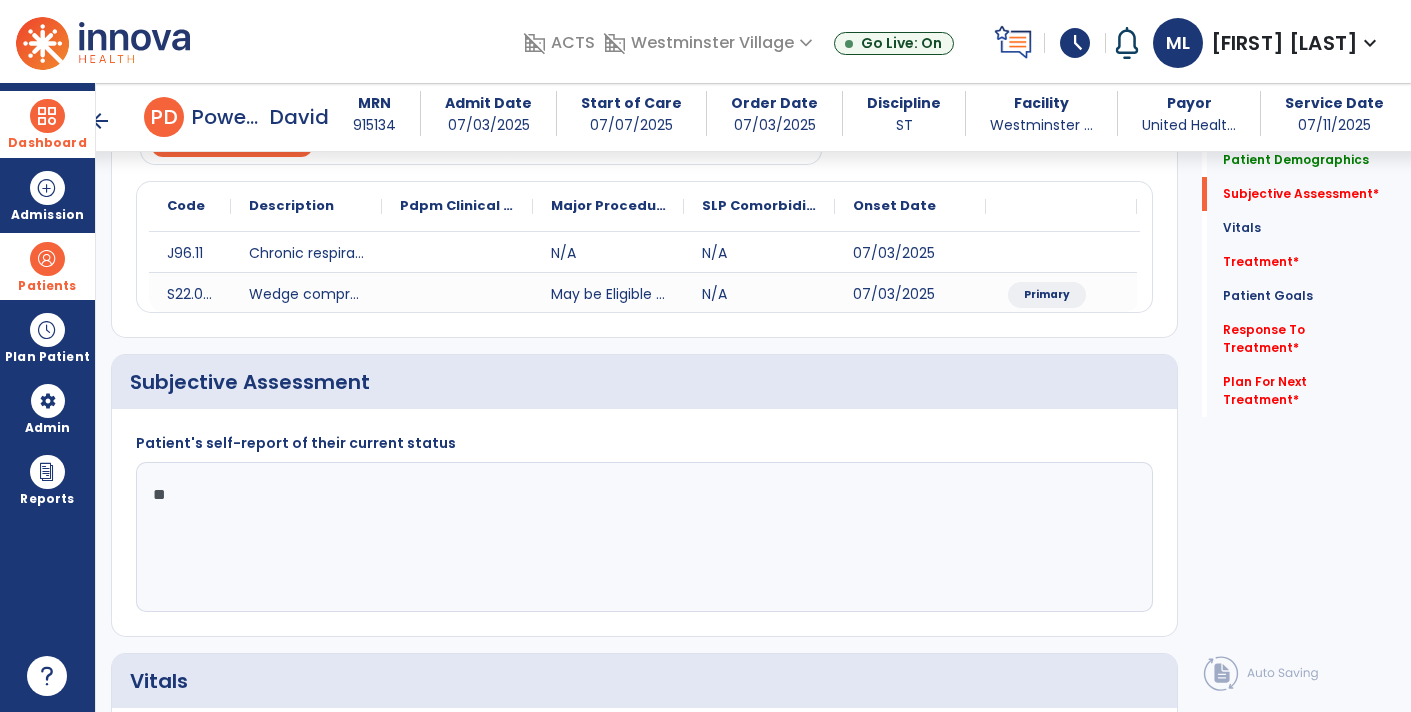 type on "*" 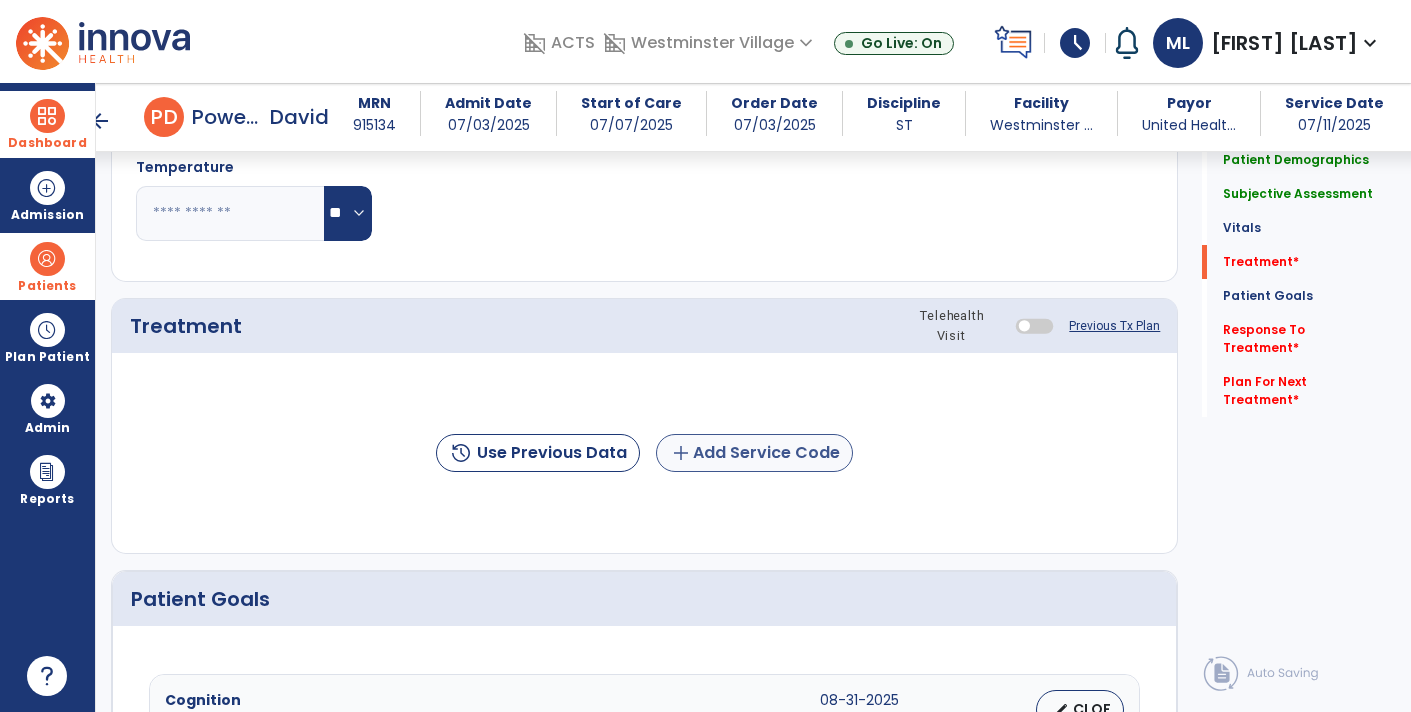 type on "**********" 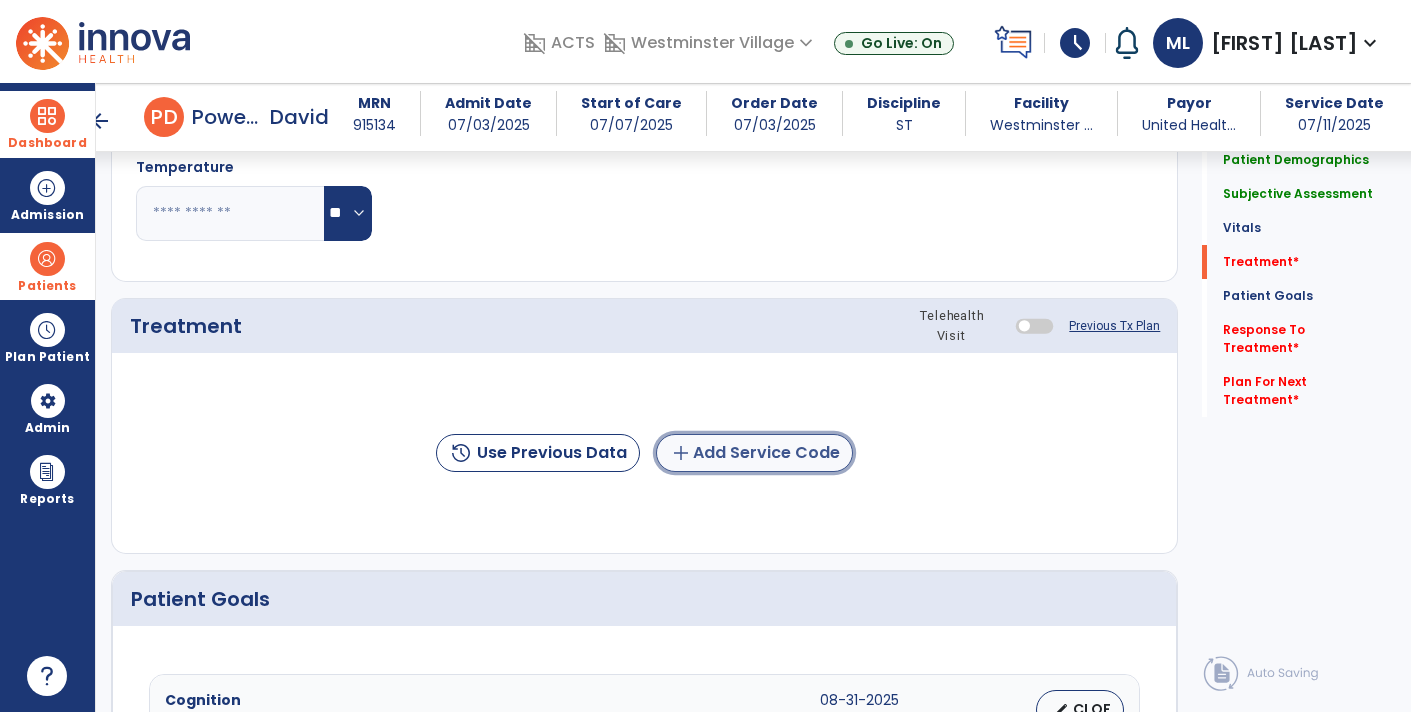 click on "add  Add Service Code" 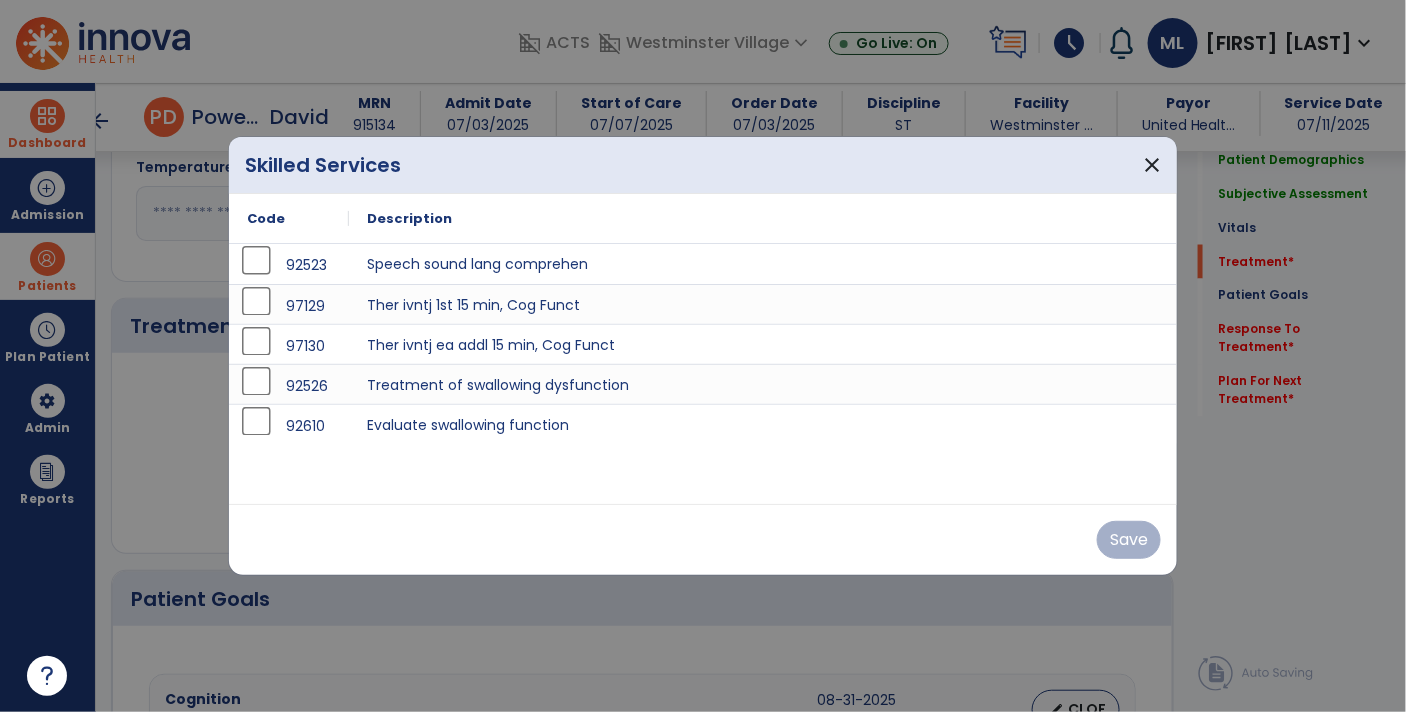scroll, scrollTop: 991, scrollLeft: 0, axis: vertical 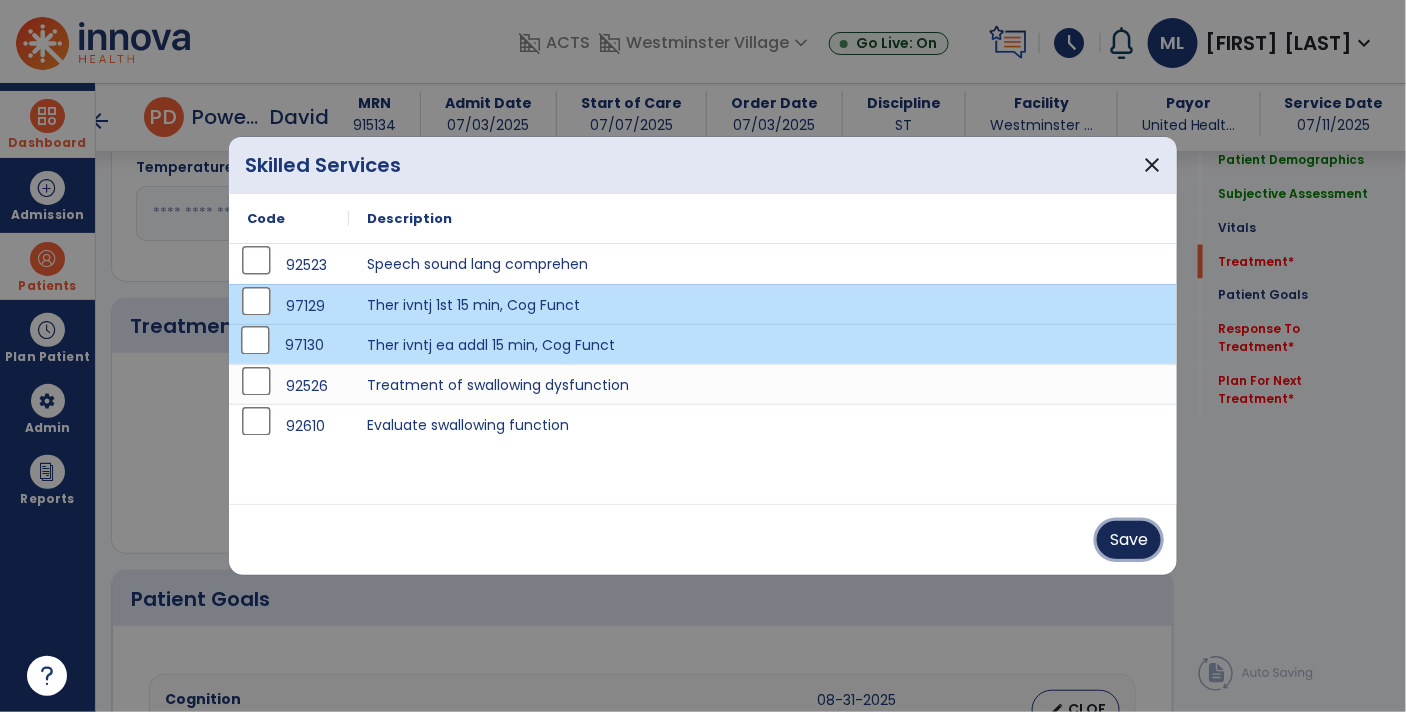 click on "Save" at bounding box center (1129, 540) 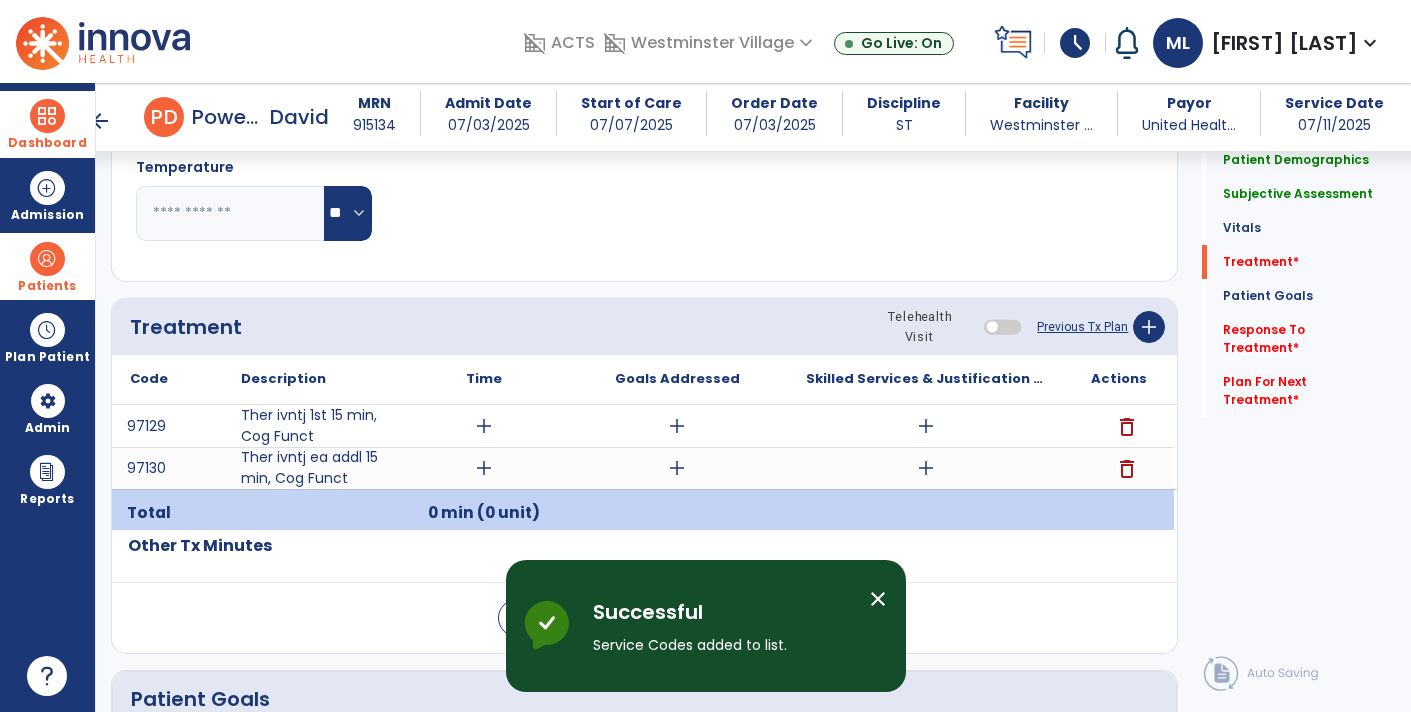 click on "add" at bounding box center (484, 426) 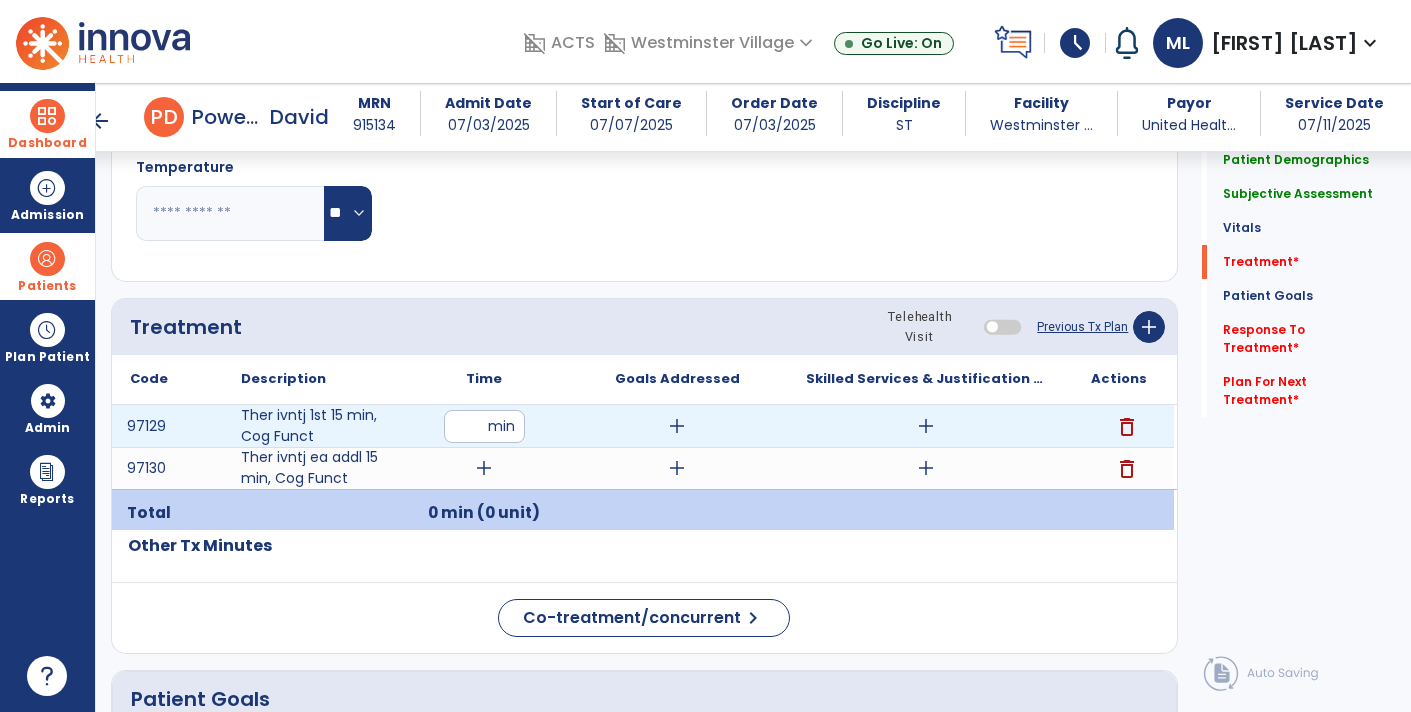 type on "**" 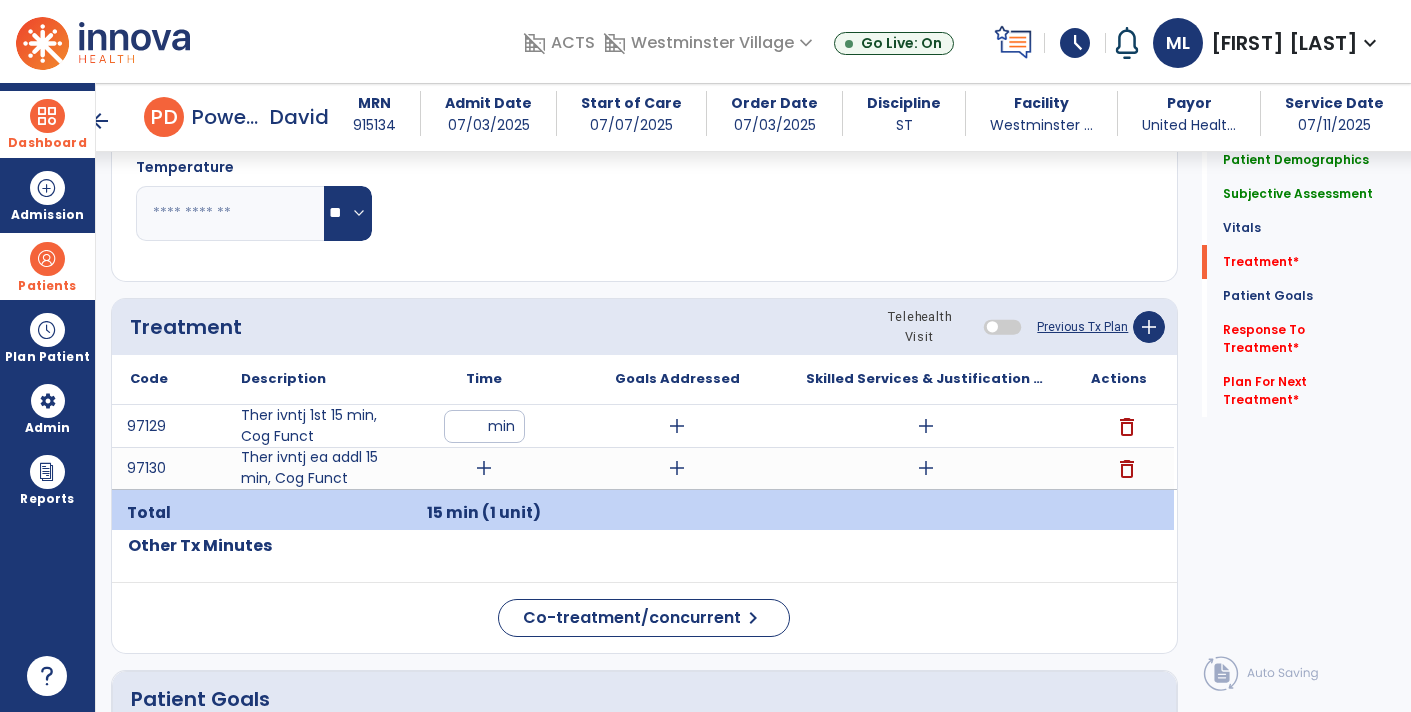 click on "add" at bounding box center (484, 468) 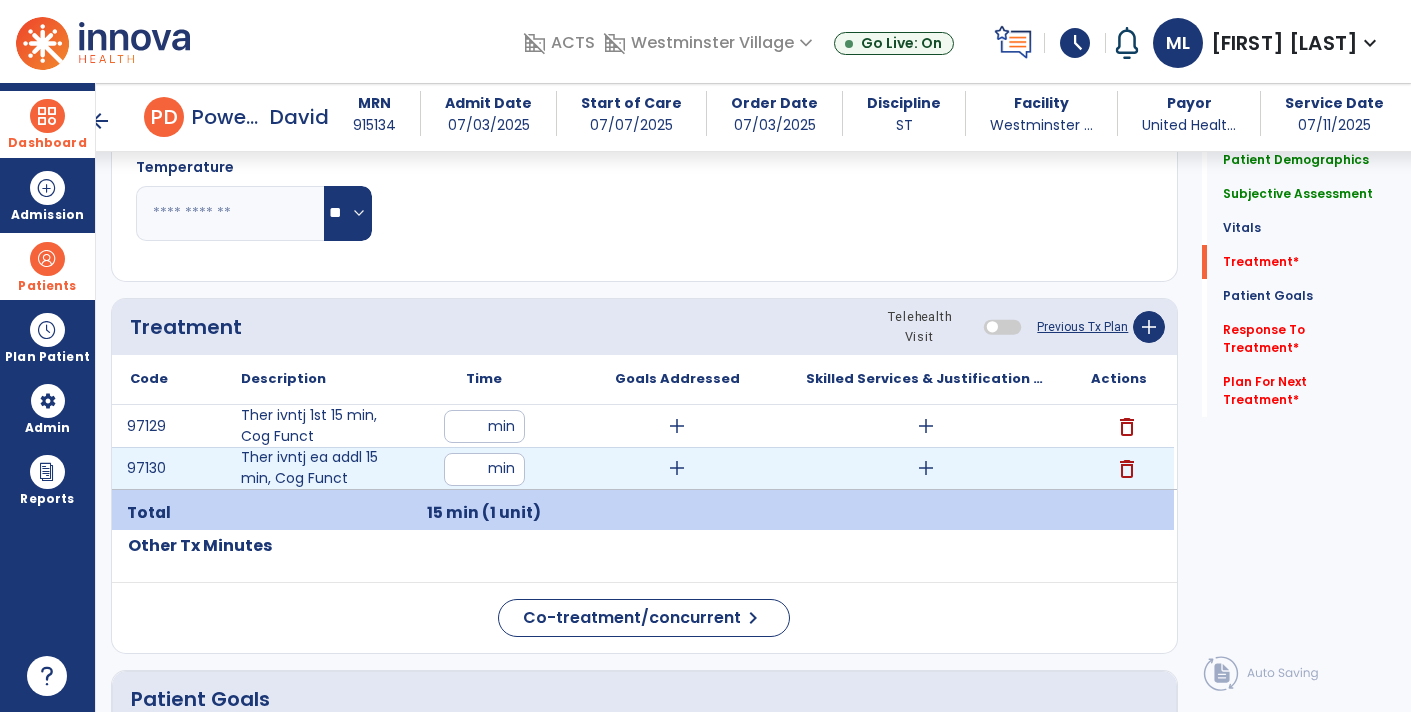 type on "**" 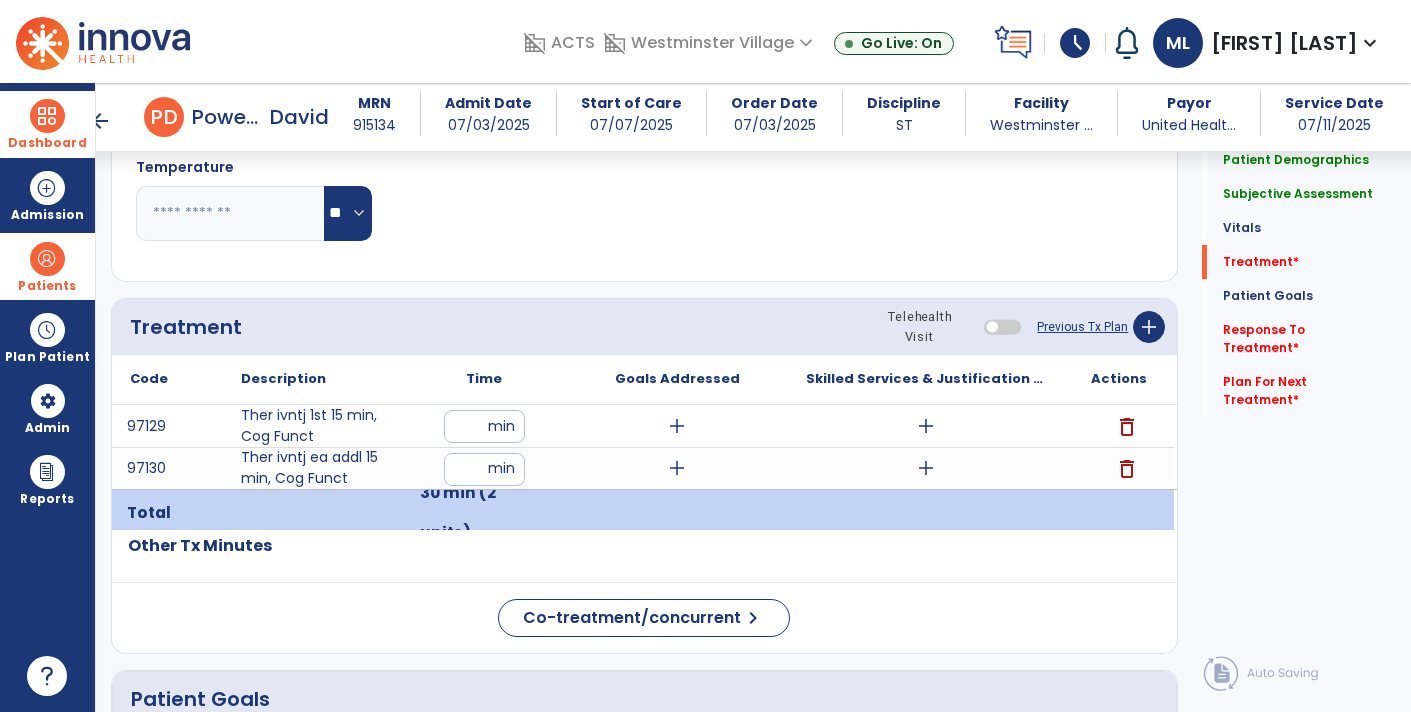 click on "add" at bounding box center (926, 468) 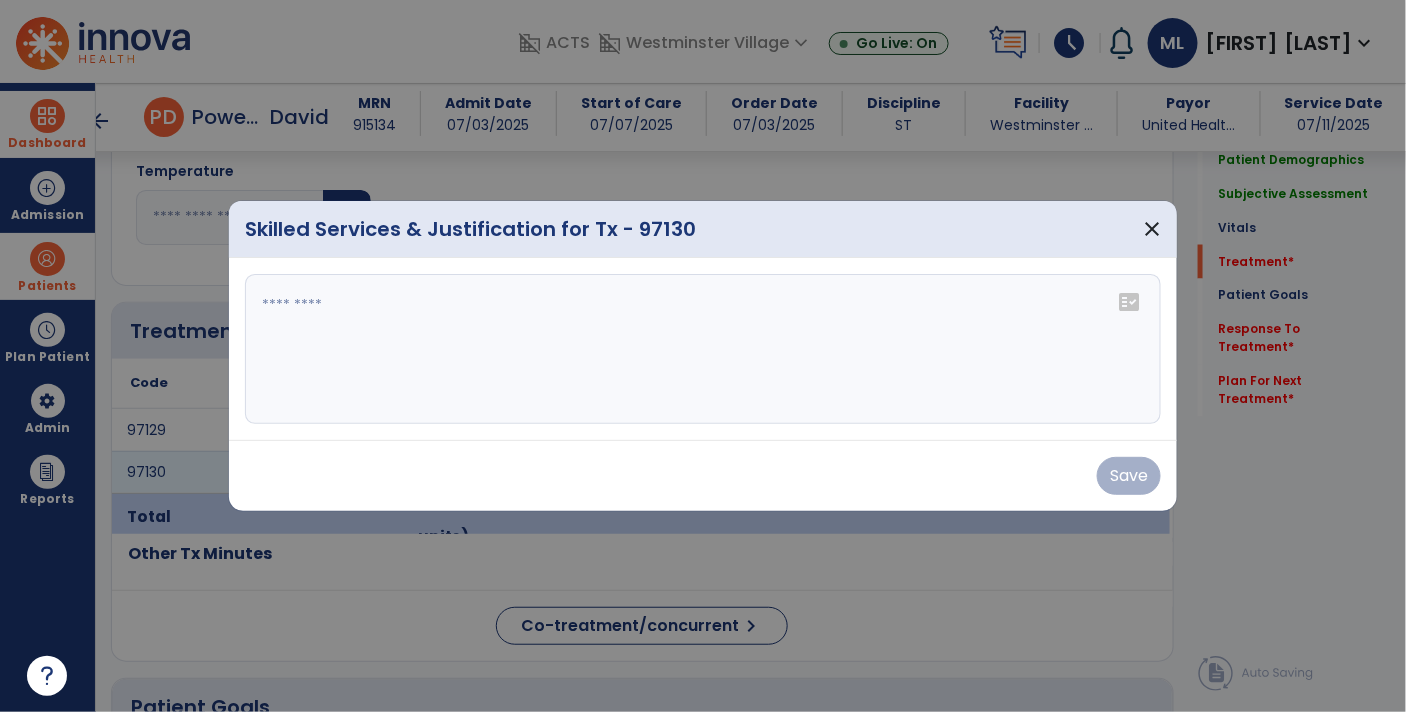 scroll, scrollTop: 991, scrollLeft: 0, axis: vertical 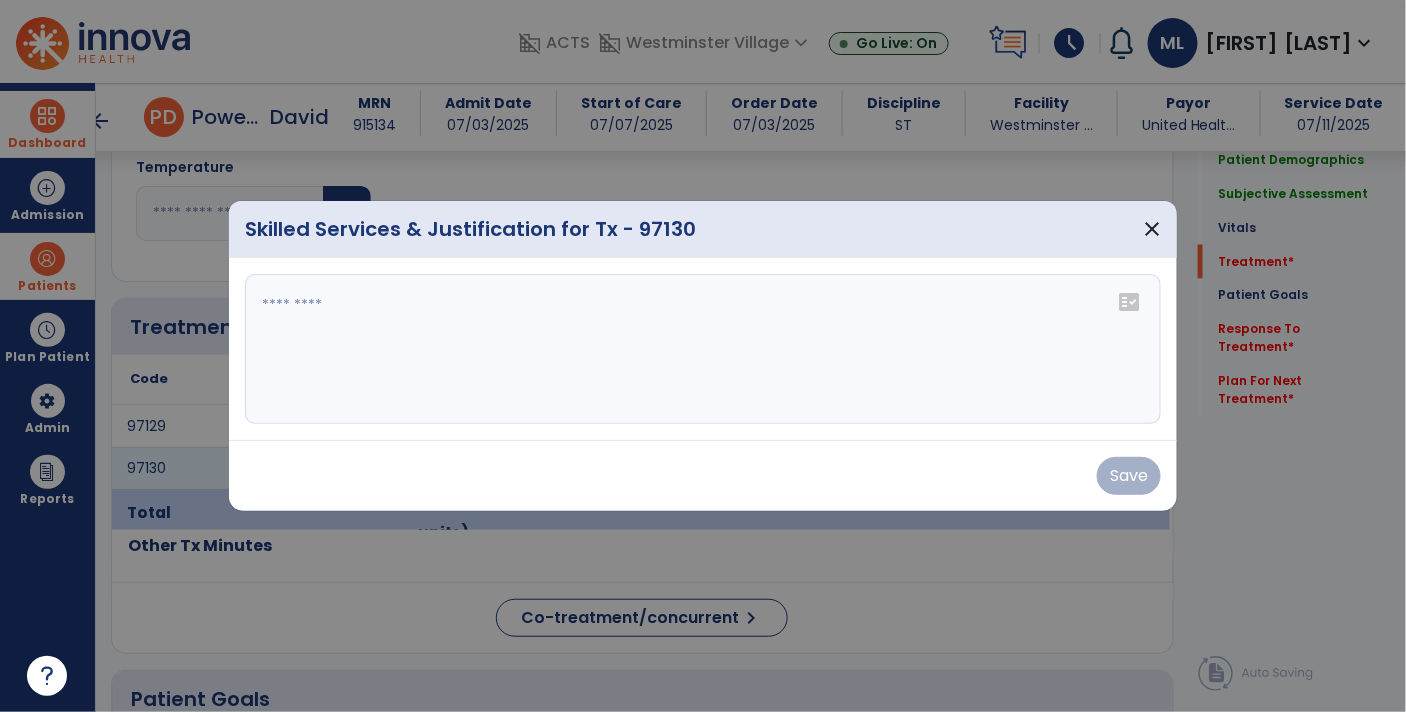 click at bounding box center [703, 349] 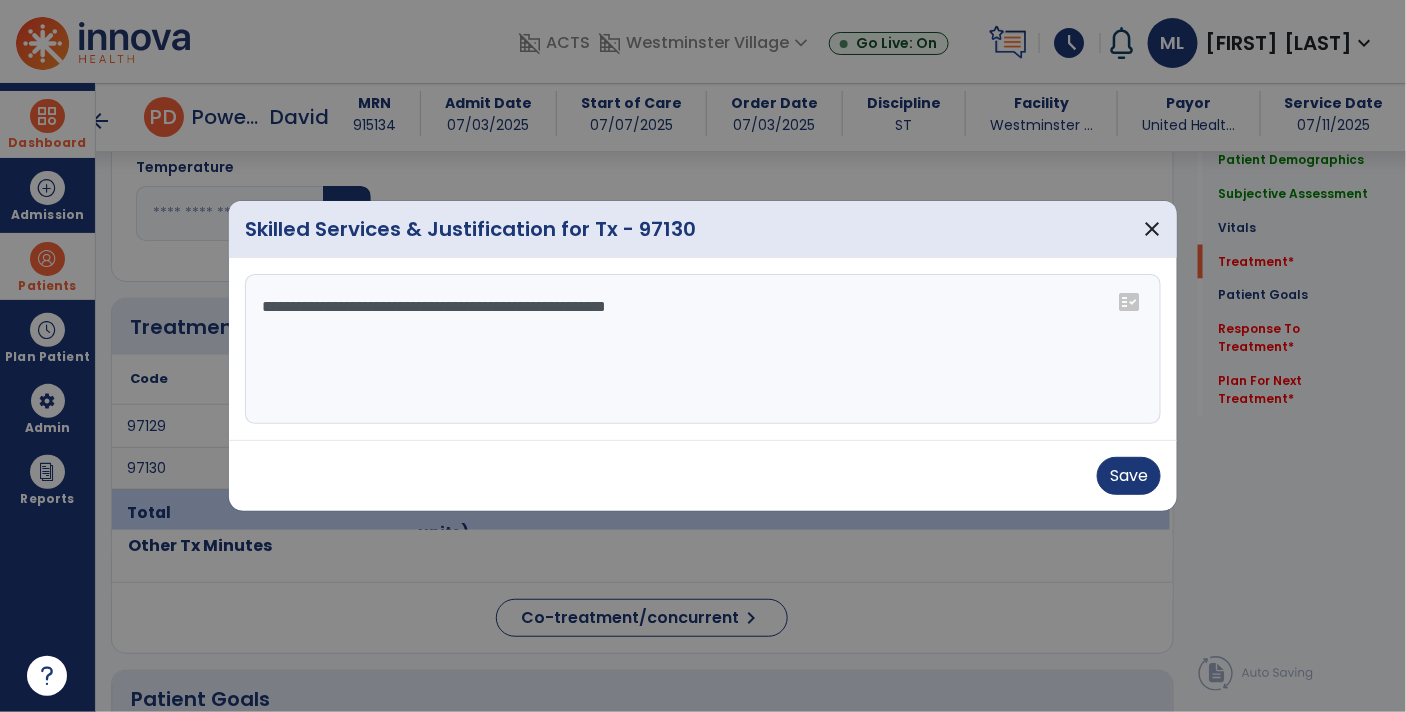 type on "**********" 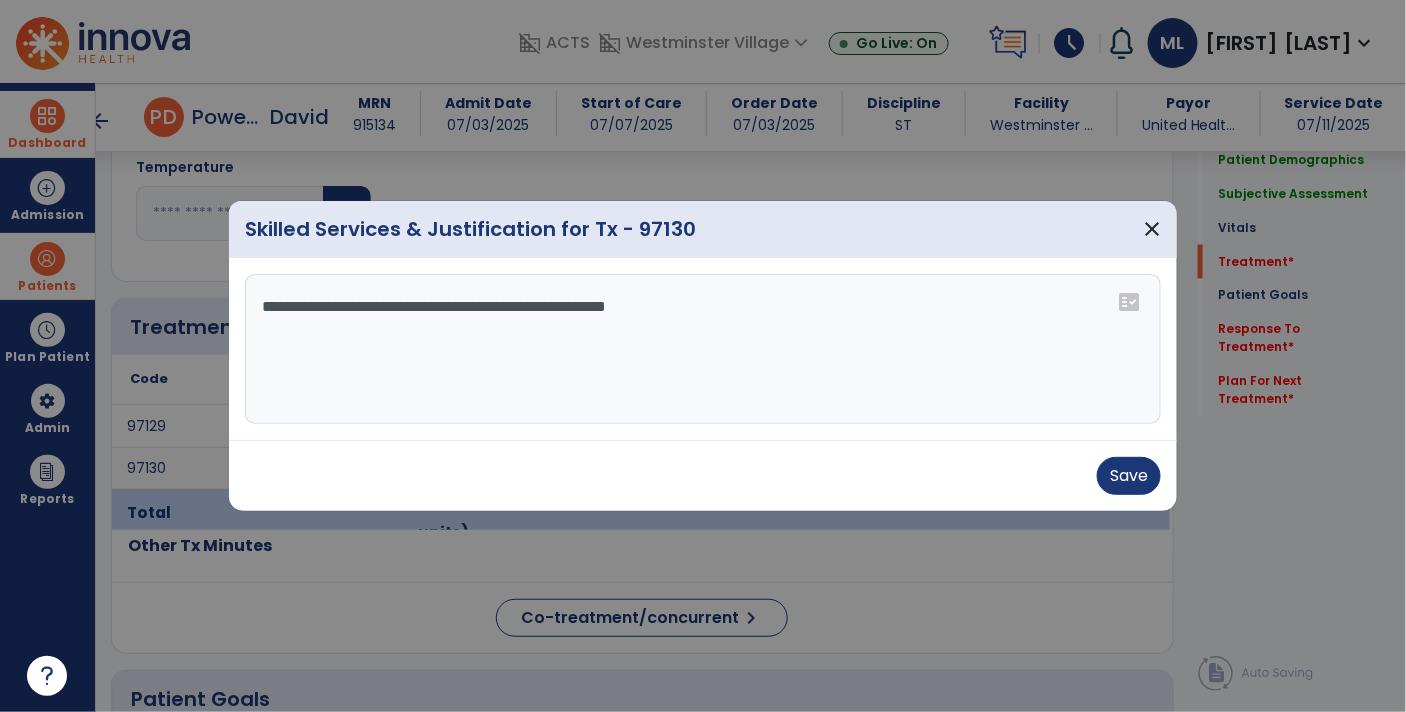 click on "Save" at bounding box center [703, 475] 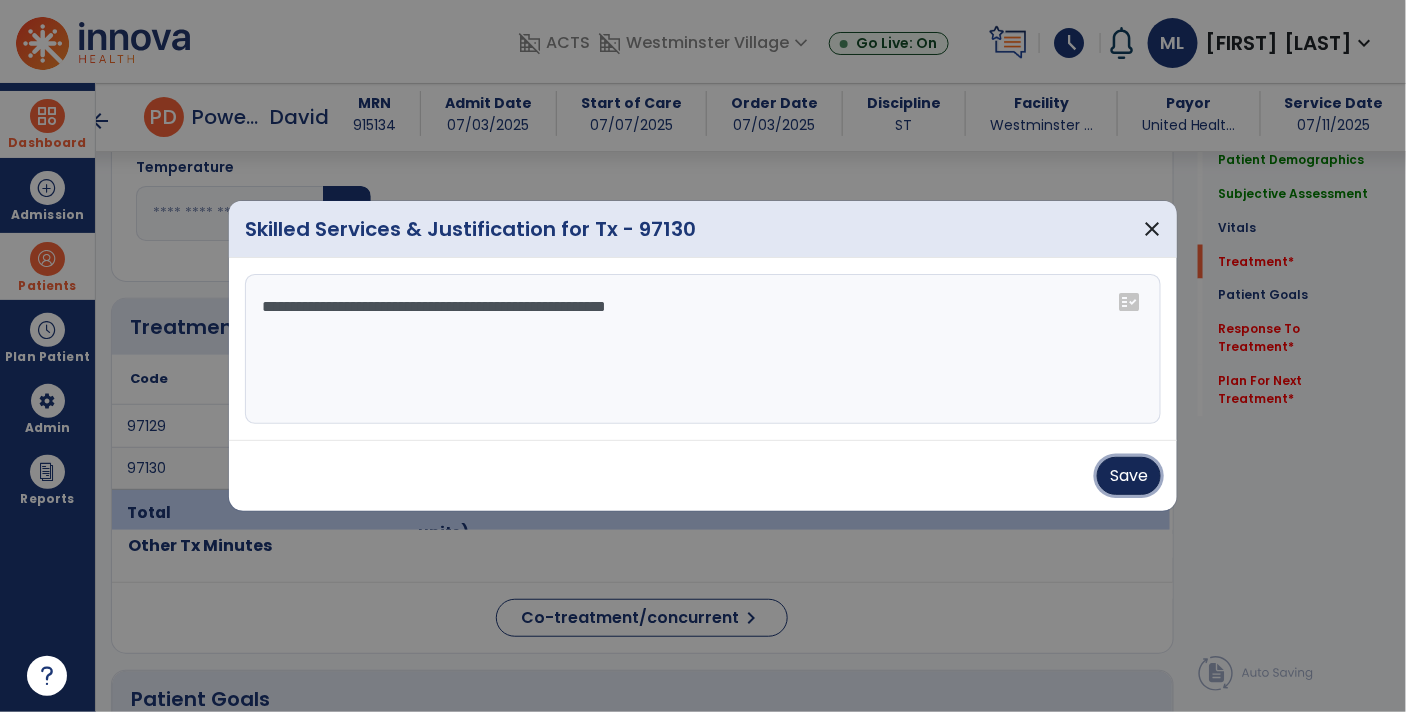 click on "Save" at bounding box center (1129, 476) 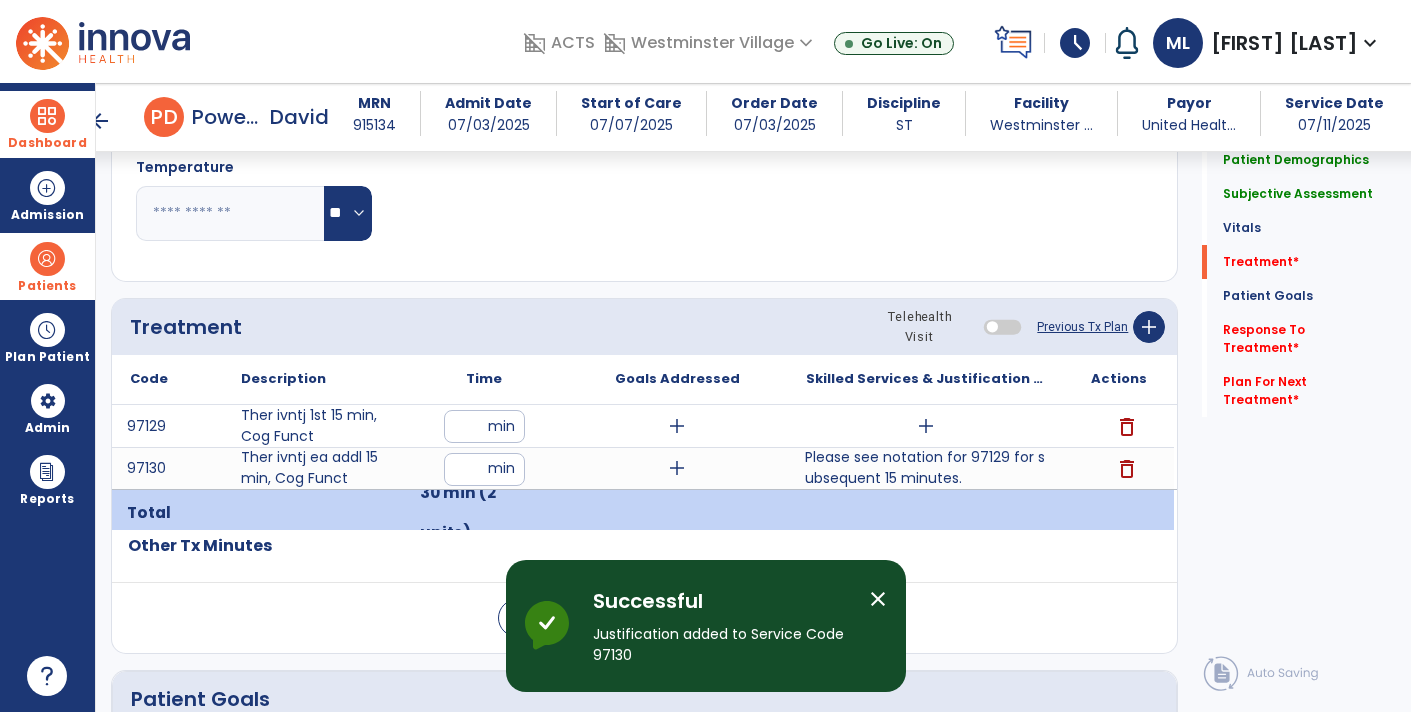 click on "add" at bounding box center (926, 426) 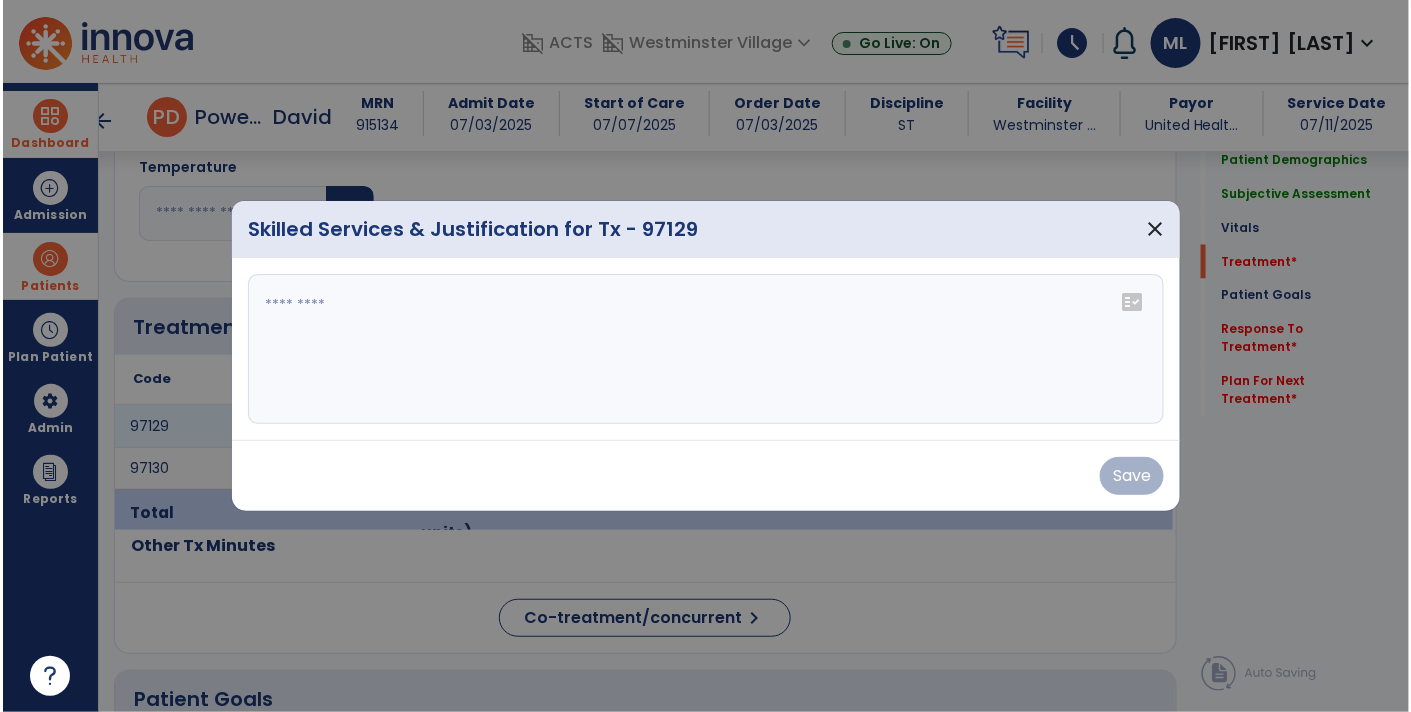 scroll, scrollTop: 991, scrollLeft: 0, axis: vertical 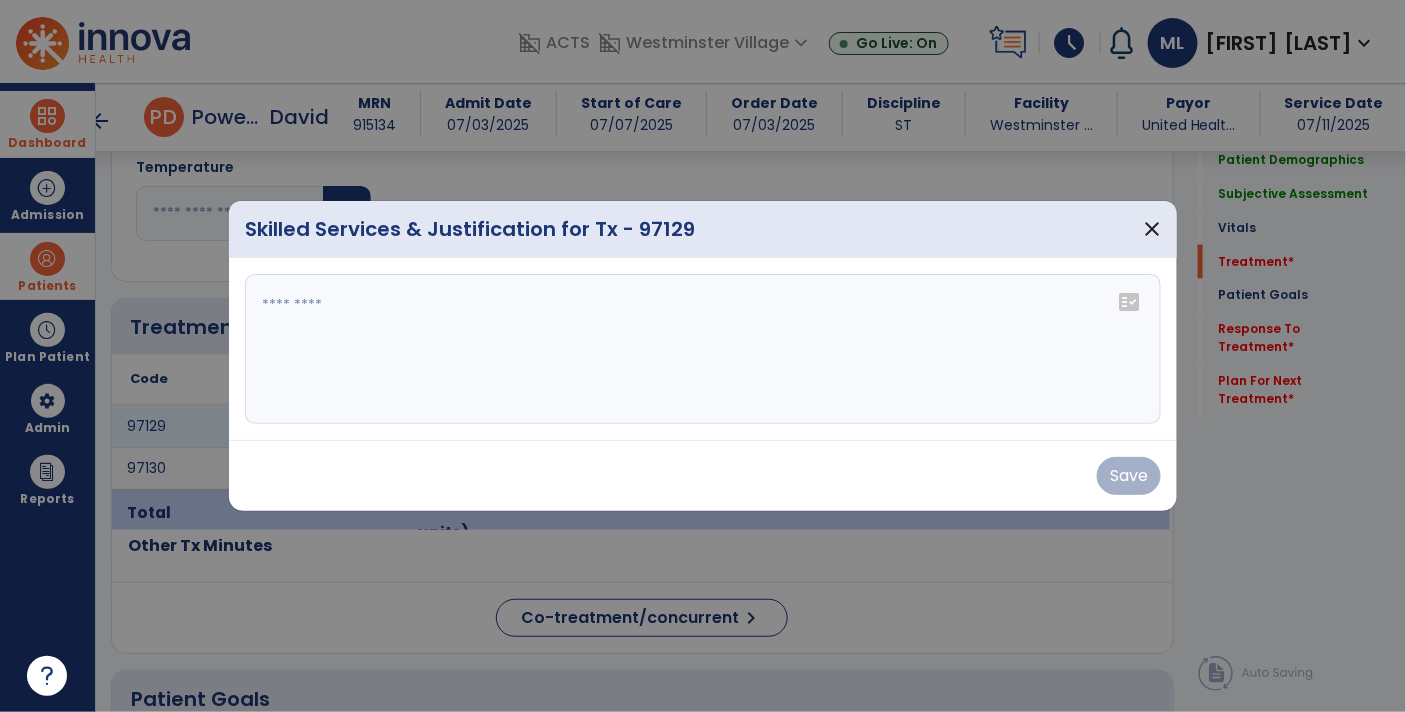 click at bounding box center (703, 349) 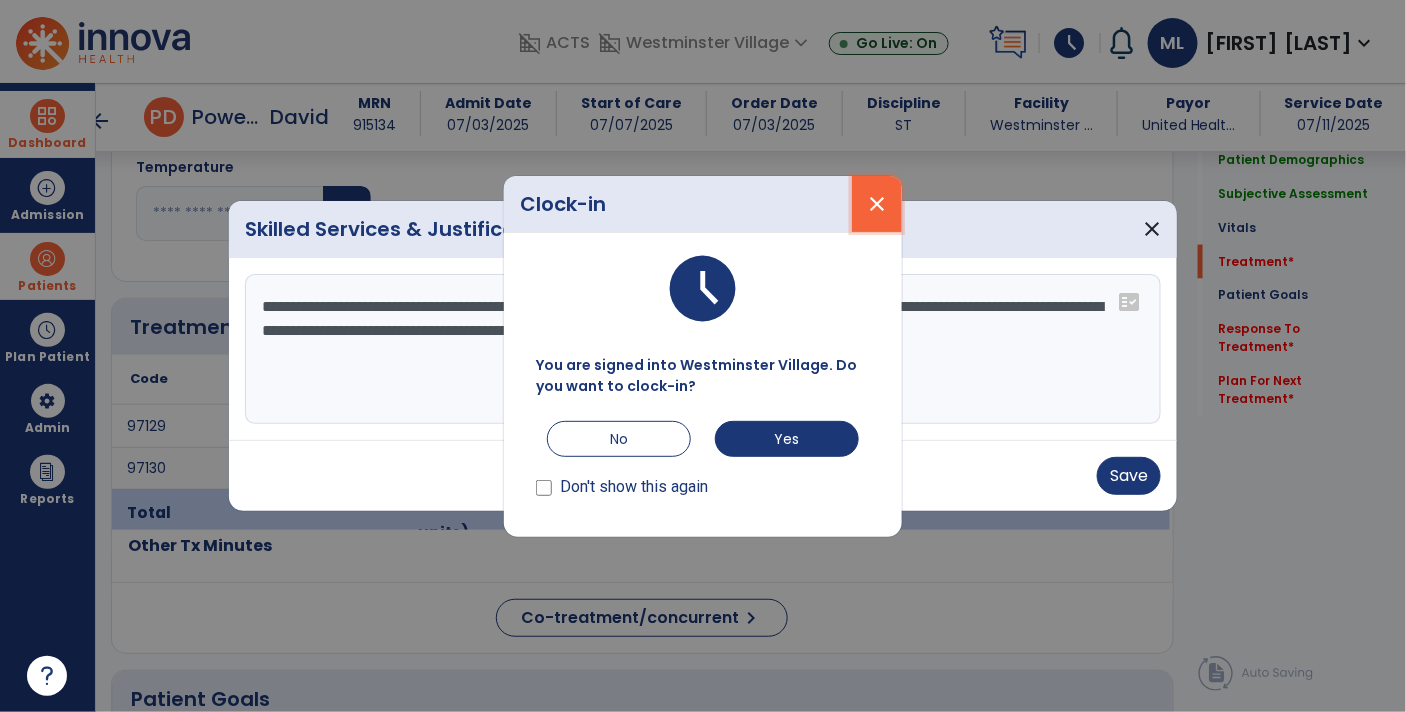 click on "close" at bounding box center (877, 204) 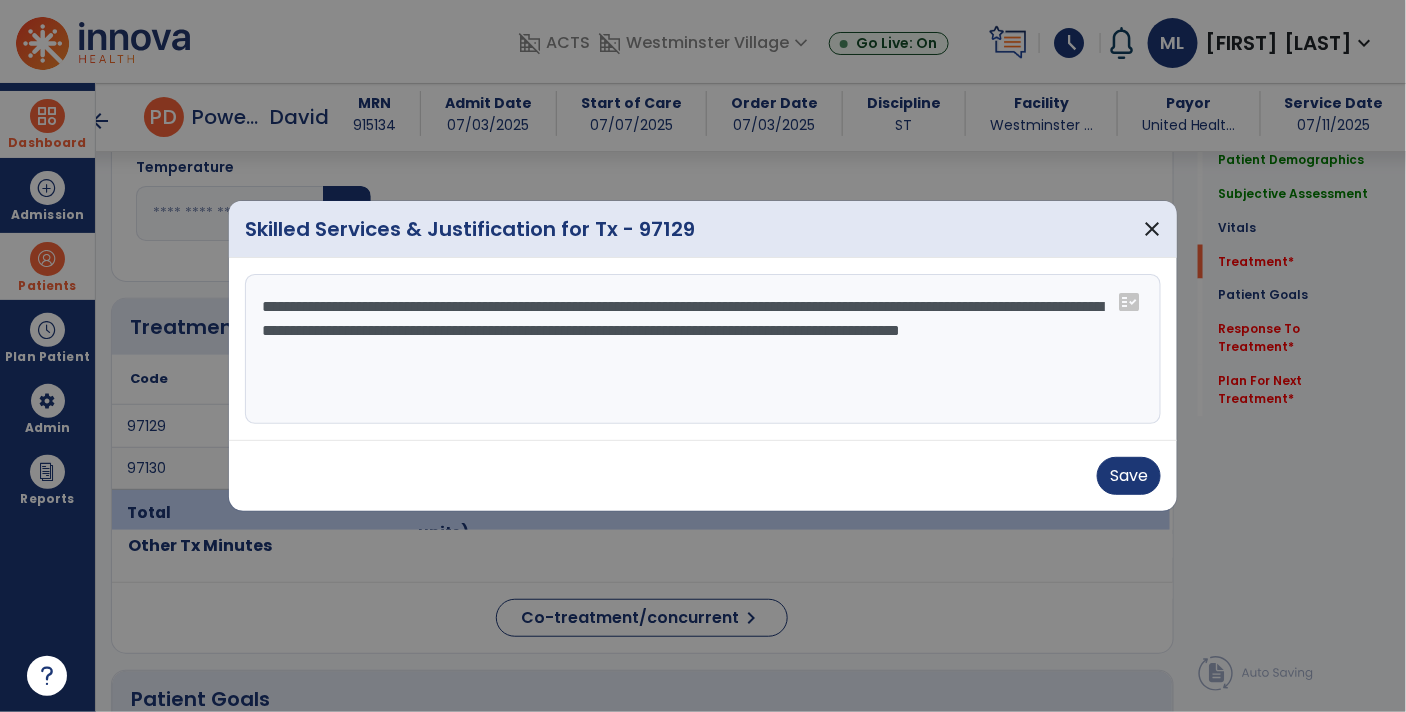 click on "**********" at bounding box center [703, 349] 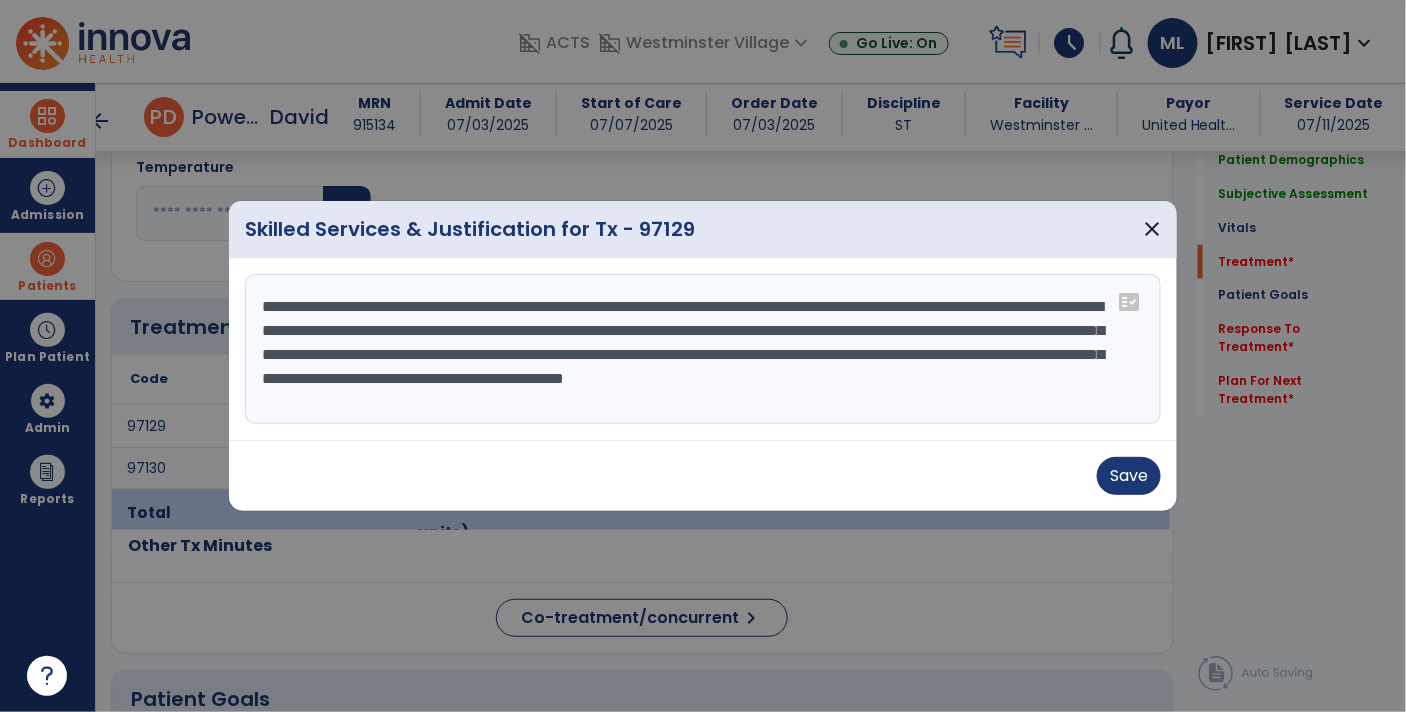 click on "**********" at bounding box center [703, 349] 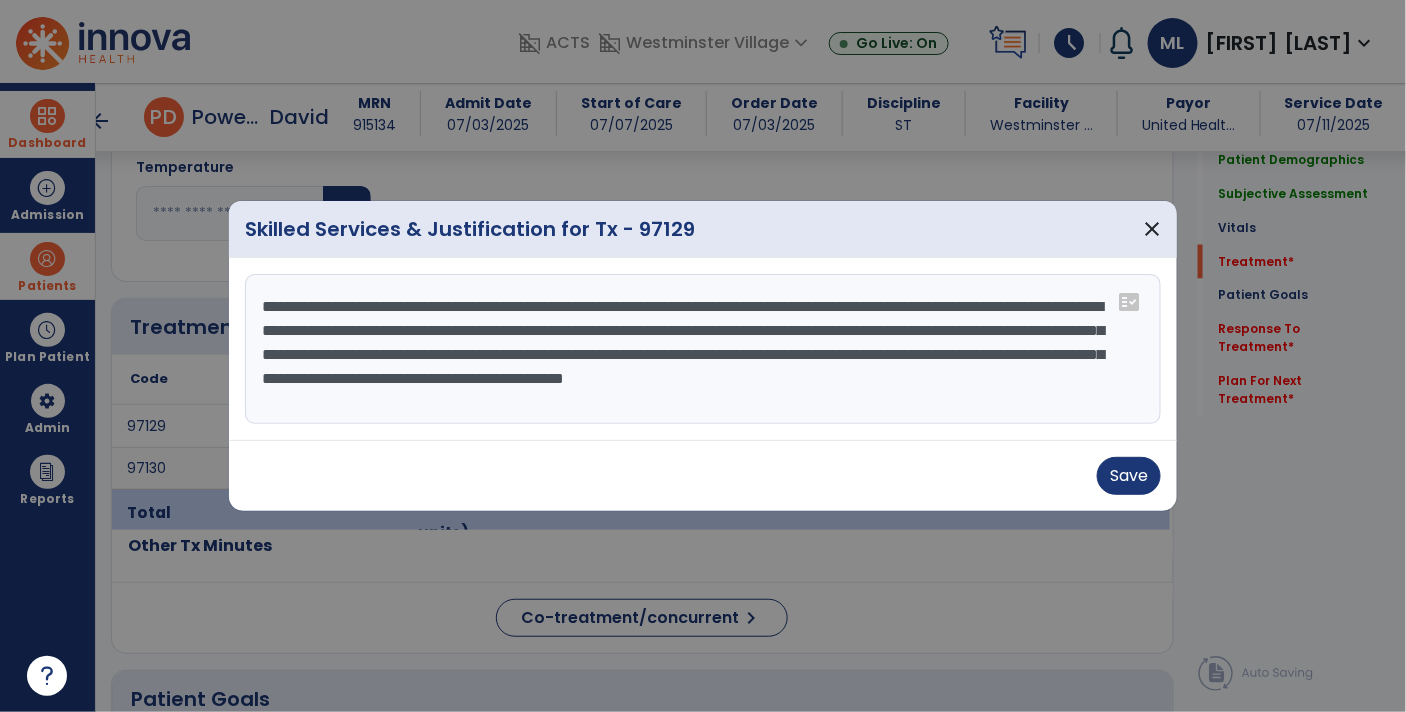 click on "**********" at bounding box center [703, 349] 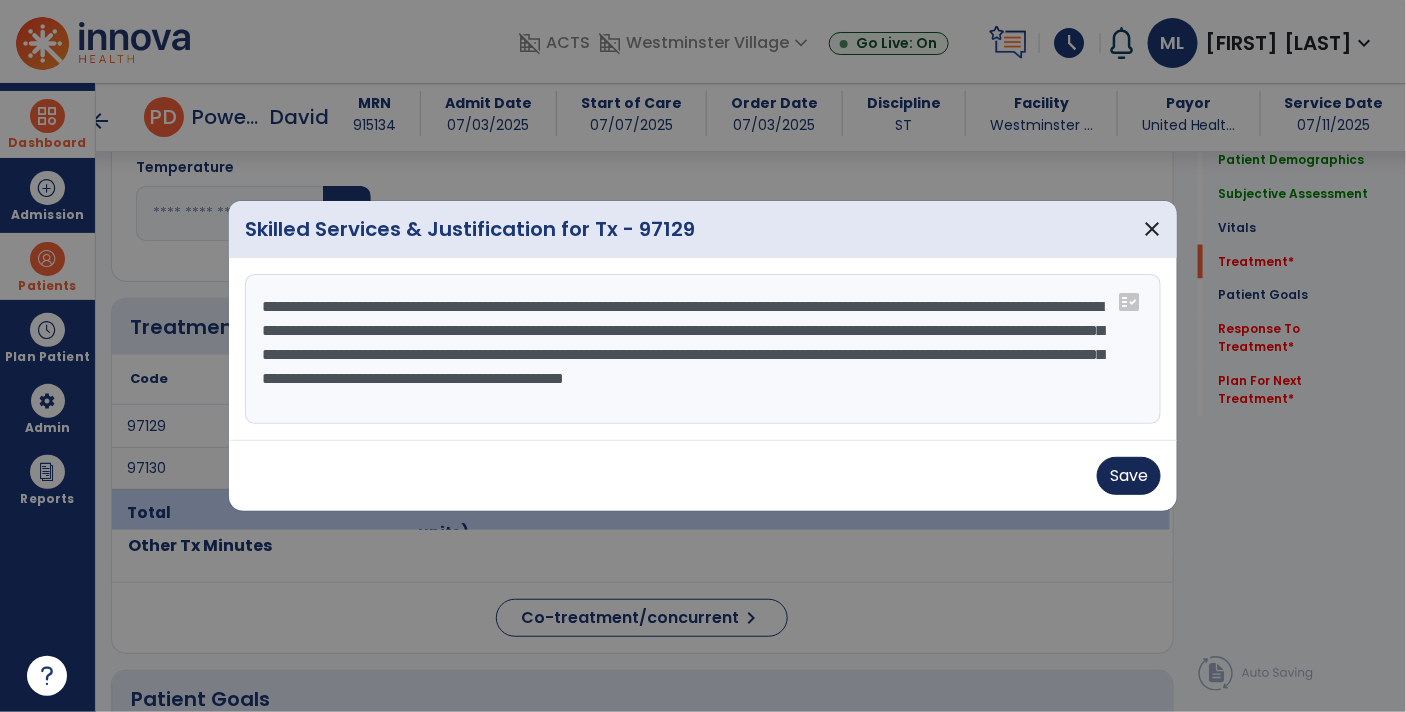 type on "**********" 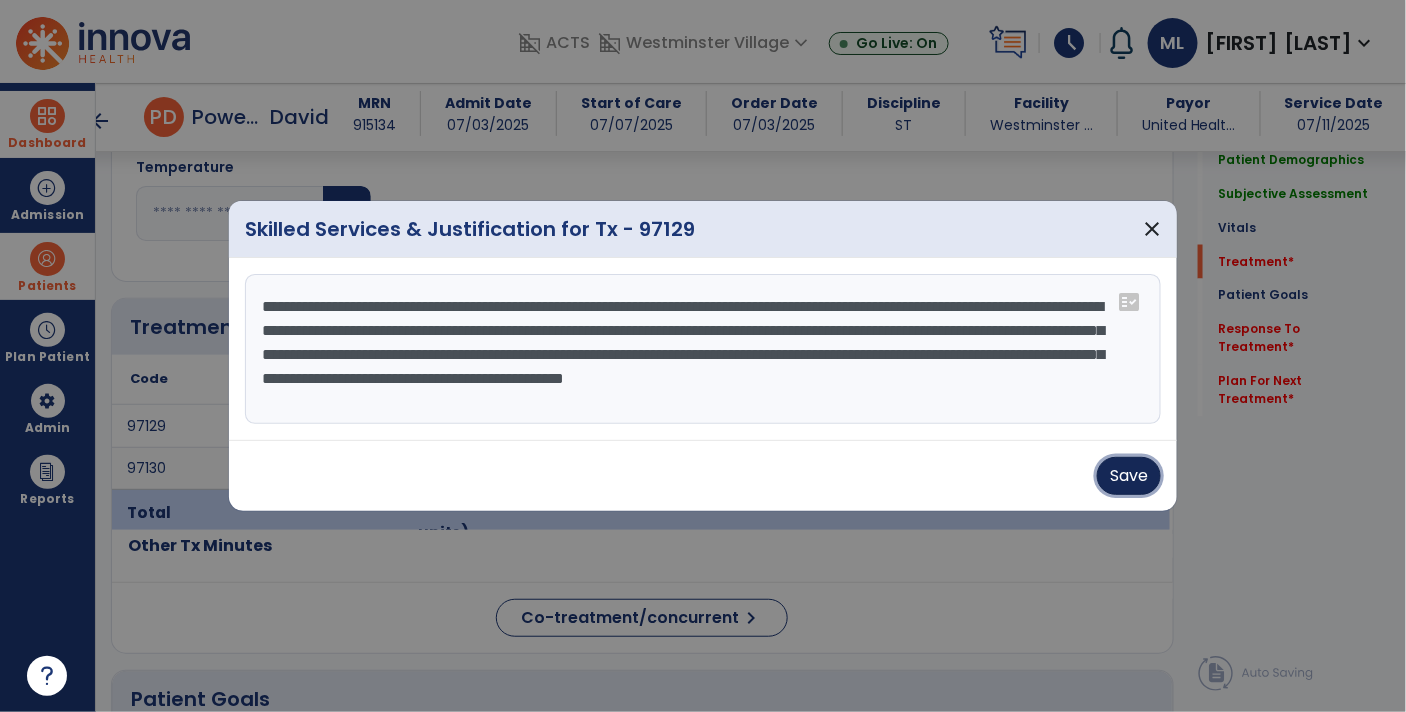 click on "Save" at bounding box center (1129, 476) 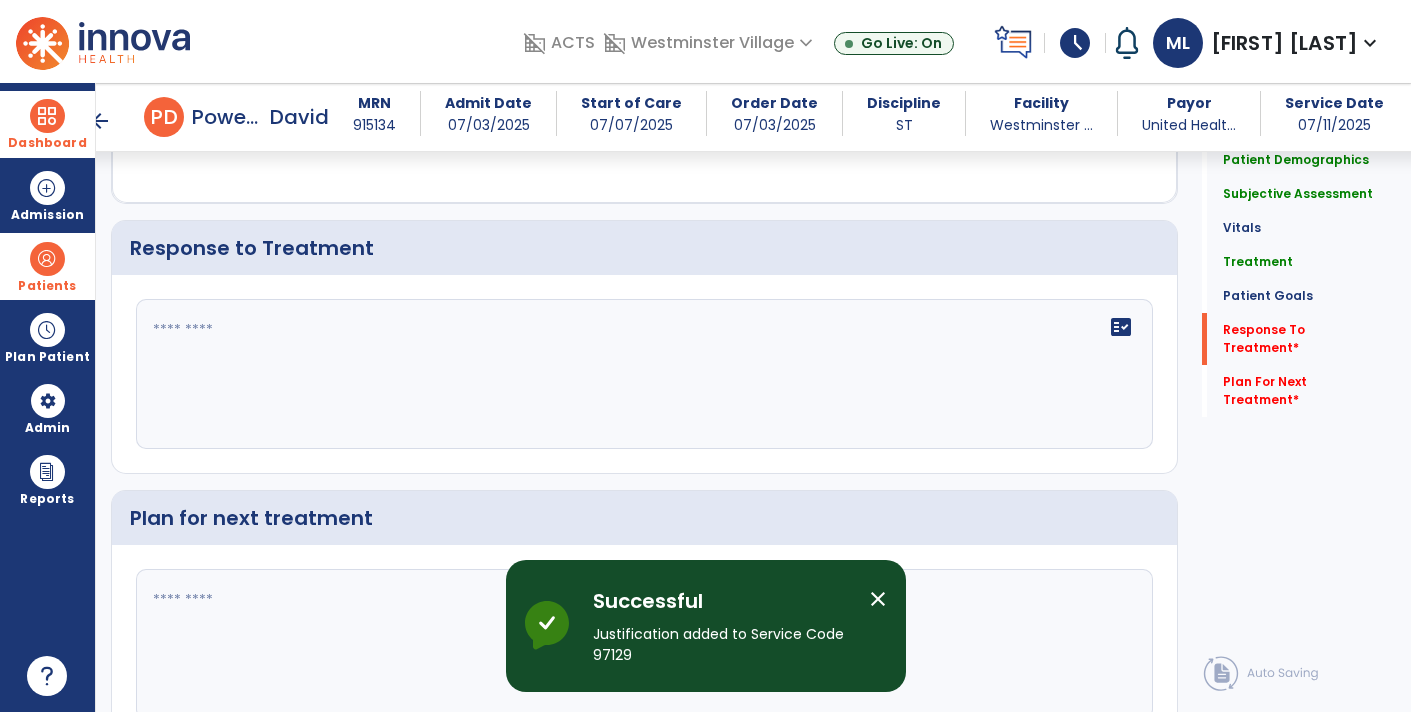 scroll, scrollTop: 2758, scrollLeft: 0, axis: vertical 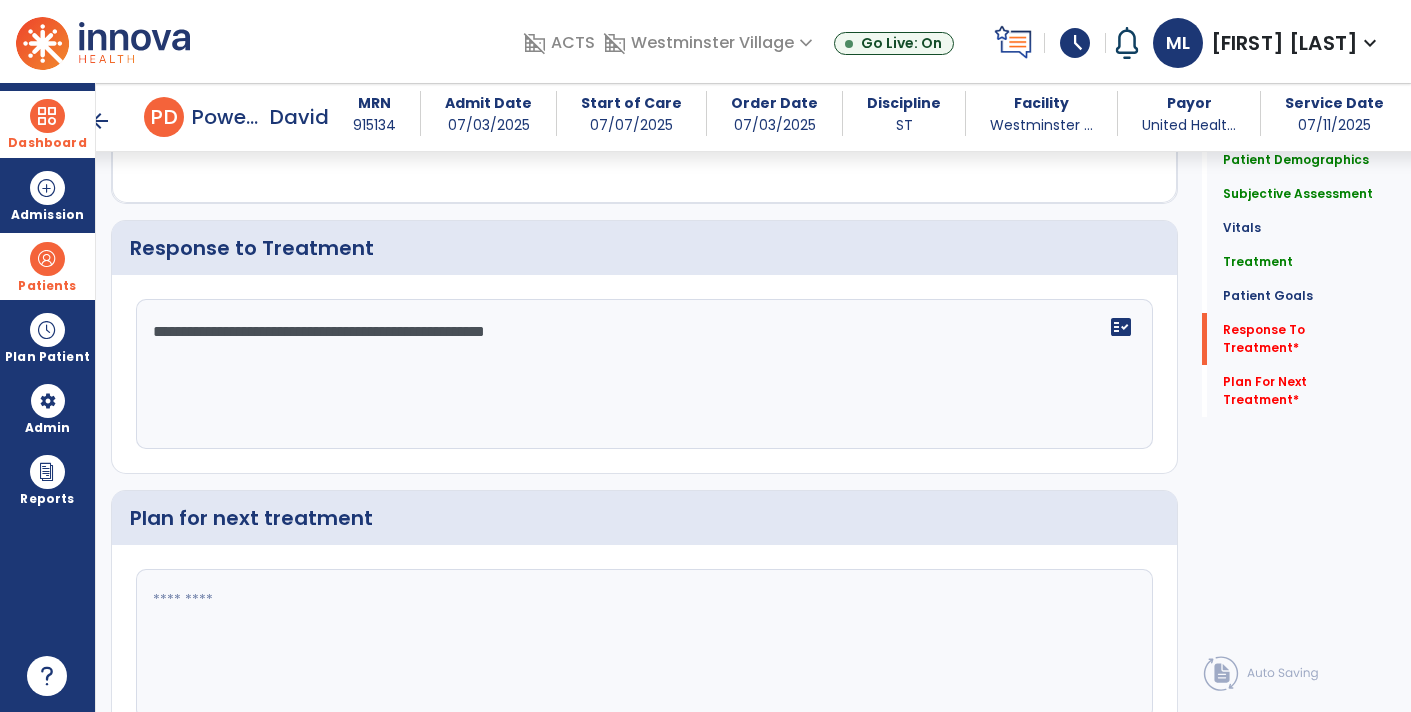 type on "**********" 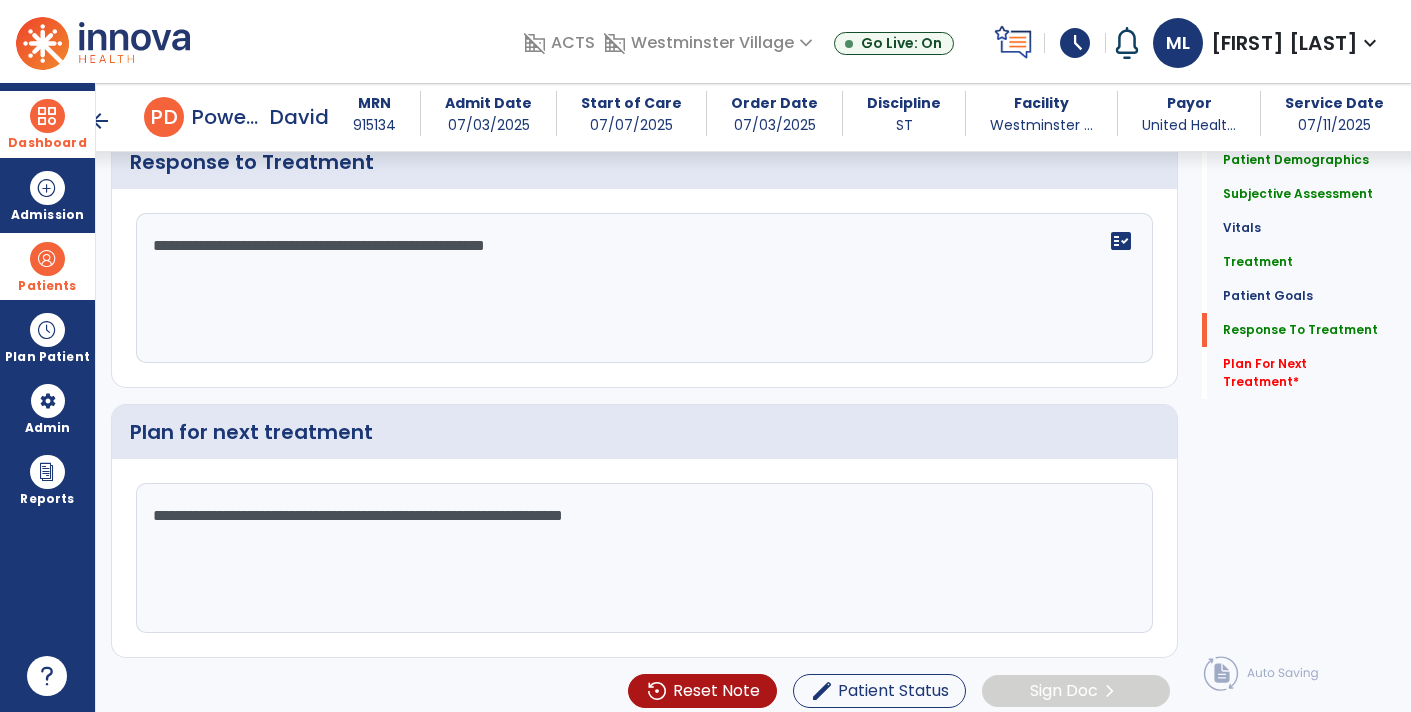 scroll, scrollTop: 2844, scrollLeft: 0, axis: vertical 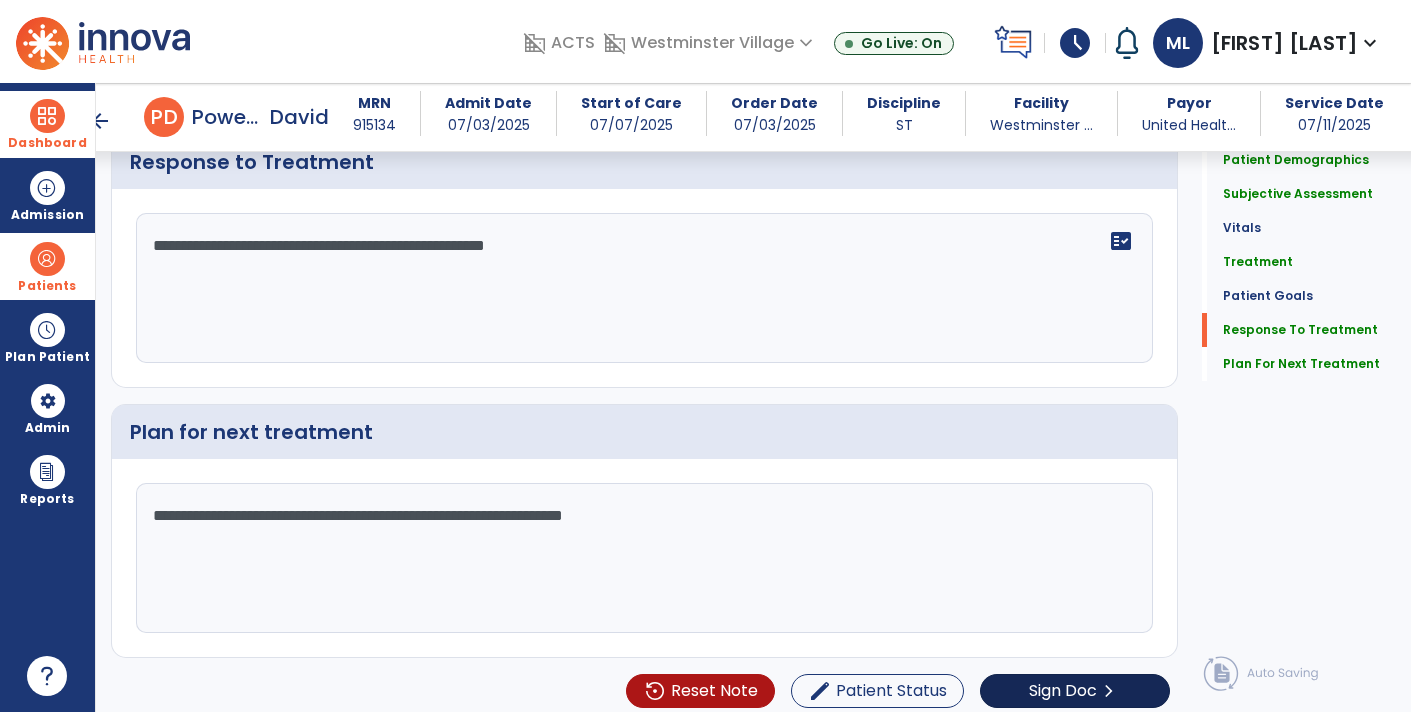type on "**********" 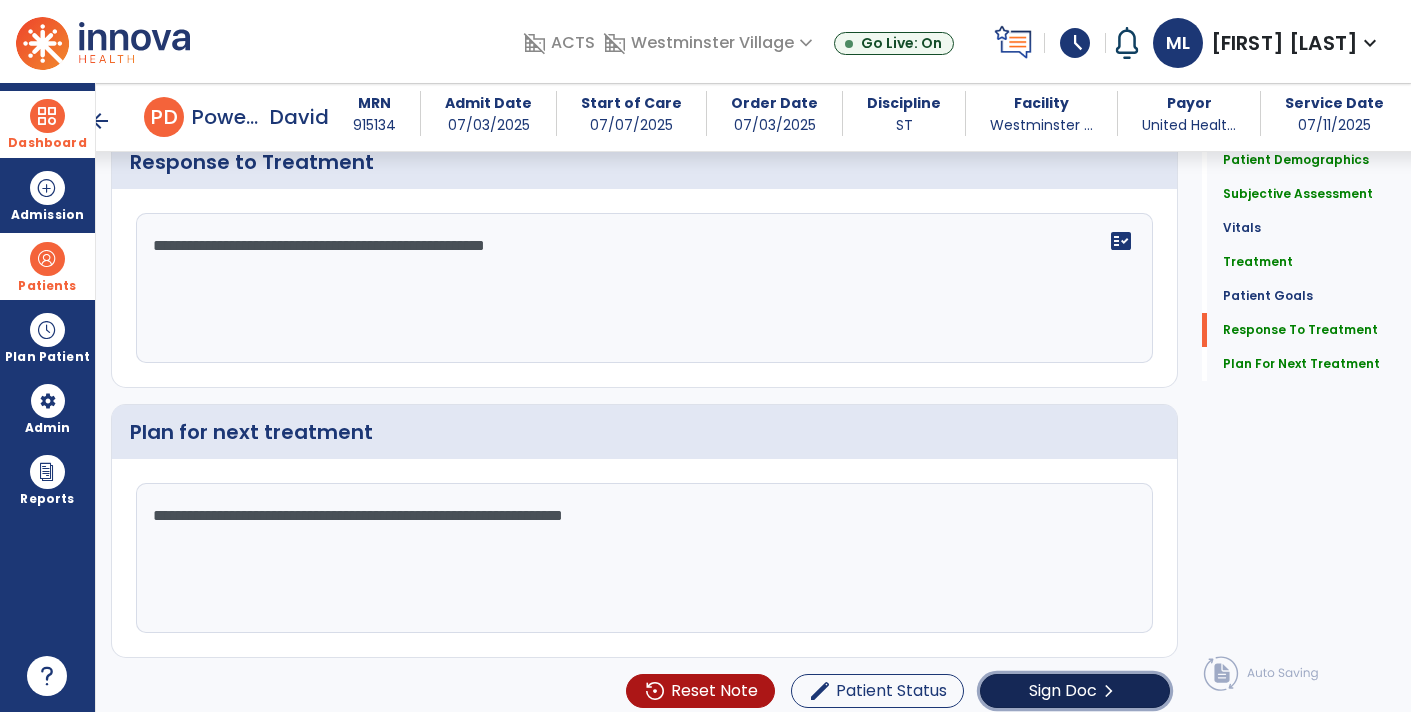 click on "Sign Doc" 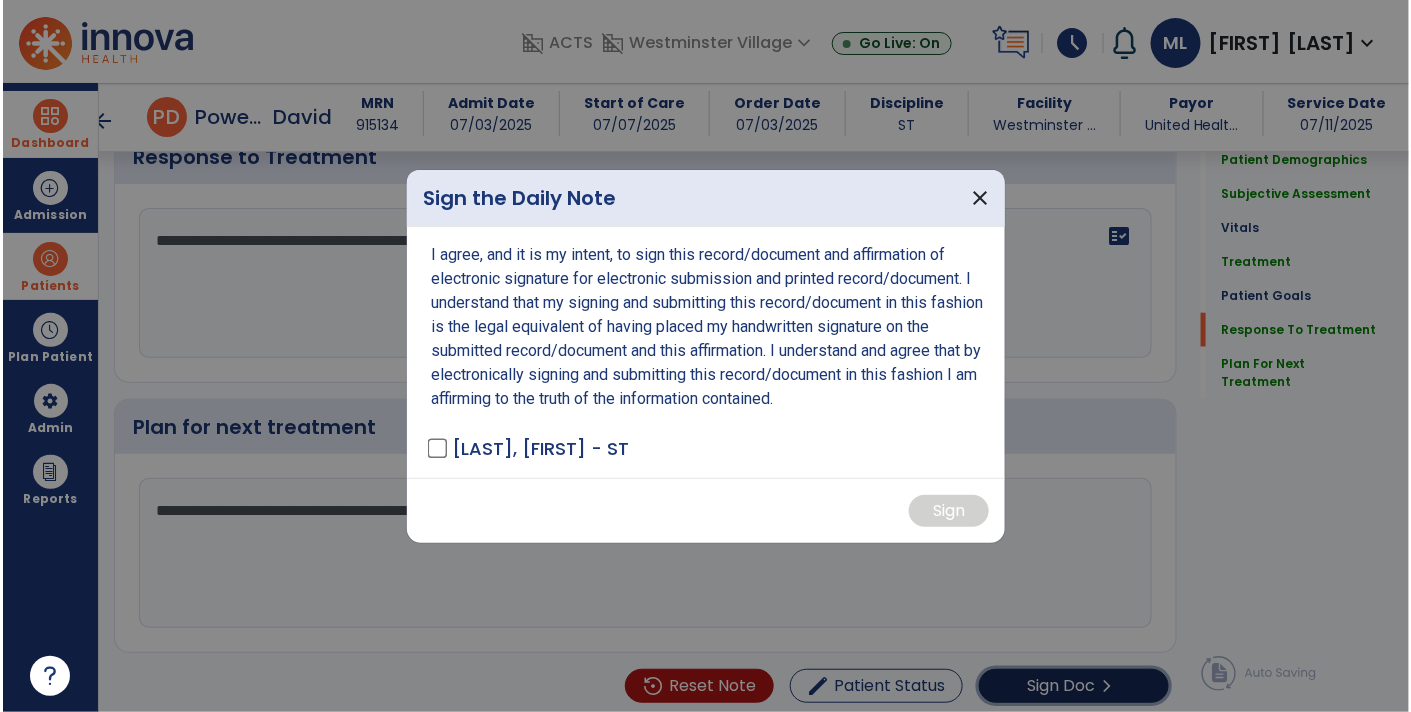 scroll, scrollTop: 2844, scrollLeft: 0, axis: vertical 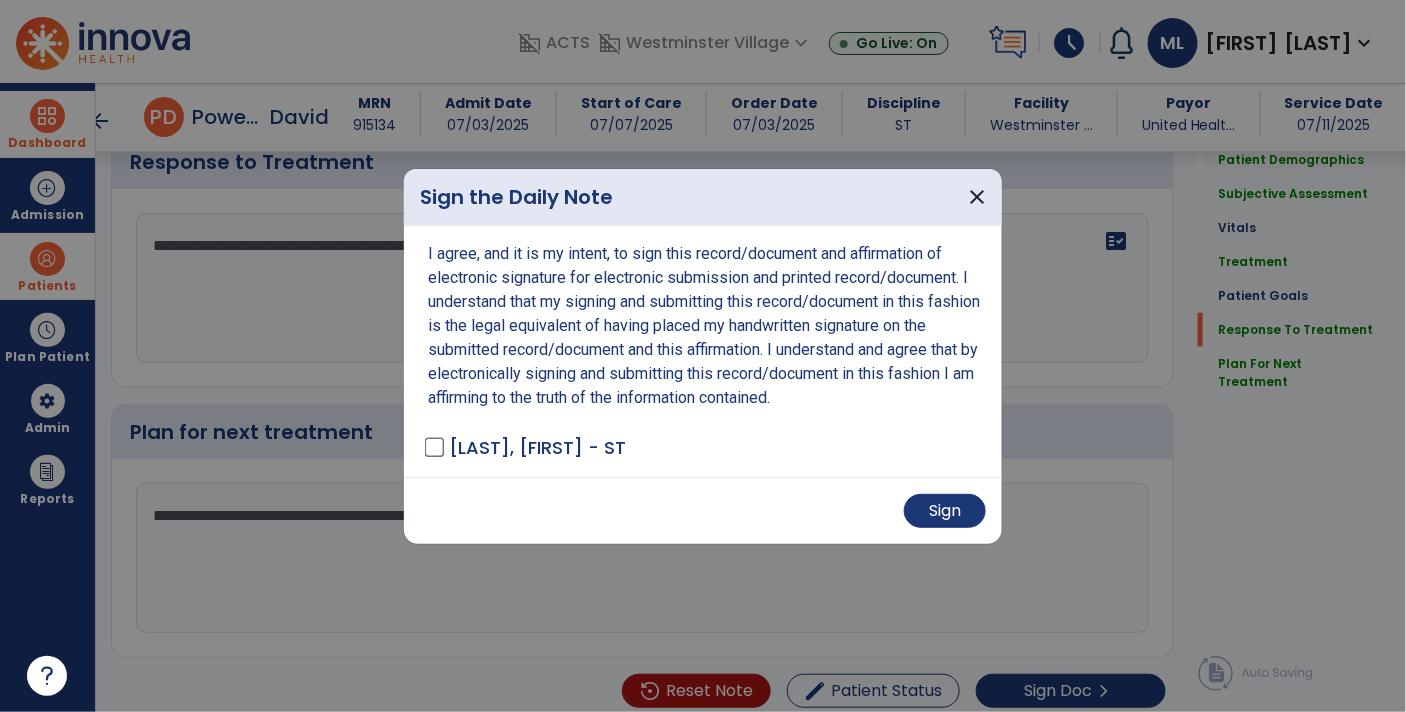 click on "Sign" at bounding box center (703, 510) 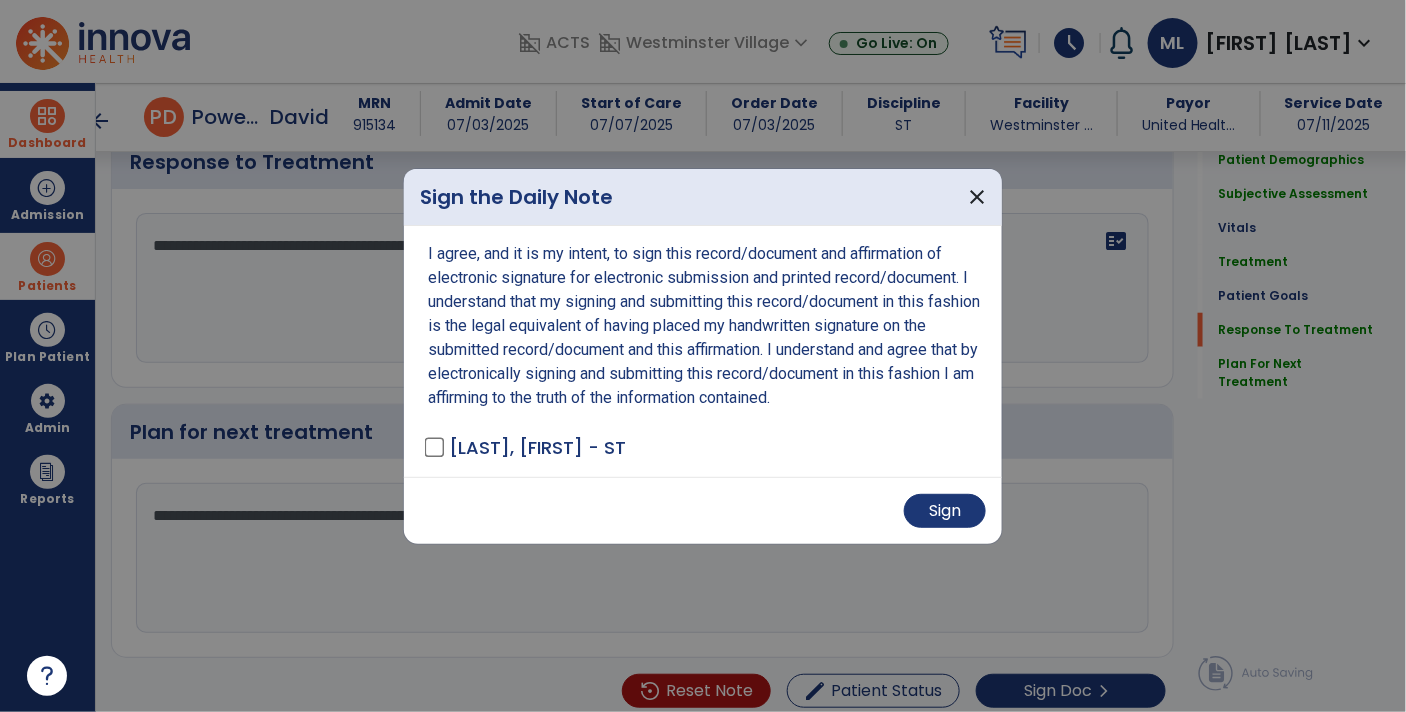 click at bounding box center (703, 356) 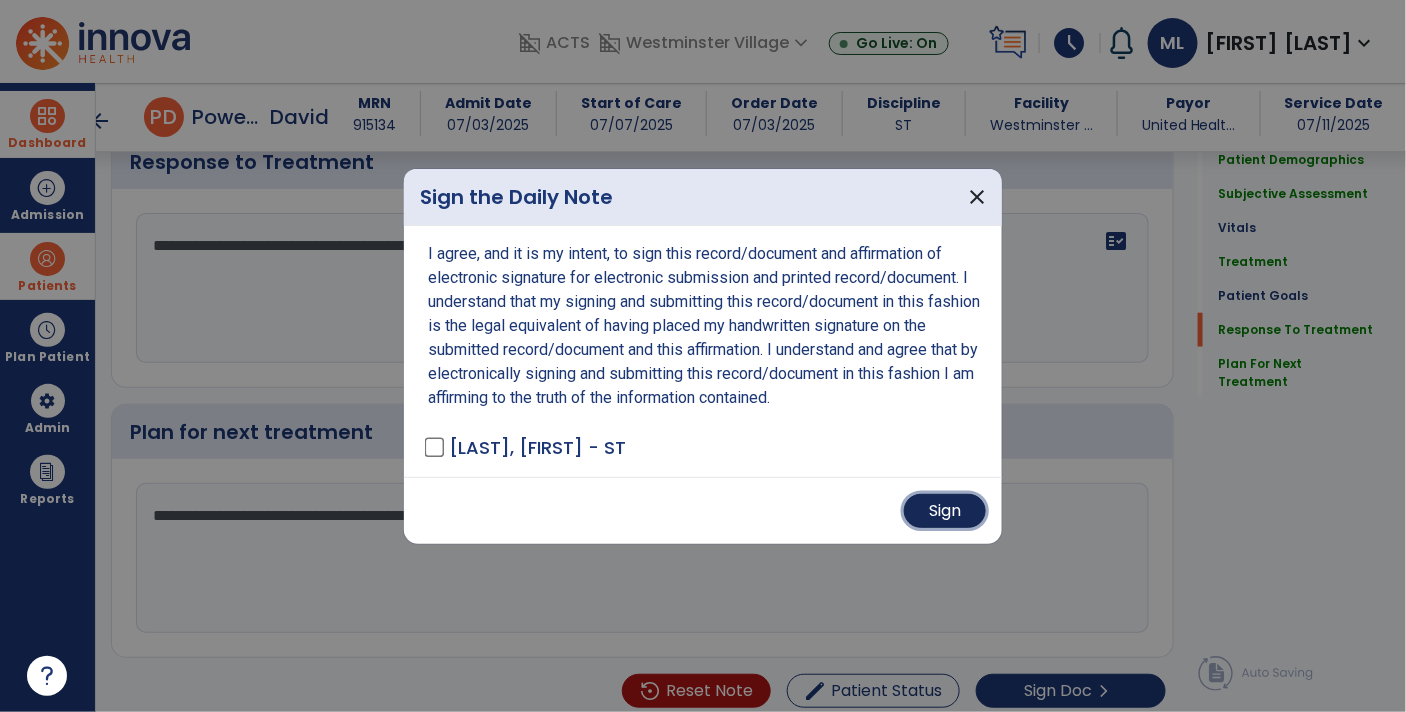 click on "Sign" at bounding box center (945, 511) 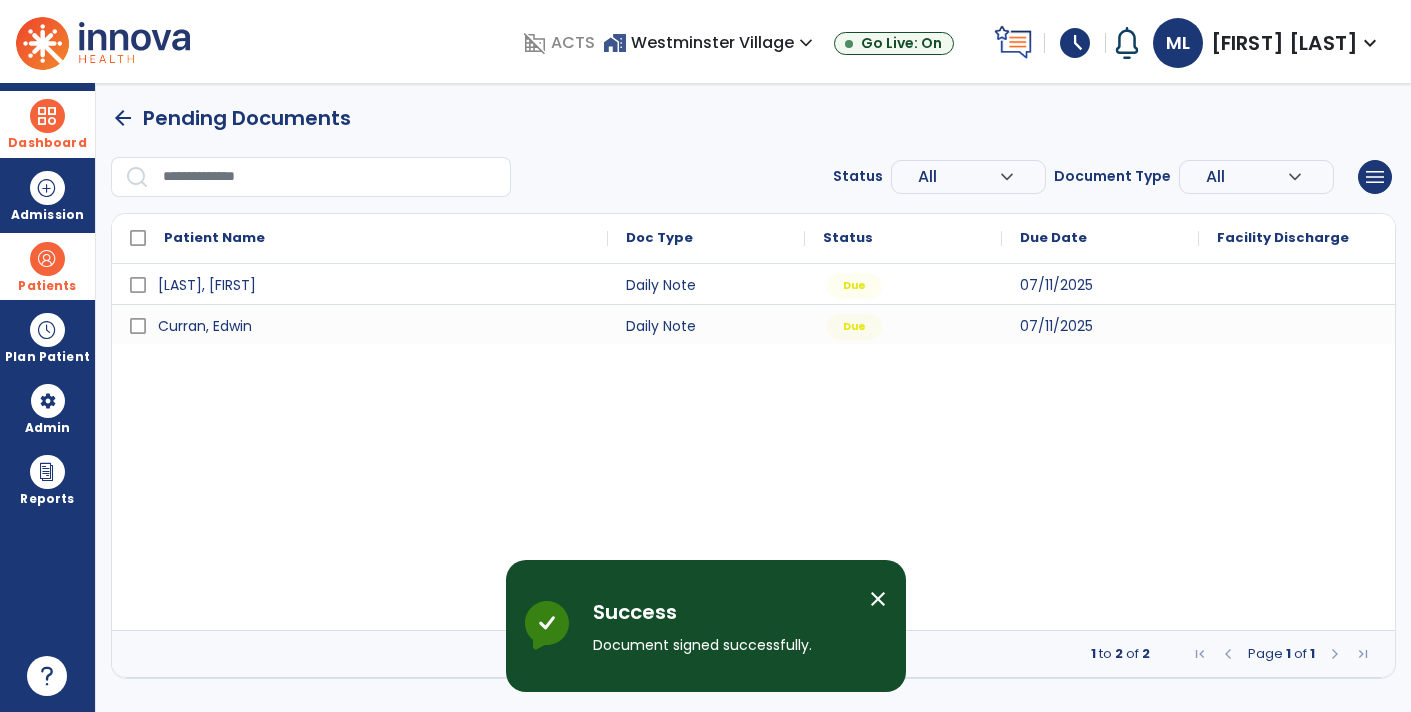 scroll, scrollTop: 0, scrollLeft: 0, axis: both 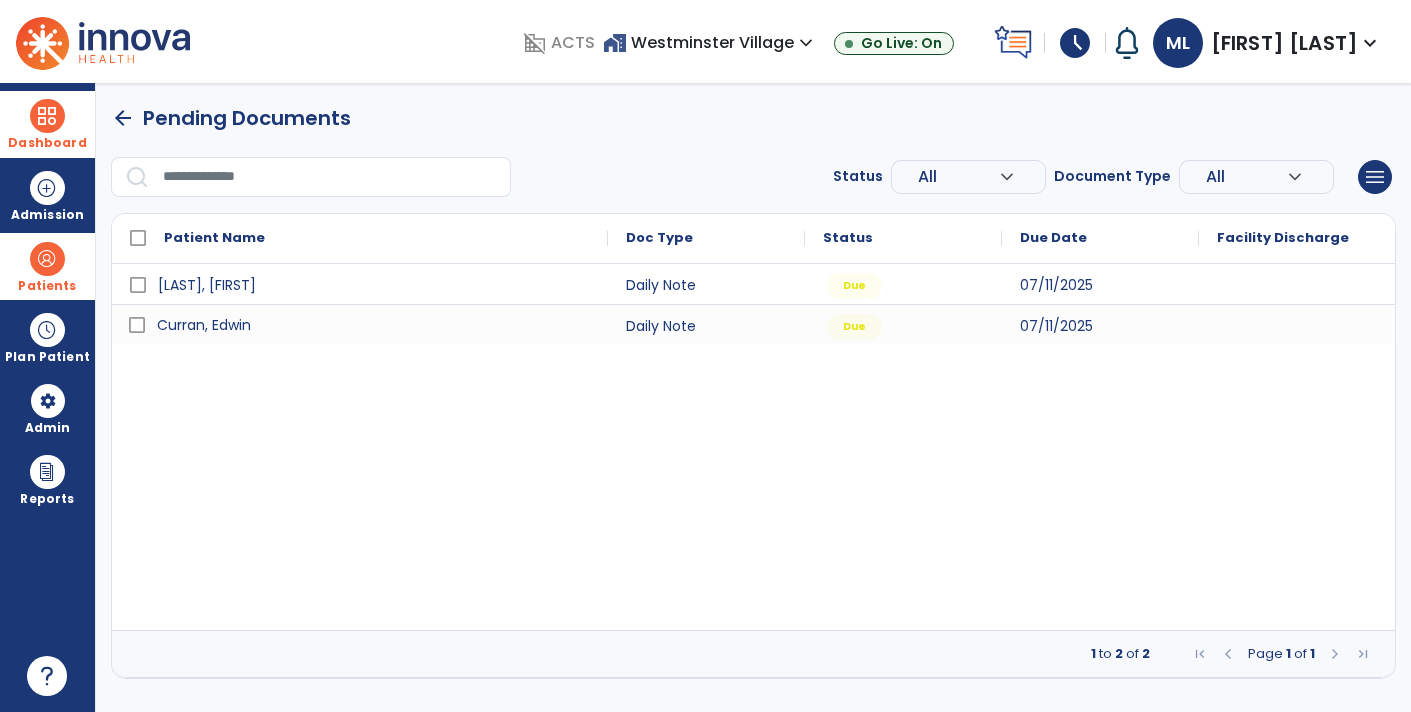 click on "Curran, Edwin" at bounding box center (204, 325) 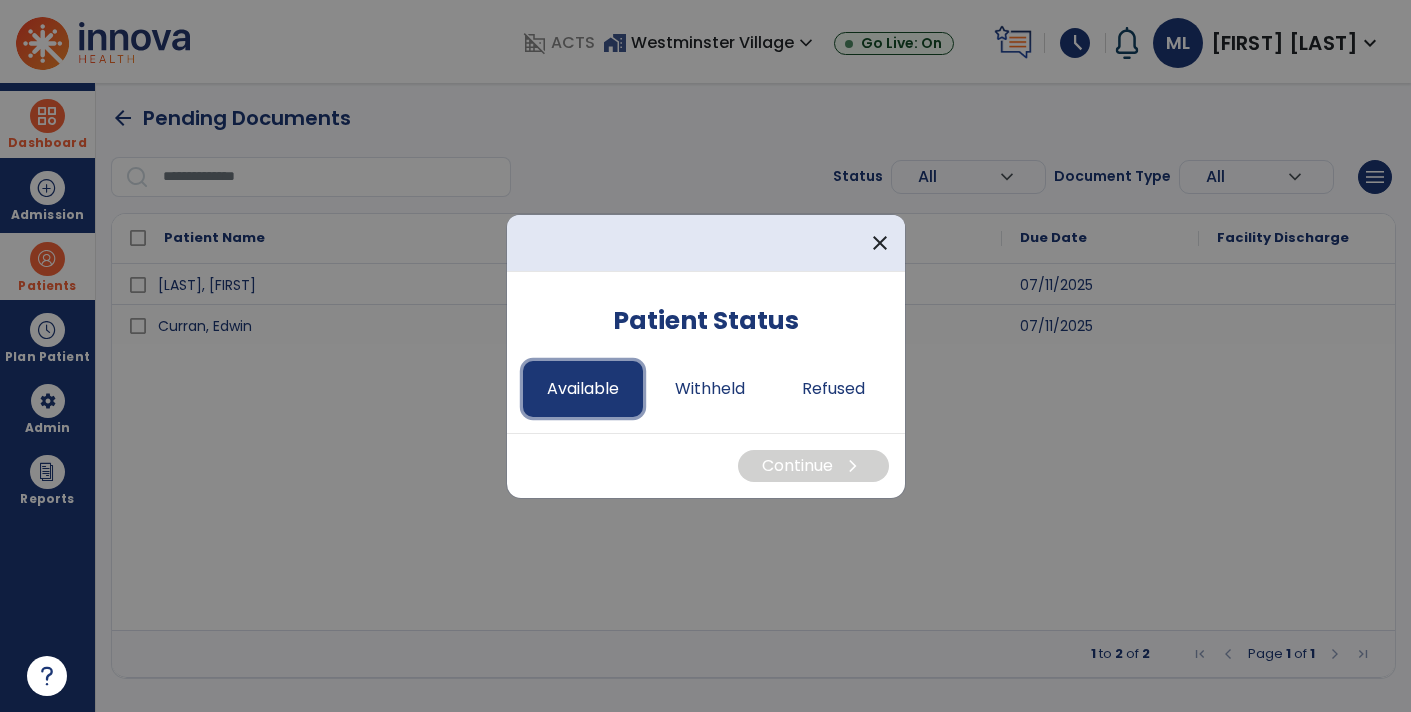 click on "Available" at bounding box center [583, 389] 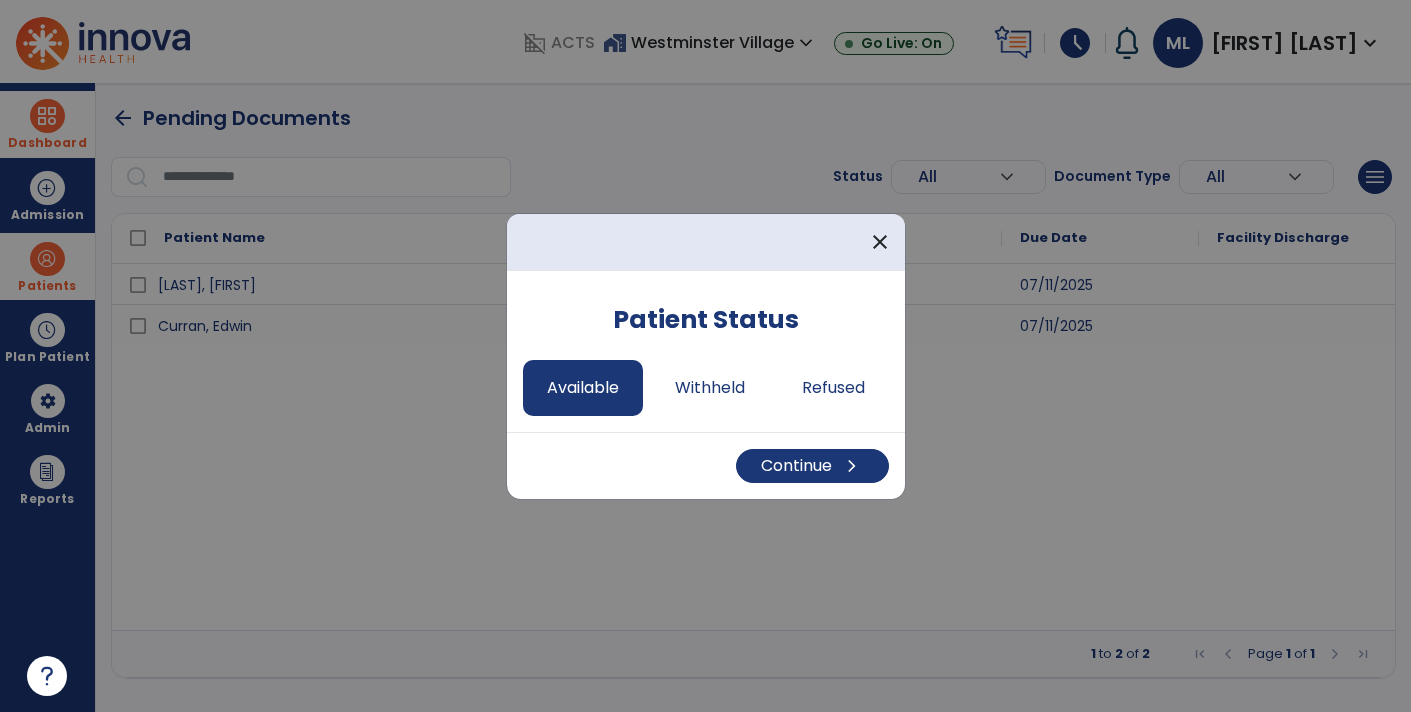 click on "Continue   chevron_right" at bounding box center [706, 465] 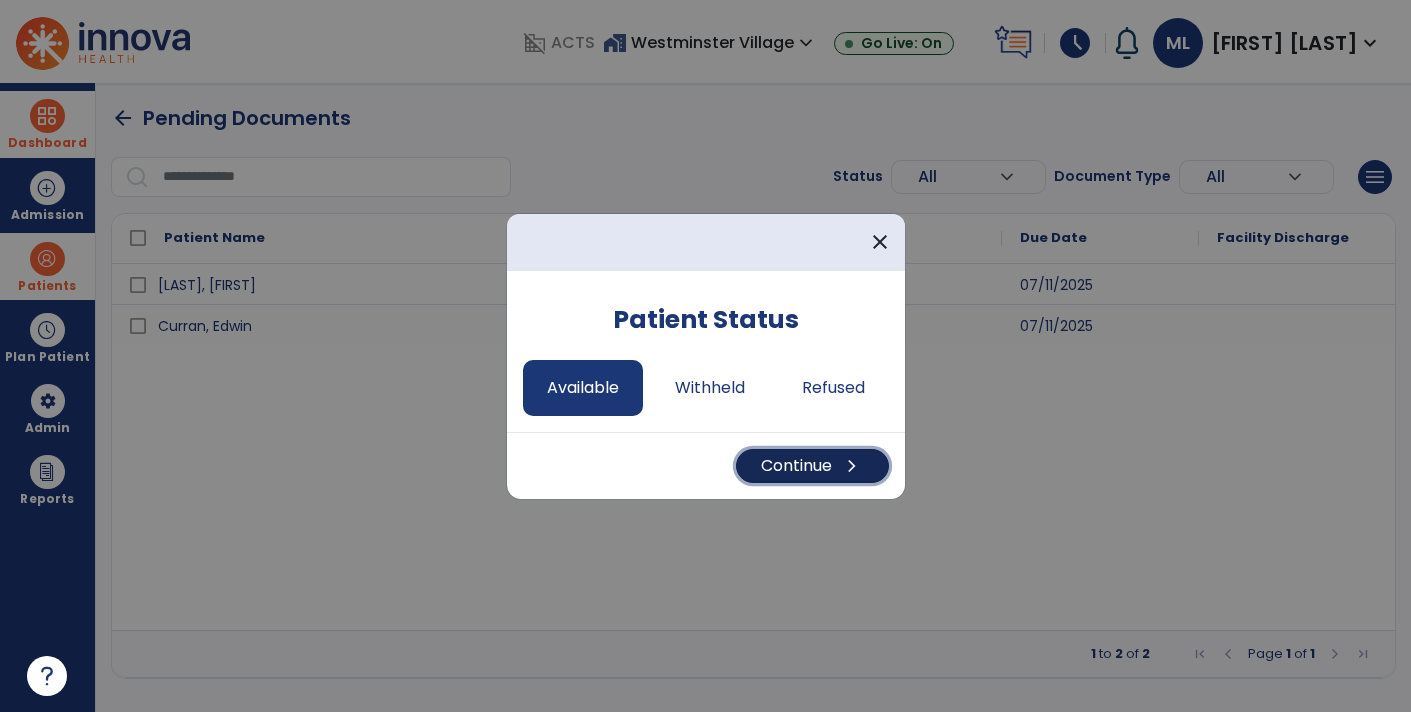 click on "chevron_right" at bounding box center (852, 466) 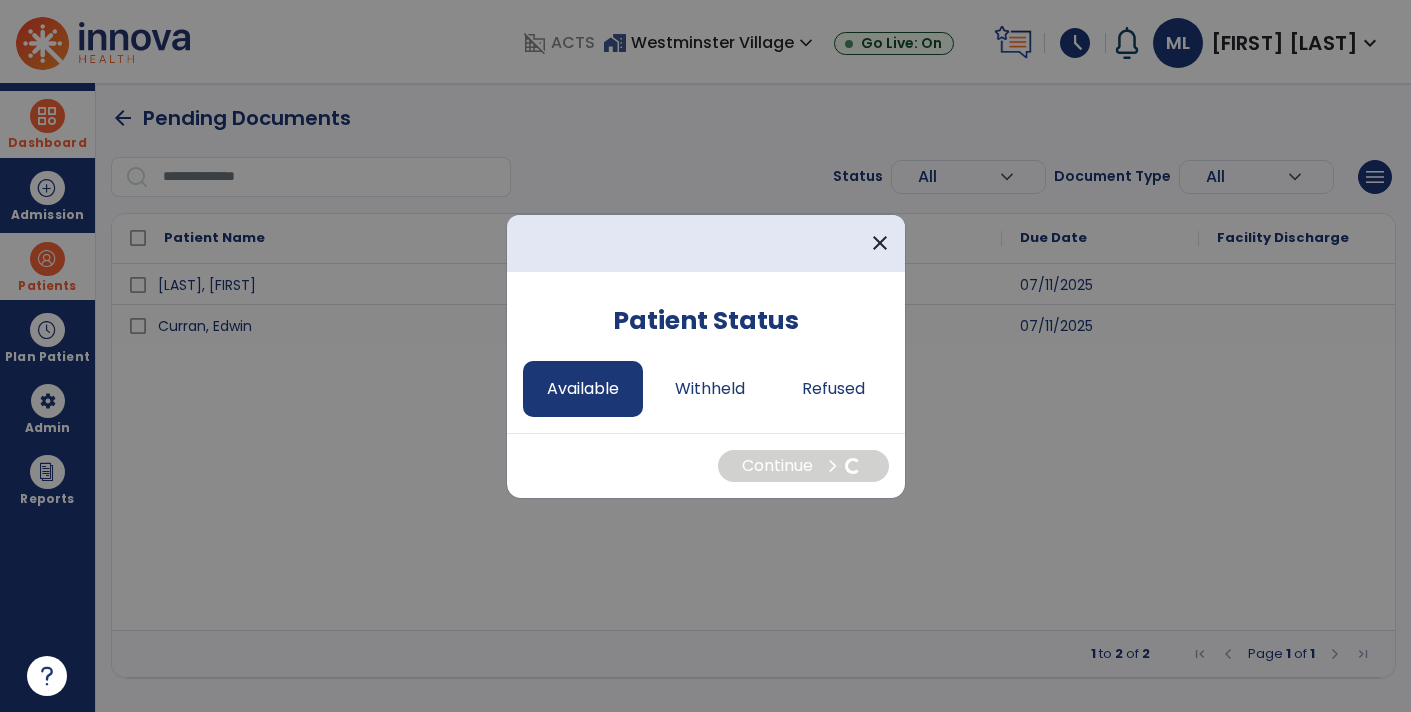 select on "*" 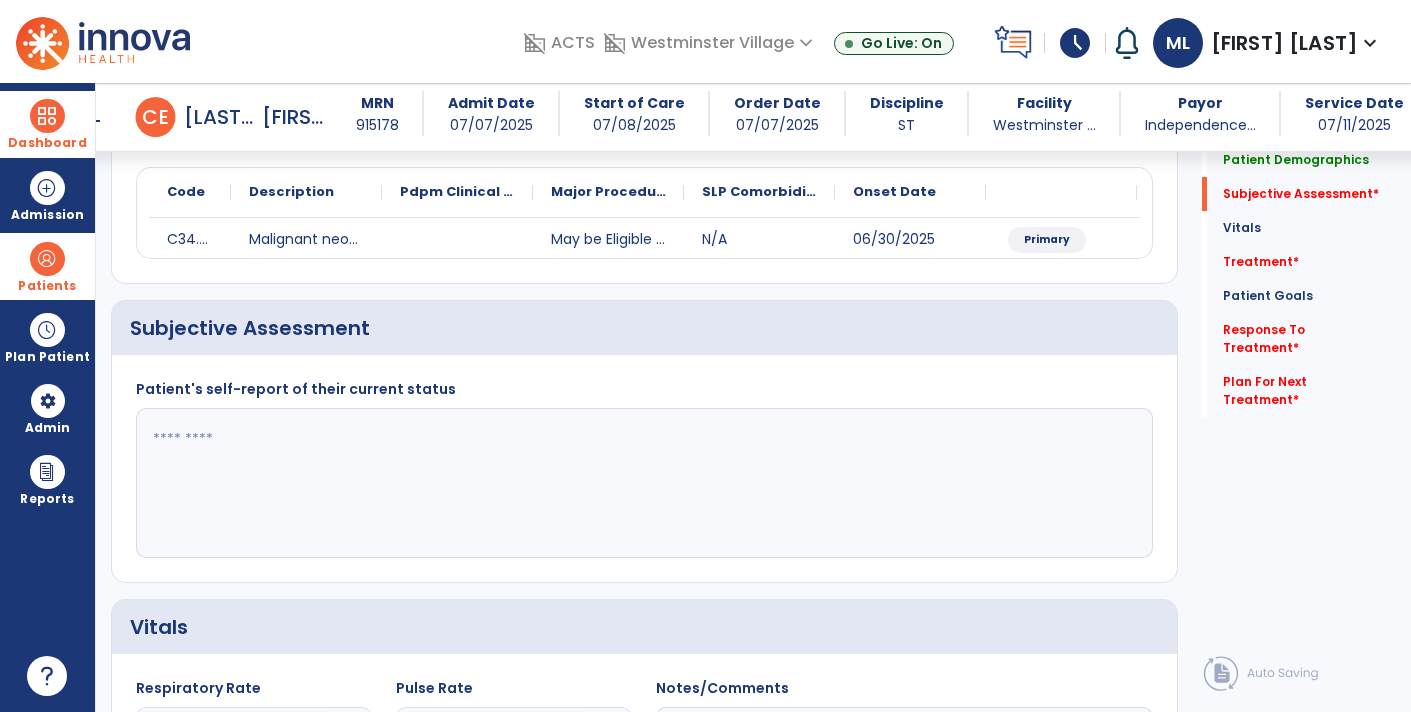 scroll, scrollTop: 226, scrollLeft: 0, axis: vertical 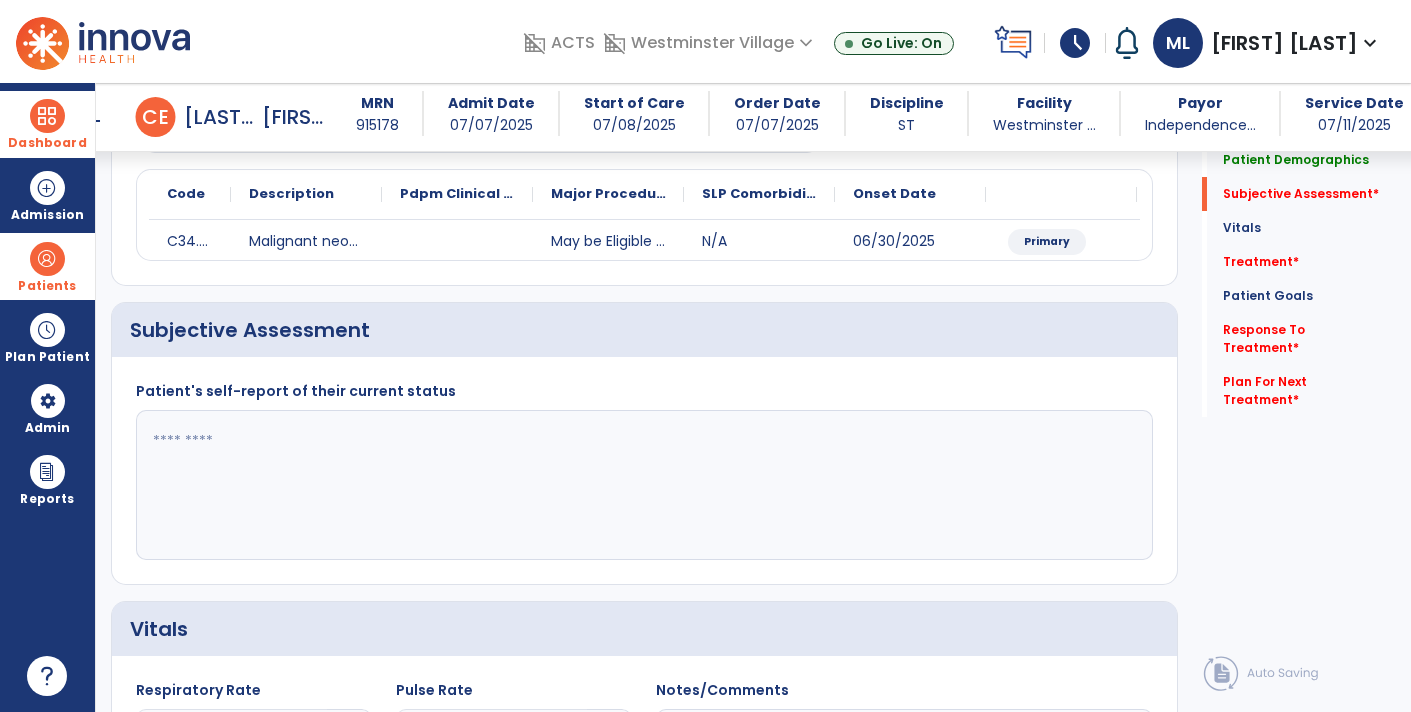 click 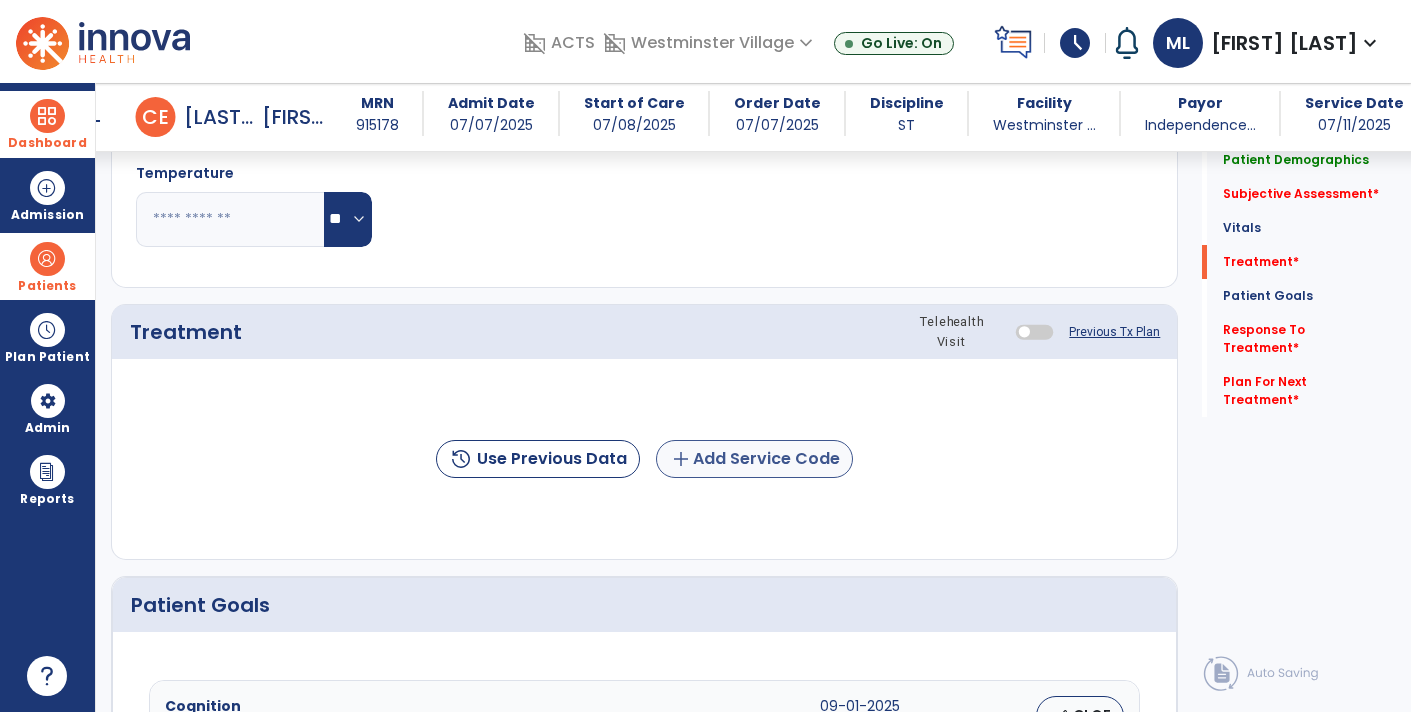 type on "**********" 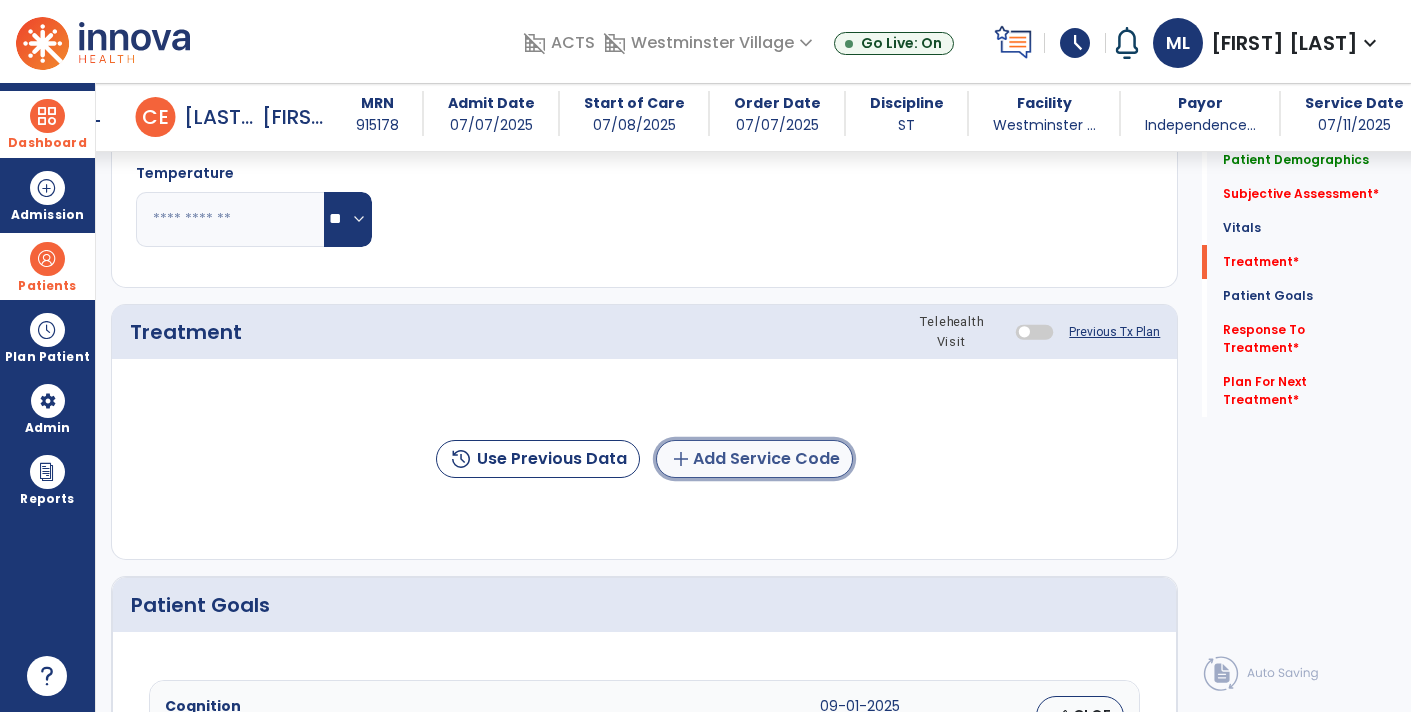 click on "add  Add Service Code" 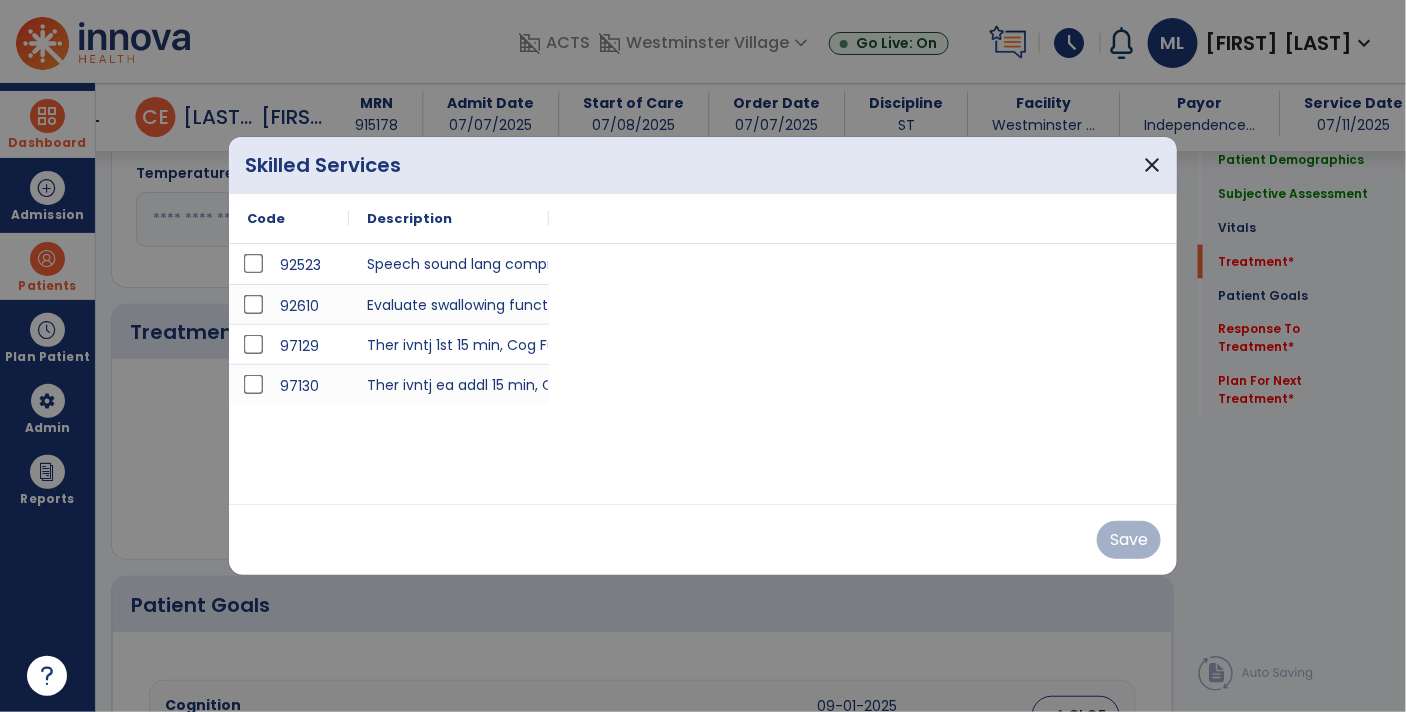 scroll, scrollTop: 945, scrollLeft: 0, axis: vertical 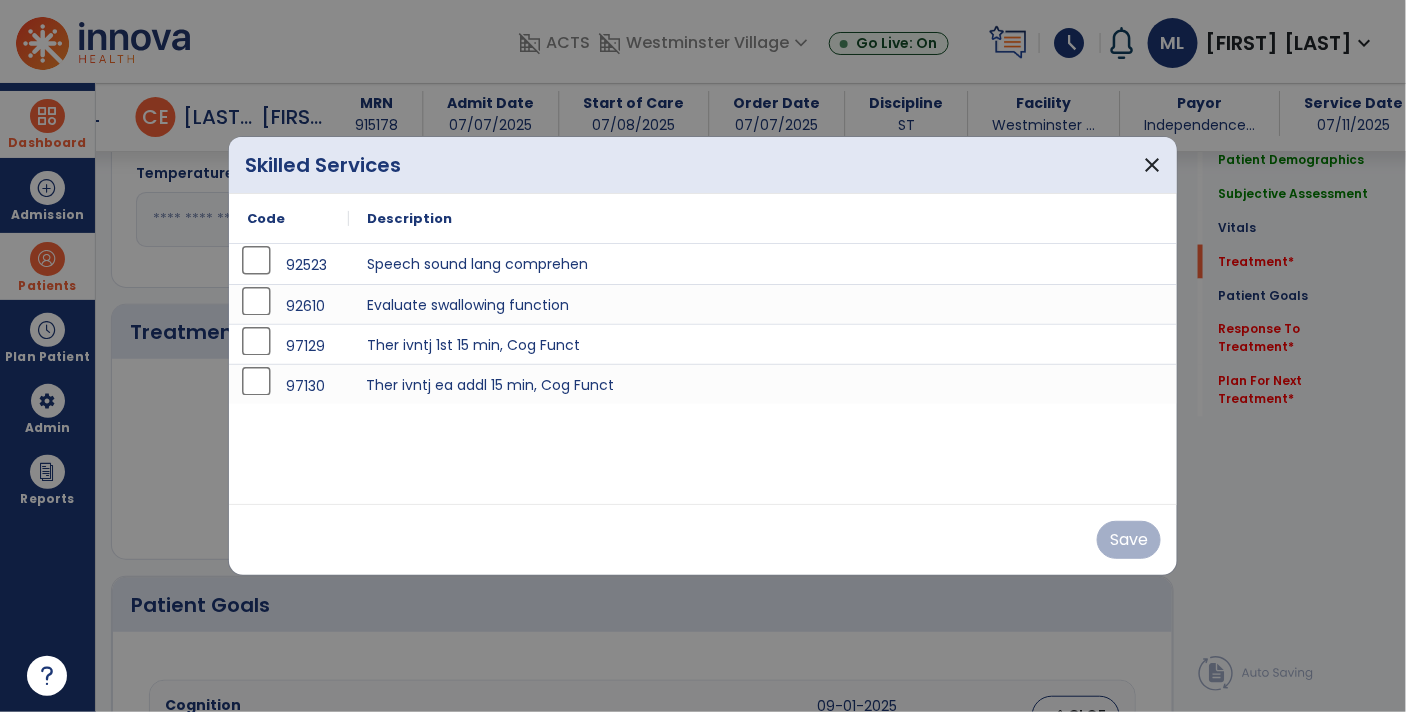 click on "Ther ivntj ea addl 15 min, Cog Funct" at bounding box center (763, 384) 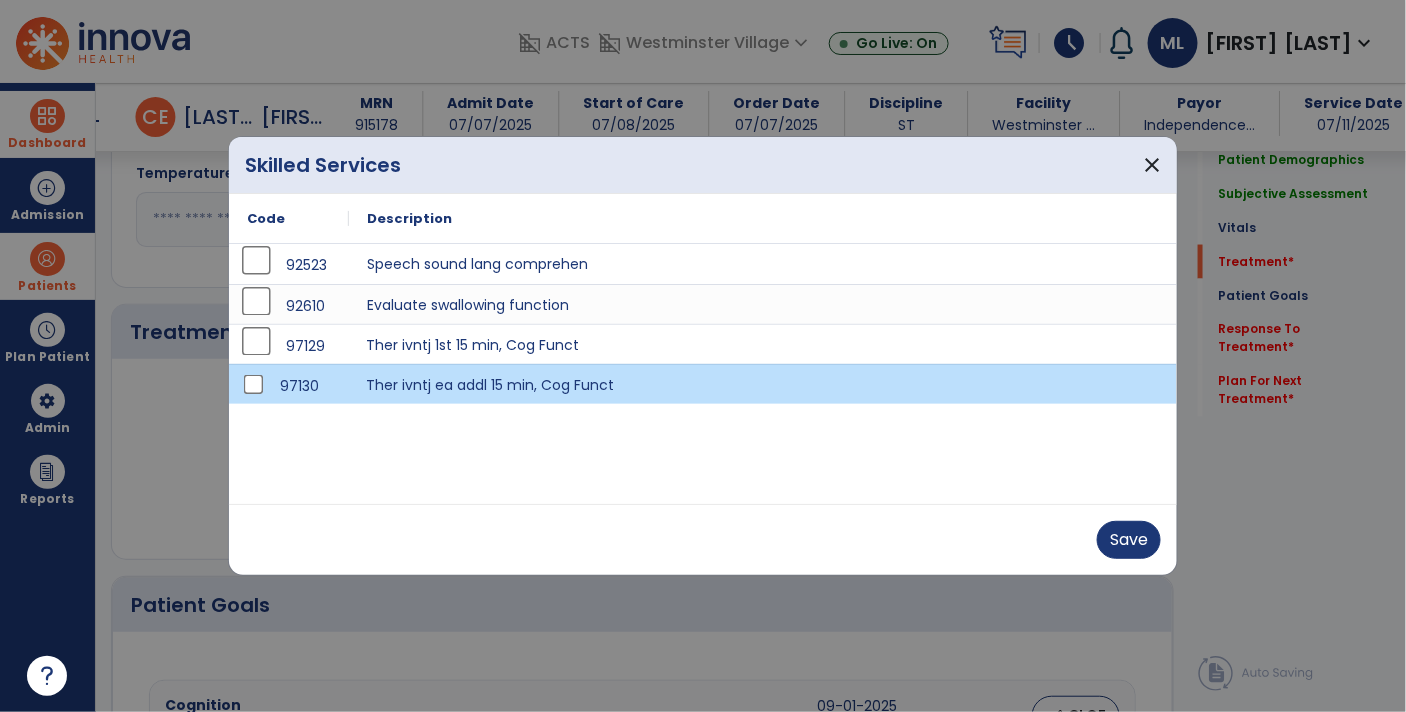 click on "Ther ivntj 1st 15 min, Cog Funct" at bounding box center [763, 344] 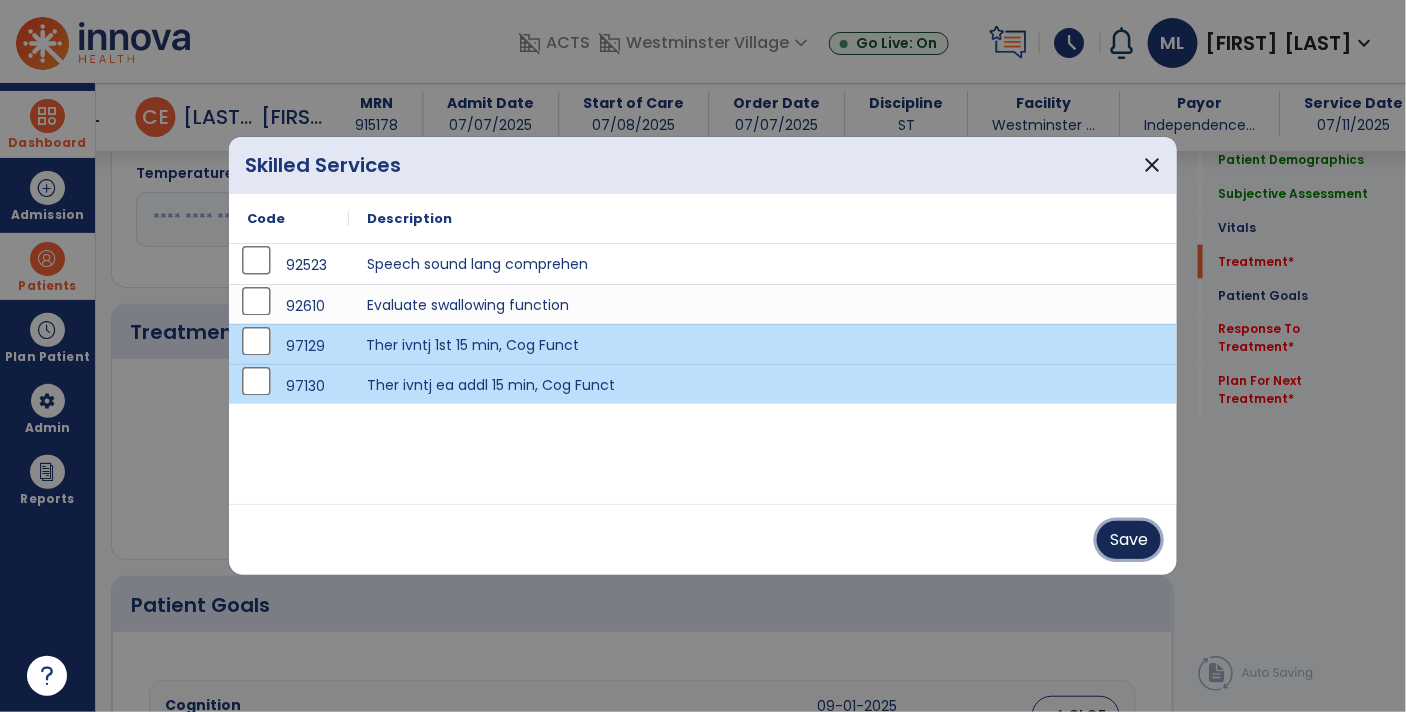 click on "Save" at bounding box center [1129, 540] 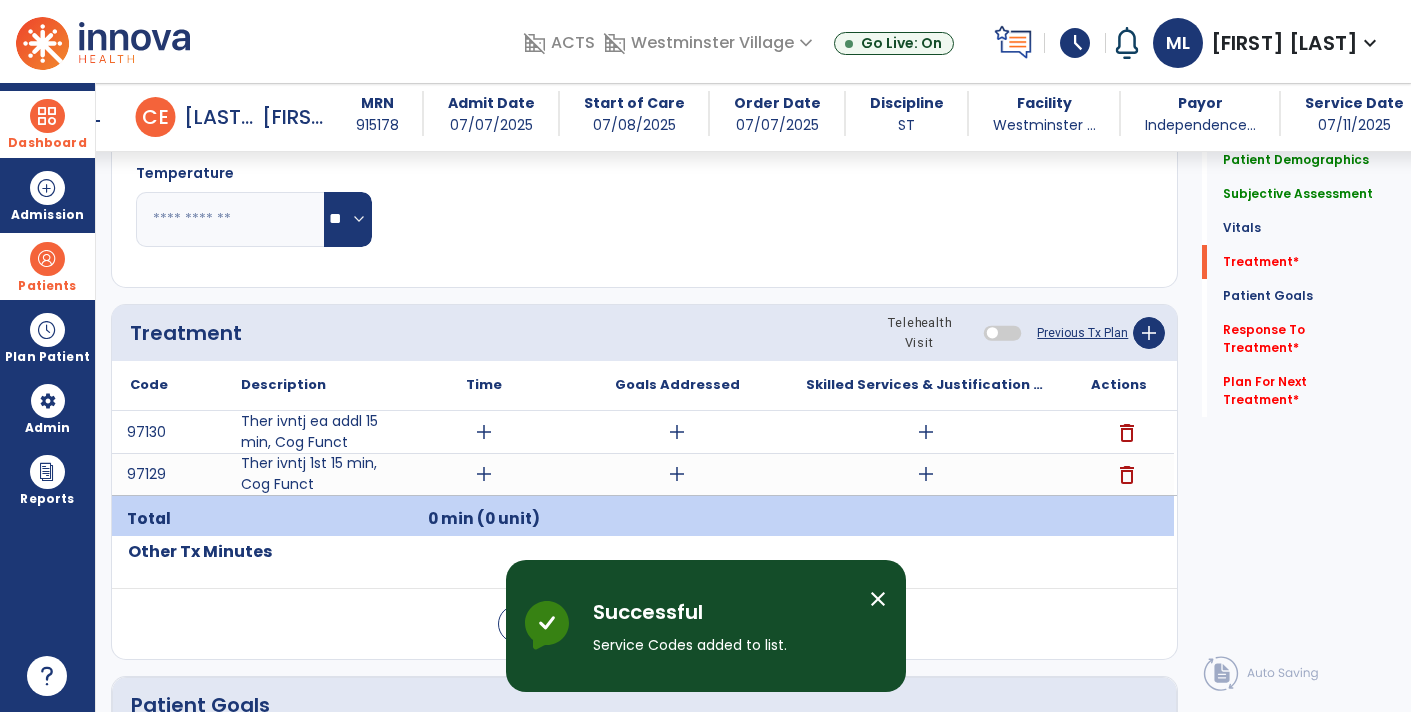 click on "add" at bounding box center [484, 432] 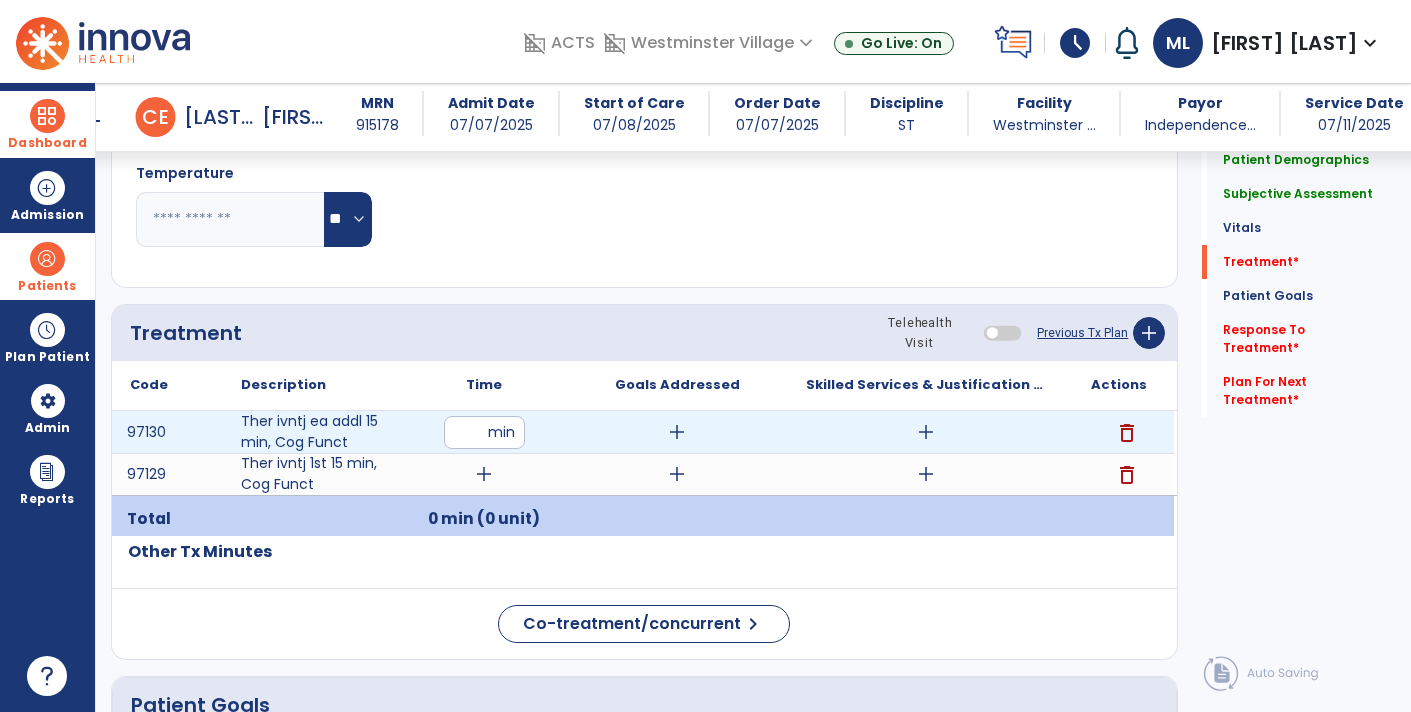 type on "**" 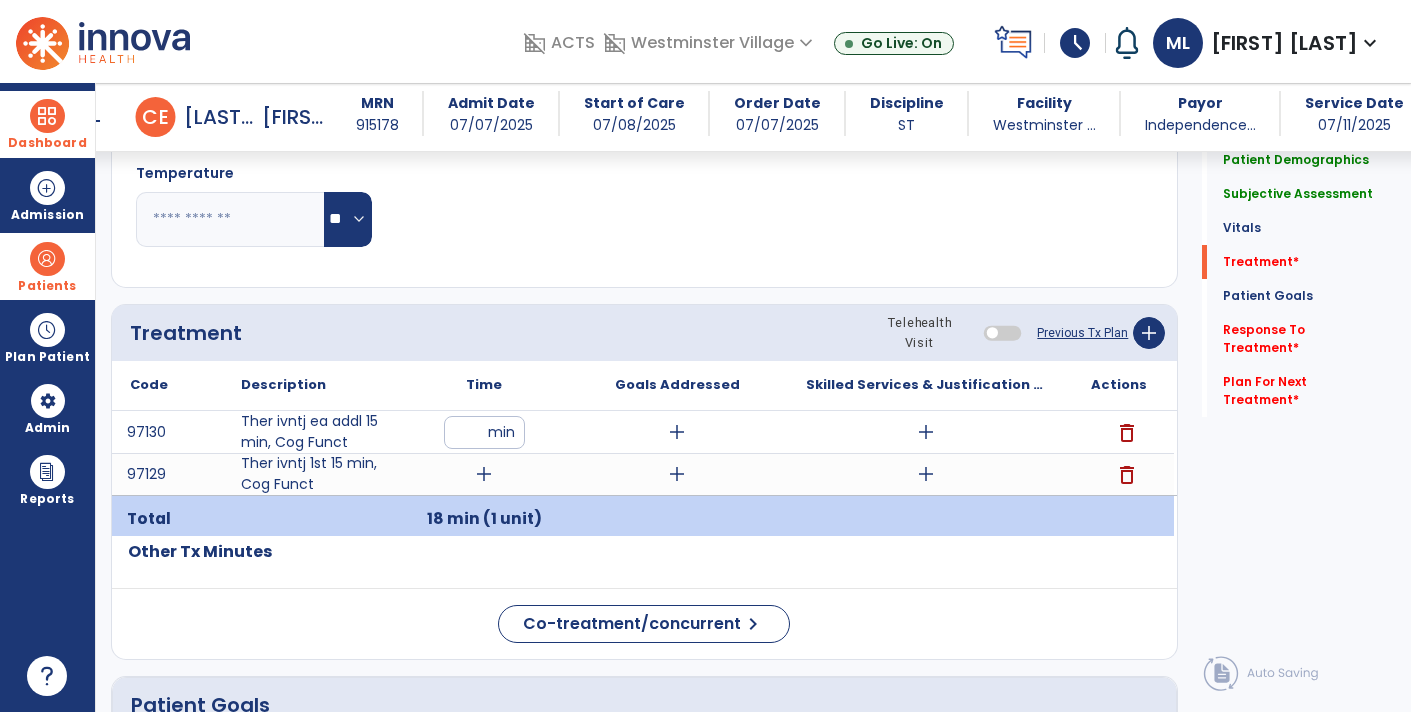 click on "add" at bounding box center (484, 474) 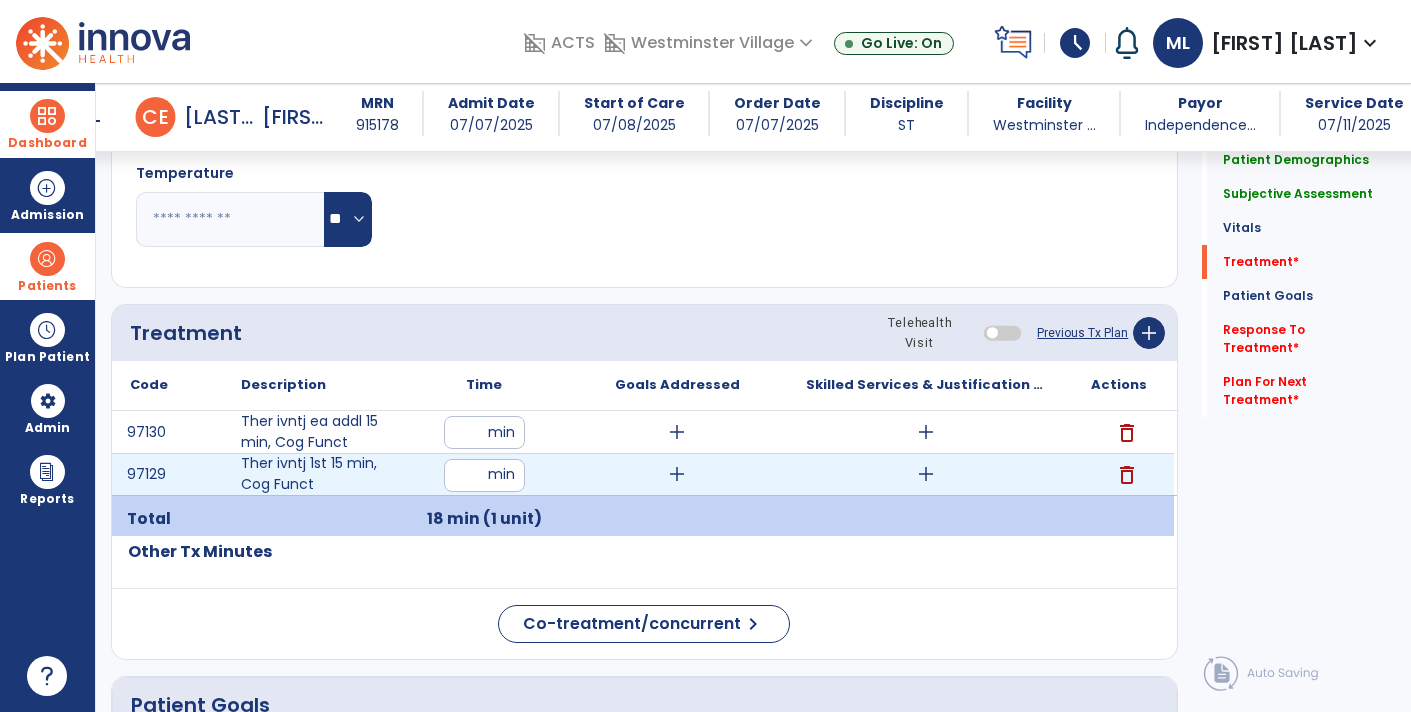 type on "**" 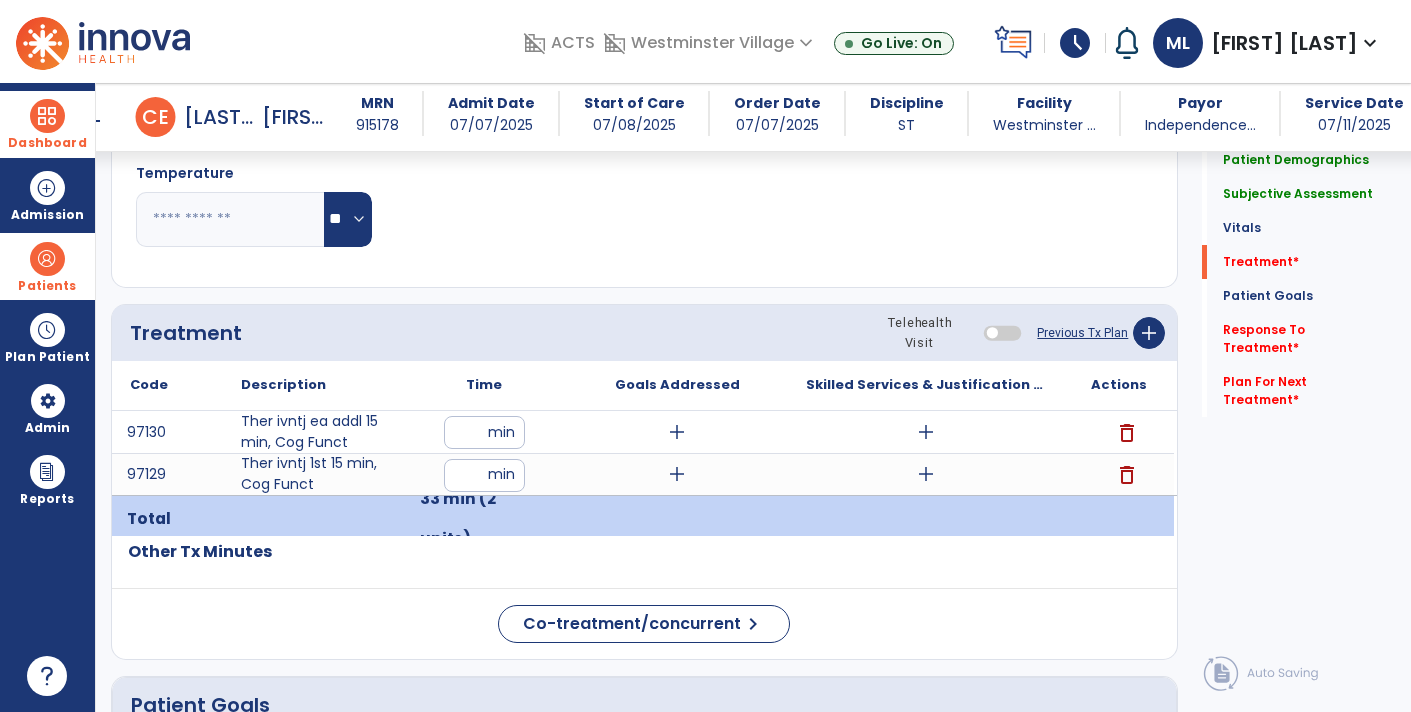 click on "add" at bounding box center (926, 432) 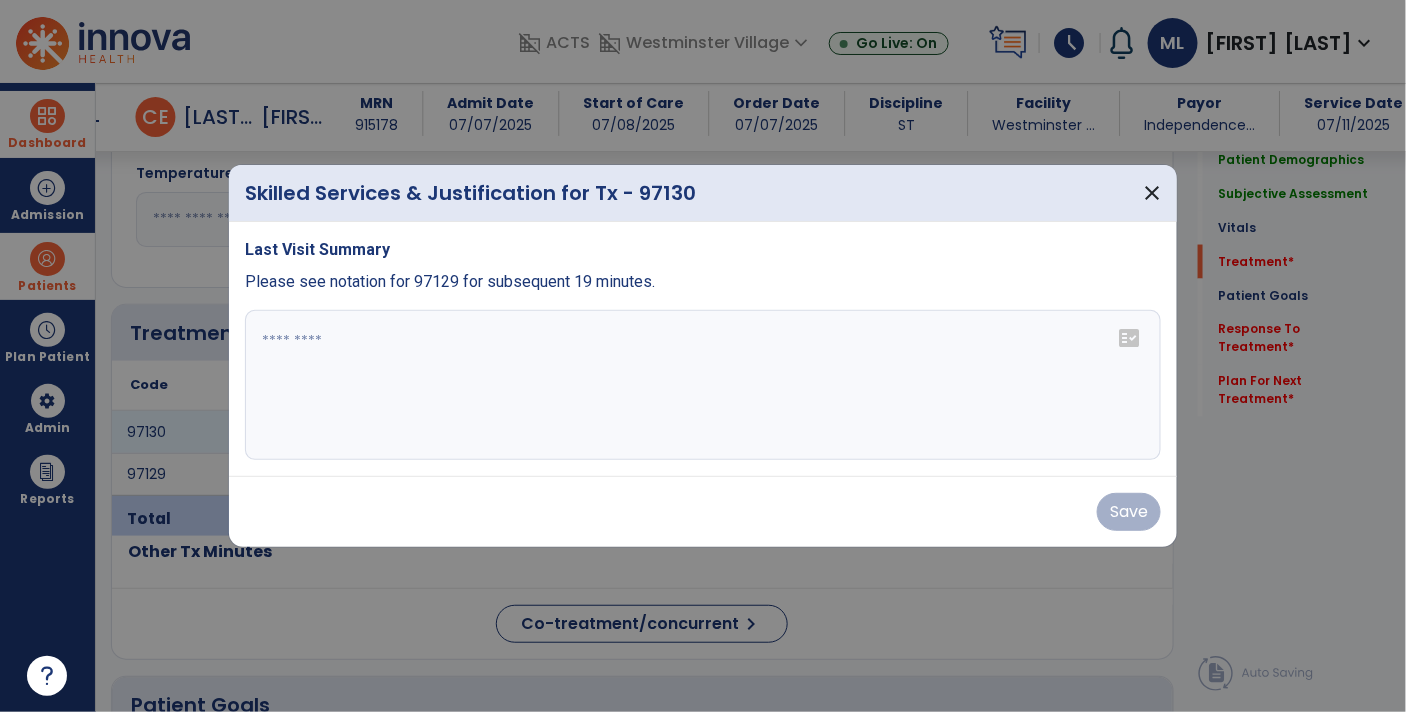 scroll, scrollTop: 945, scrollLeft: 0, axis: vertical 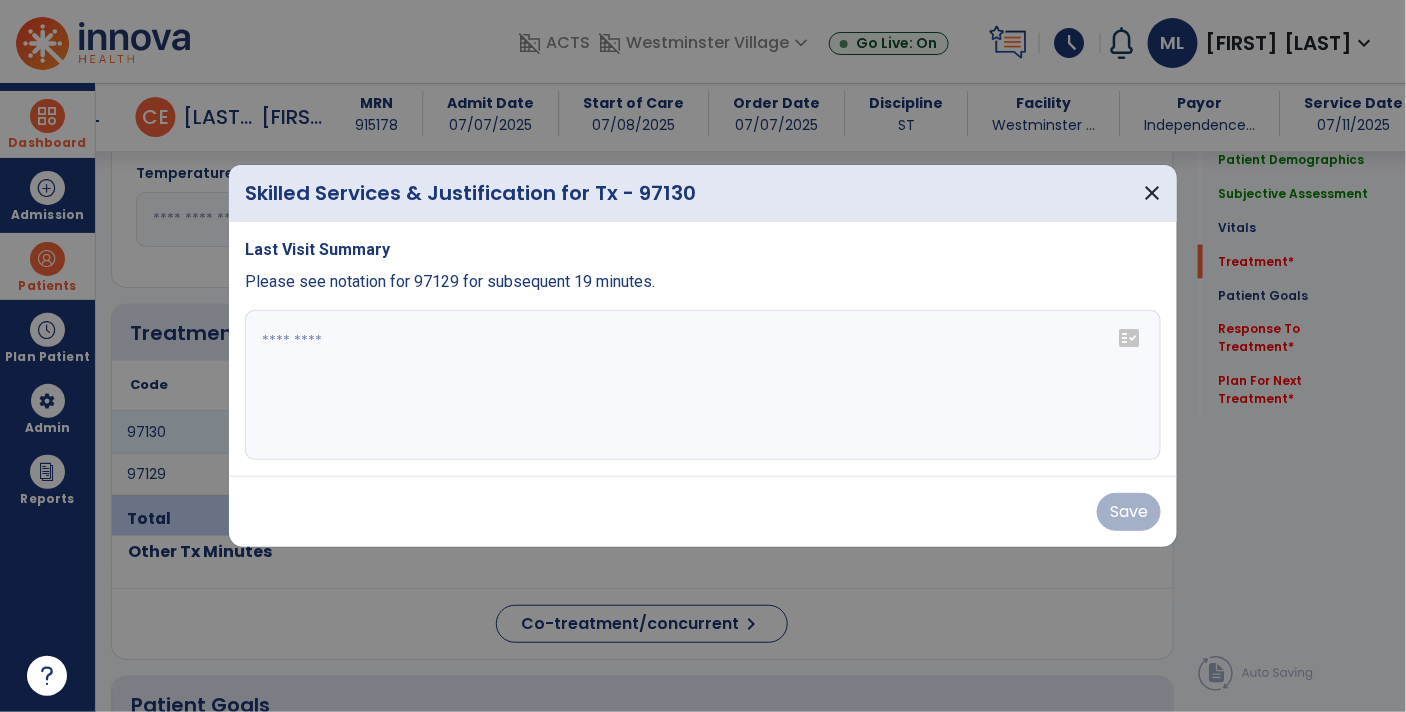 click at bounding box center [703, 385] 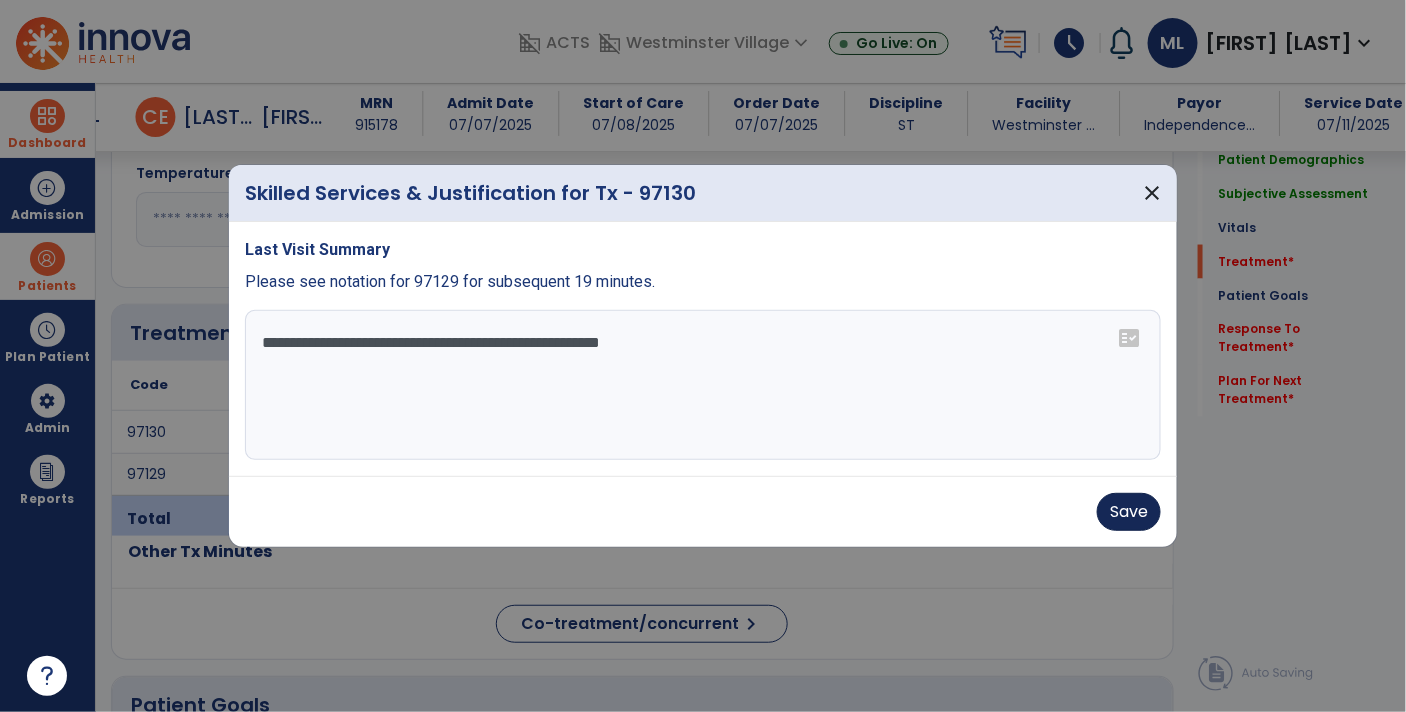 type on "**********" 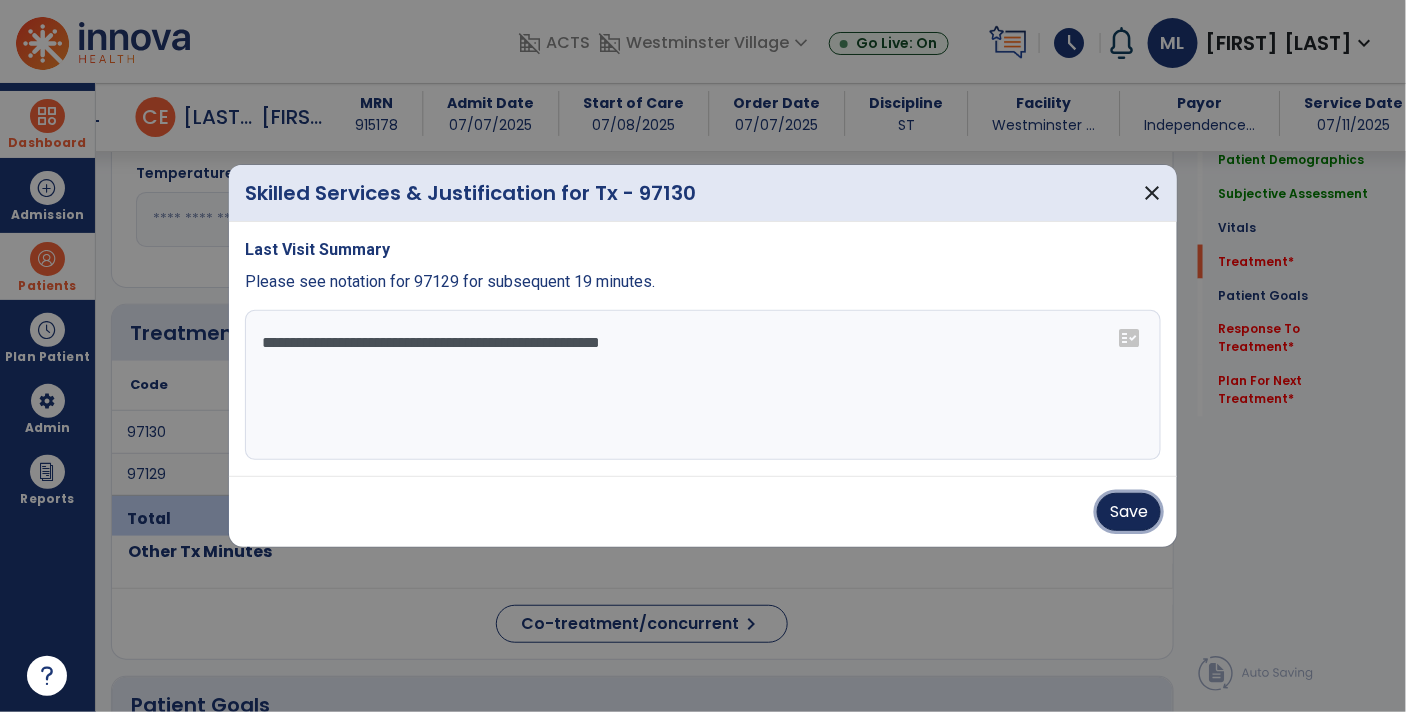 click on "Save" at bounding box center [1129, 512] 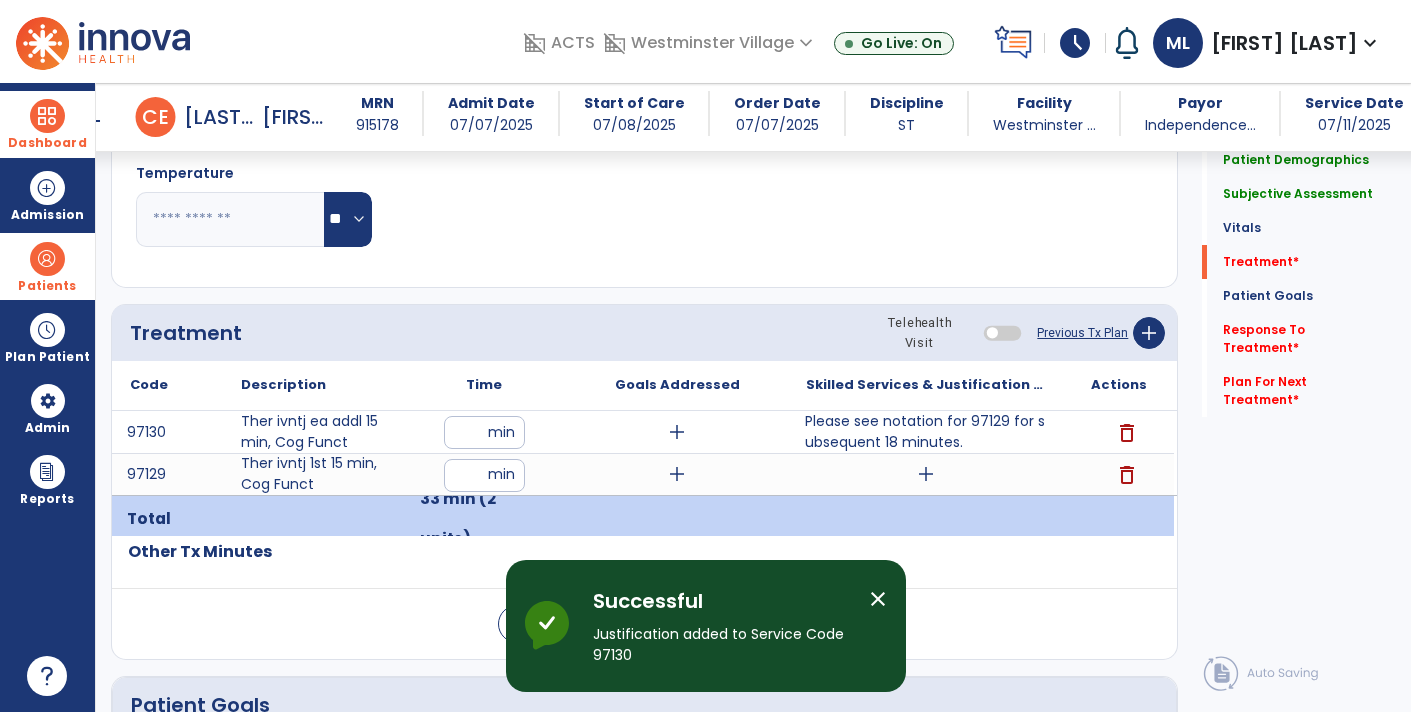 click on "add" at bounding box center [926, 474] 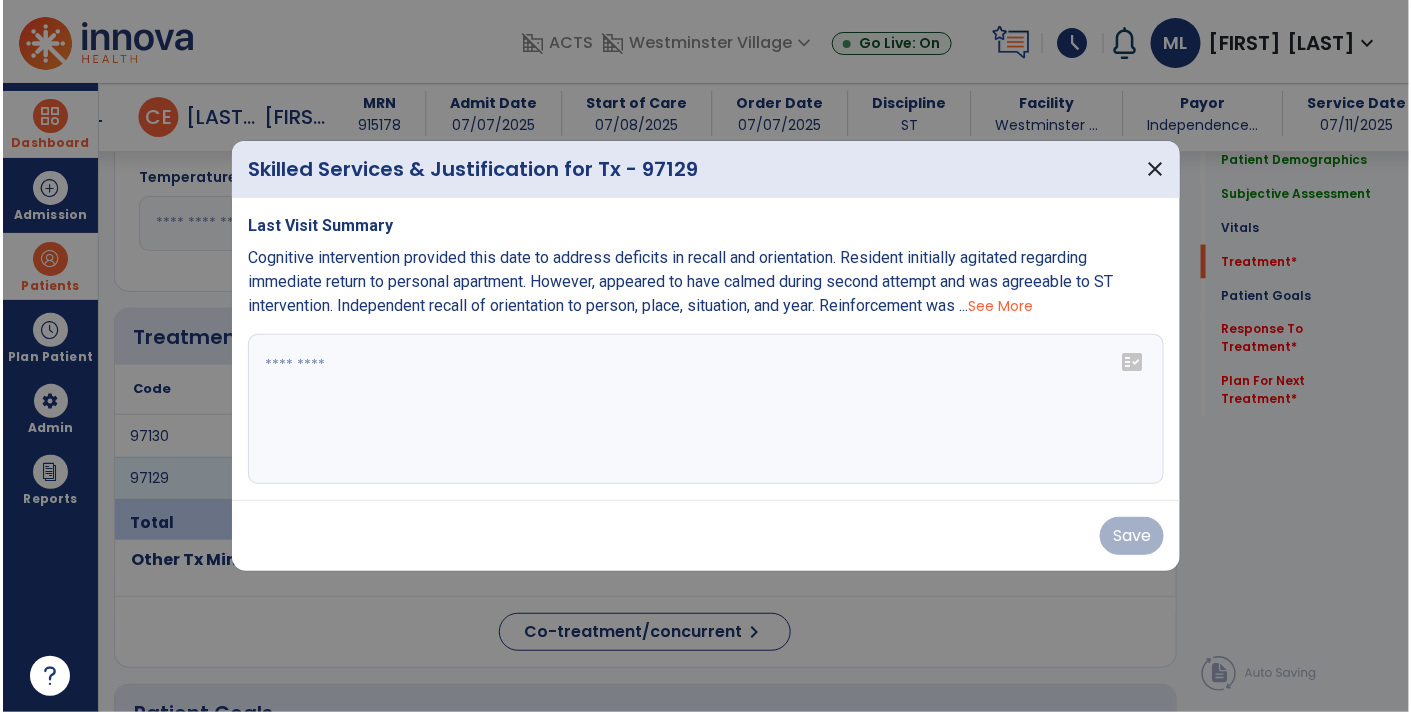 scroll, scrollTop: 945, scrollLeft: 0, axis: vertical 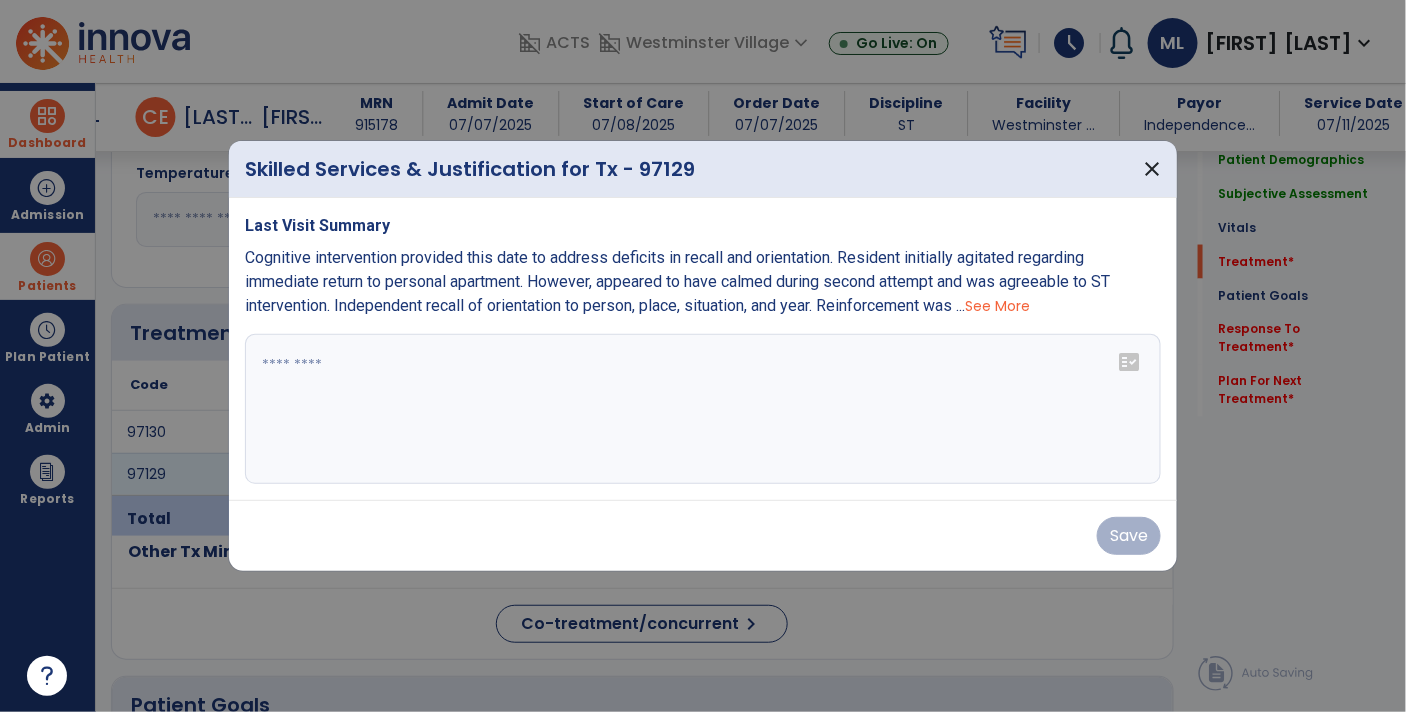 click at bounding box center (703, 409) 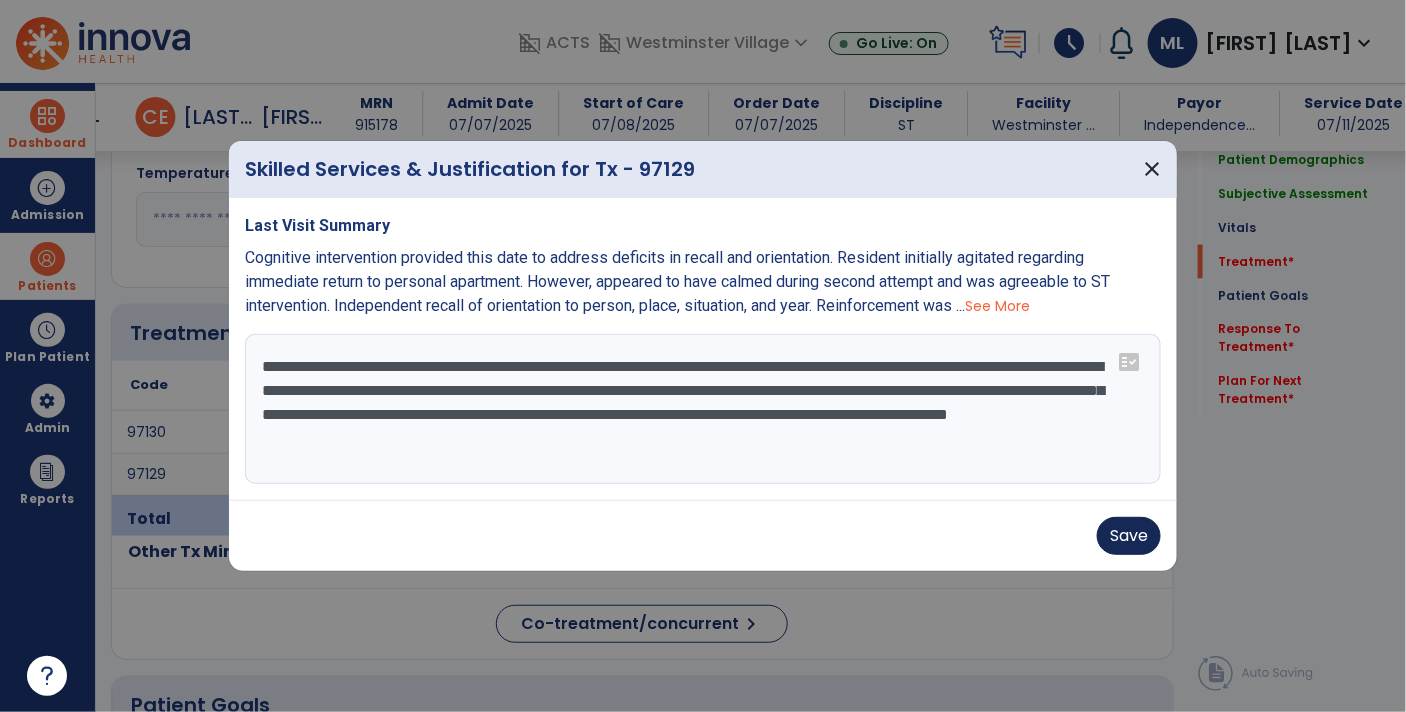 type on "**********" 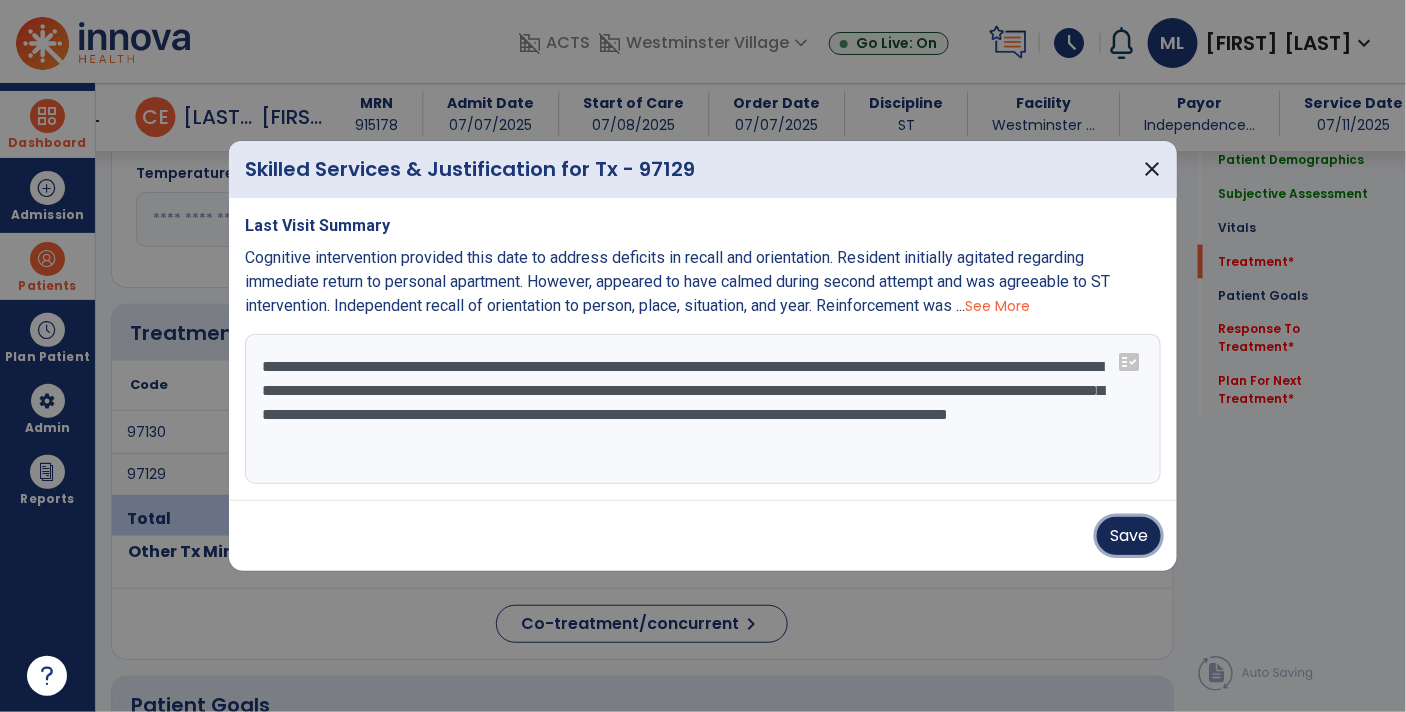 click on "Save" at bounding box center [1129, 536] 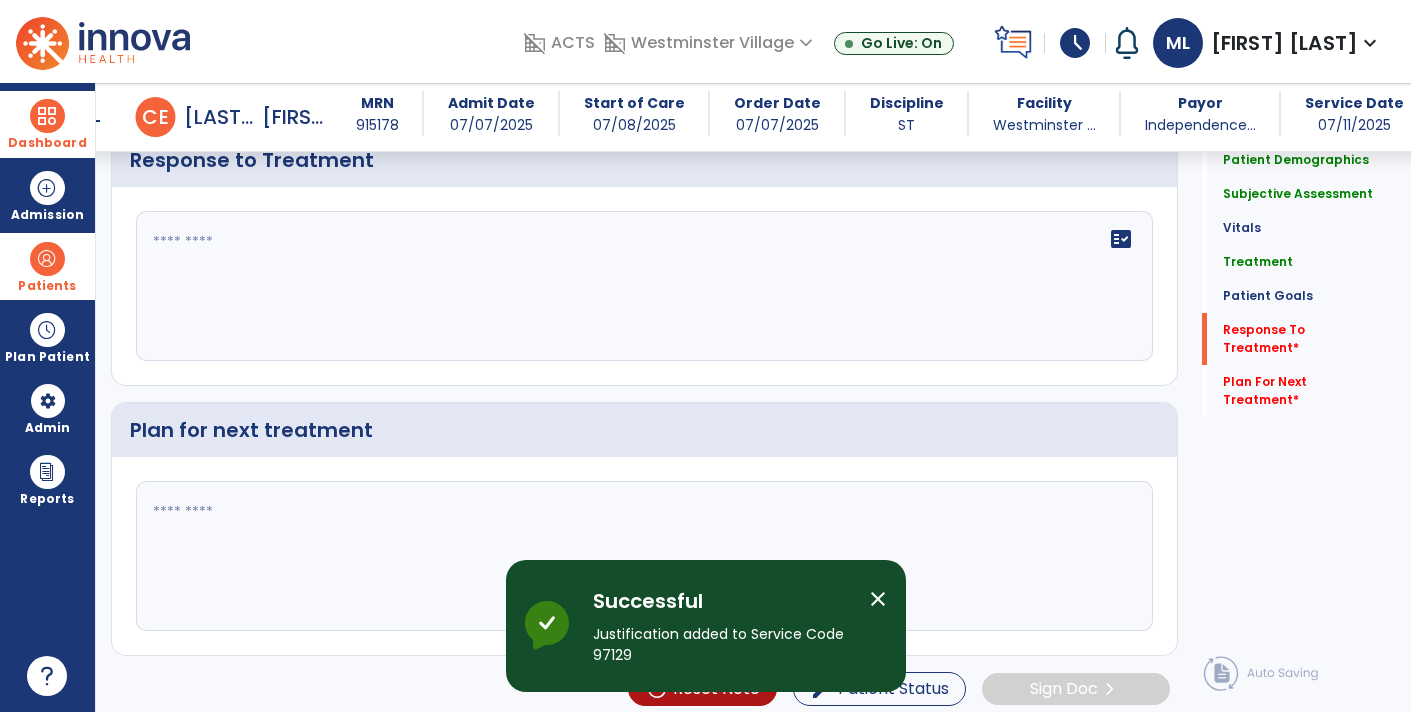 scroll, scrollTop: 2242, scrollLeft: 0, axis: vertical 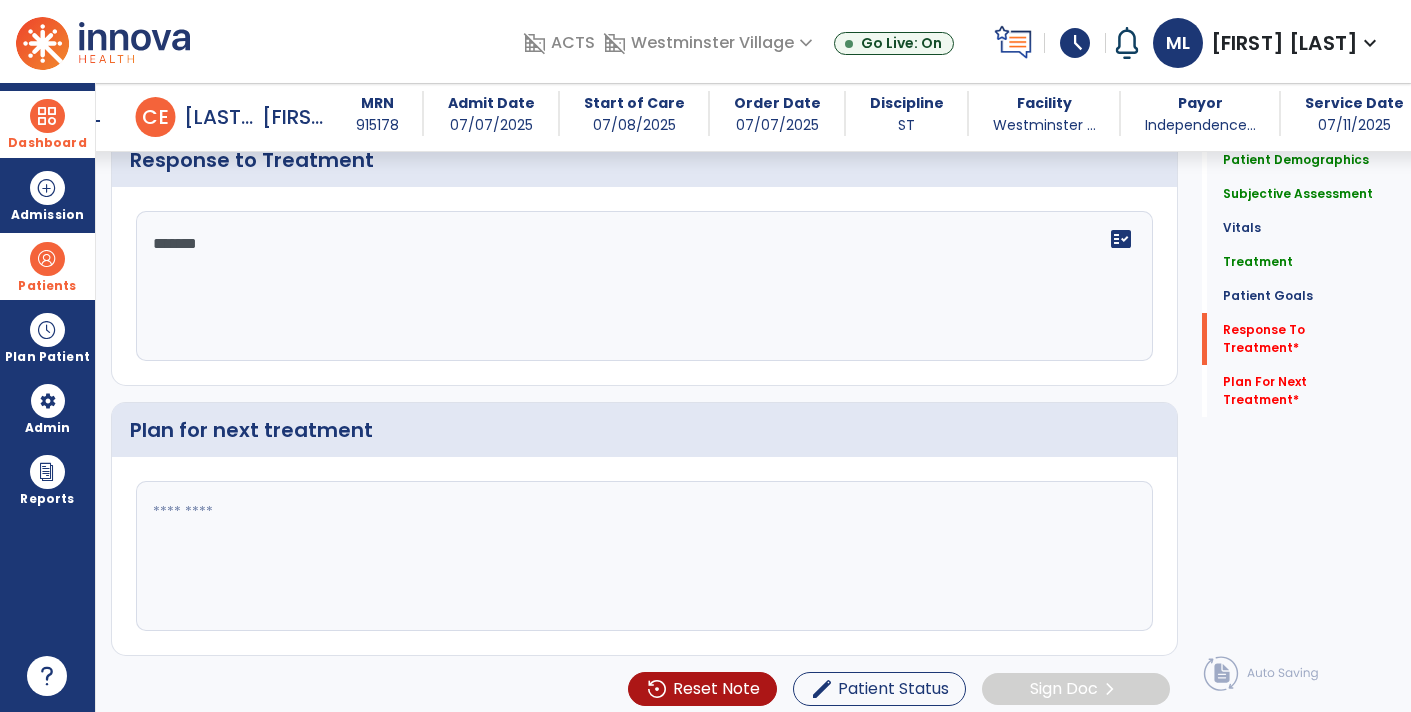 type on "********" 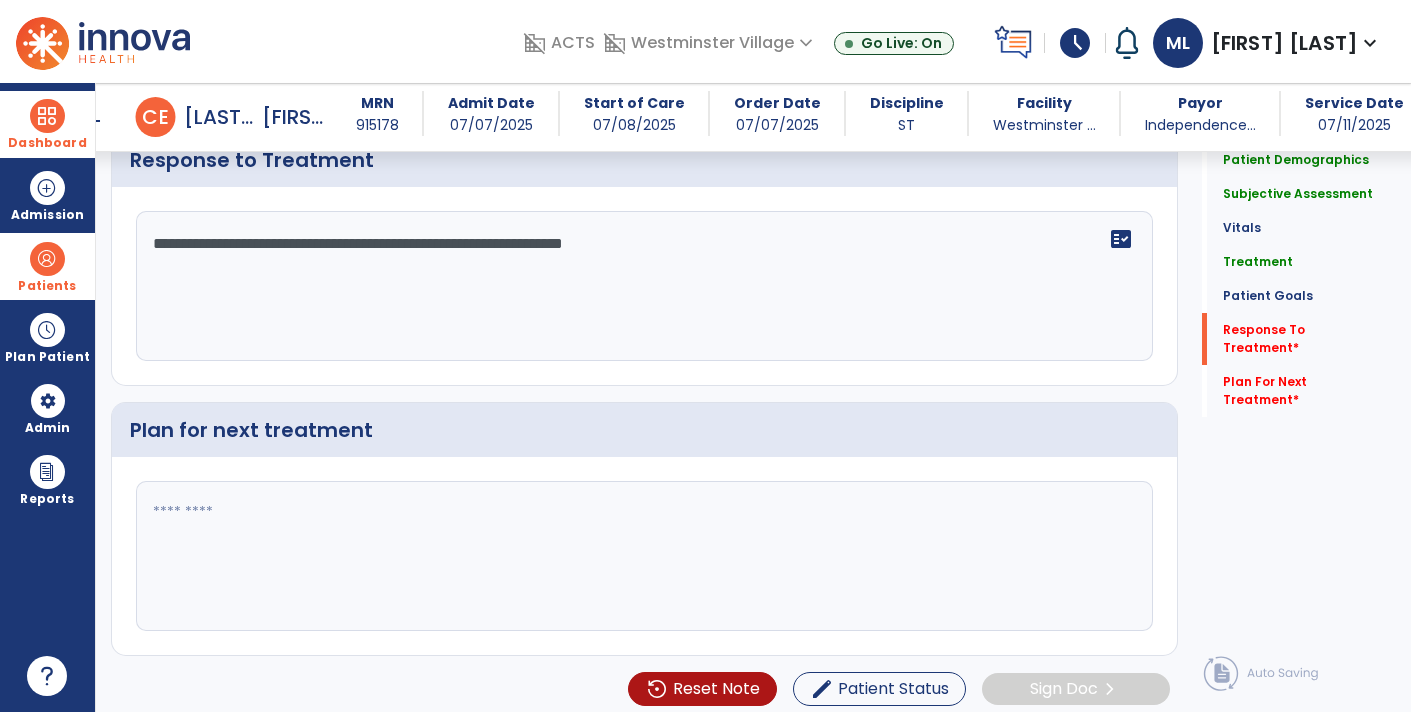 type on "**********" 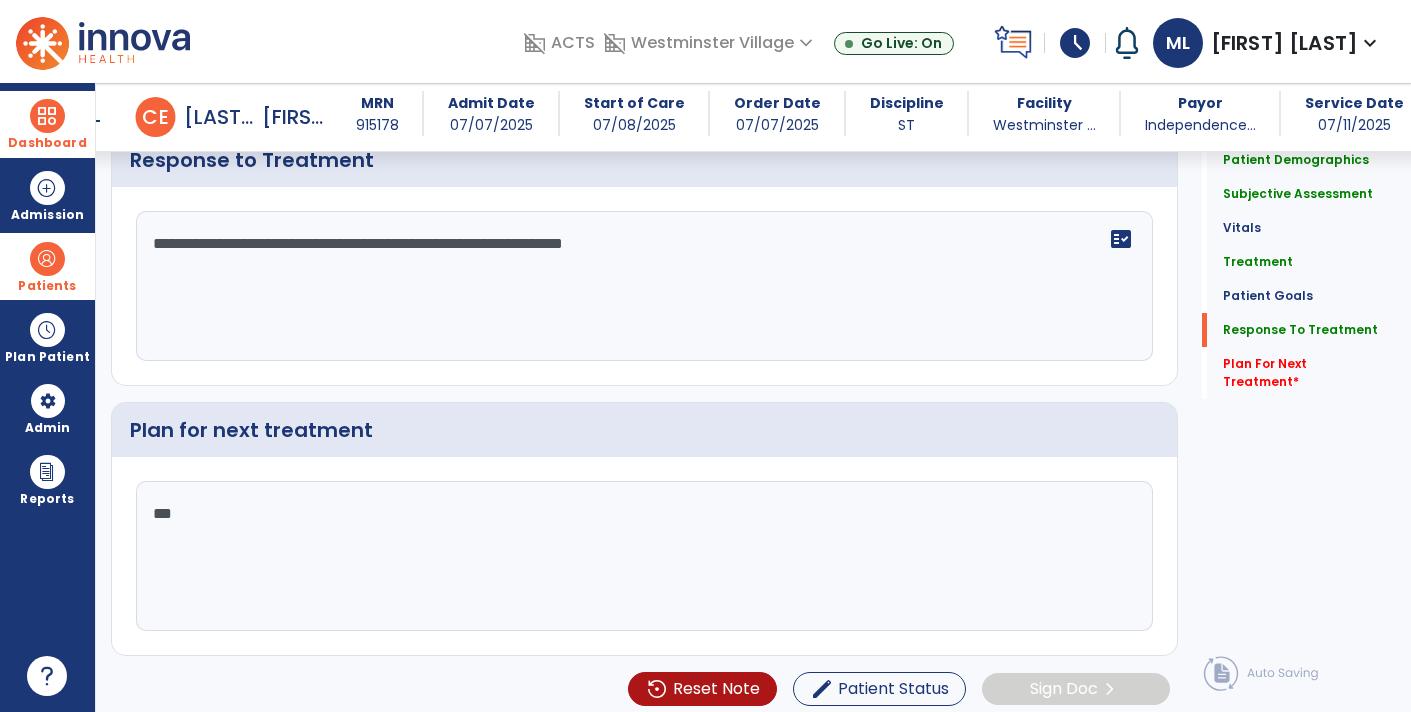scroll, scrollTop: 2242, scrollLeft: 0, axis: vertical 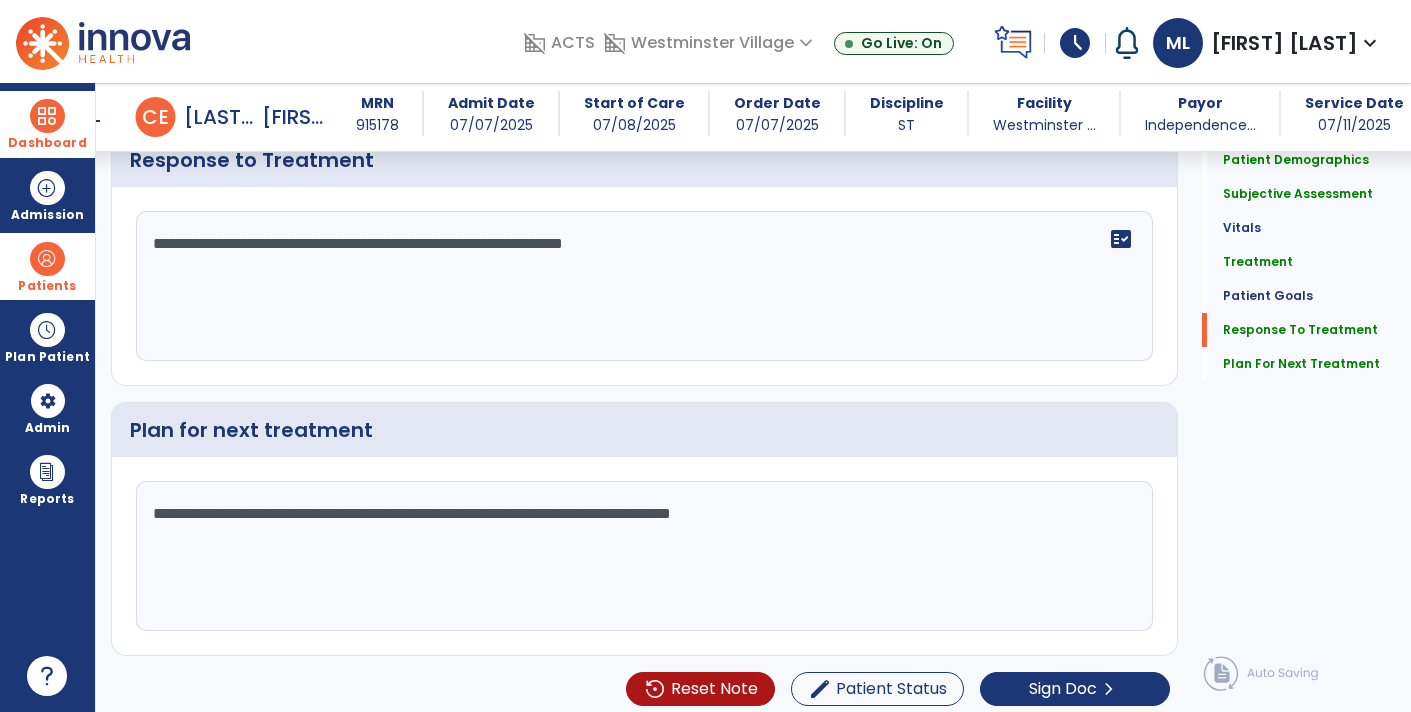 click on "**********" 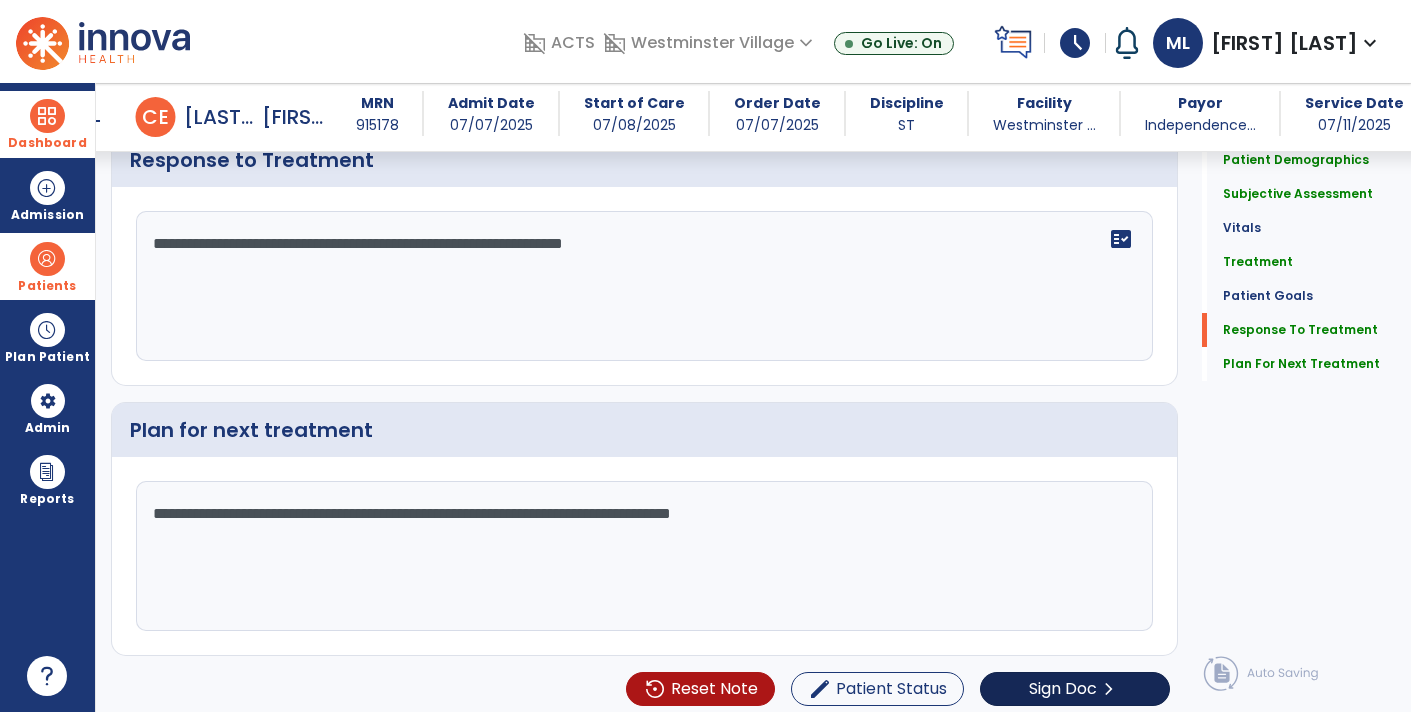 type on "**********" 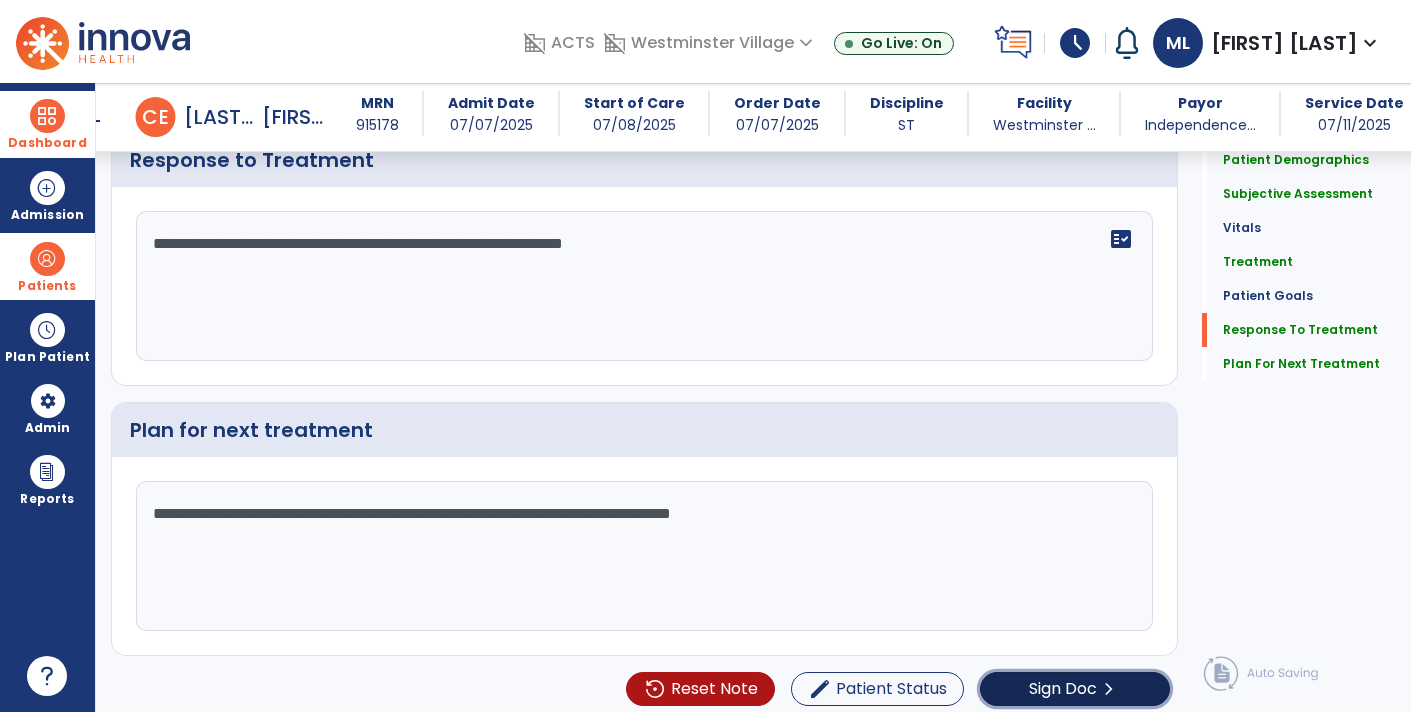 click on "Sign Doc" 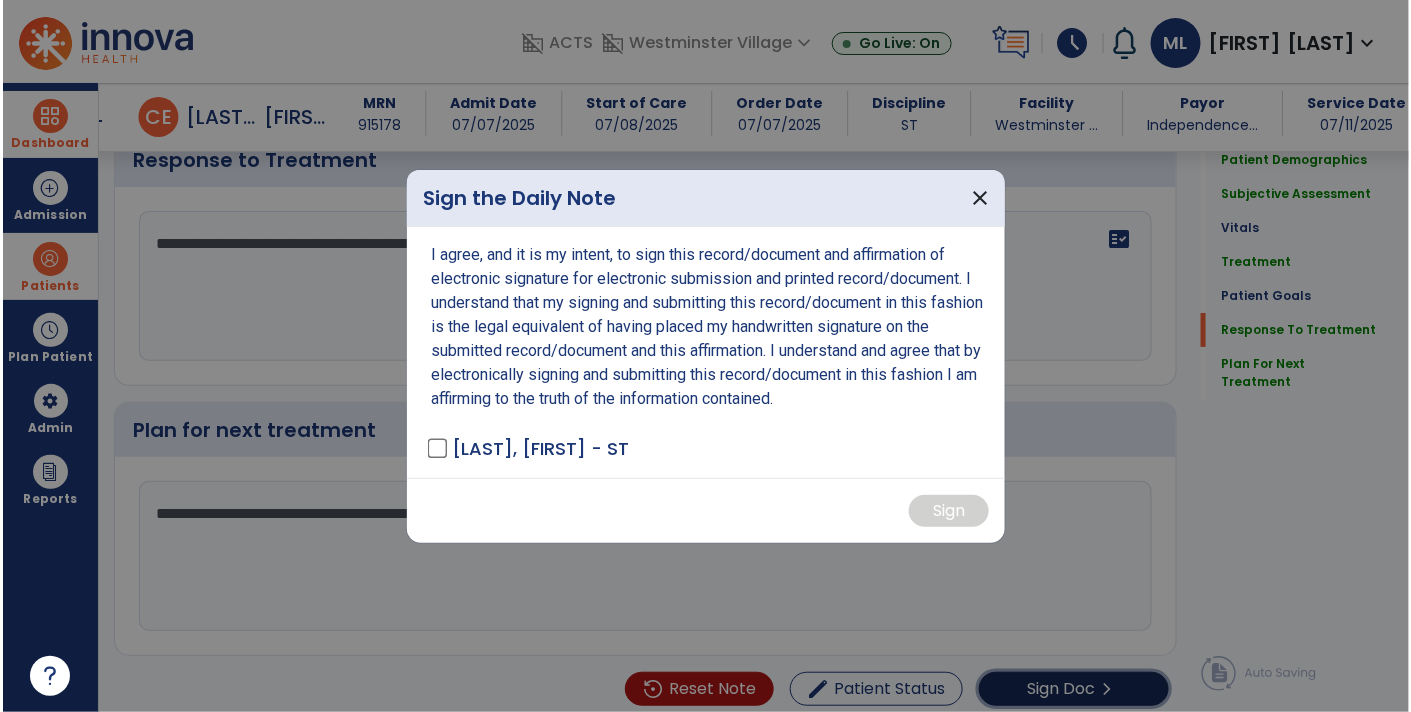 scroll, scrollTop: 2242, scrollLeft: 0, axis: vertical 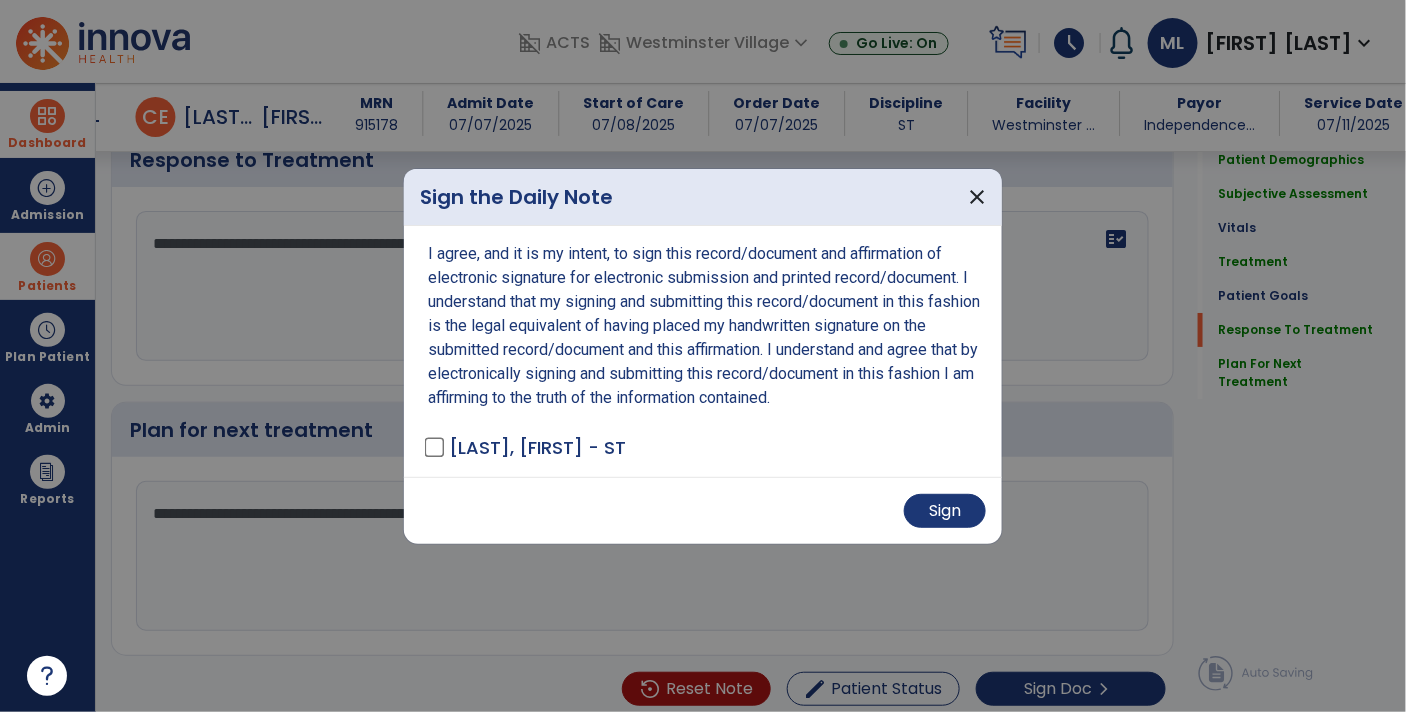 click on "Sign" at bounding box center [703, 510] 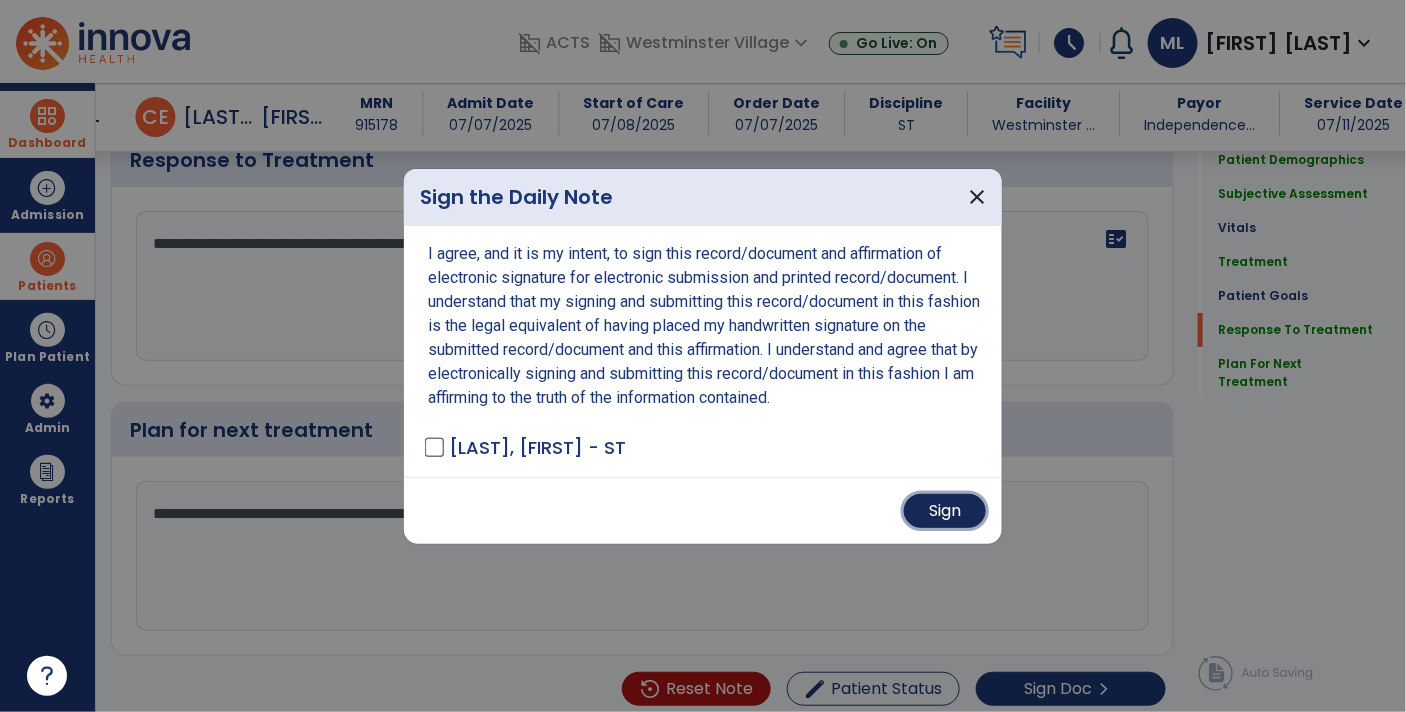 click on "Sign" at bounding box center [945, 511] 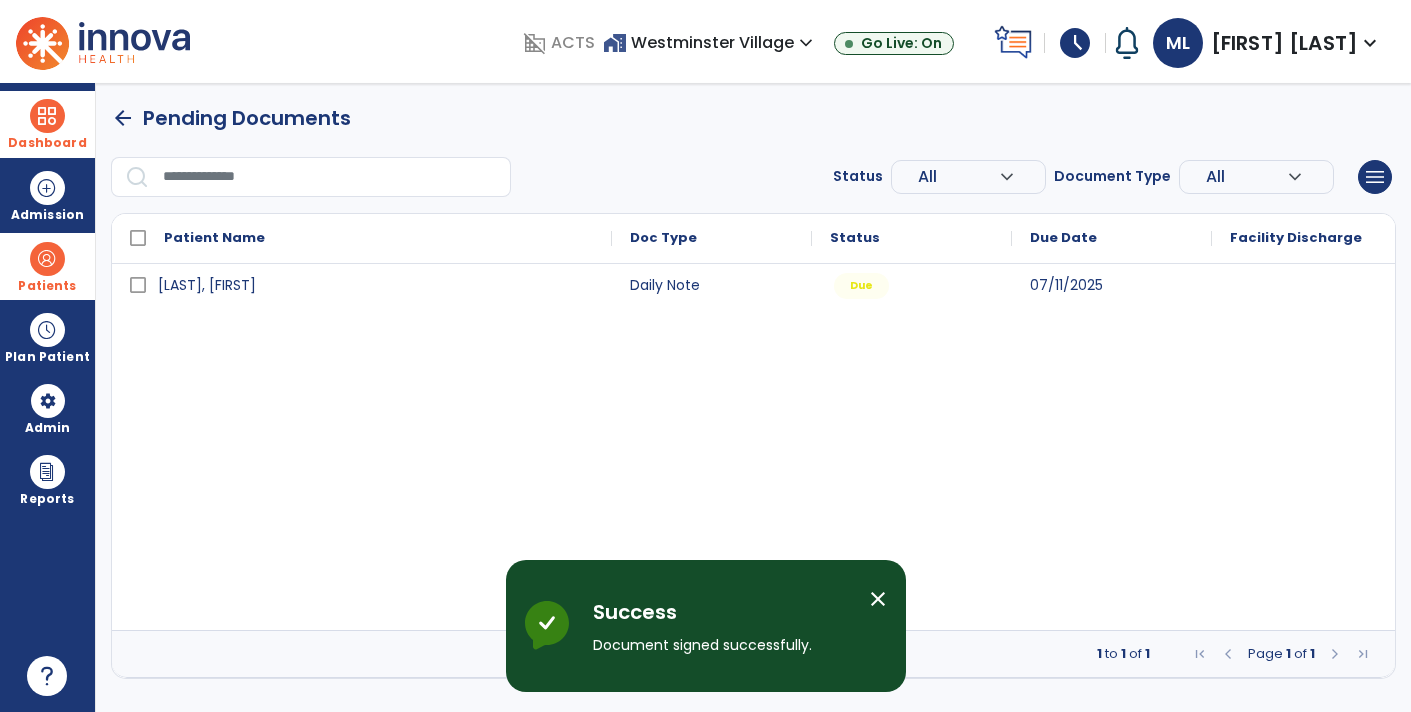 scroll, scrollTop: 0, scrollLeft: 0, axis: both 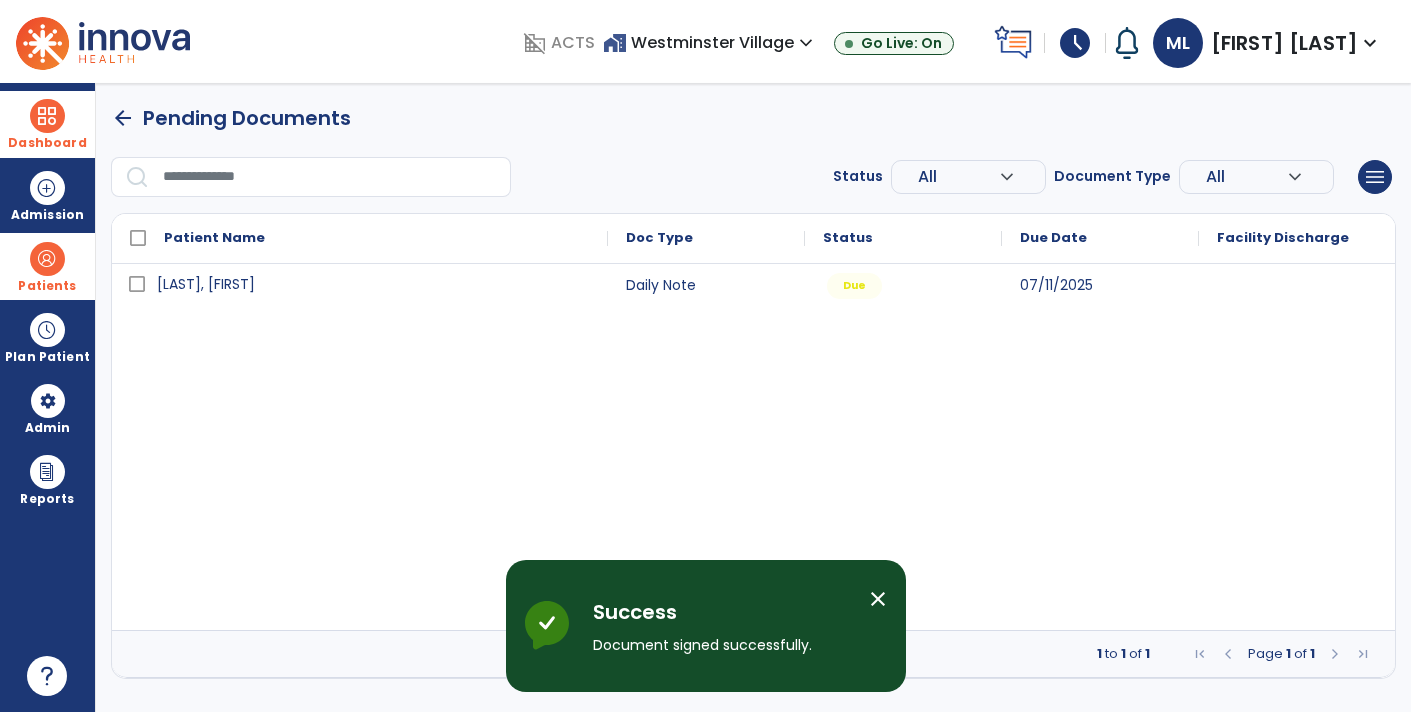 click on "[LAST], [FIRST]" at bounding box center (206, 284) 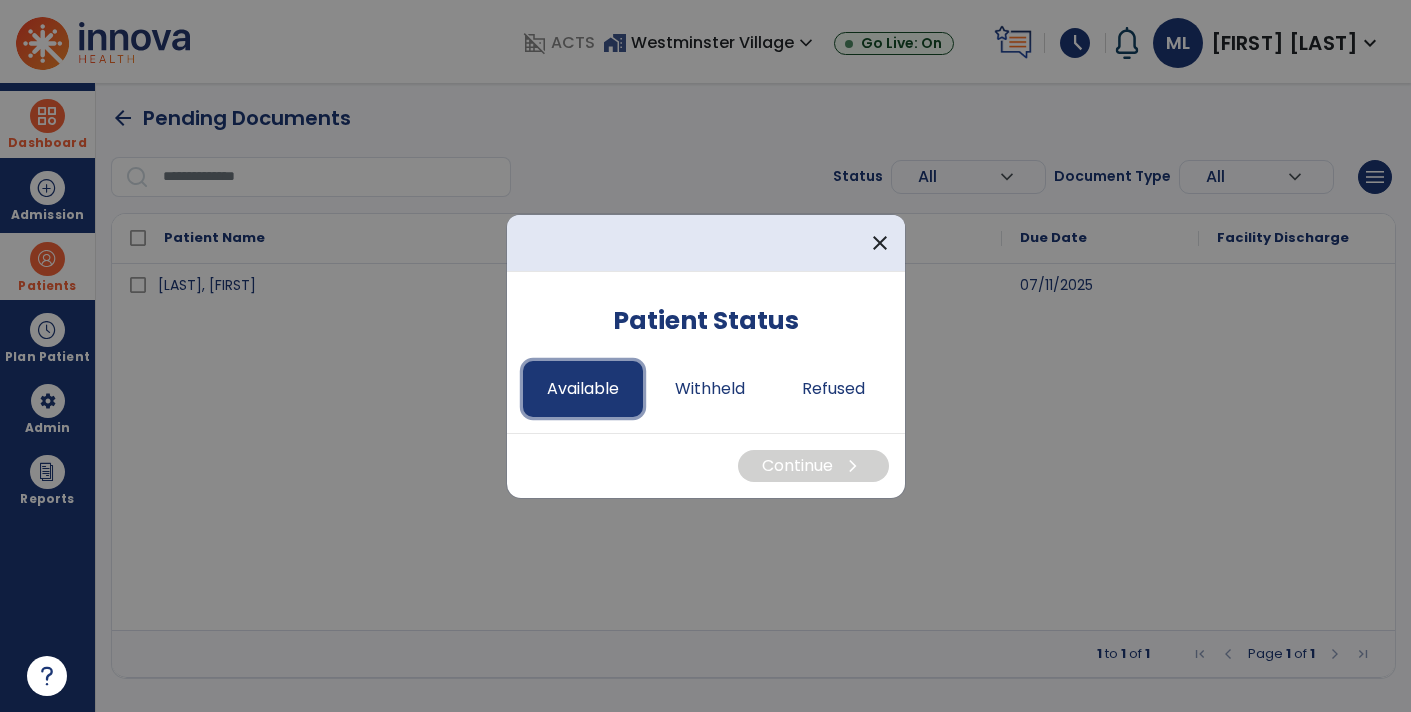 click on "Available" at bounding box center (583, 389) 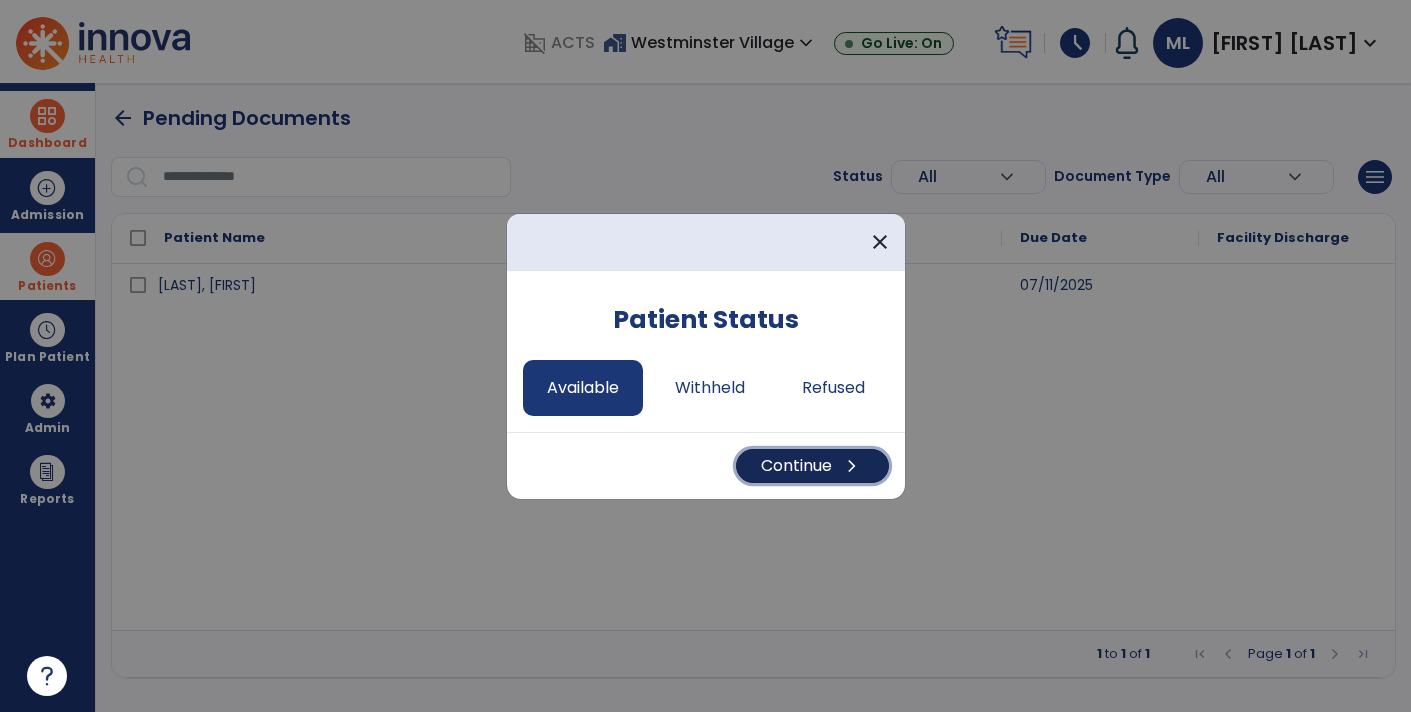click on "Continue   chevron_right" at bounding box center (812, 466) 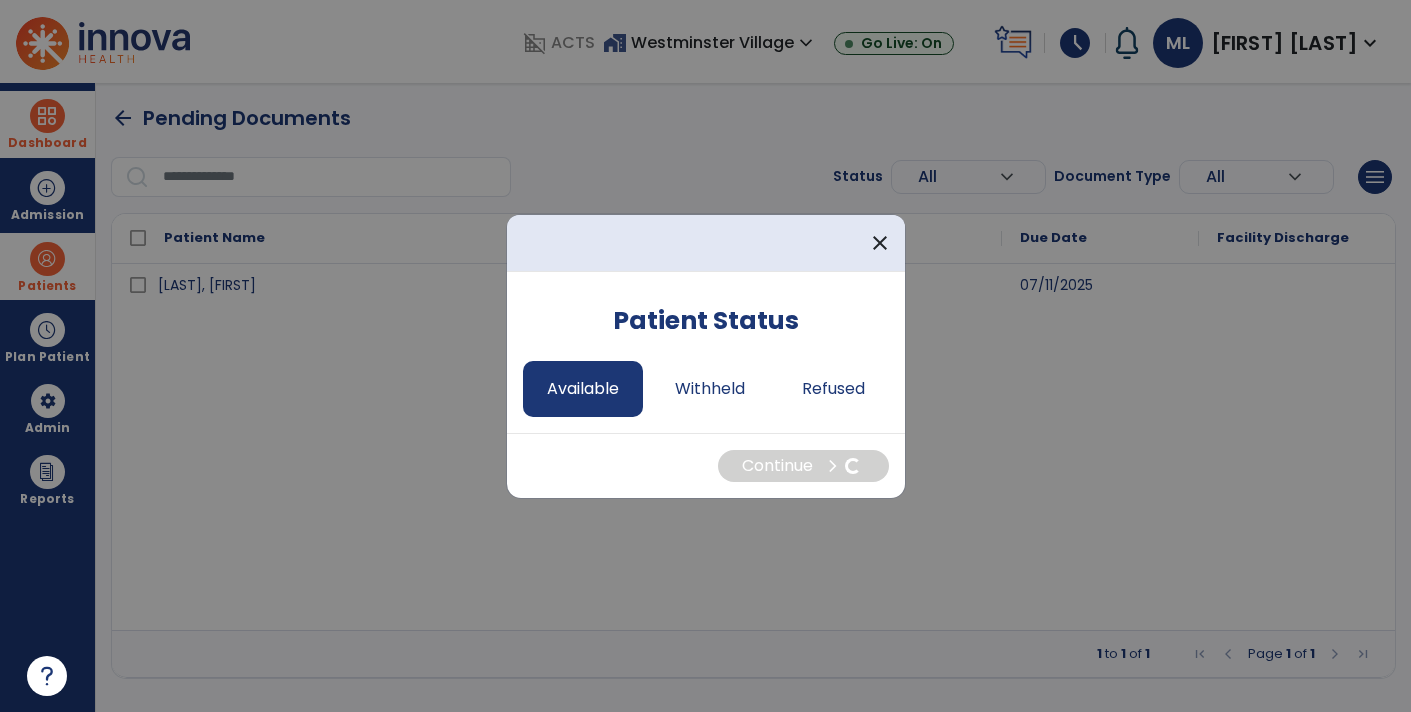 select on "*" 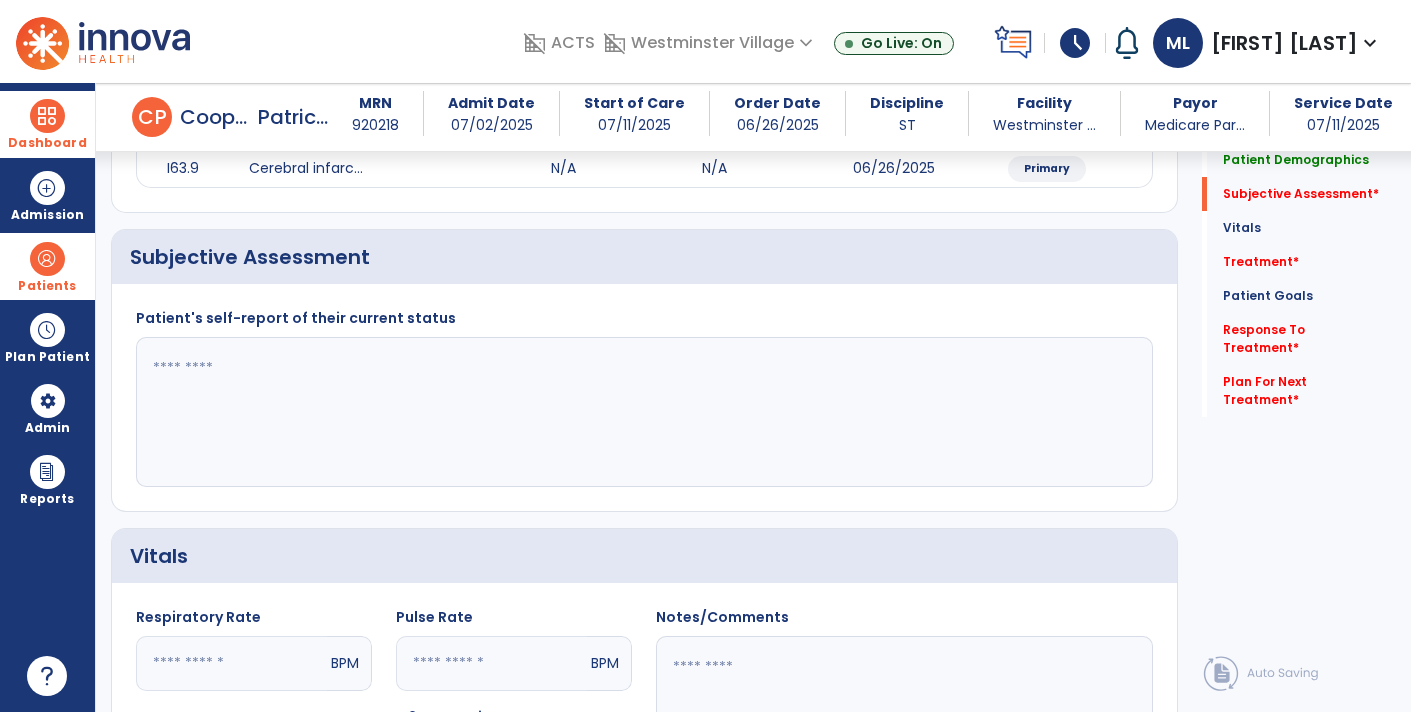 scroll, scrollTop: 299, scrollLeft: 0, axis: vertical 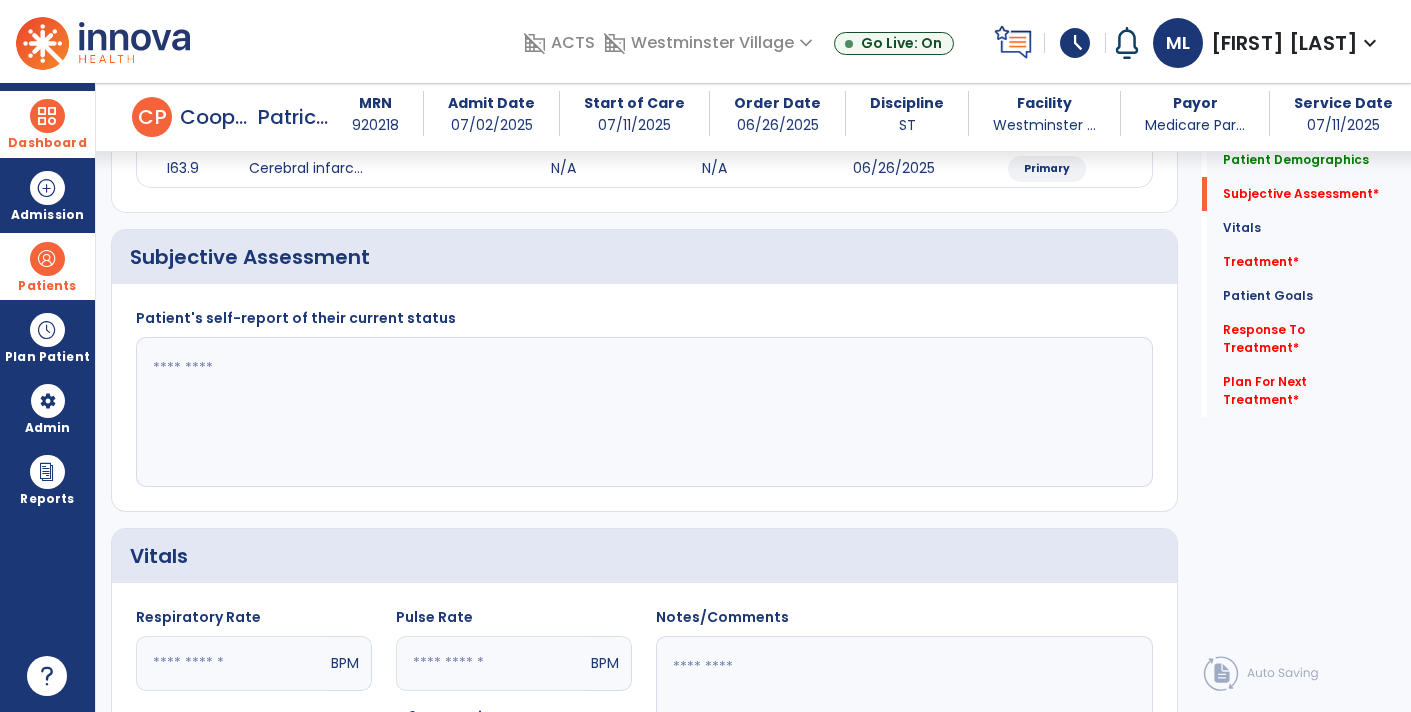 click 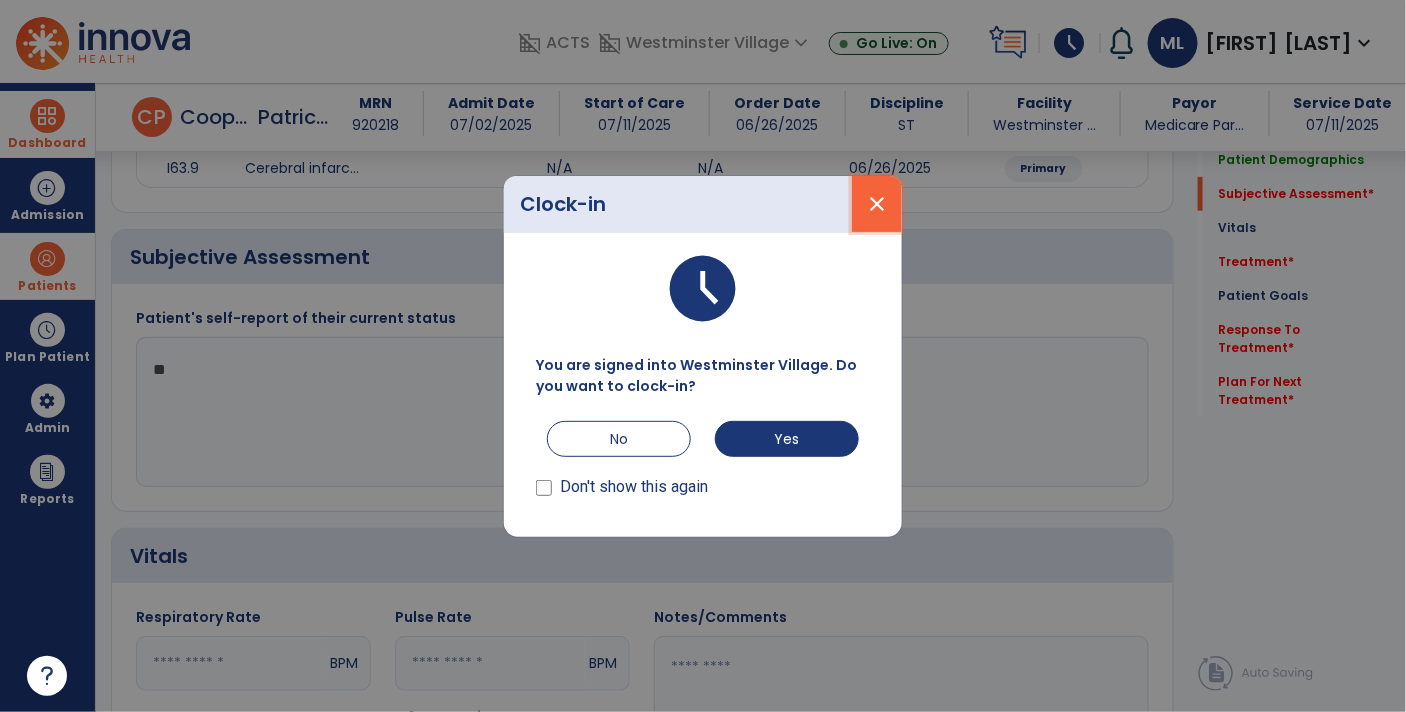 click on "close" at bounding box center [877, 204] 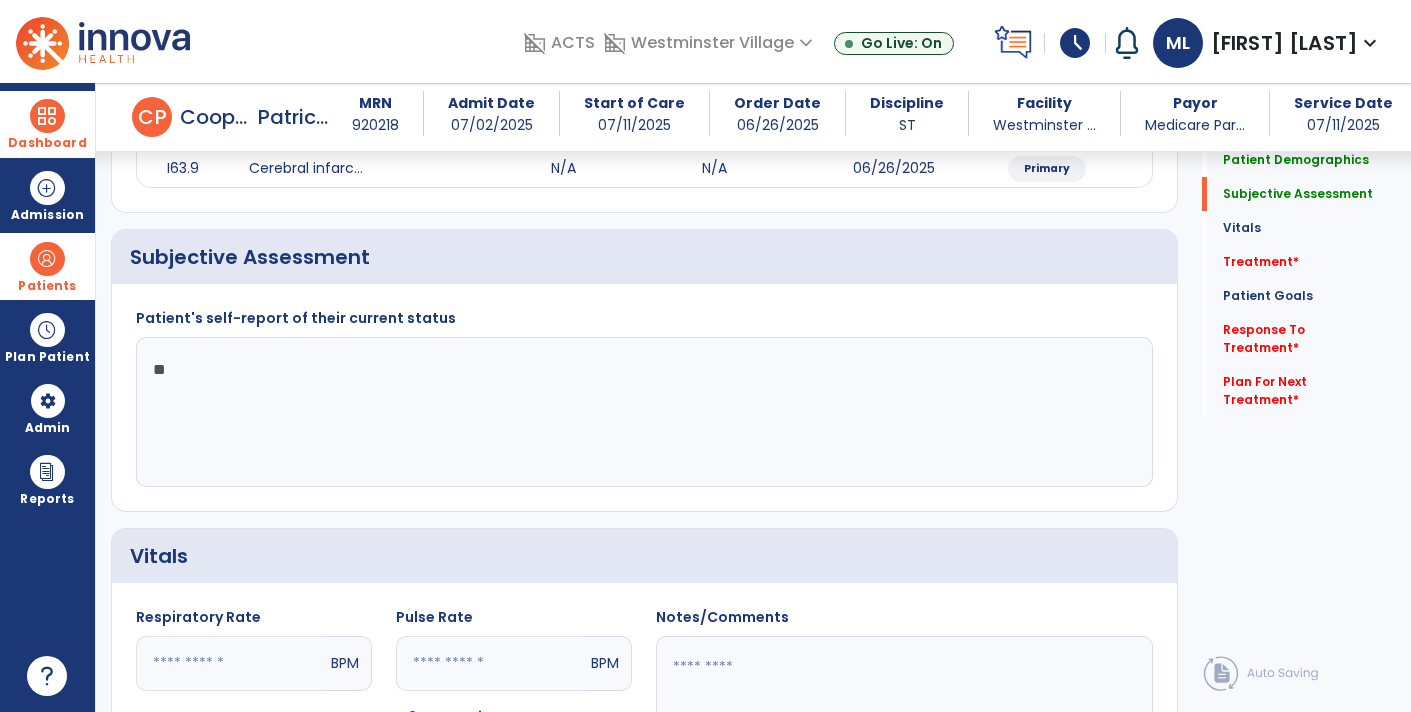 click on "**" 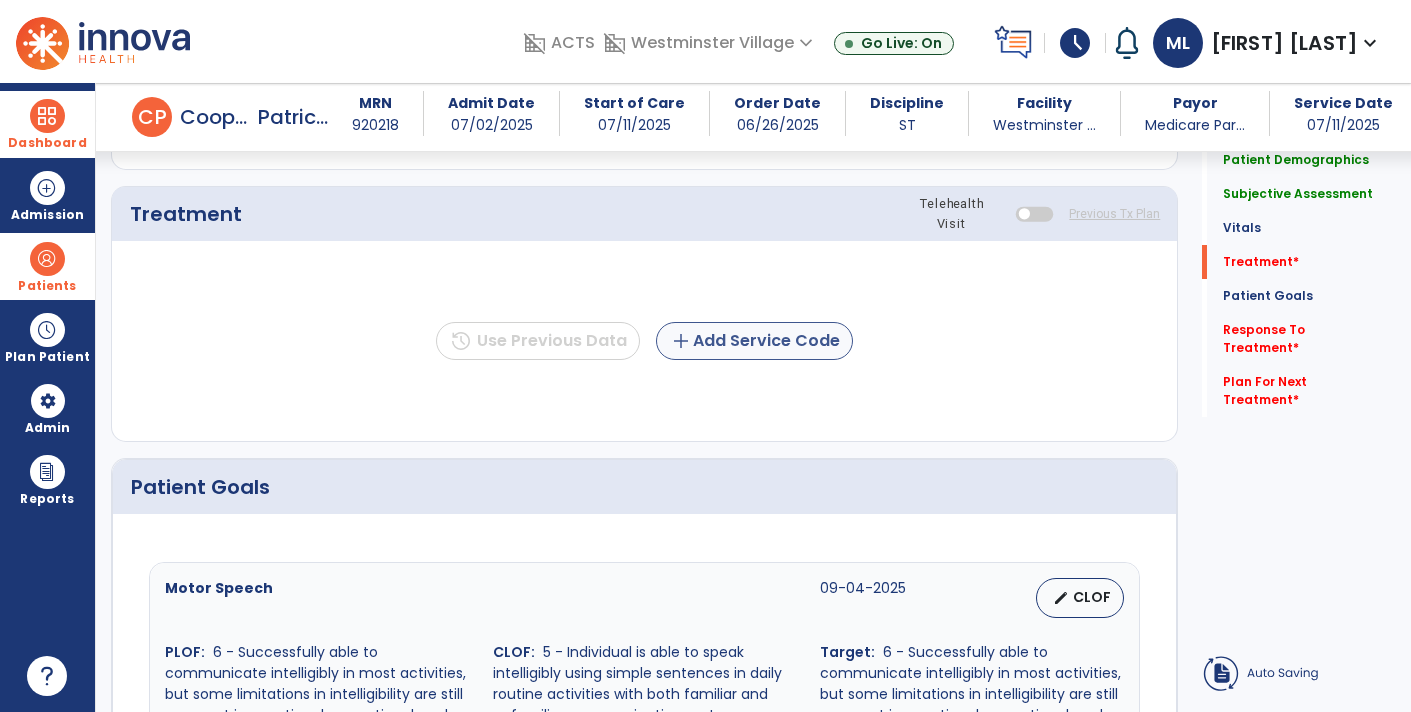 type on "**********" 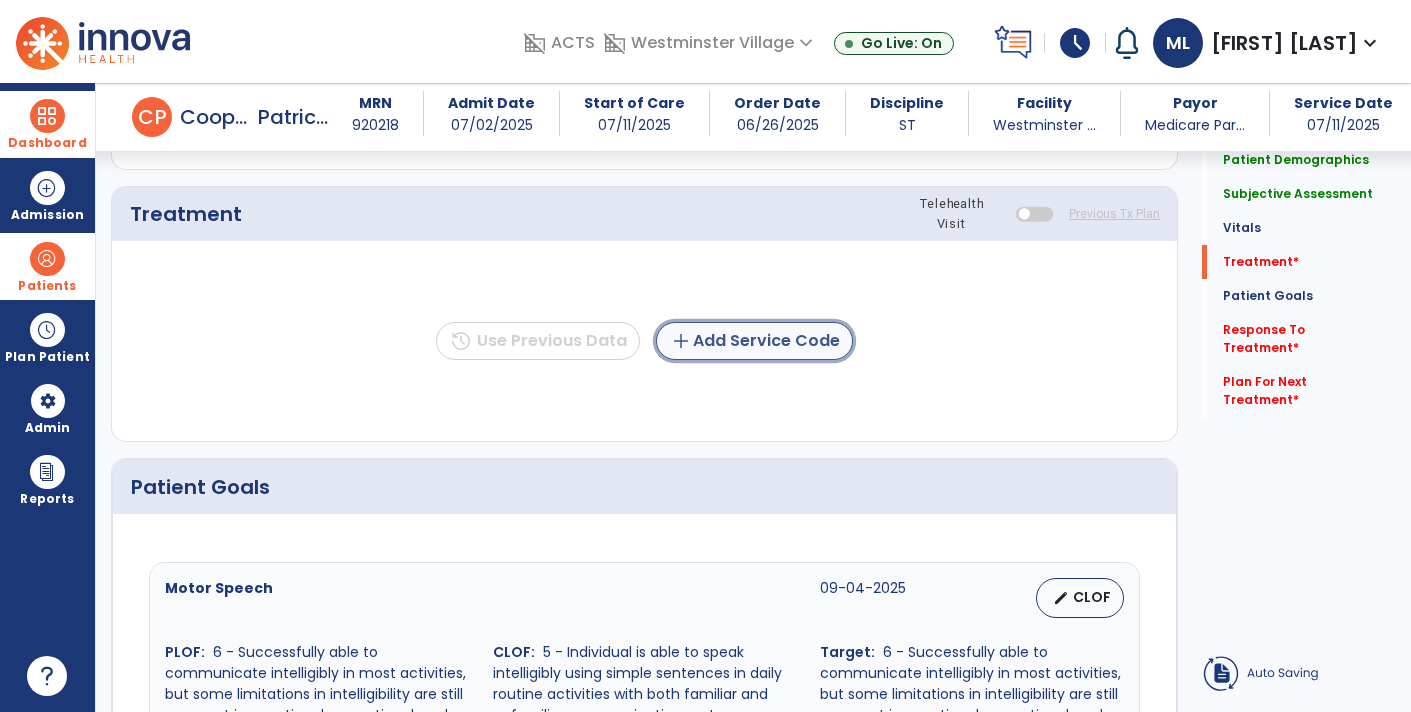 click on "add  Add Service Code" 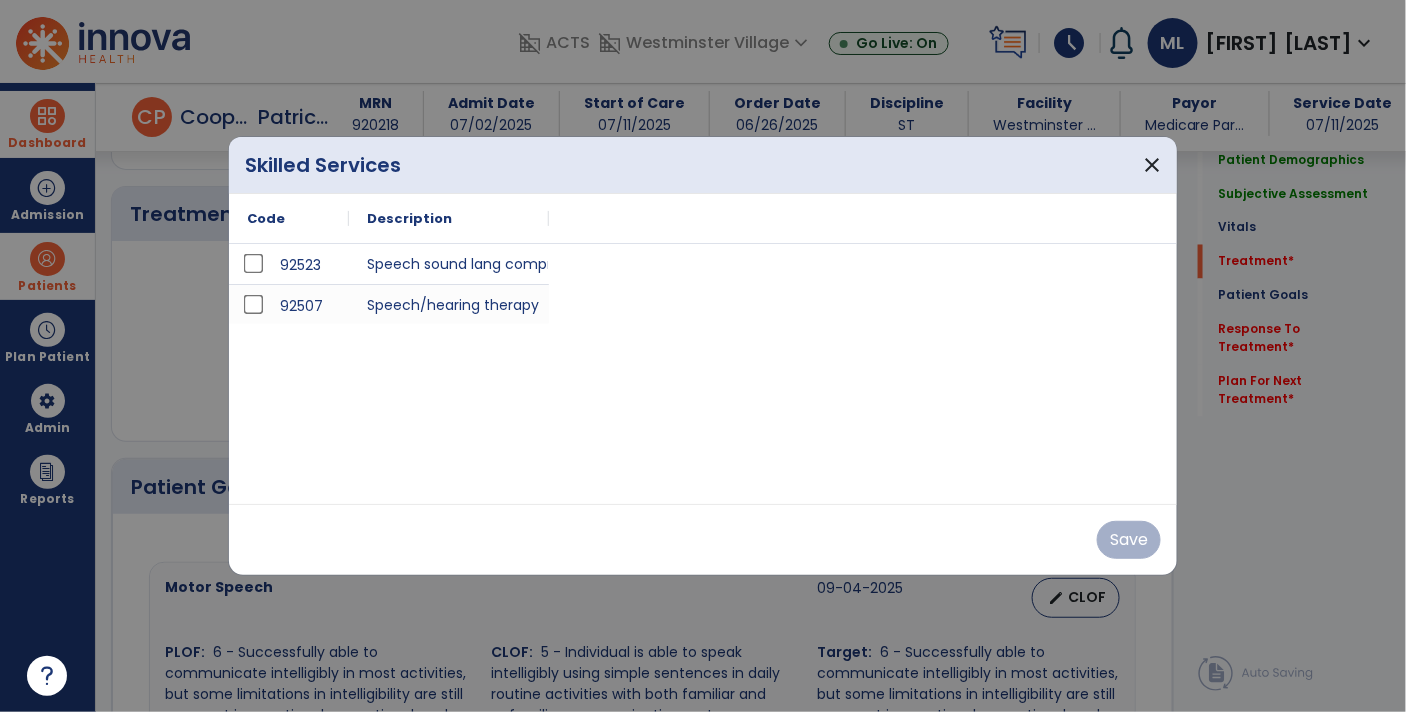 scroll, scrollTop: 1063, scrollLeft: 0, axis: vertical 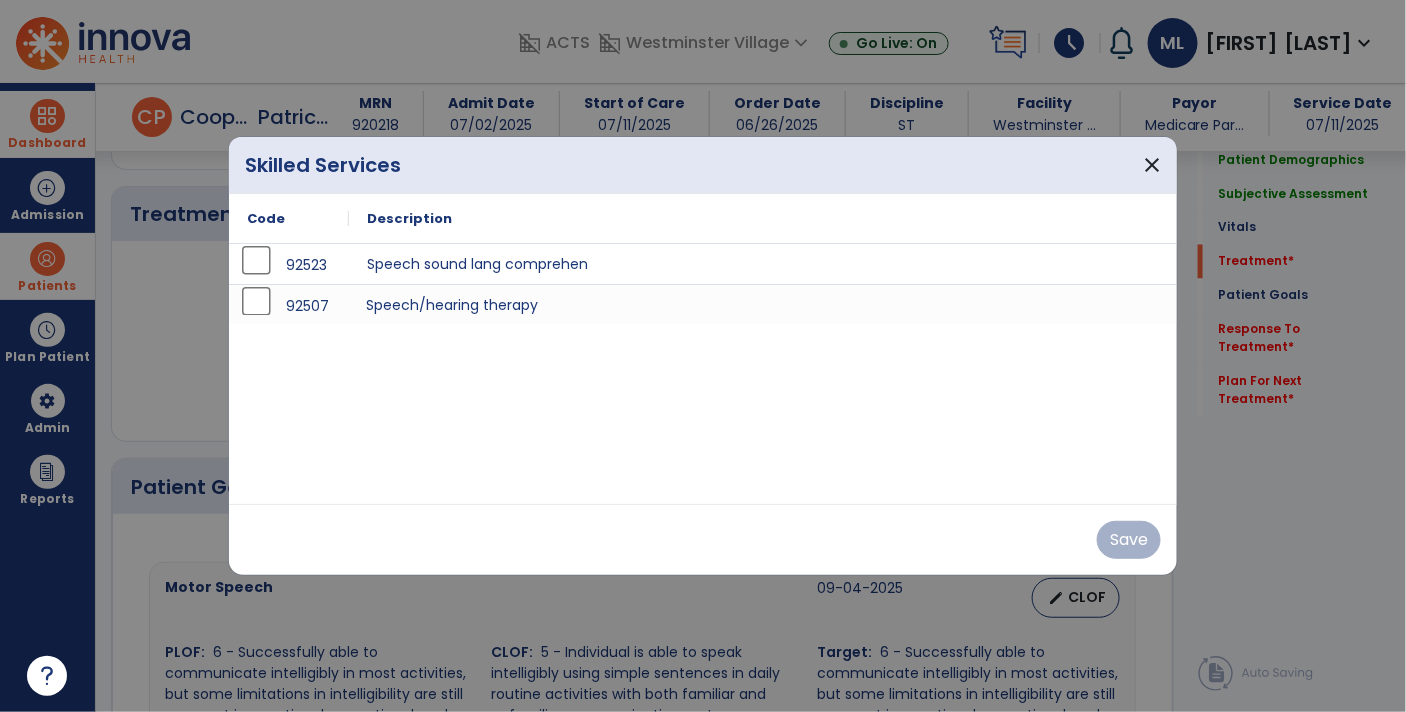 click on "Speech/hearing therapy" at bounding box center [763, 304] 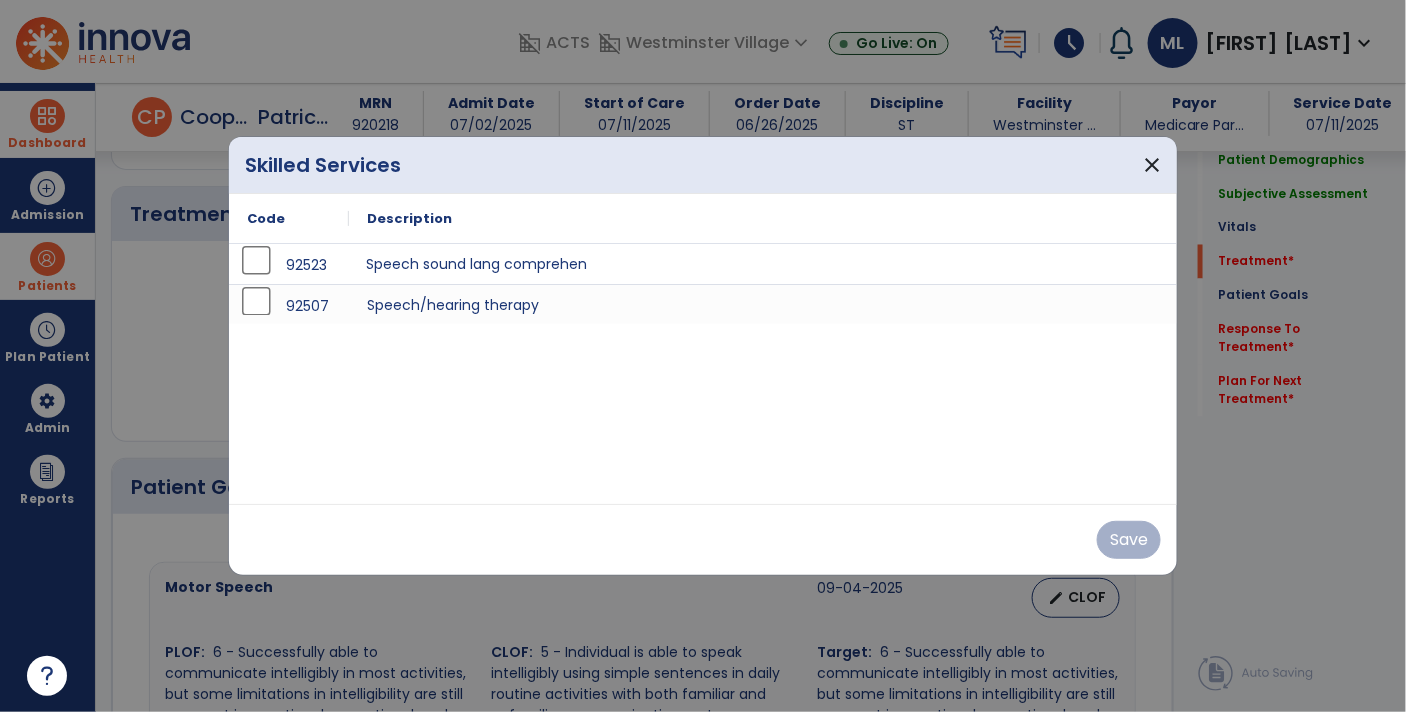 click on "Speech sound lang comprehen" at bounding box center (763, 264) 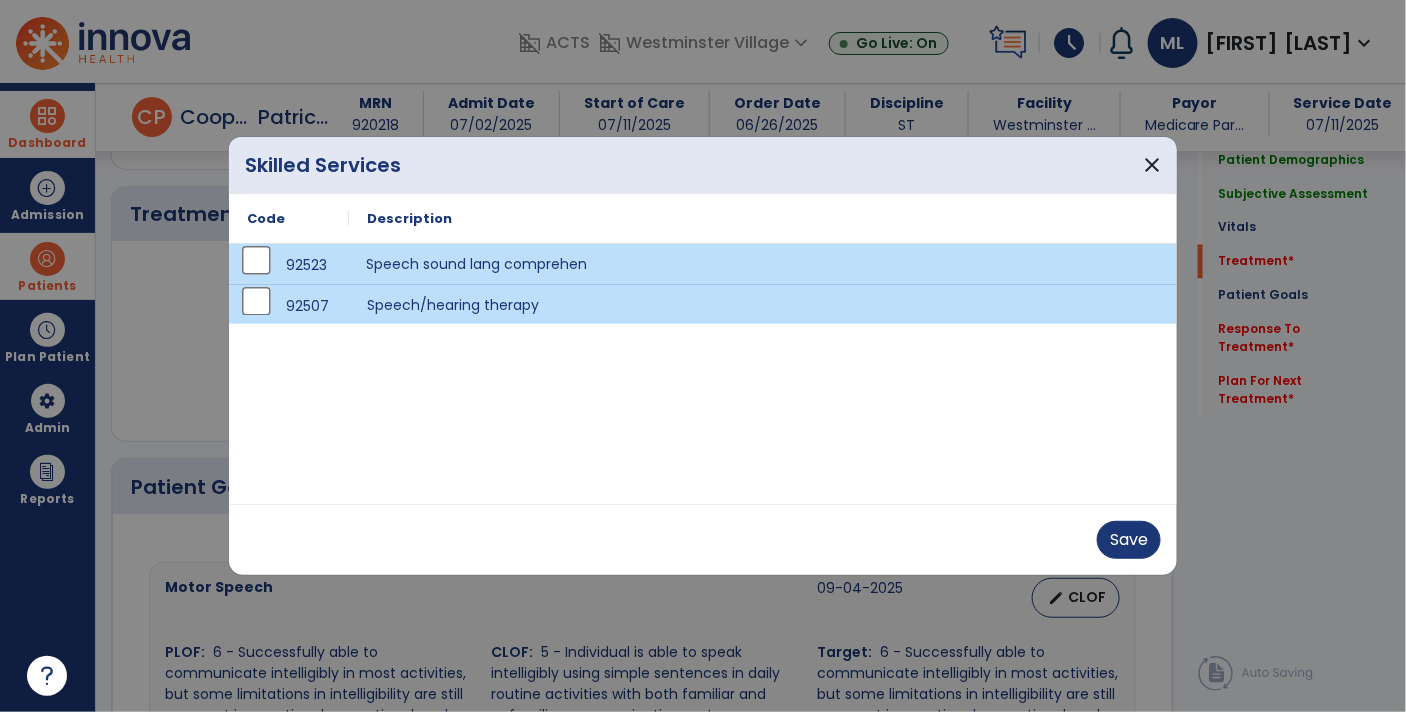 click on "Save" at bounding box center [703, 539] 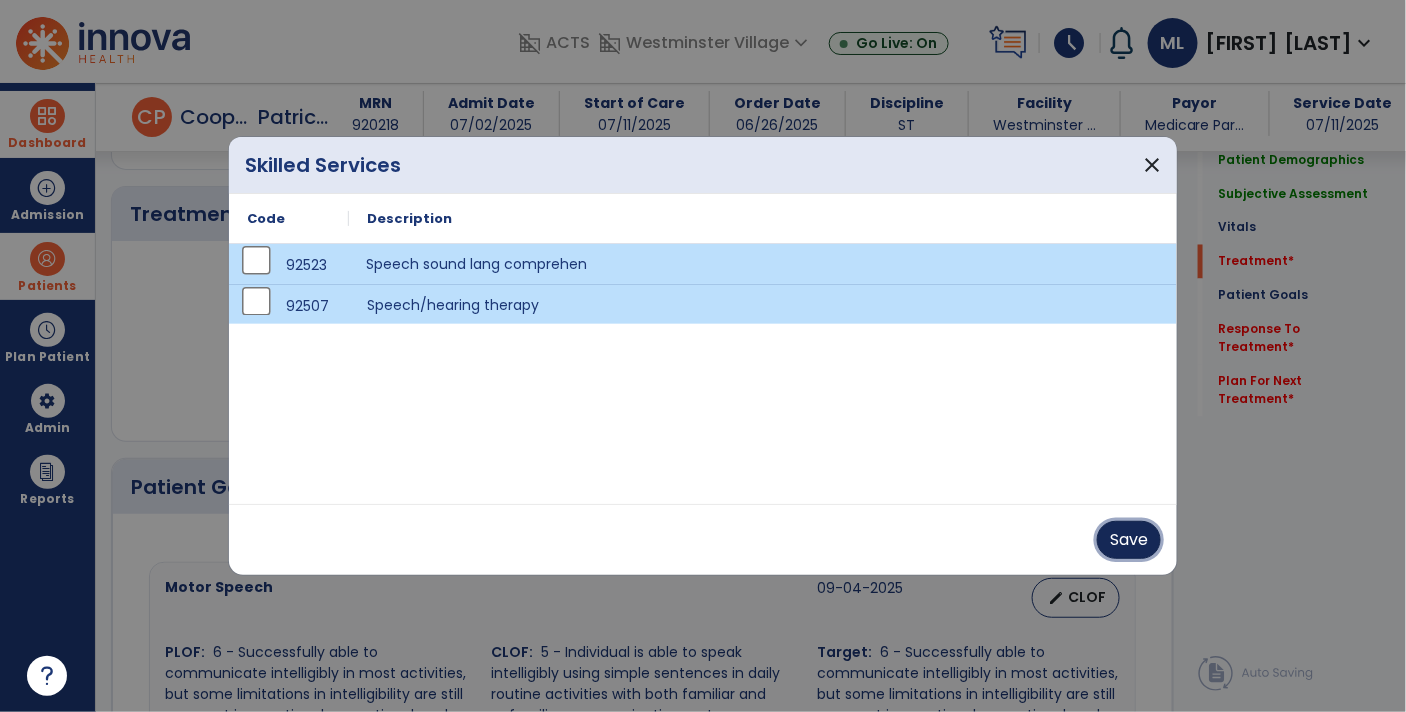 click on "Save" at bounding box center (1129, 540) 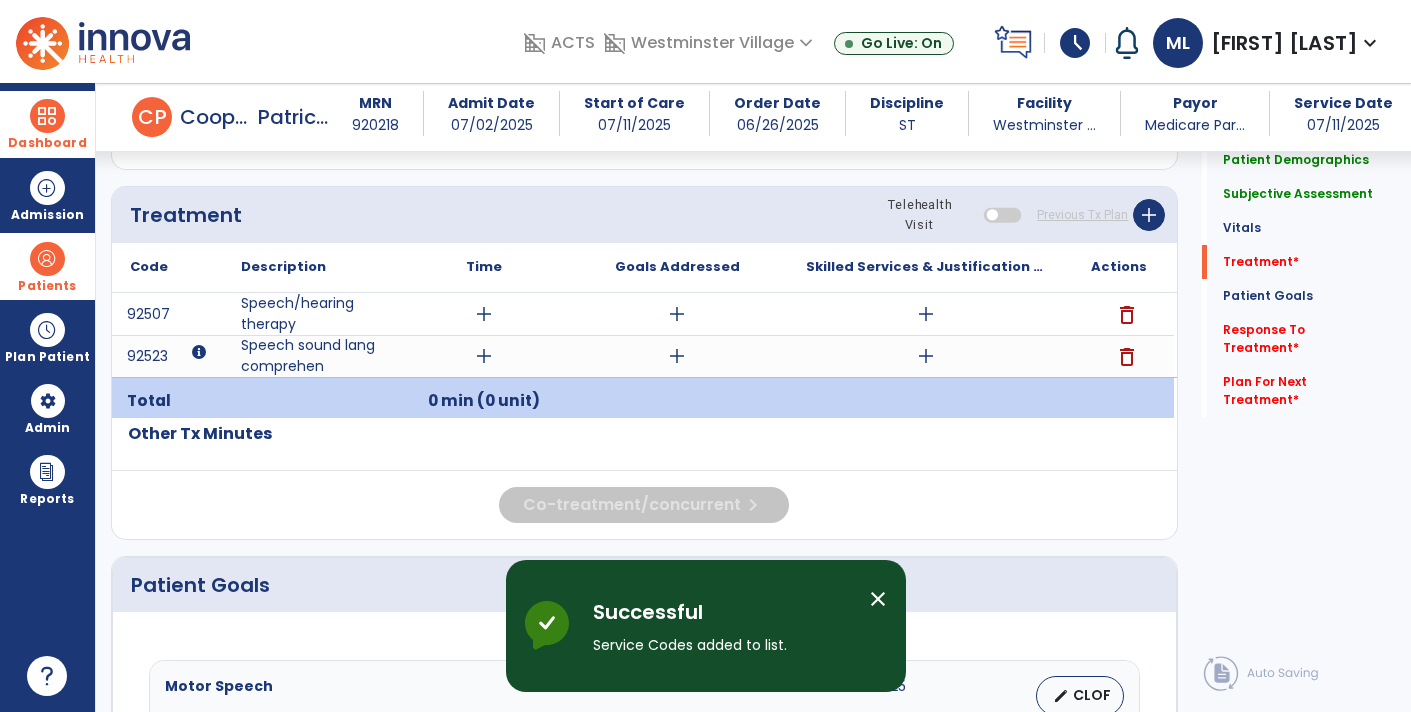 click on "add" at bounding box center [484, 356] 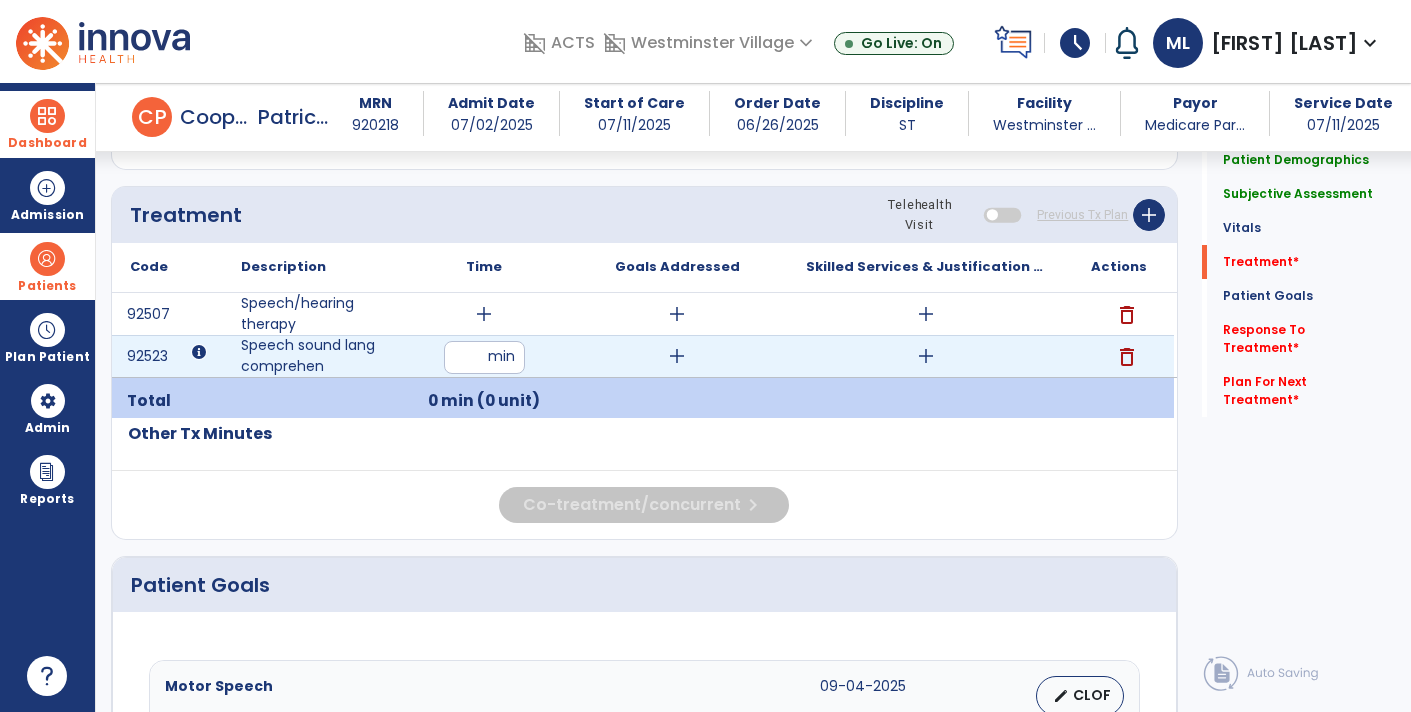 type on "**" 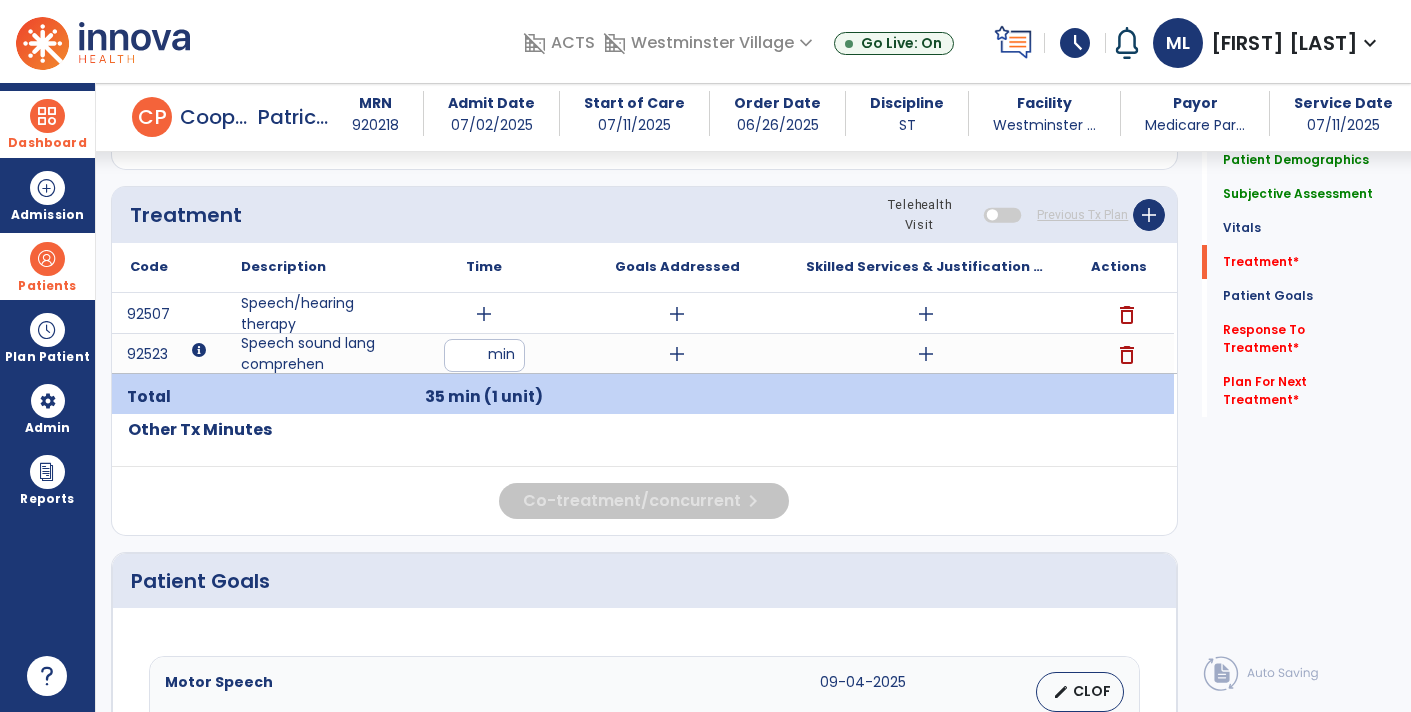 click on "add" at bounding box center [484, 314] 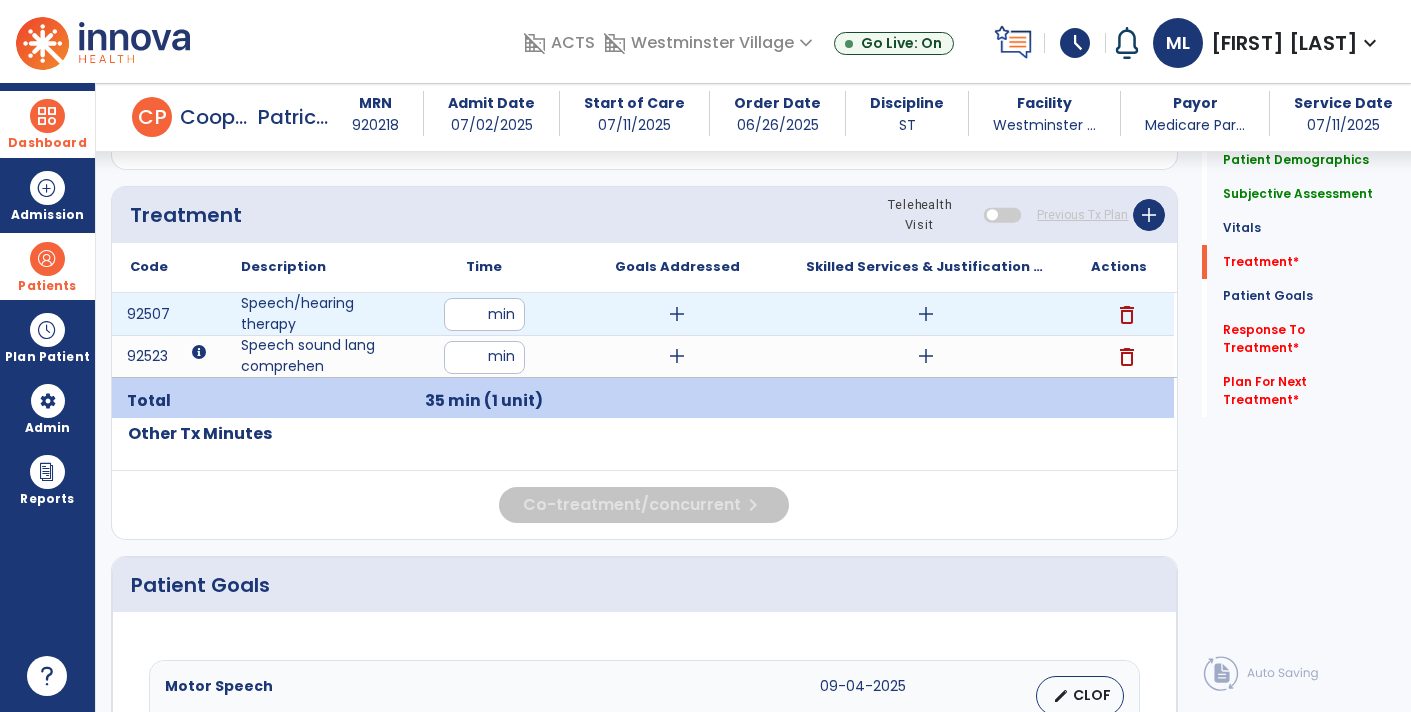type on "**" 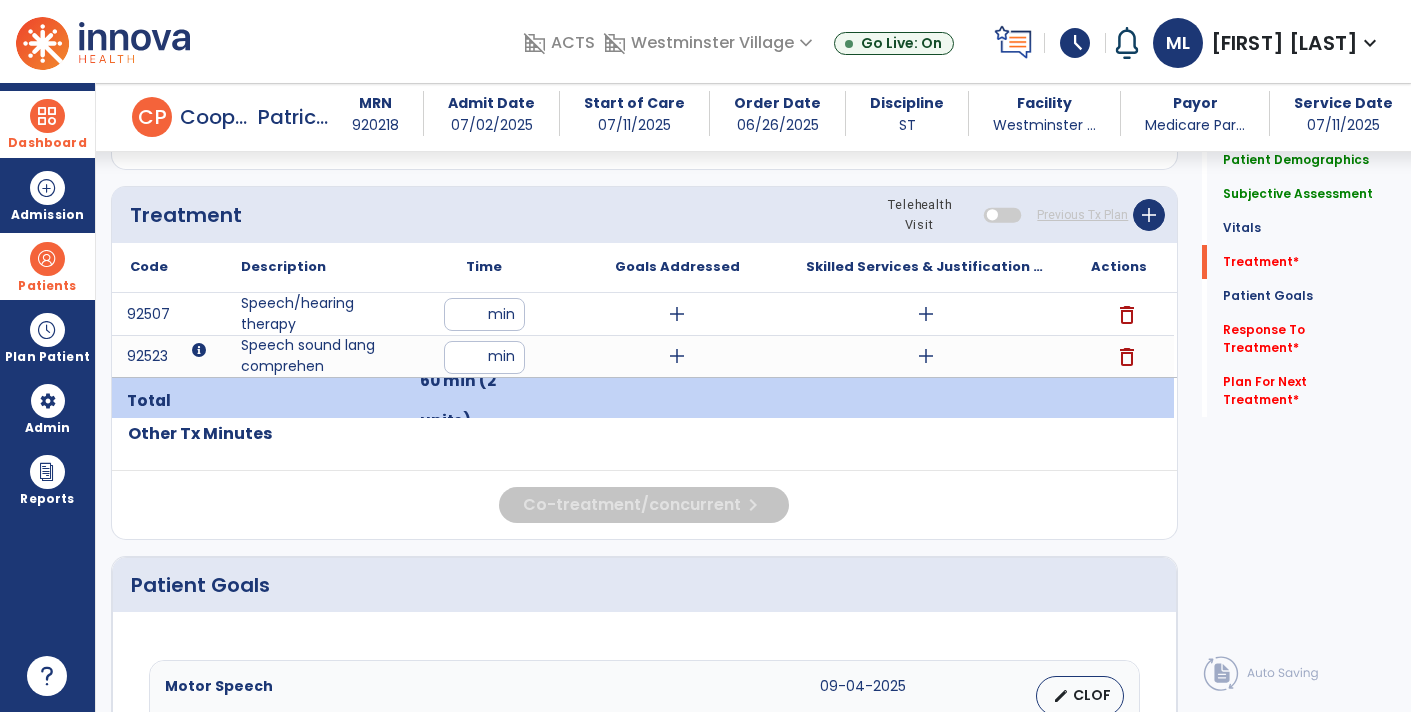 click on "add" at bounding box center (926, 356) 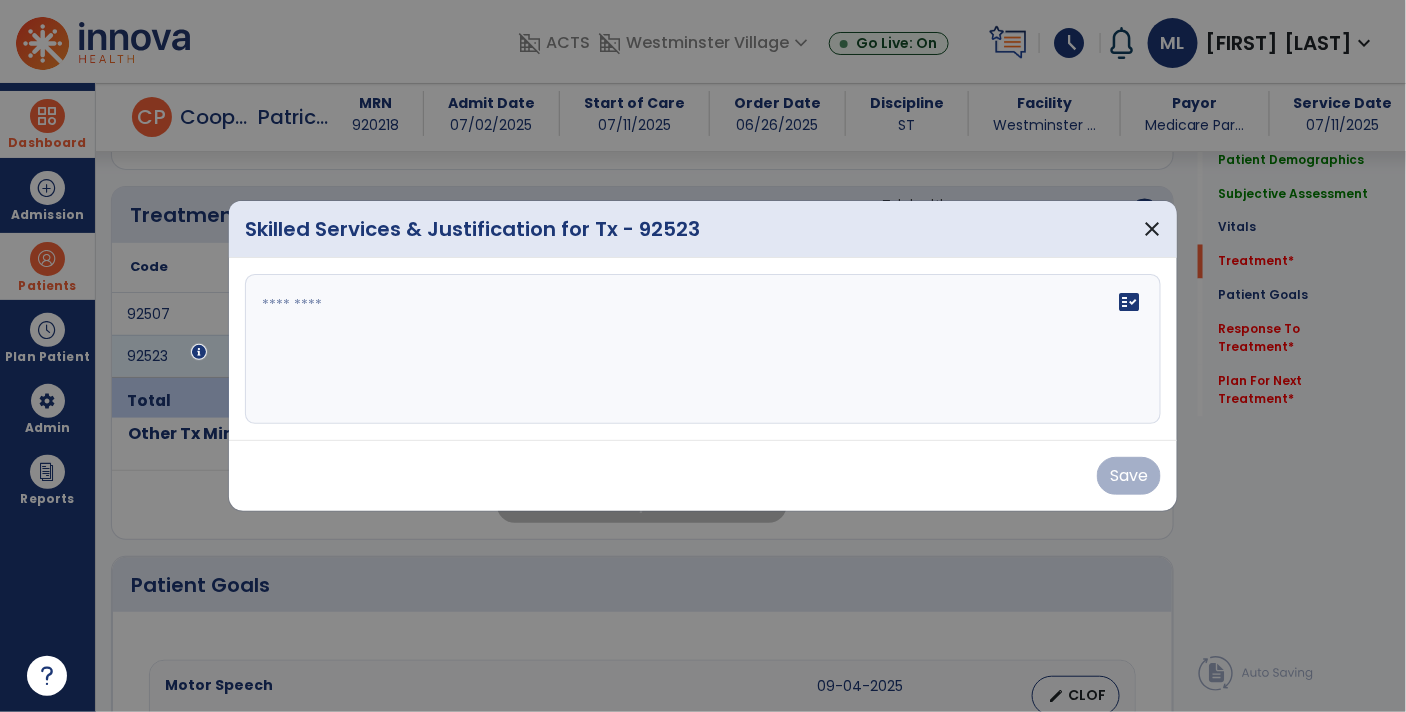 scroll, scrollTop: 1063, scrollLeft: 0, axis: vertical 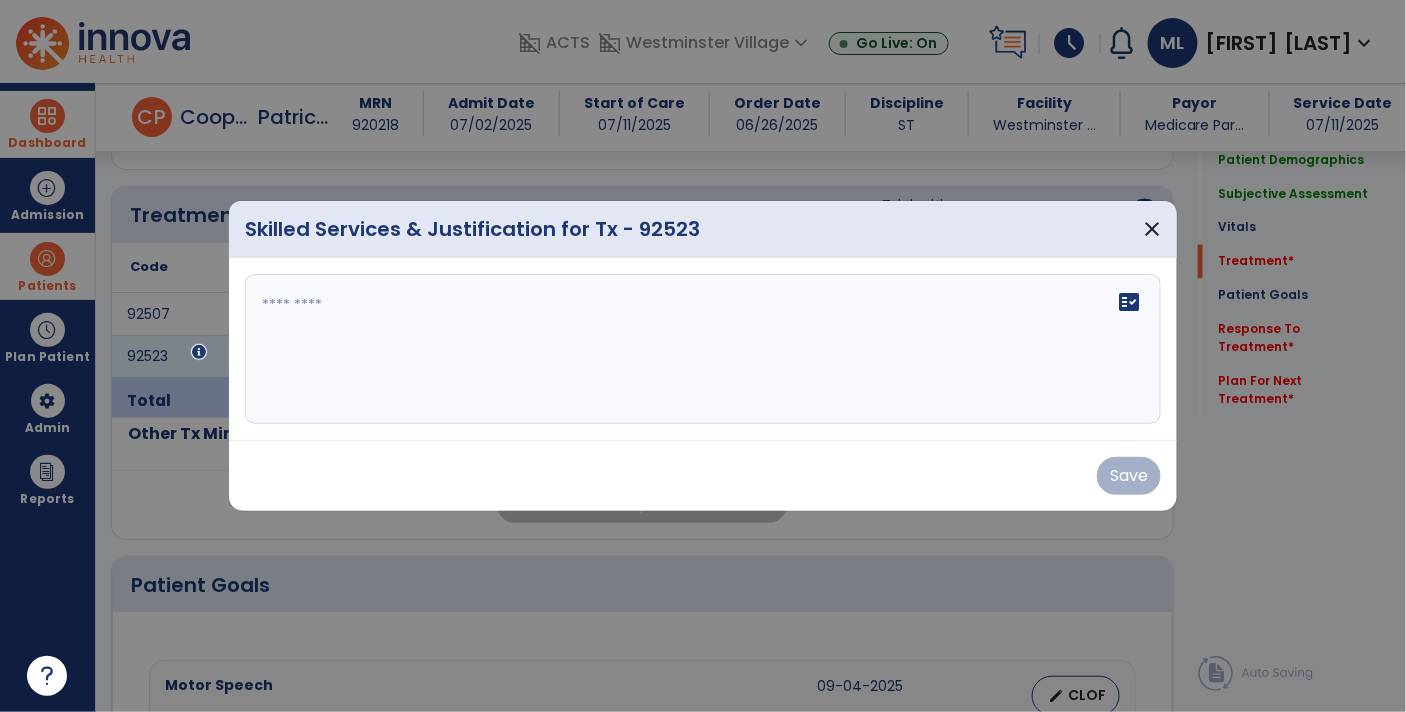 click on "fact_check" at bounding box center [703, 349] 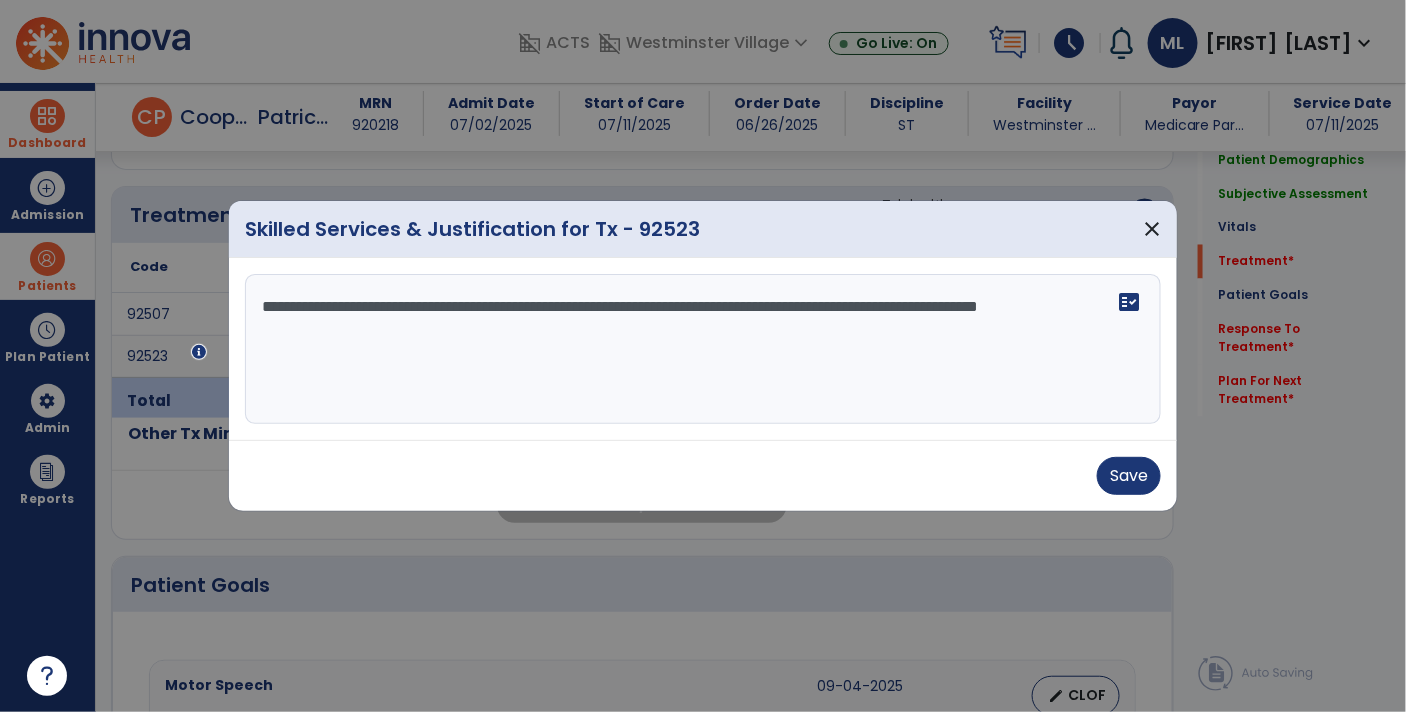 type on "**********" 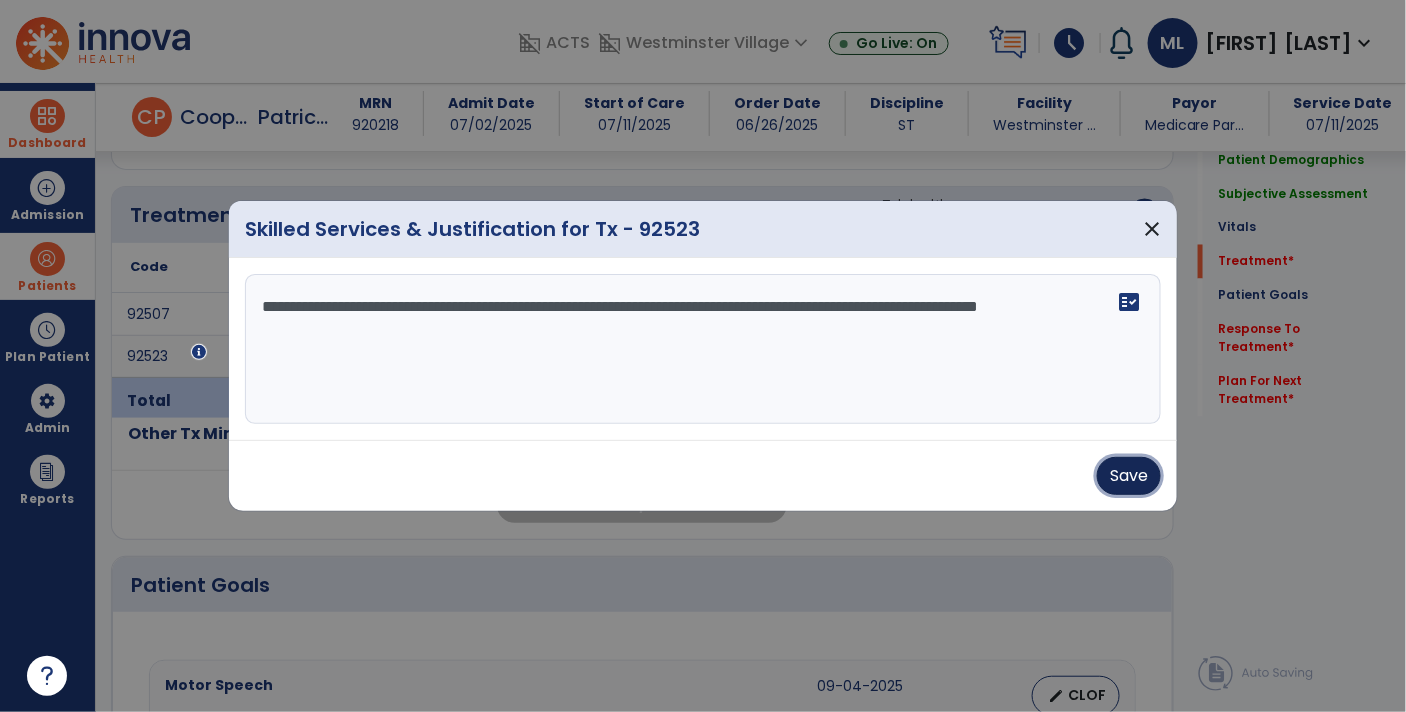 click on "Save" at bounding box center [1129, 476] 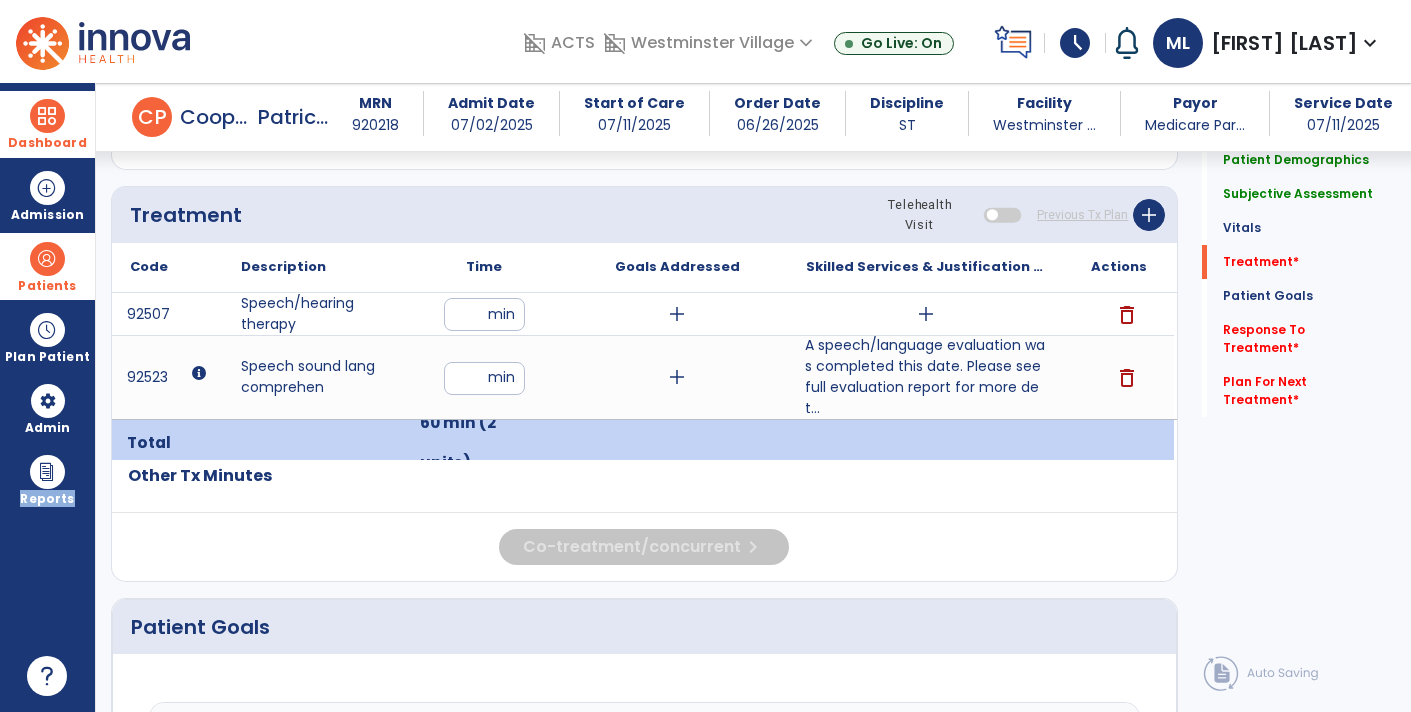 click on "add" at bounding box center (926, 314) 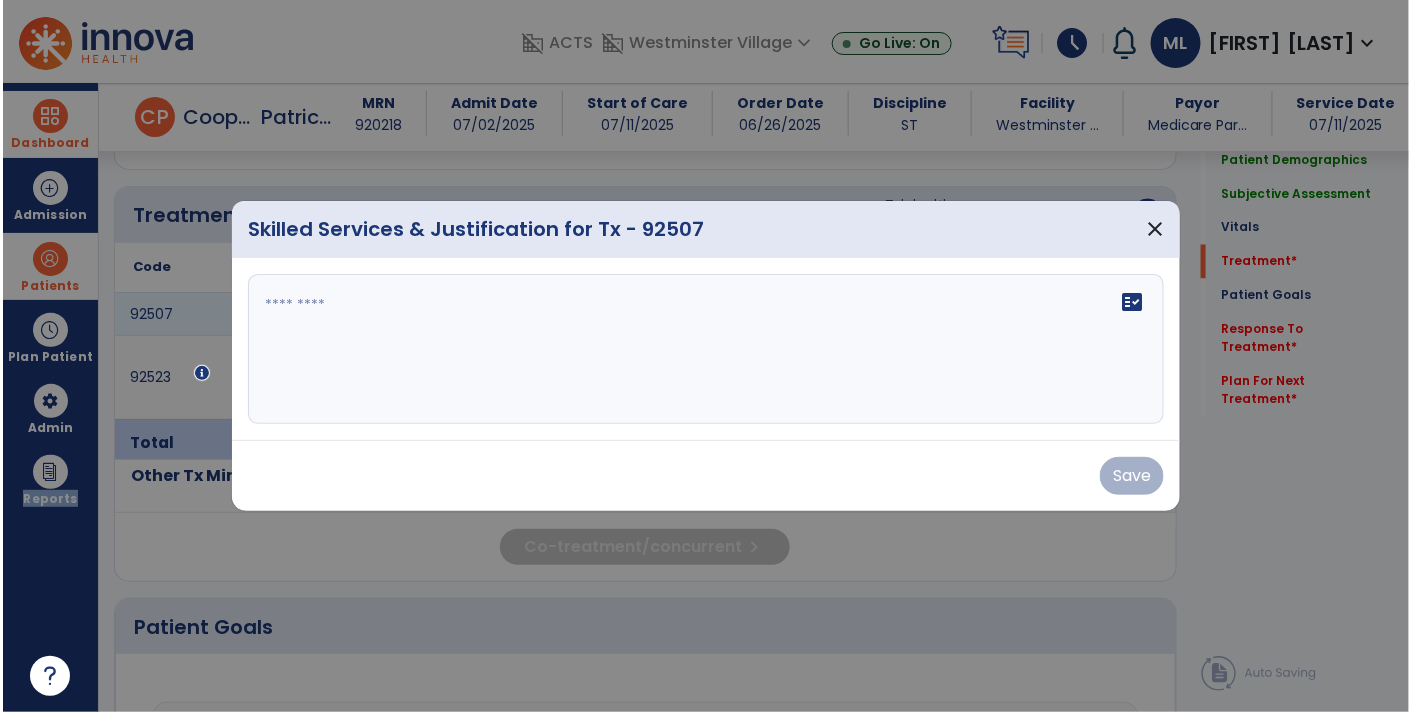 scroll, scrollTop: 1063, scrollLeft: 0, axis: vertical 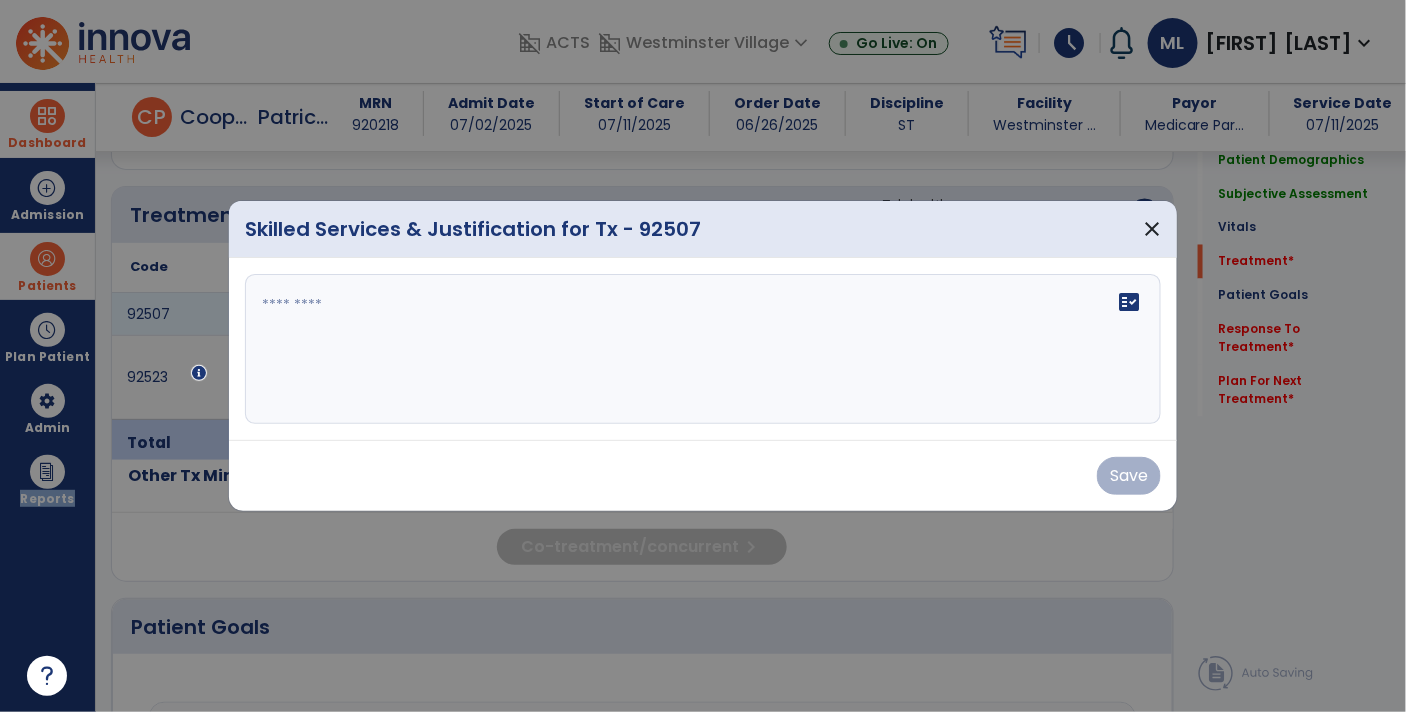 click at bounding box center (703, 349) 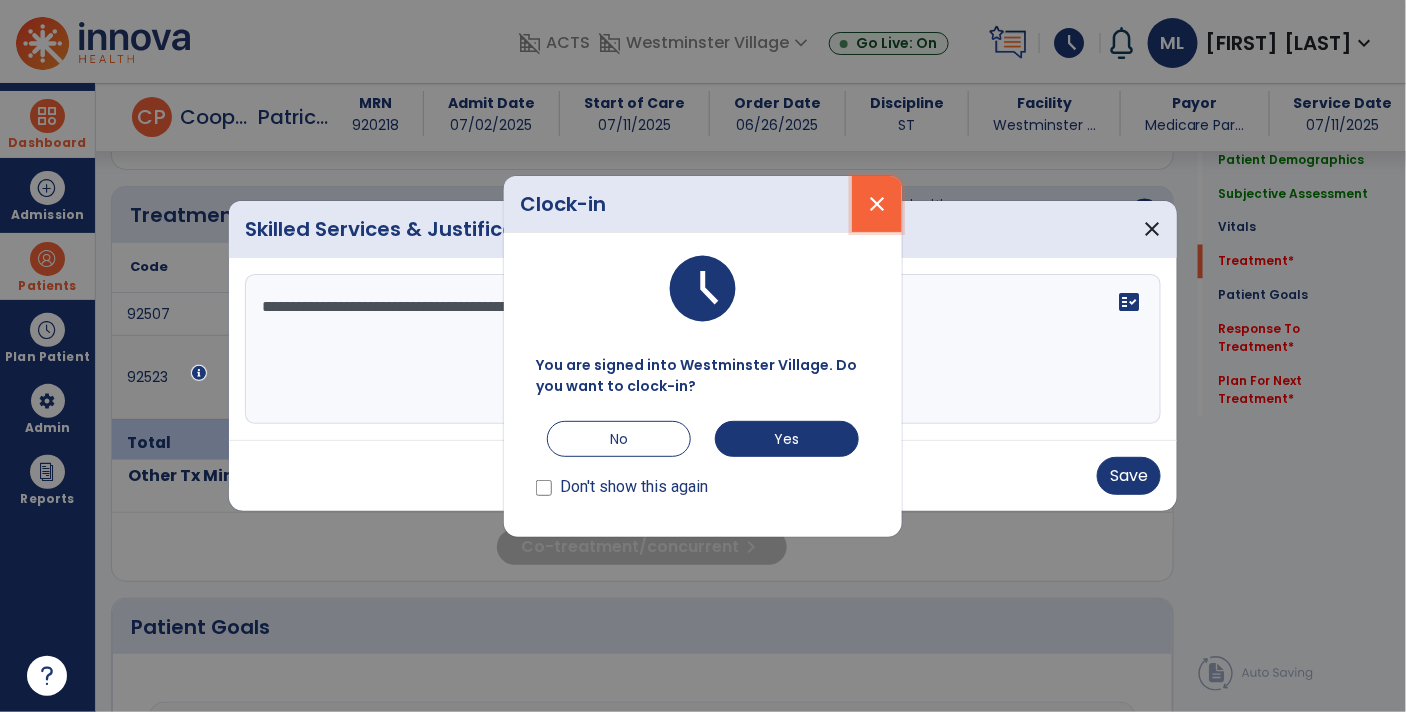 click on "close" at bounding box center [877, 204] 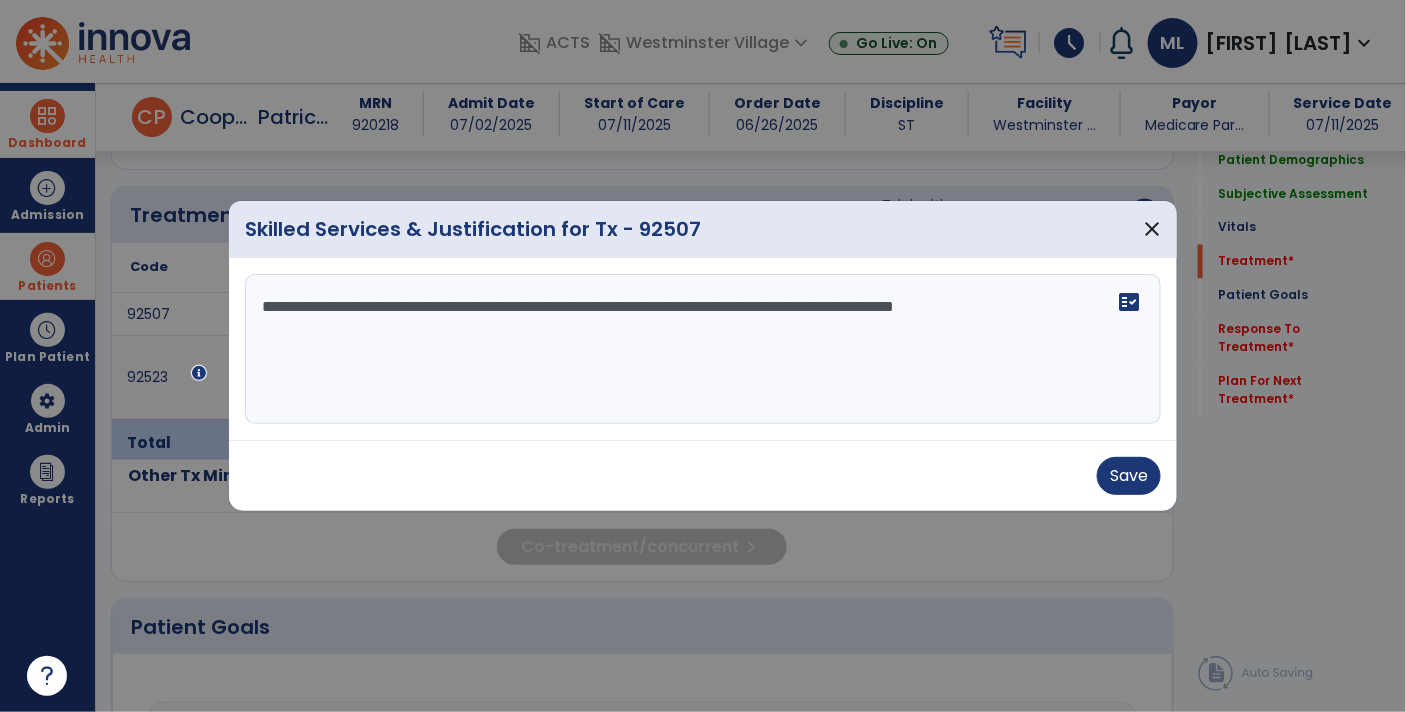 click on "**********" at bounding box center (703, 349) 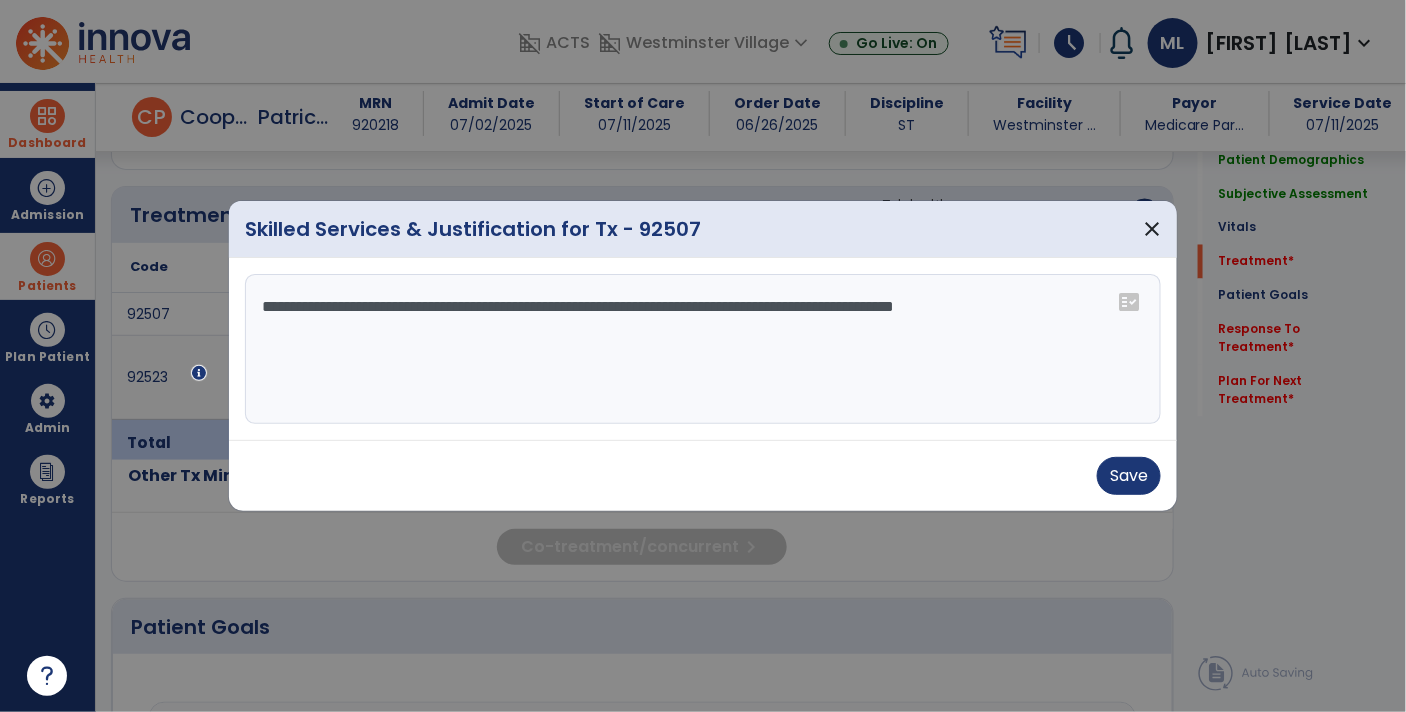 click on "**********" at bounding box center [703, 349] 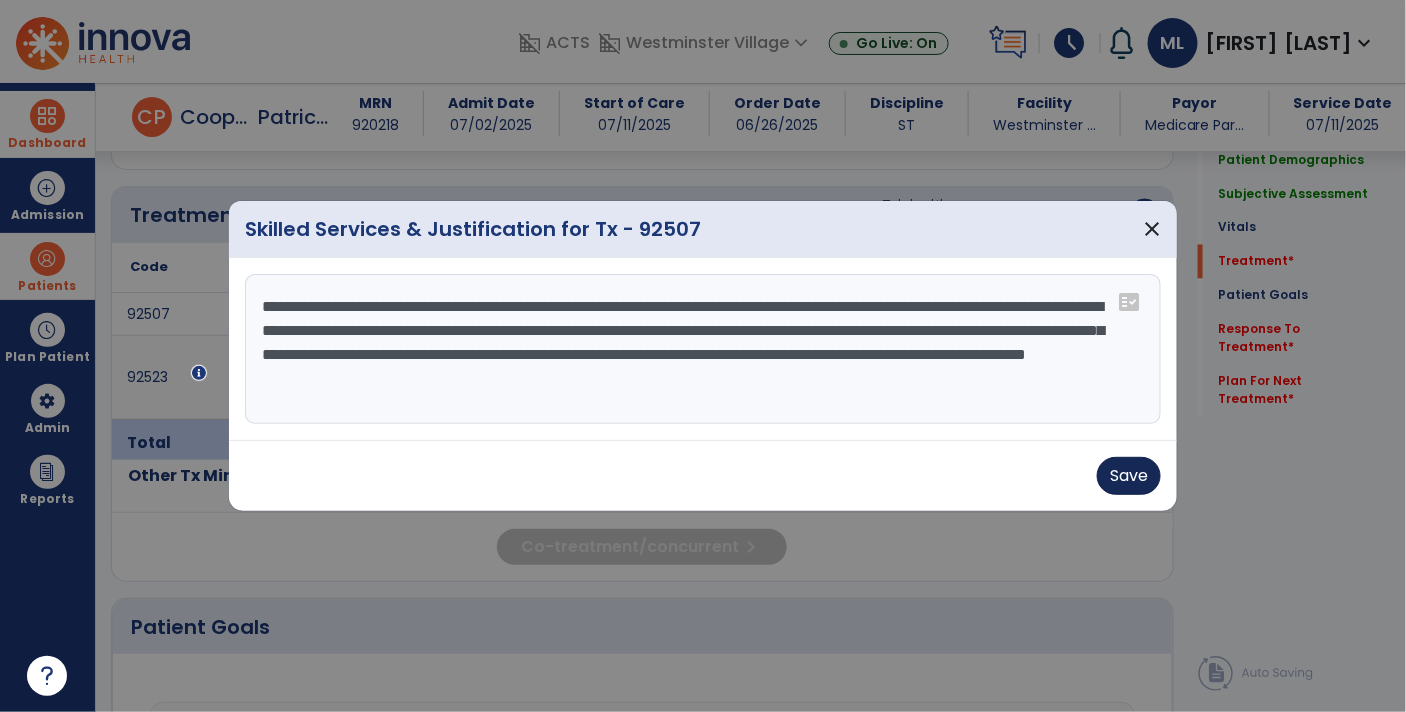 type on "**********" 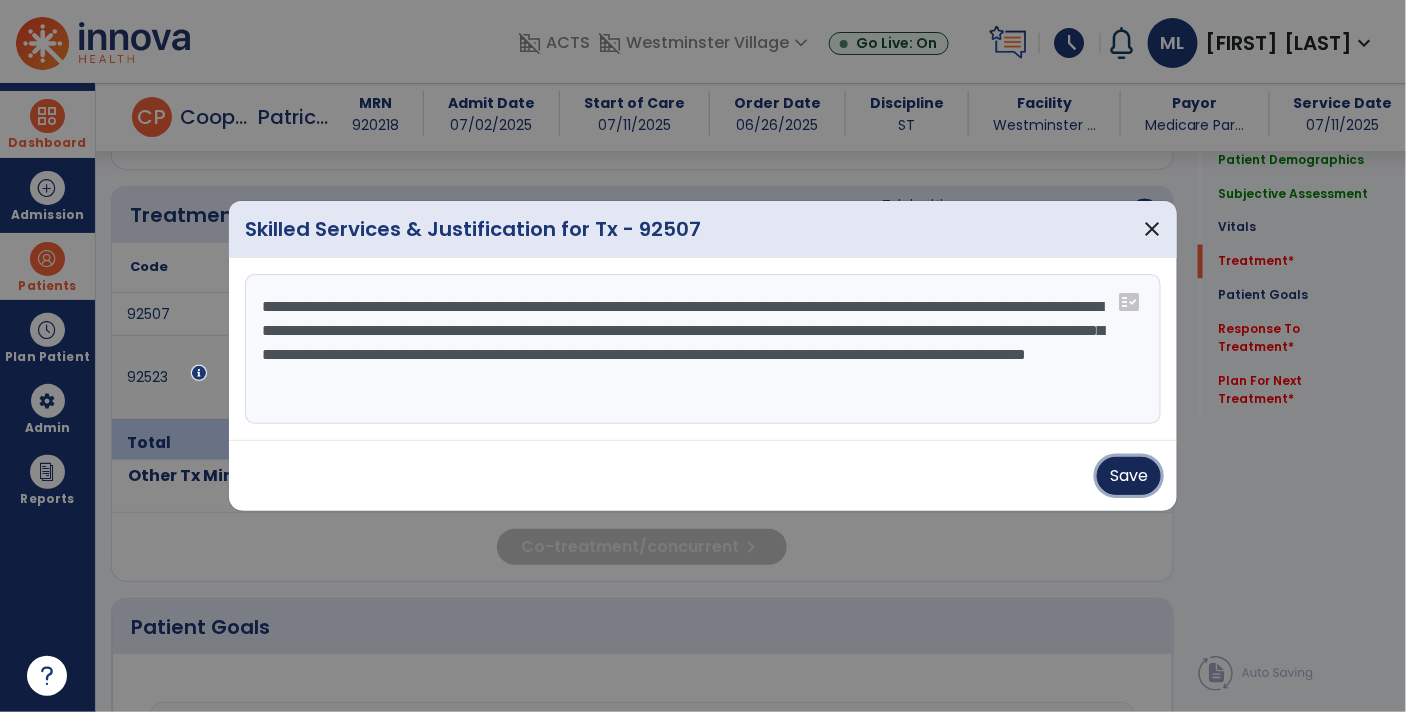 click on "Save" at bounding box center [1129, 476] 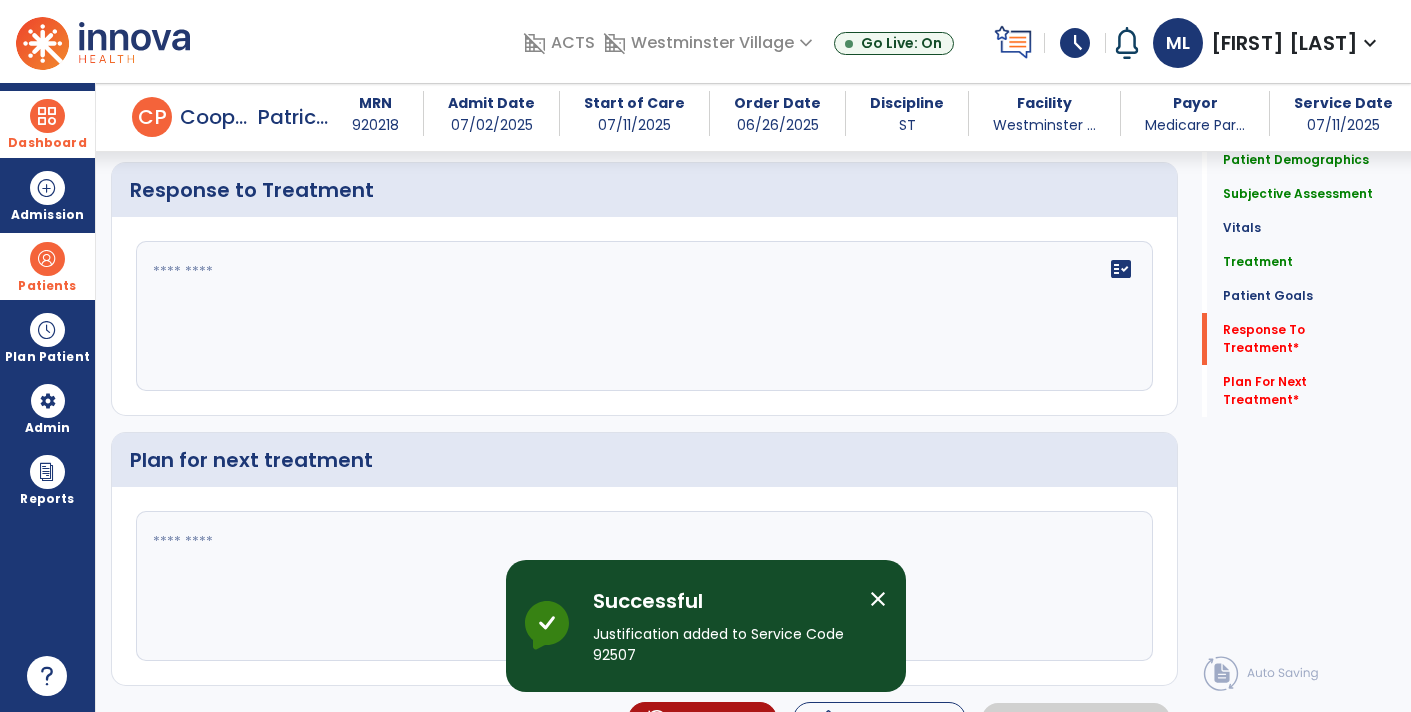 scroll, scrollTop: 2593, scrollLeft: 0, axis: vertical 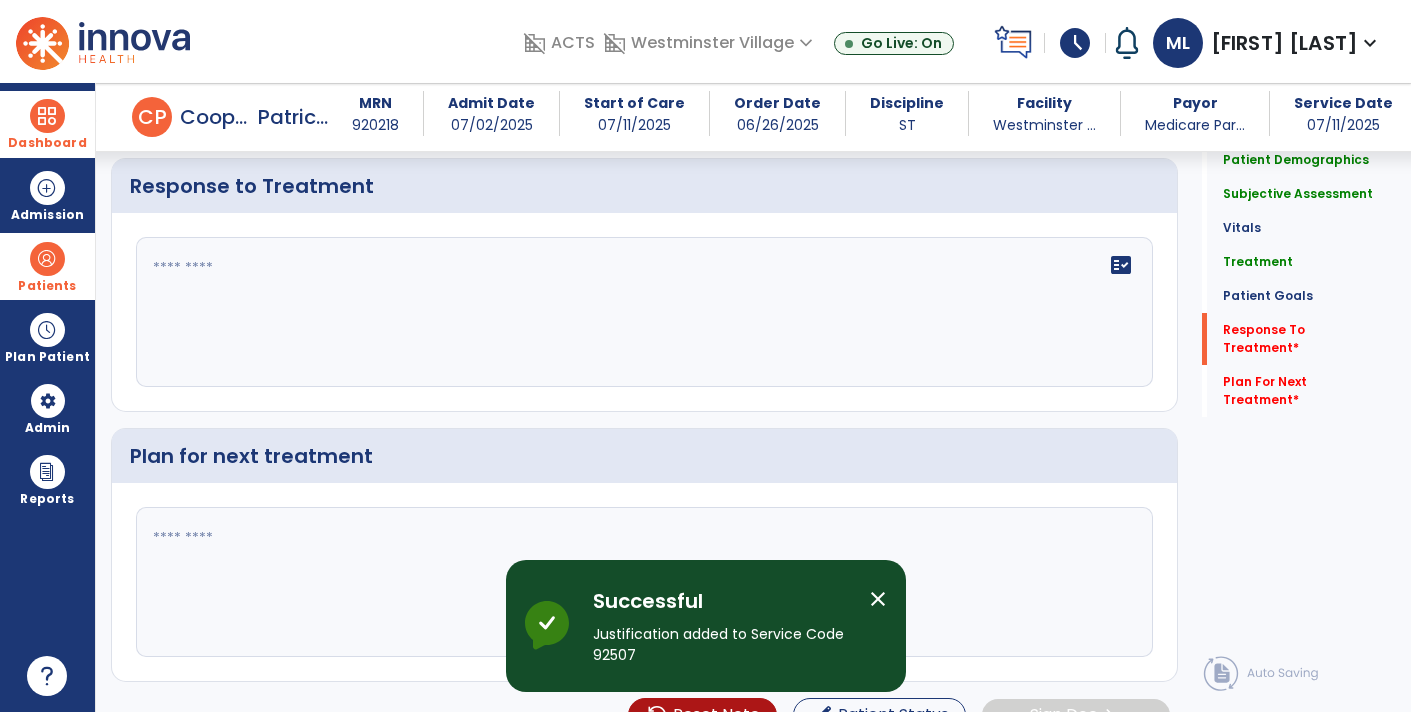click on "fact_check" 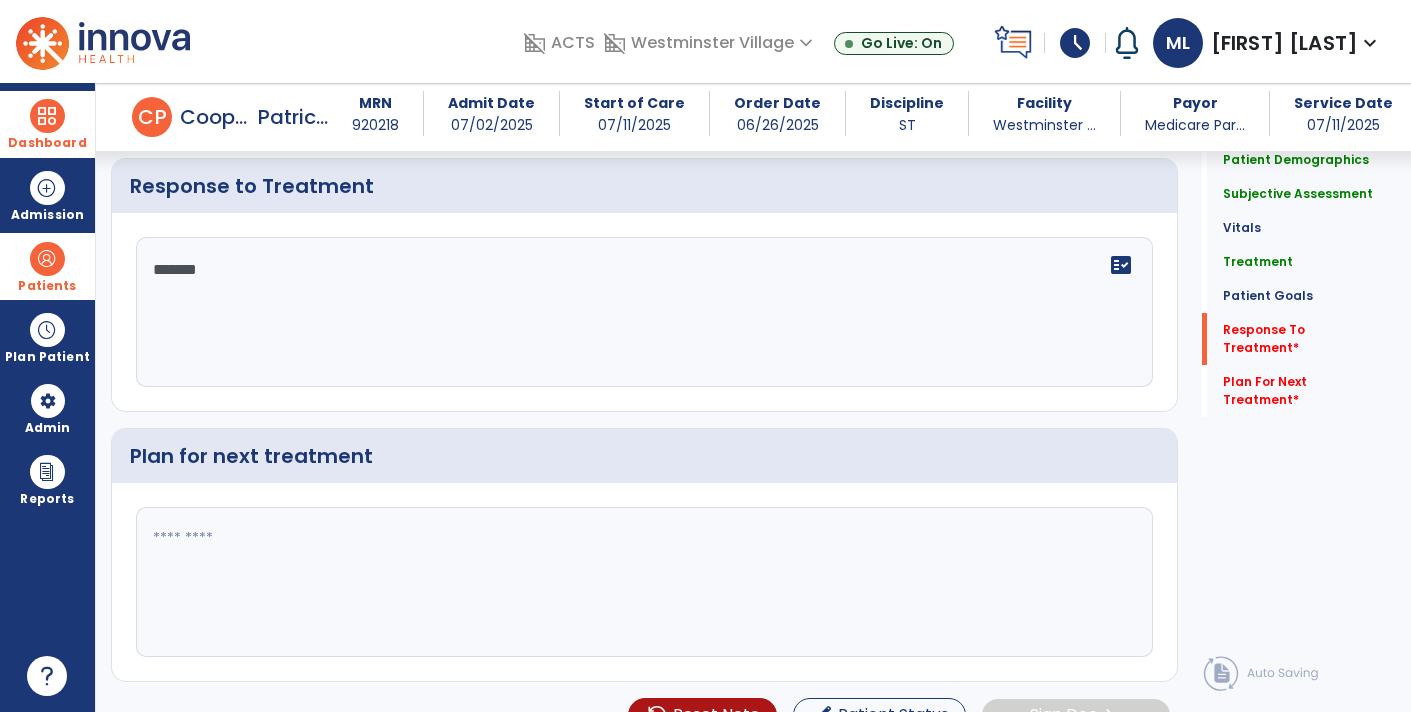 type on "********" 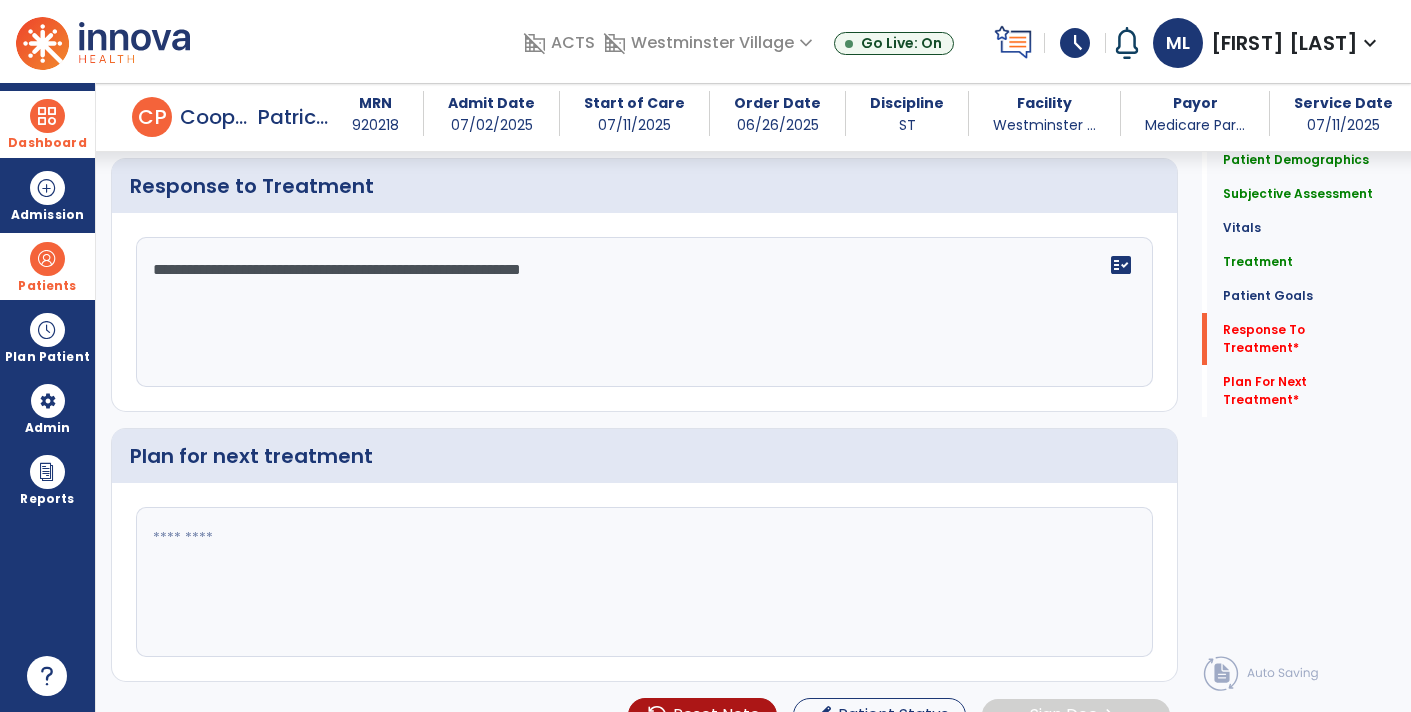 type on "**********" 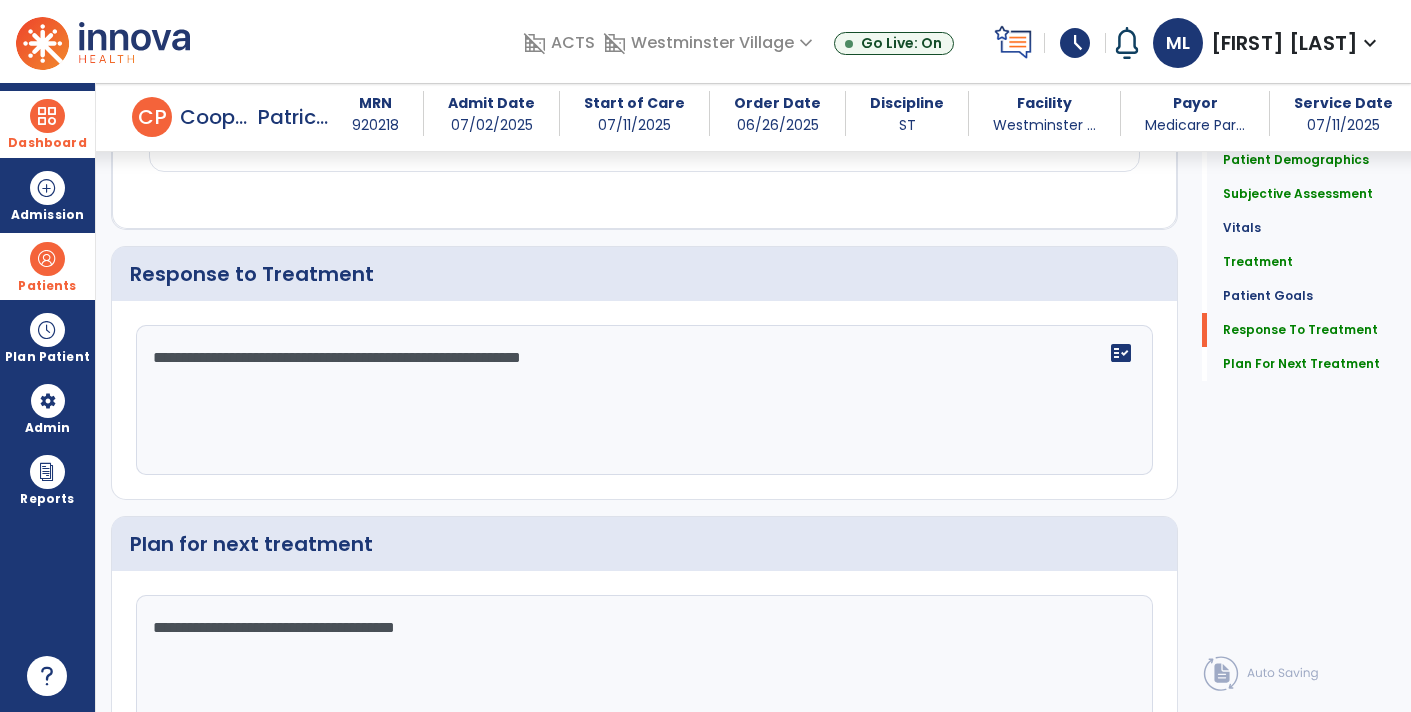 scroll, scrollTop: 2593, scrollLeft: 0, axis: vertical 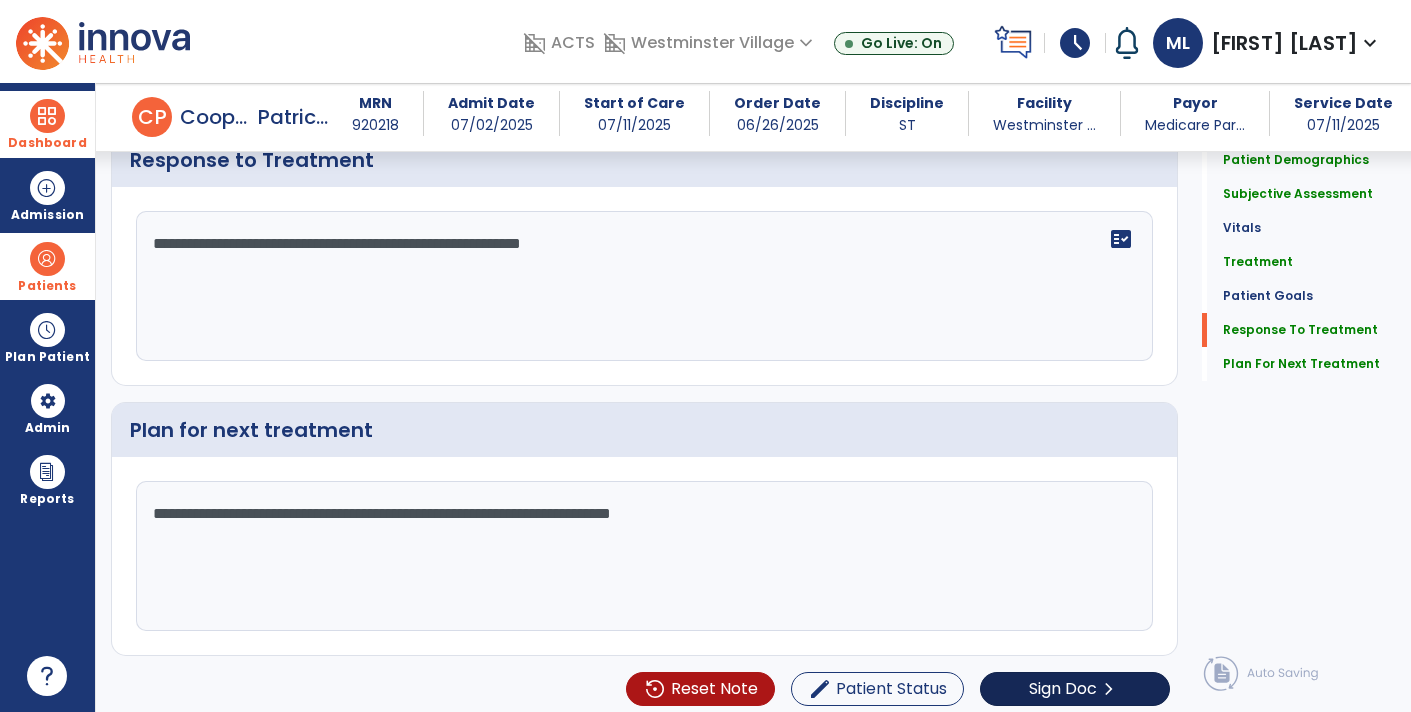 type on "**********" 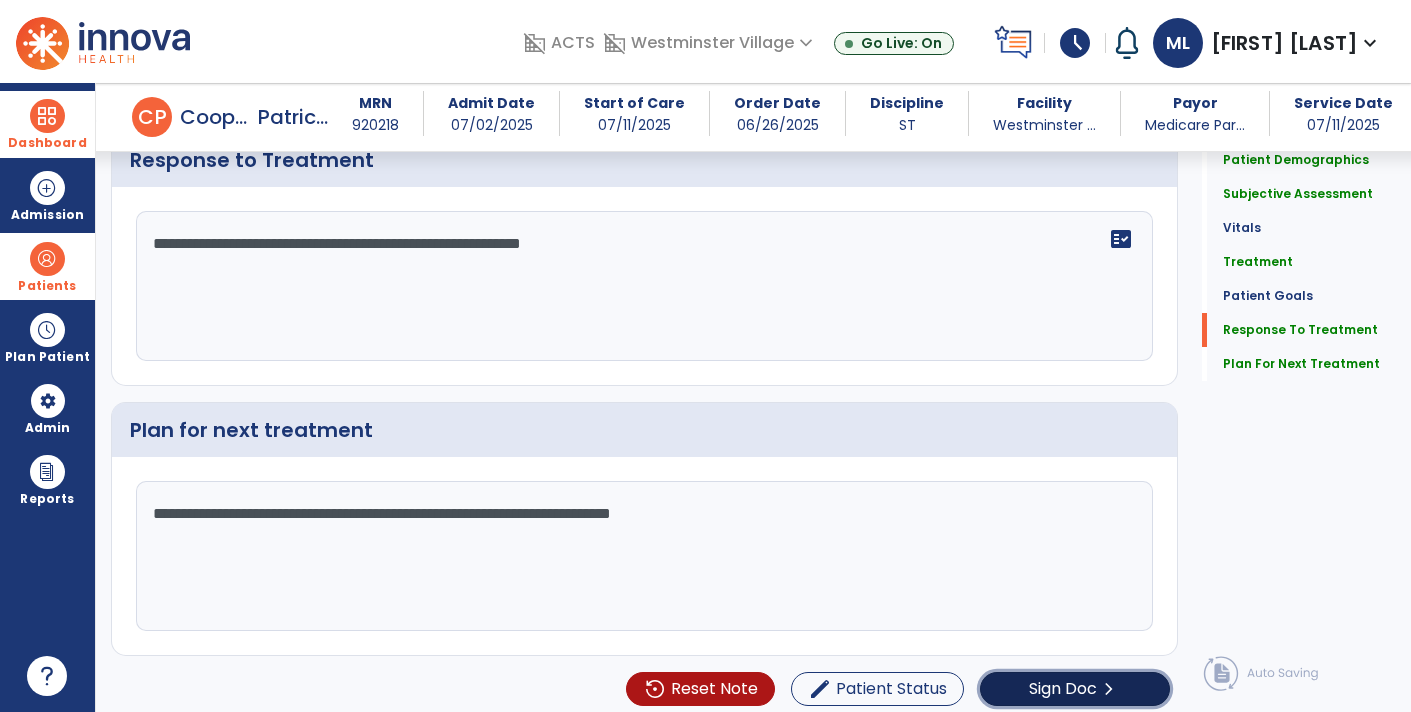 click on "Sign Doc" 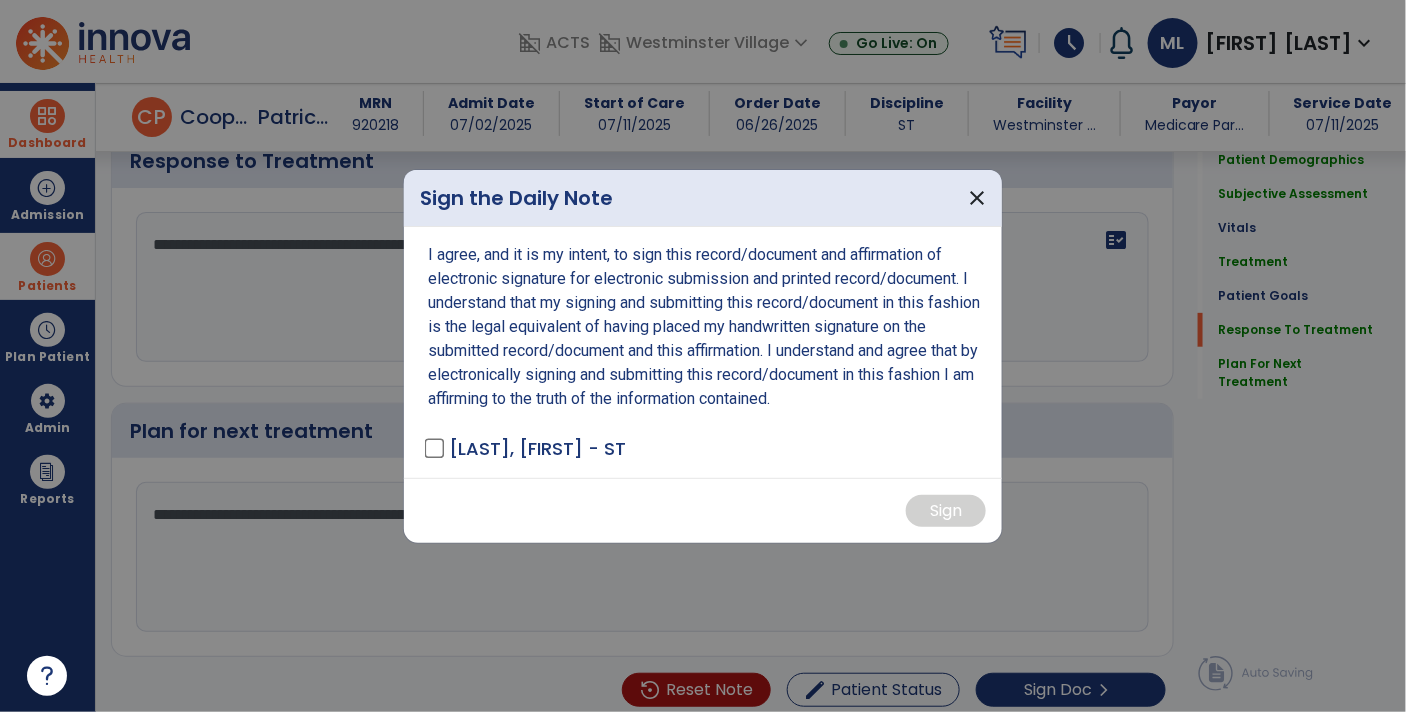 click on "[LAST], [FIRST]  - ST" at bounding box center (537, 448) 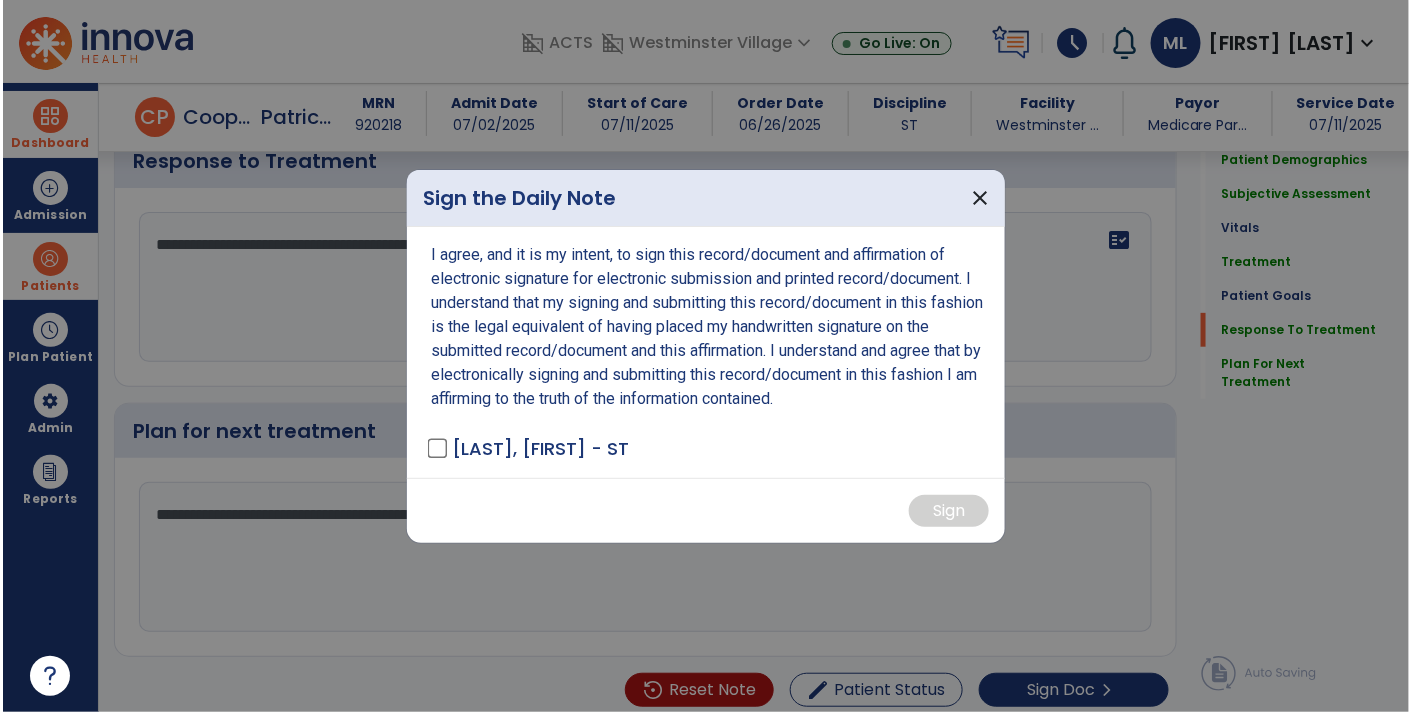 scroll, scrollTop: 2619, scrollLeft: 0, axis: vertical 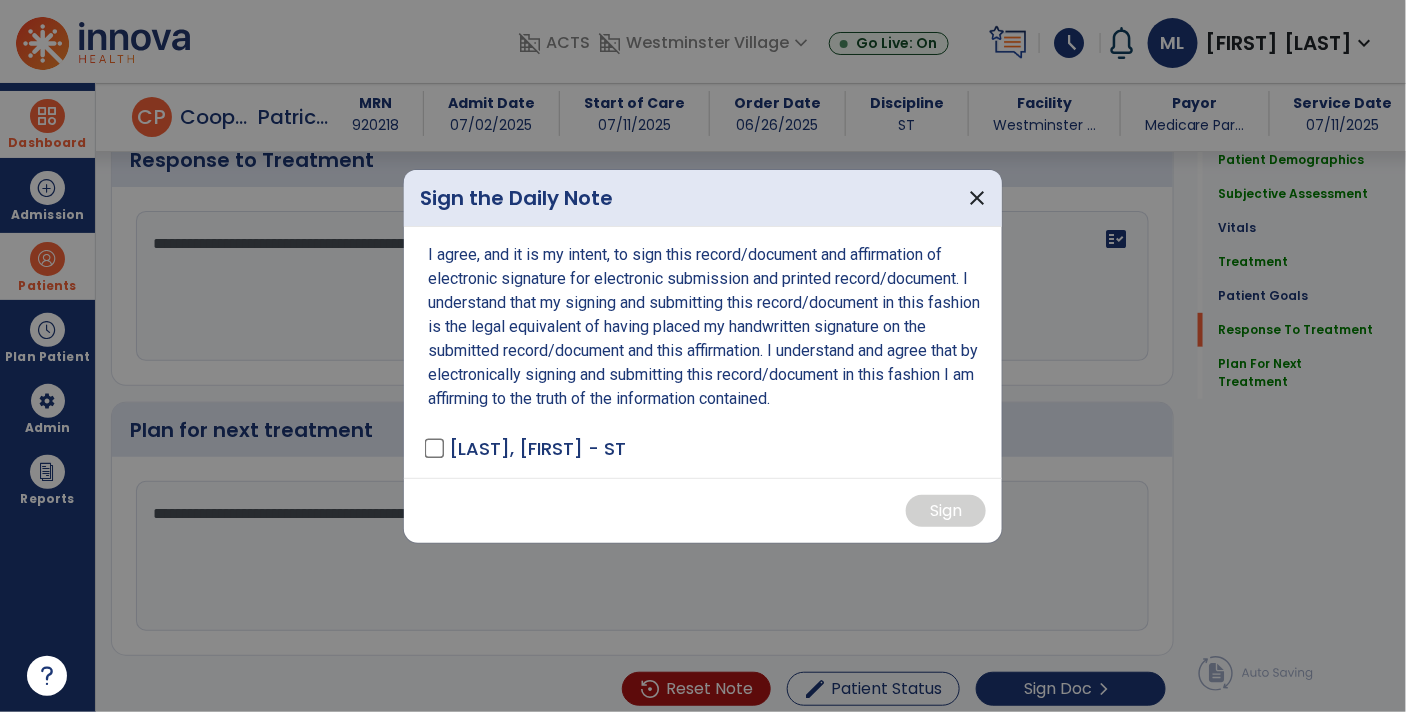 click on "I agree, and it is my intent, to sign this record/document and affirmation of electronic signature for electronic submission and printed record/document. I understand that my signing and submitting this record/document in this fashion is the legal equivalent of having placed my handwritten signature on the submitted record/document and this affirmation. I understand and agree that by electronically signing and submitting this record/document in this fashion I am affirming to the truth of the information contained. LAW, MEGHAN - ST" at bounding box center (703, 352) 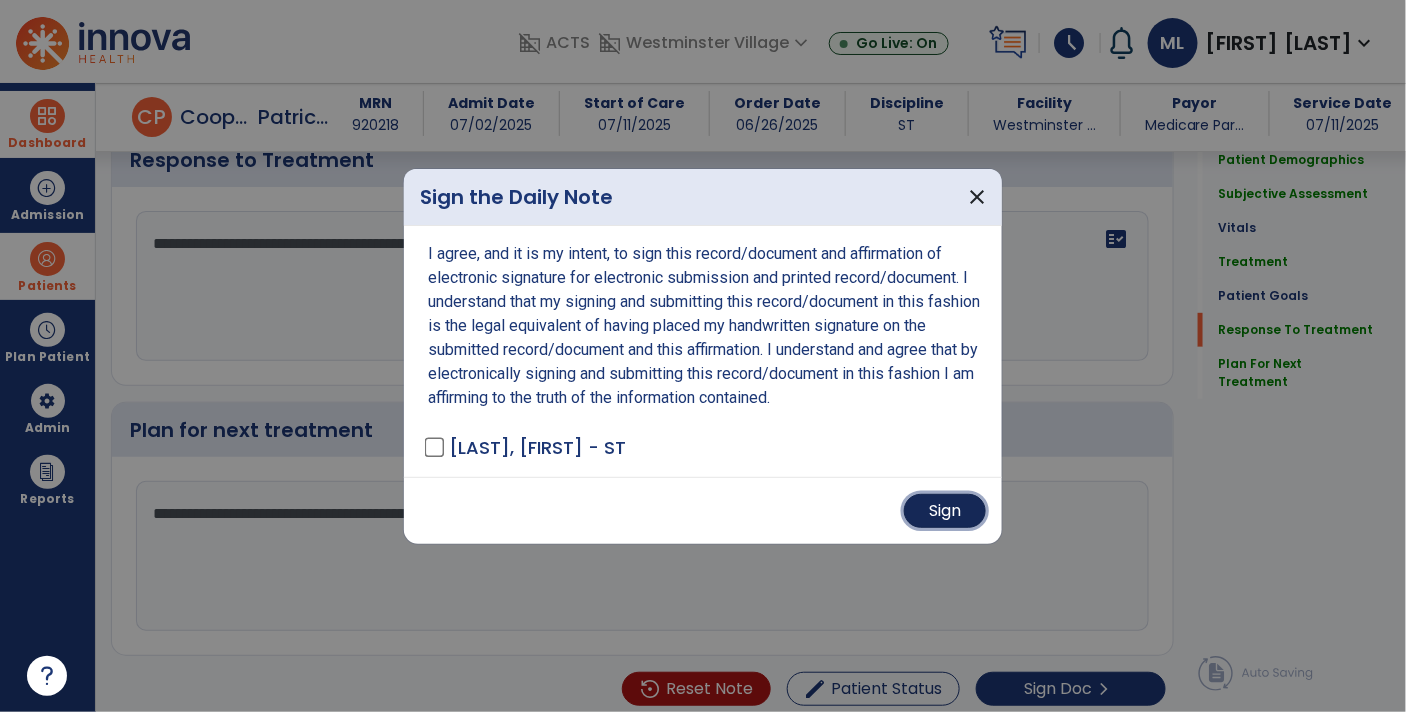 click on "Sign" at bounding box center [945, 511] 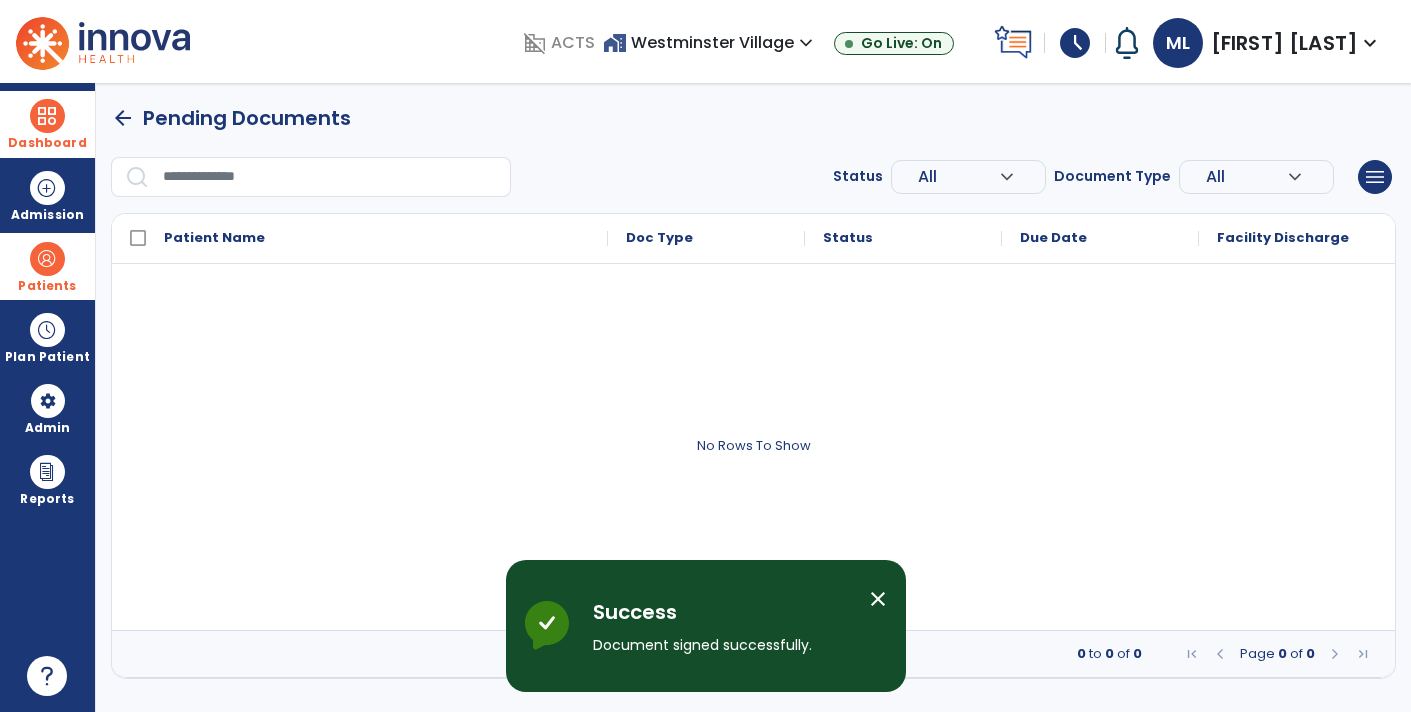 scroll, scrollTop: 0, scrollLeft: 0, axis: both 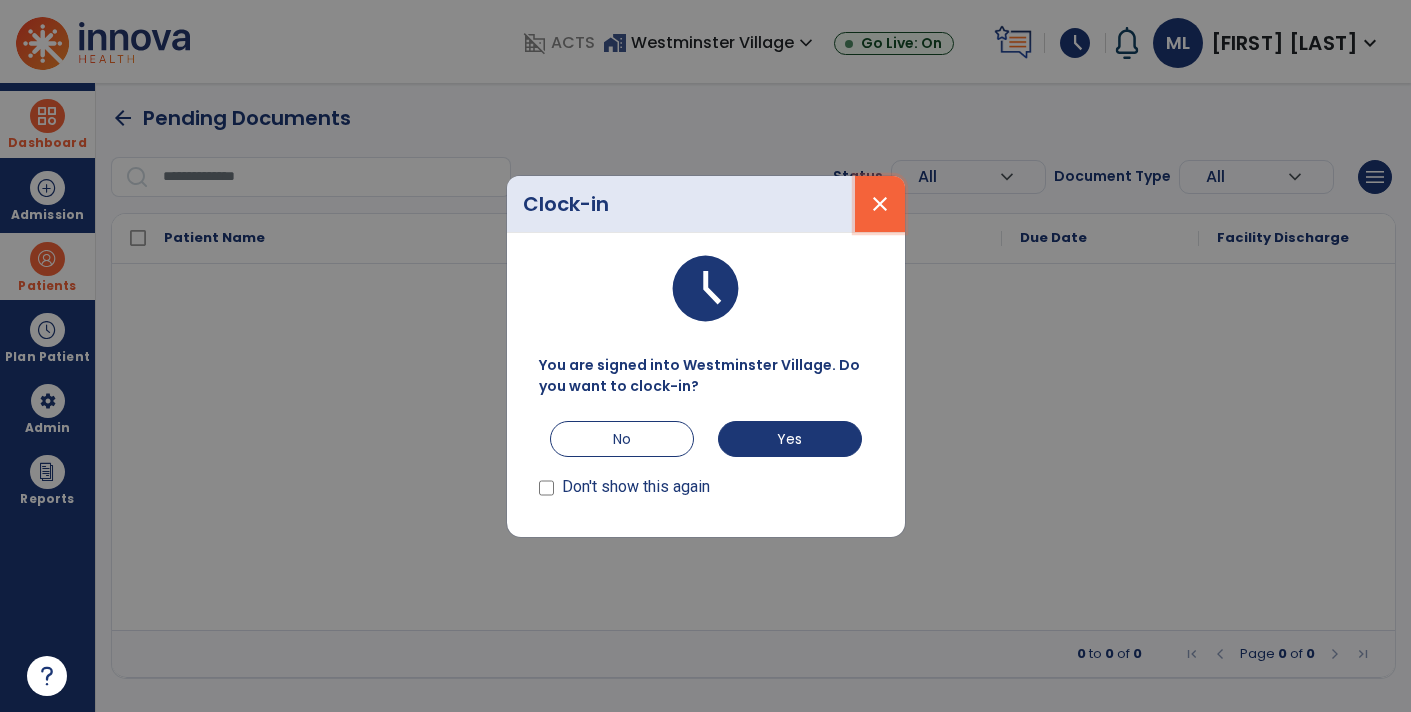 click on "close" at bounding box center (880, 204) 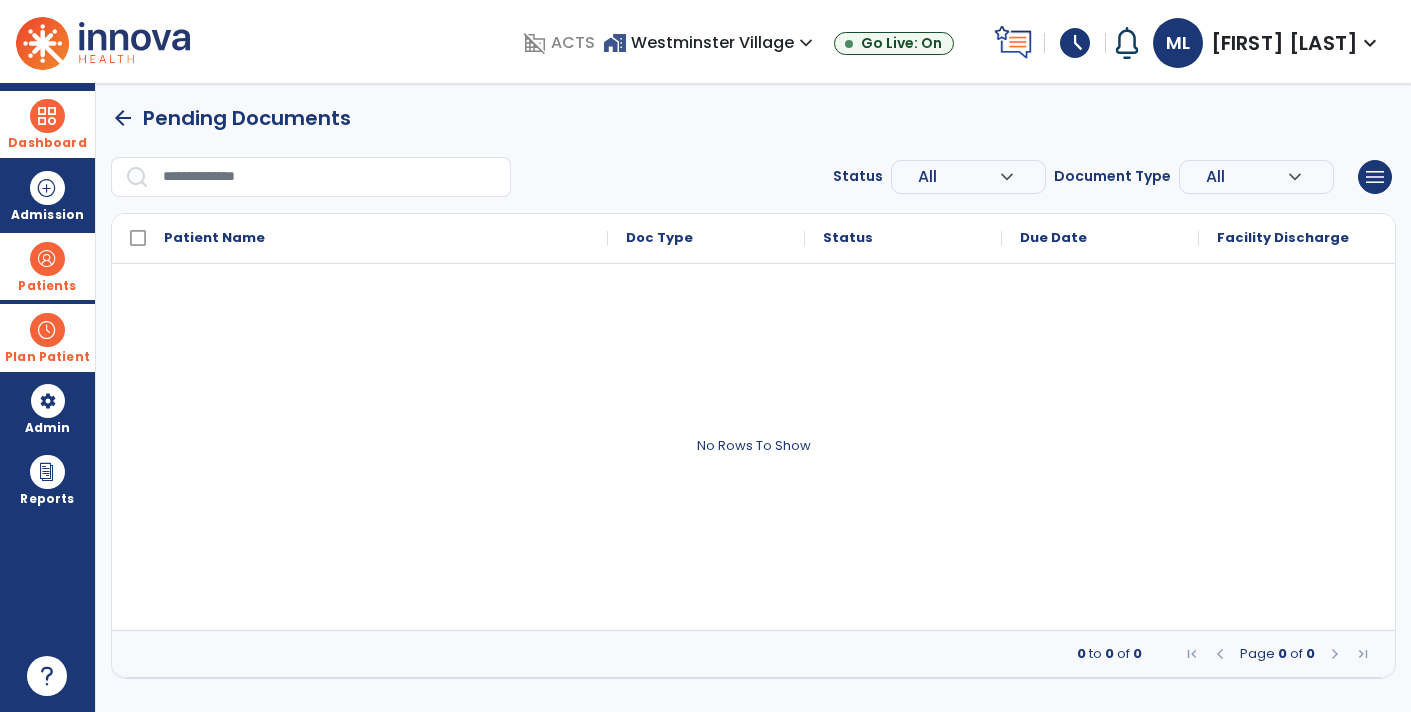 click on "Plan Patient" at bounding box center (47, 266) 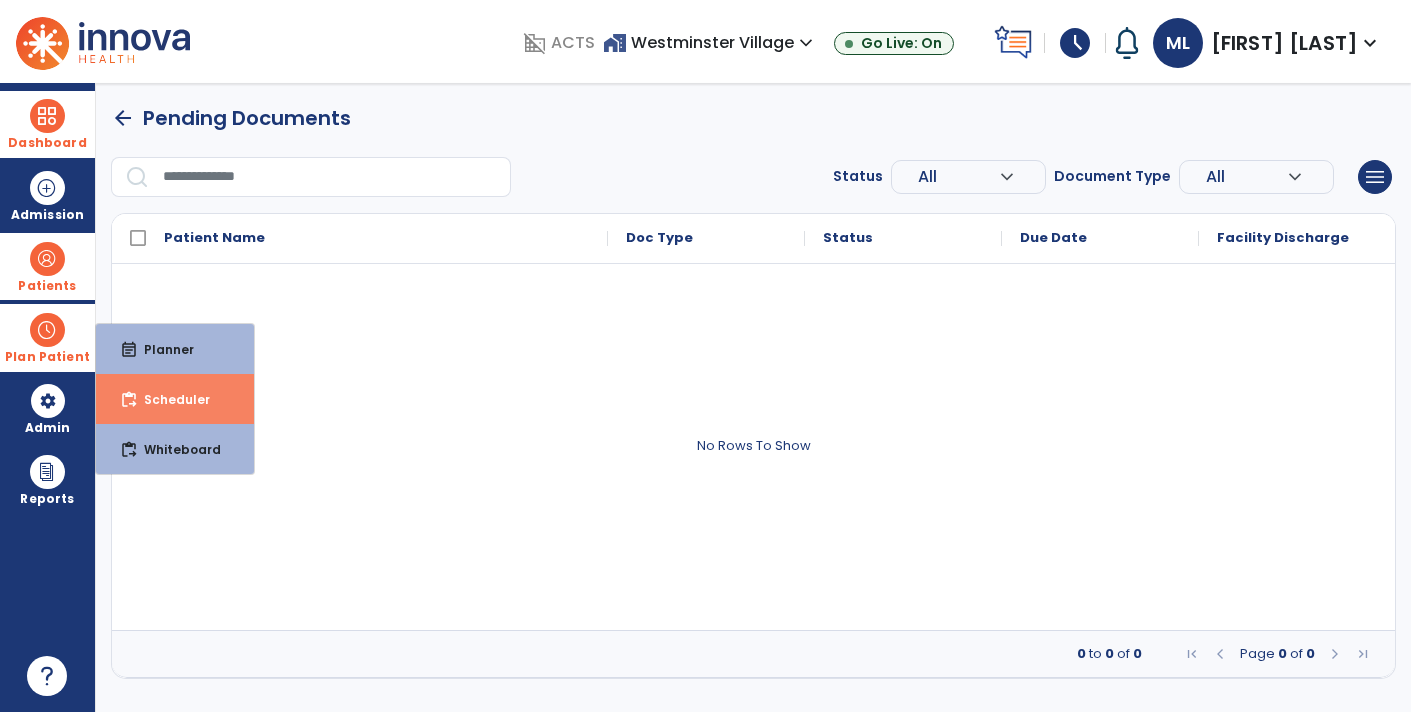 click on "content_paste_go  Scheduler" at bounding box center (175, 399) 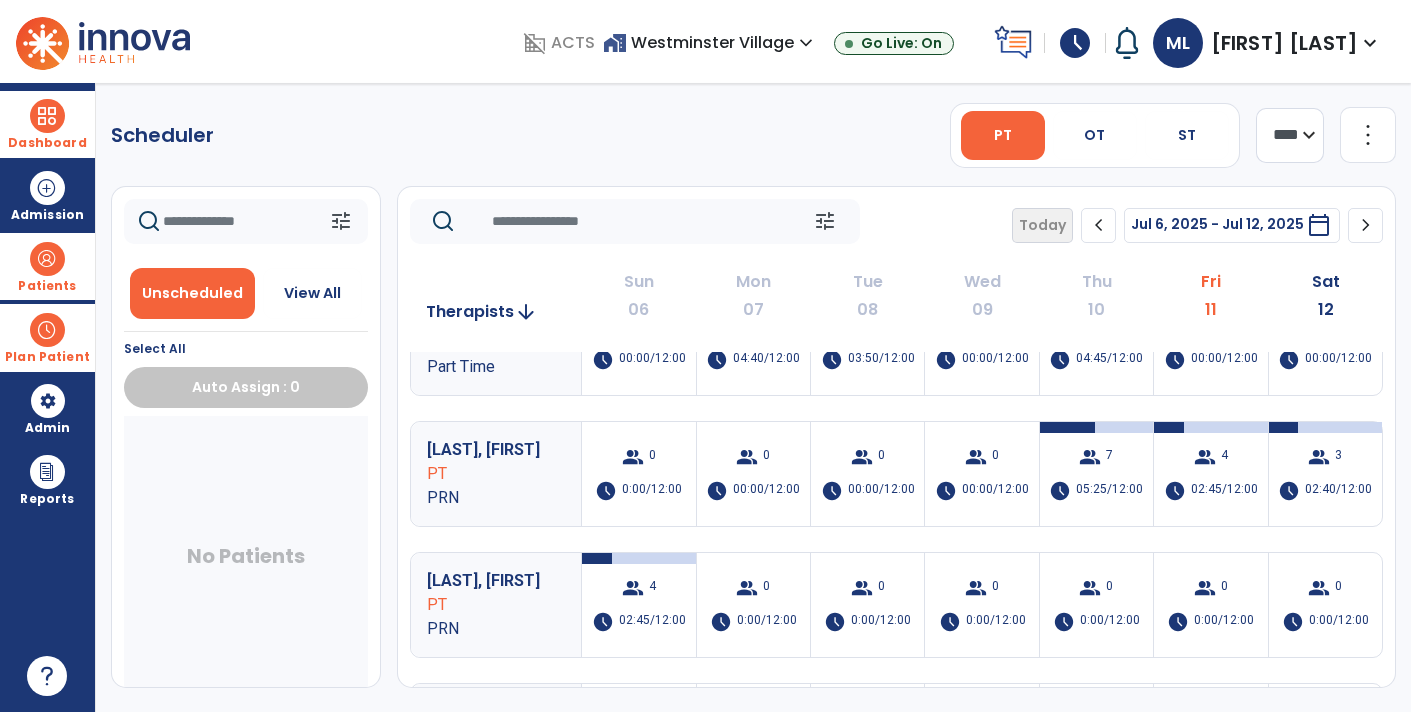 scroll, scrollTop: 327, scrollLeft: 0, axis: vertical 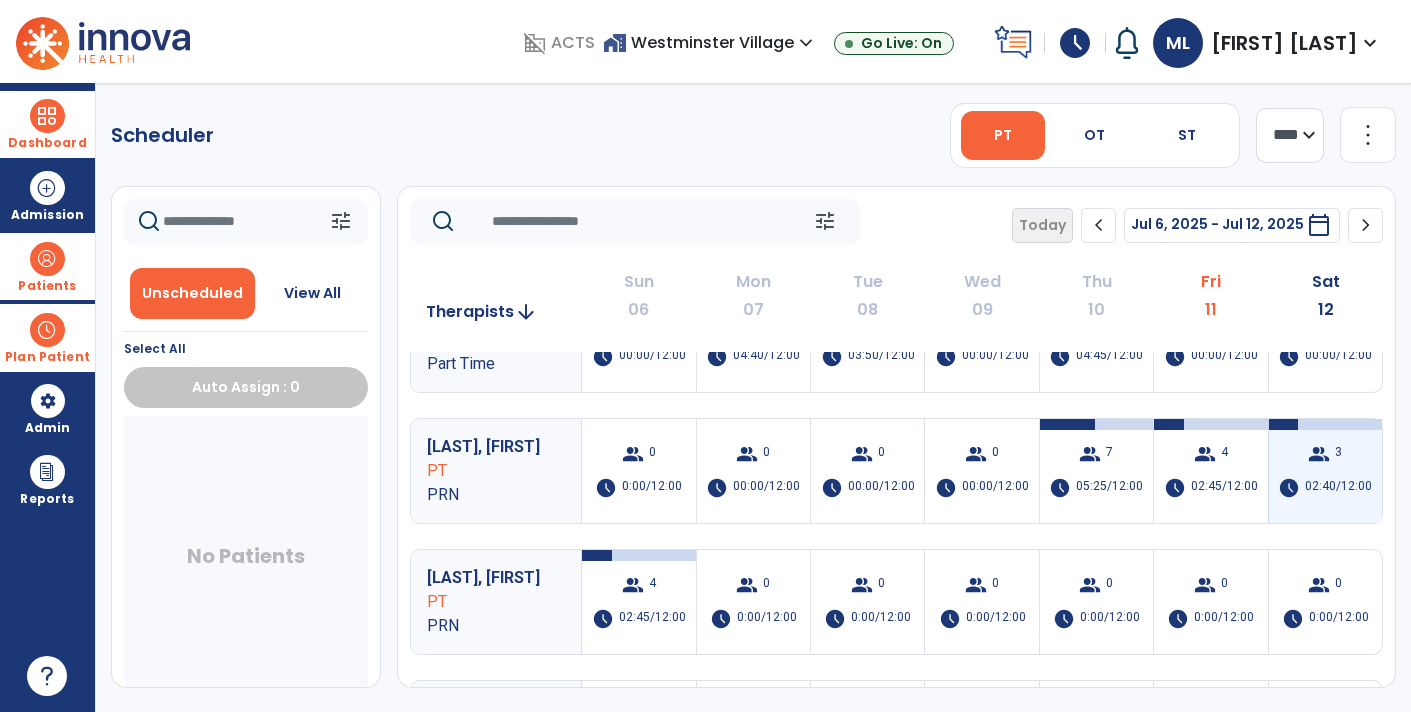 click on "group" at bounding box center (1319, 454) 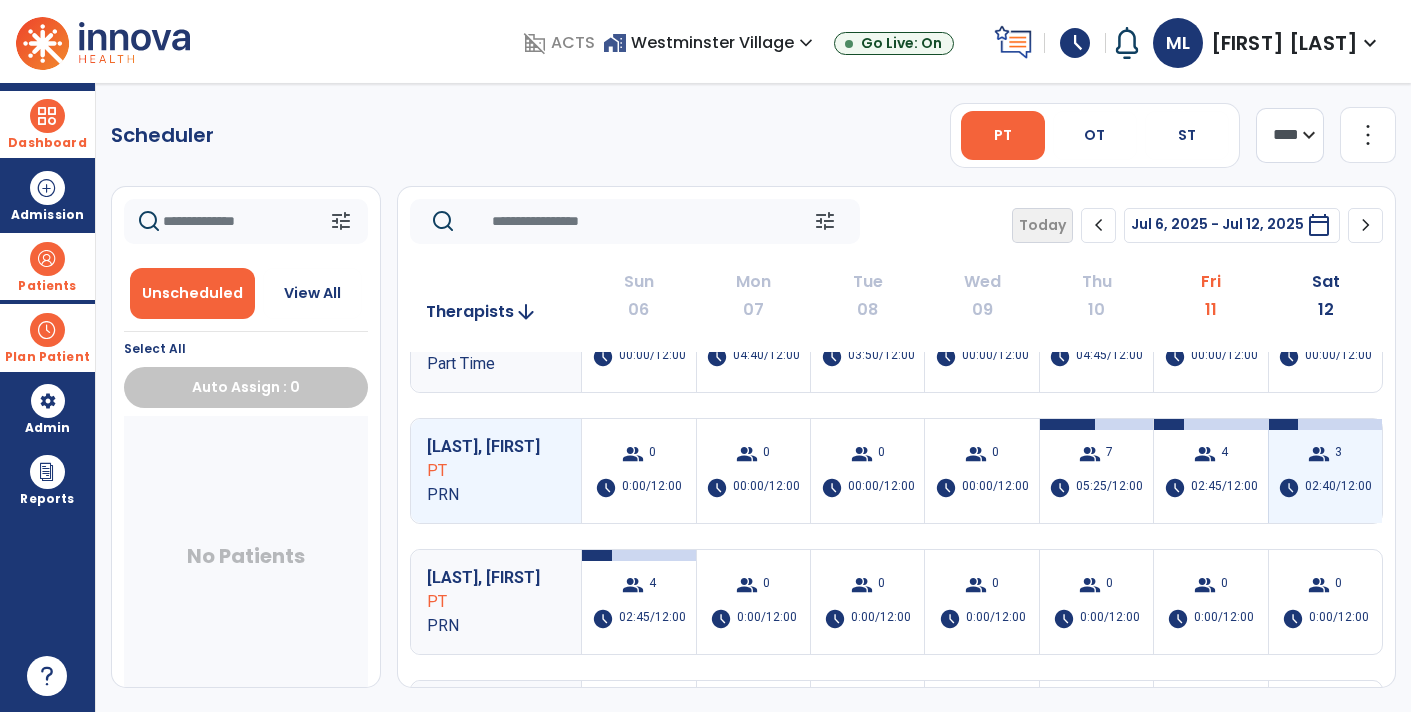 click on "group" at bounding box center (1319, 454) 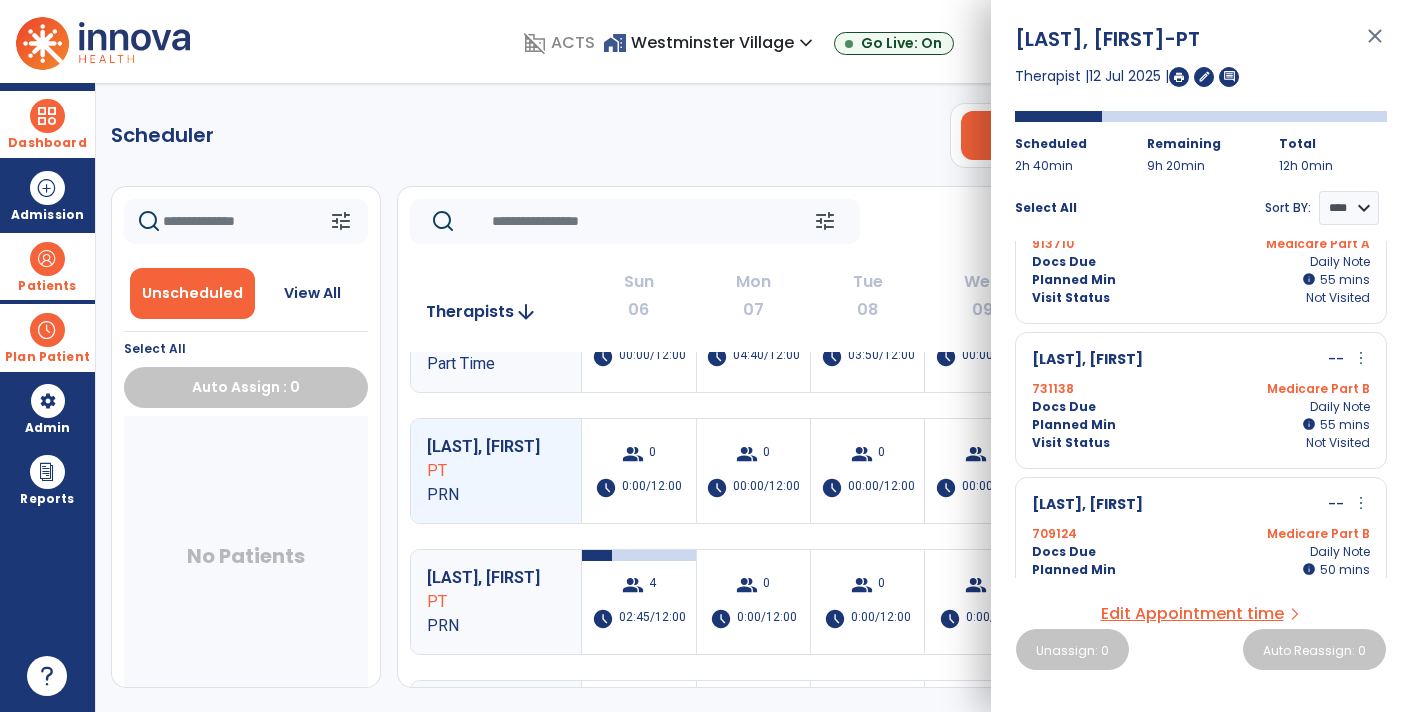 scroll, scrollTop: 0, scrollLeft: 0, axis: both 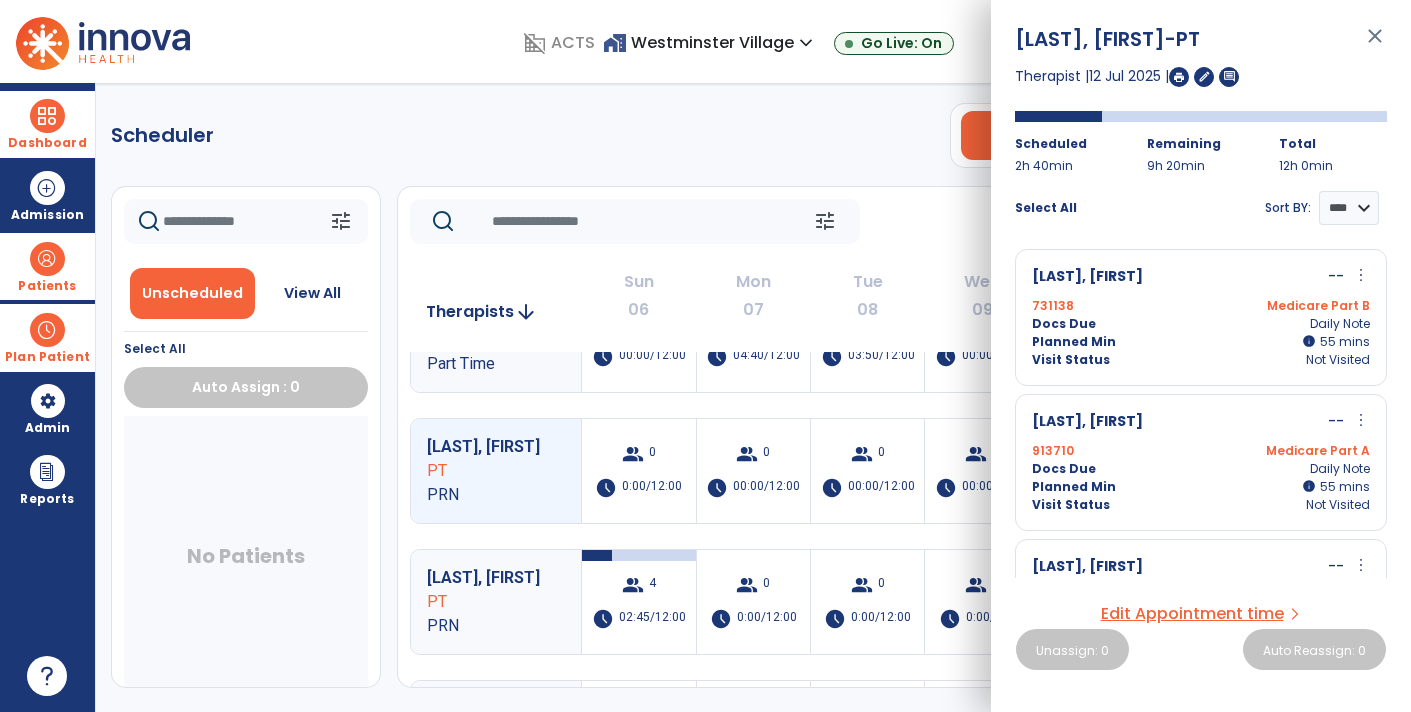click on "close" at bounding box center [1375, 45] 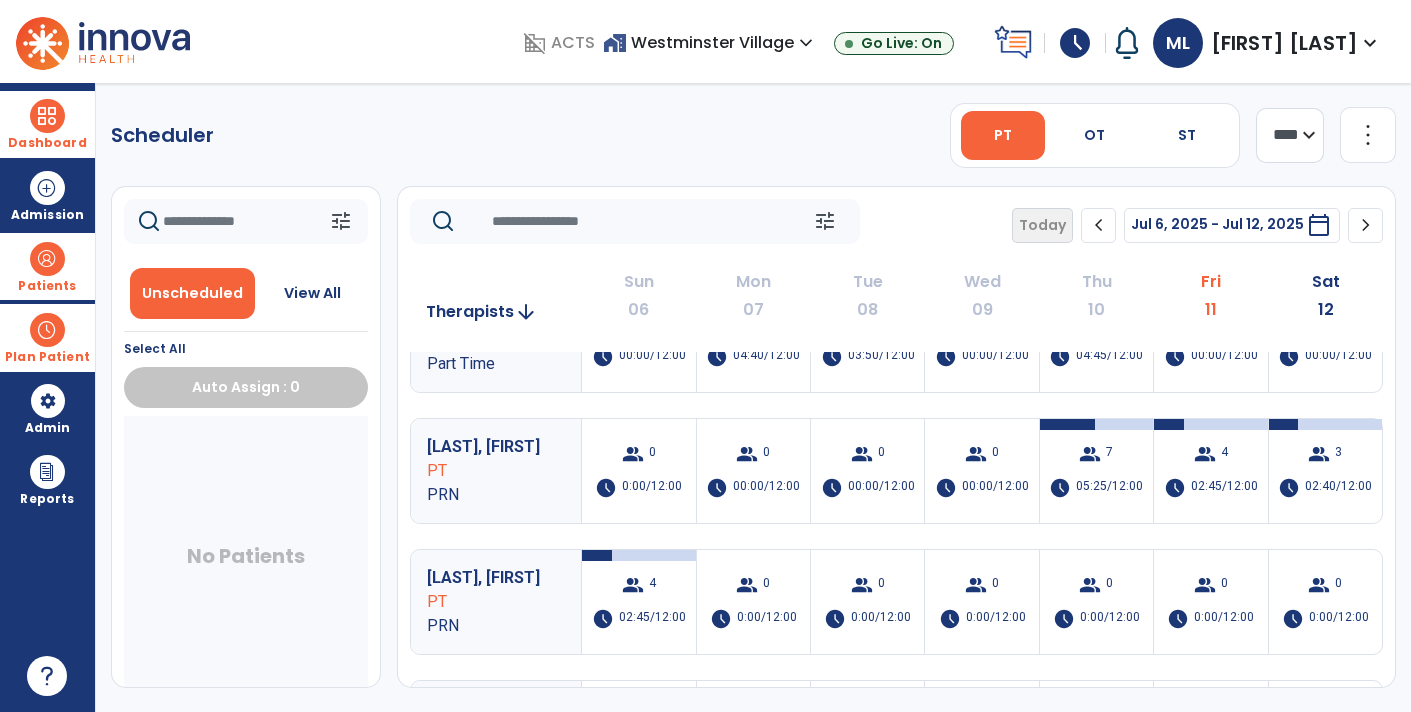 click at bounding box center [47, 259] 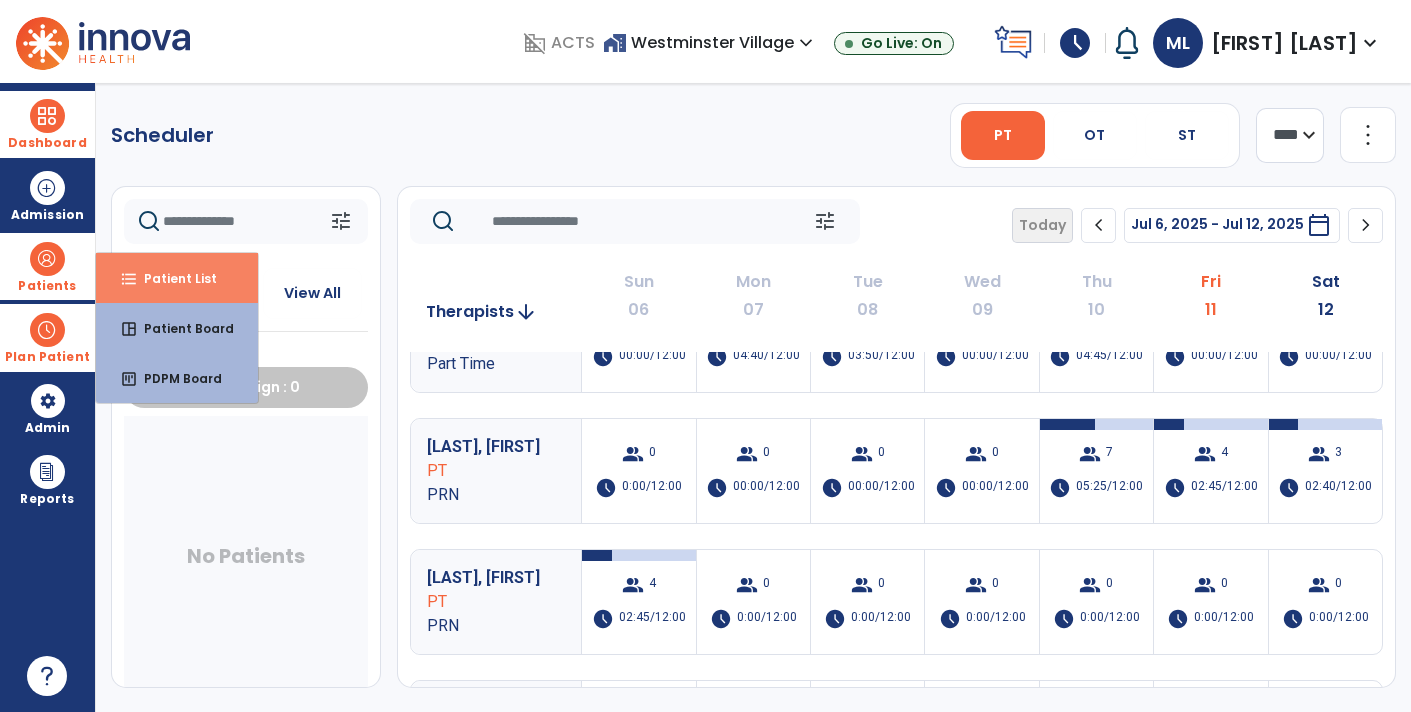 click on "format_list_bulleted  Patient List" at bounding box center (177, 278) 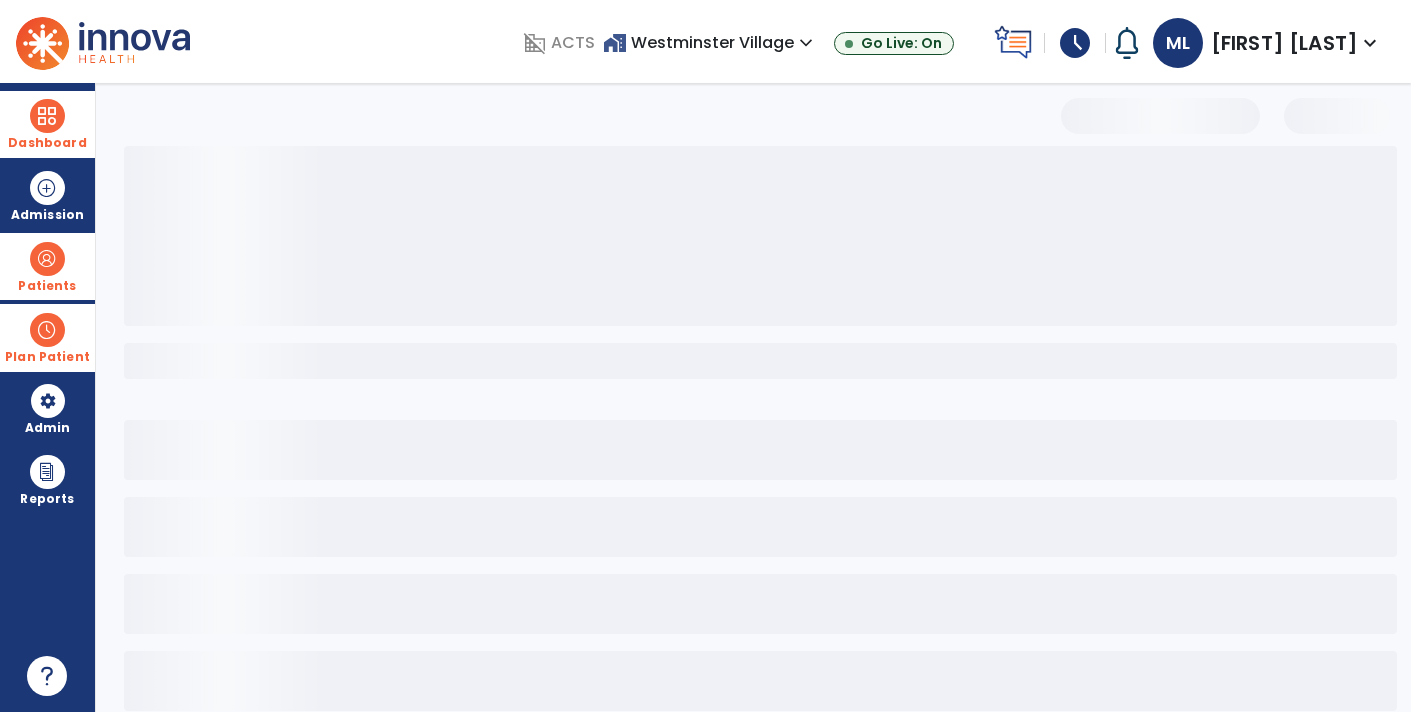 select on "***" 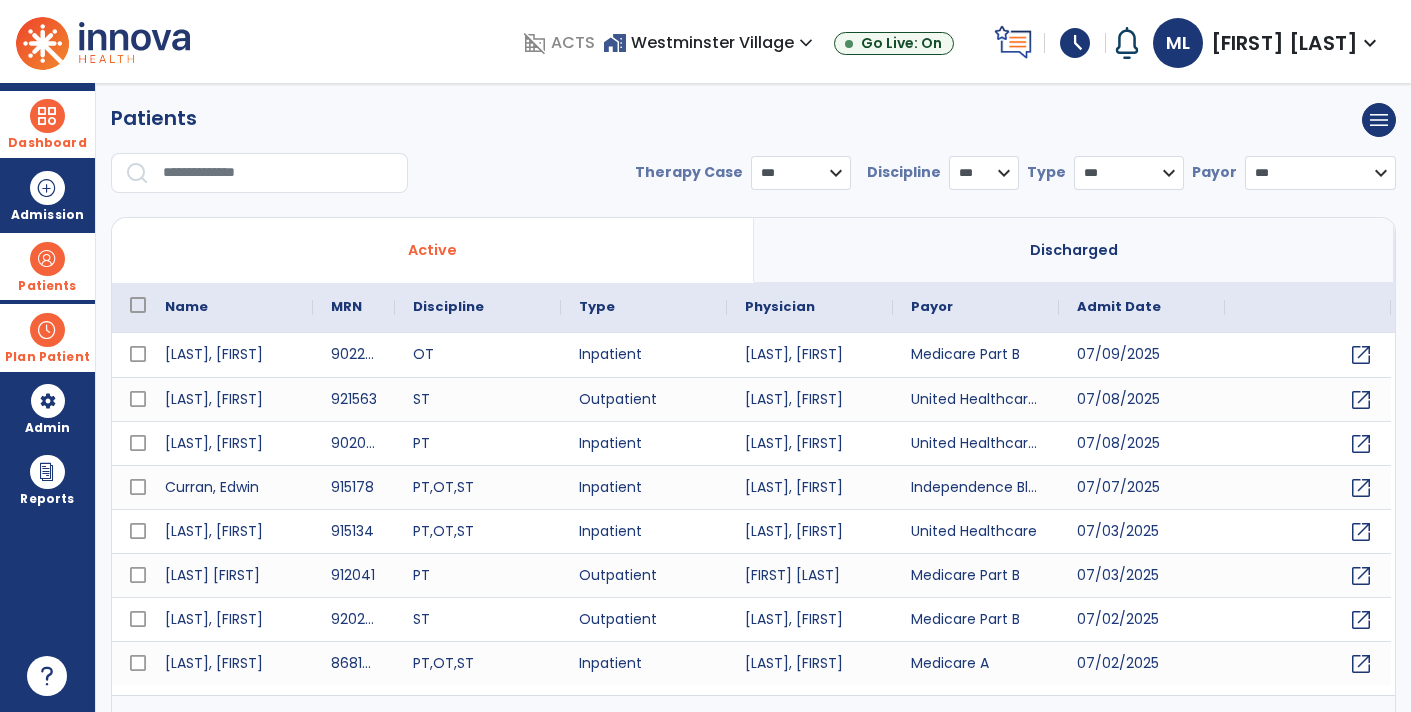 click at bounding box center (278, 173) 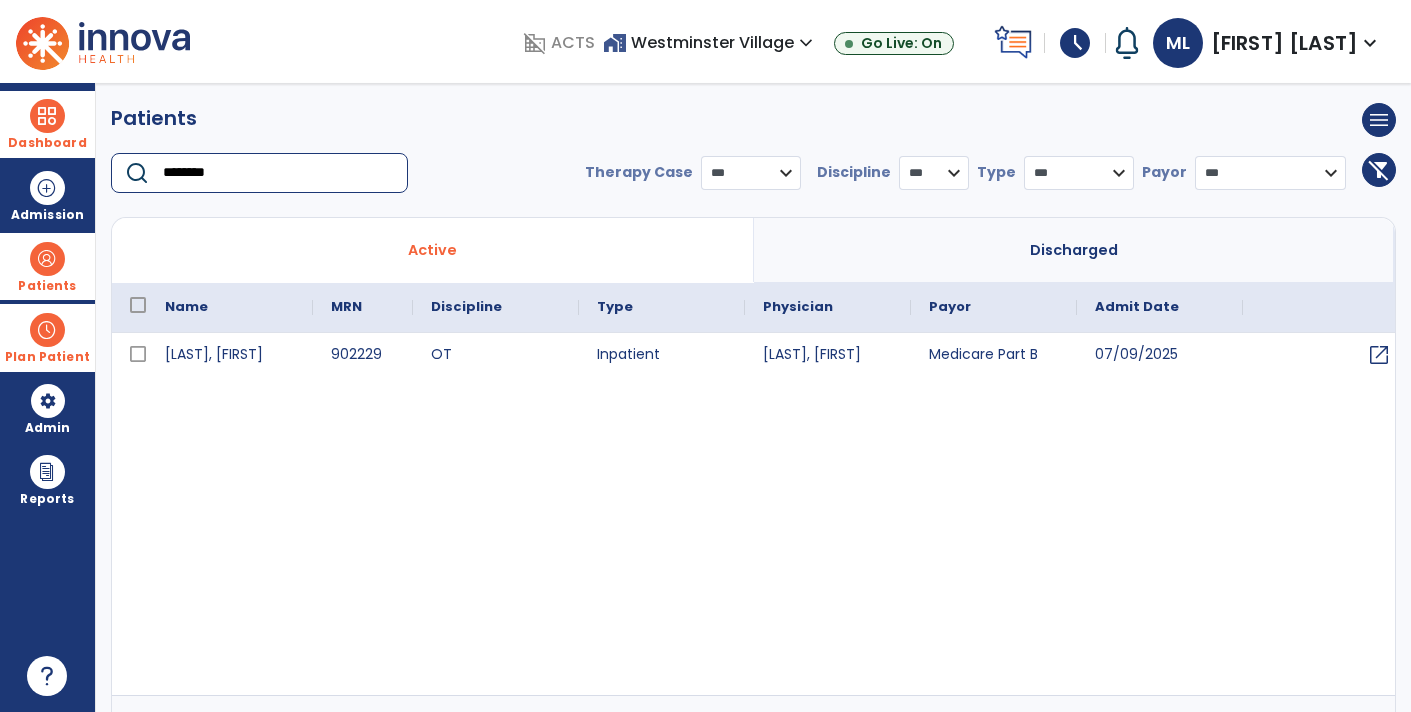 type on "********" 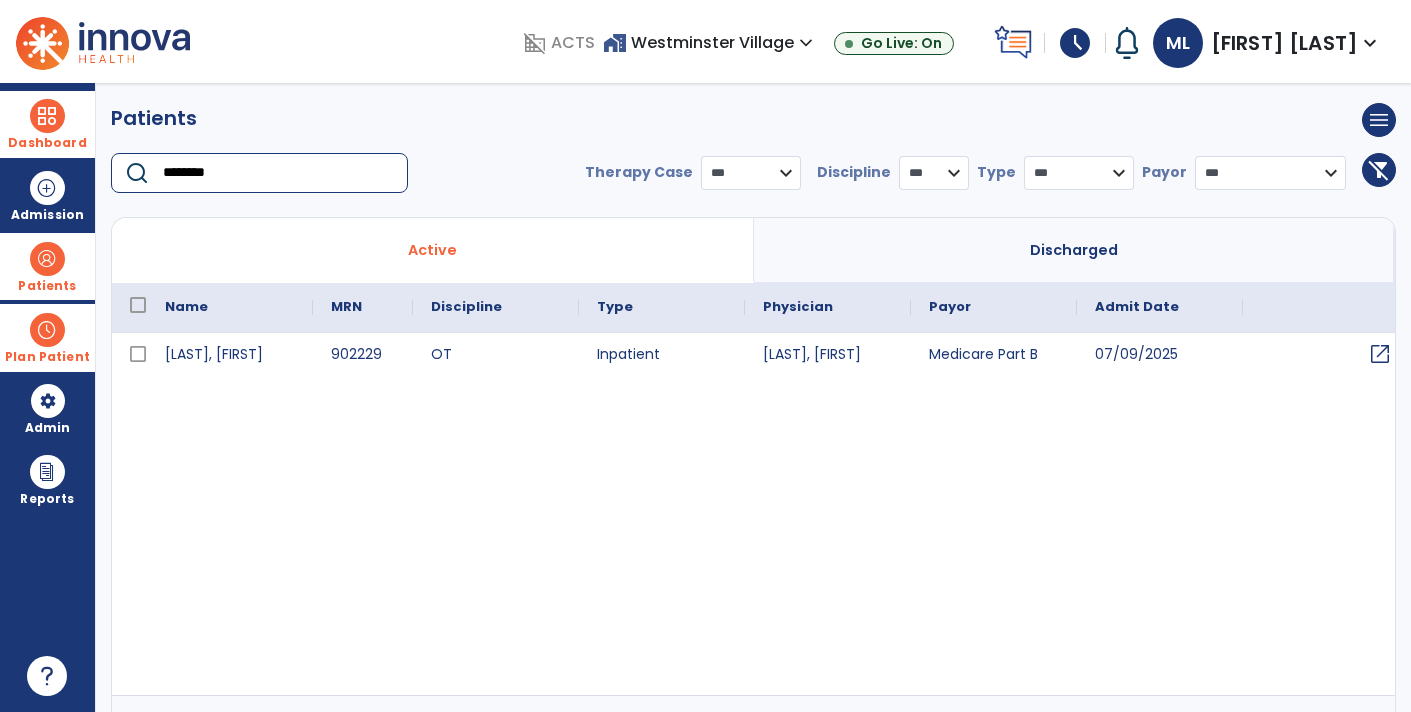 click on "open_in_new" at bounding box center [1380, 354] 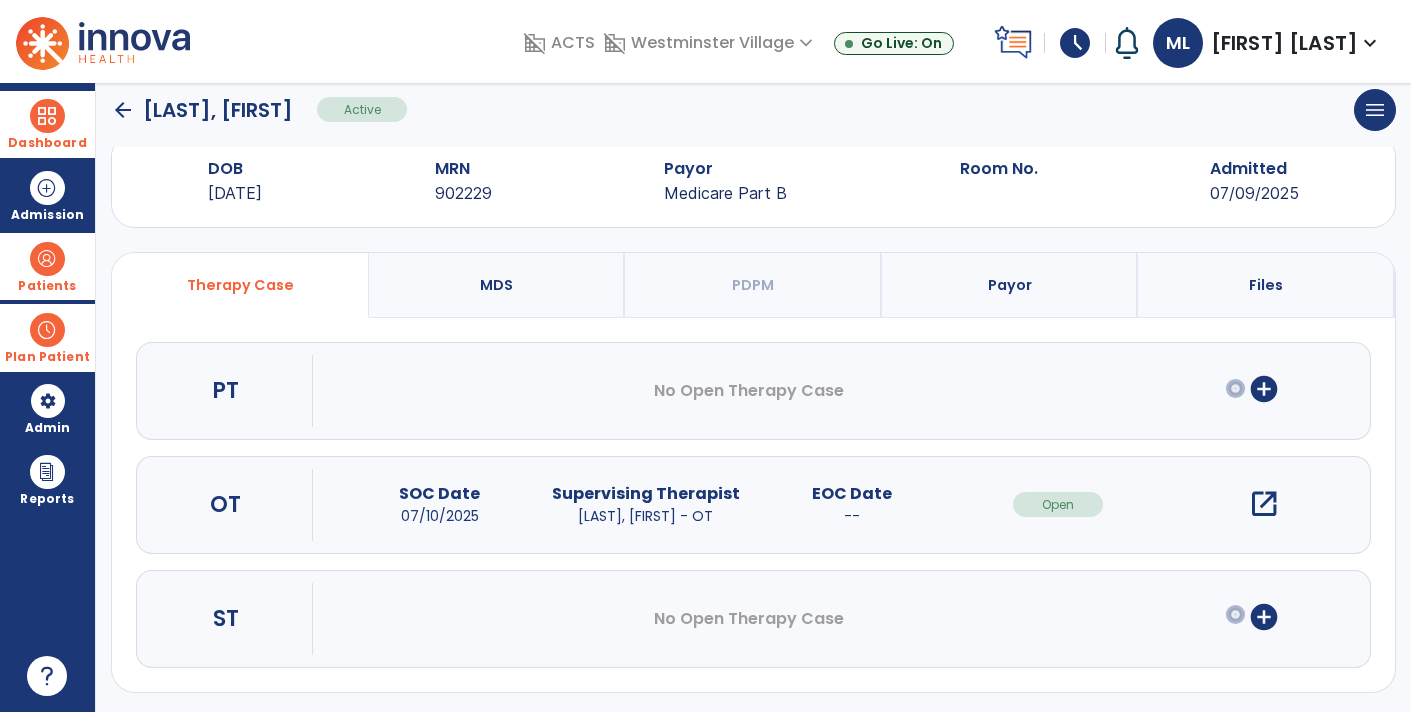 scroll, scrollTop: 44, scrollLeft: 0, axis: vertical 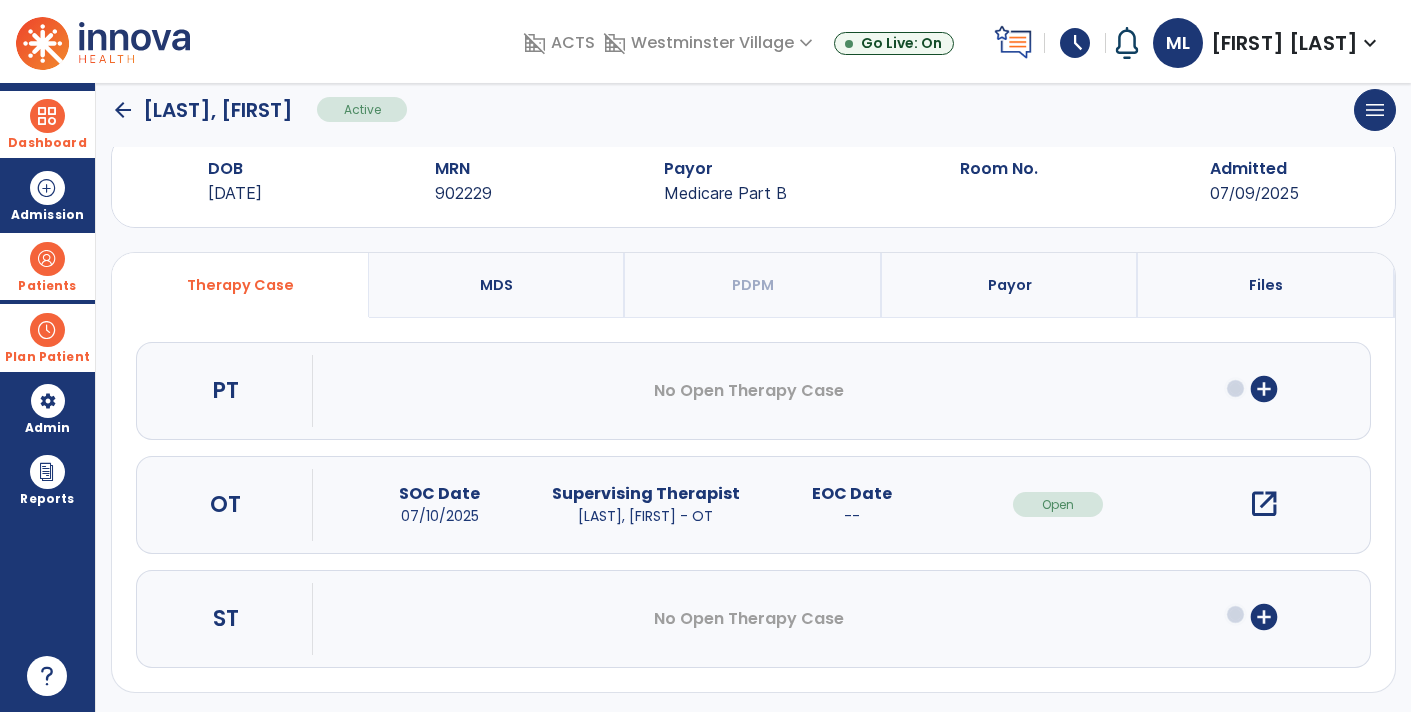 click on "add_circle" at bounding box center (1264, 391) 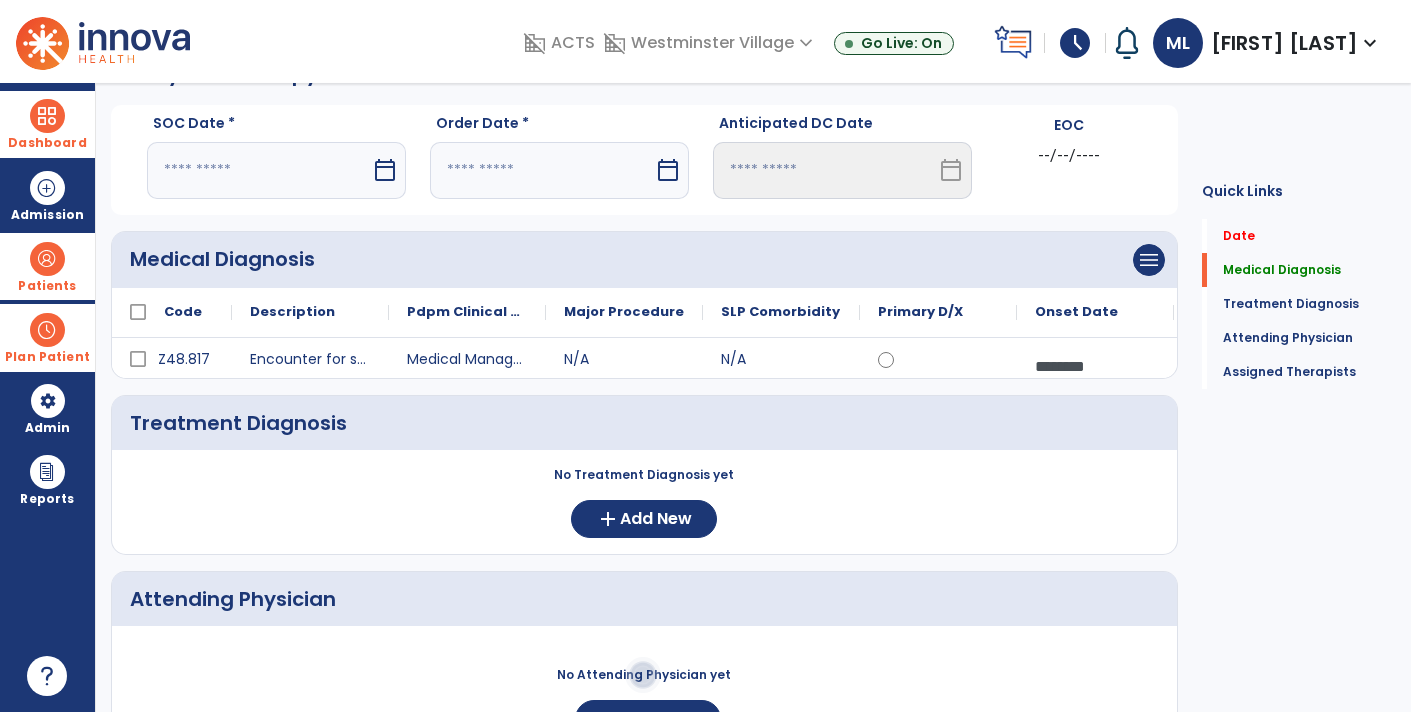 click at bounding box center (259, 170) 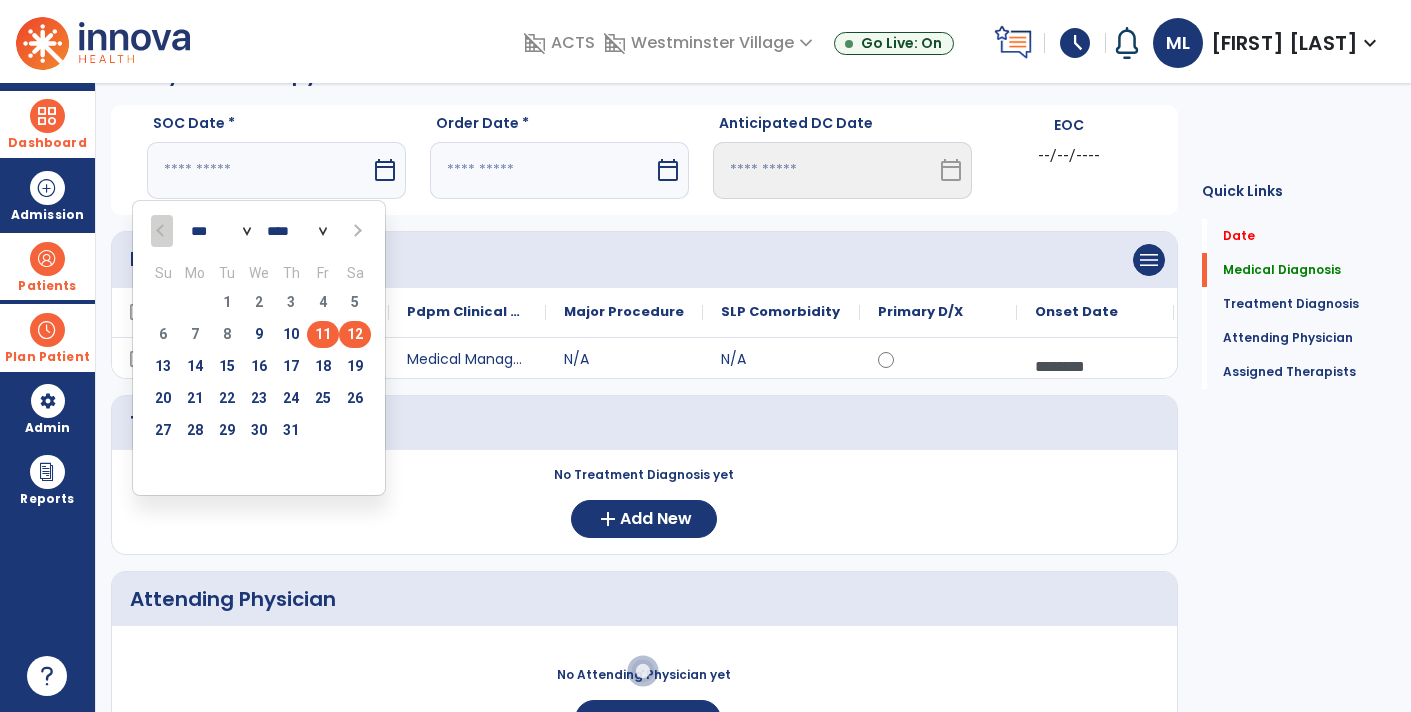 click on "12" at bounding box center (355, 334) 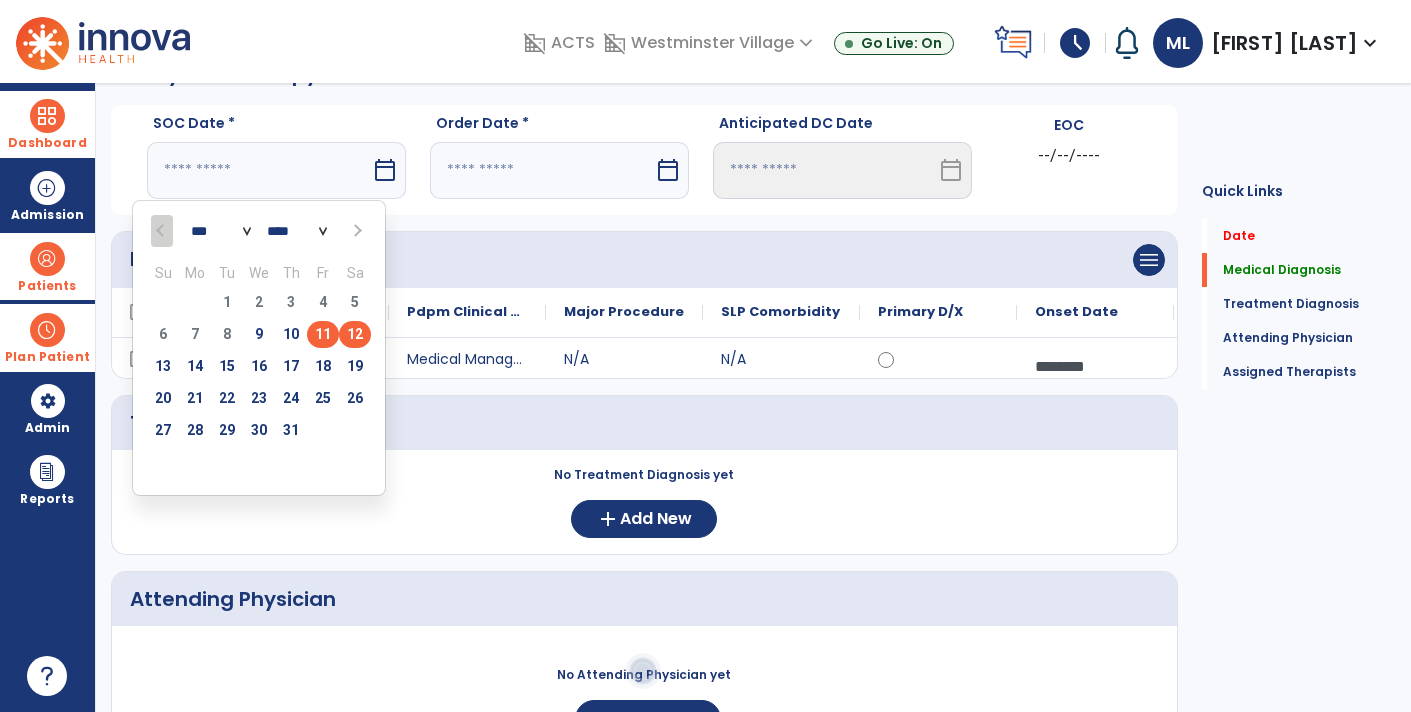 type on "*********" 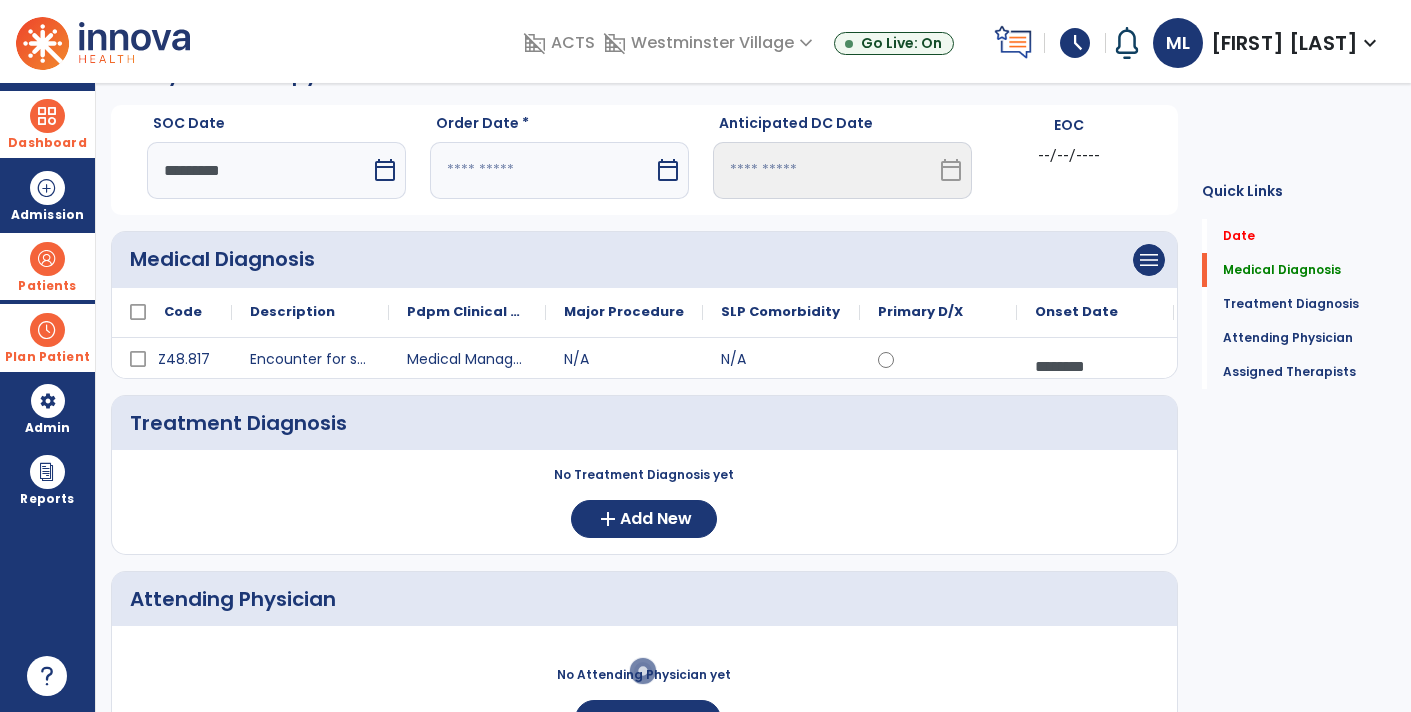 click at bounding box center (542, 170) 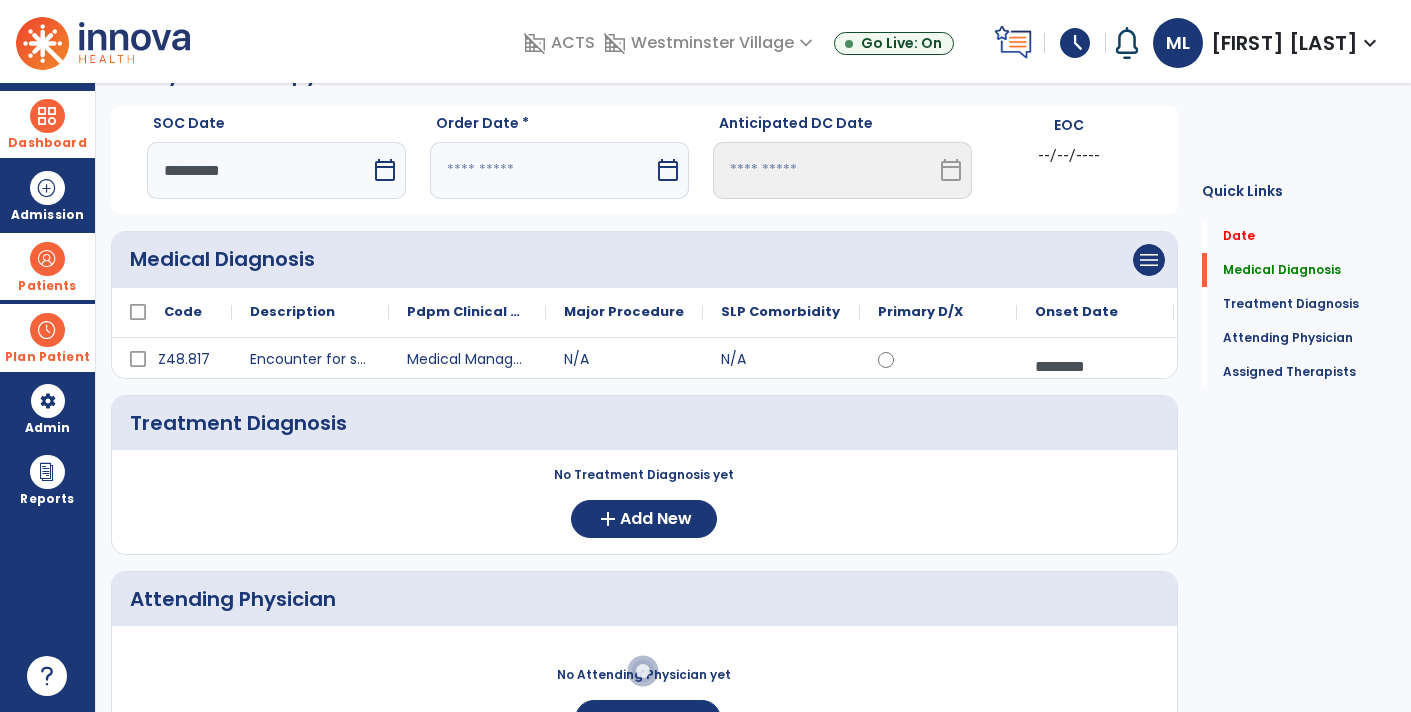 select on "*" 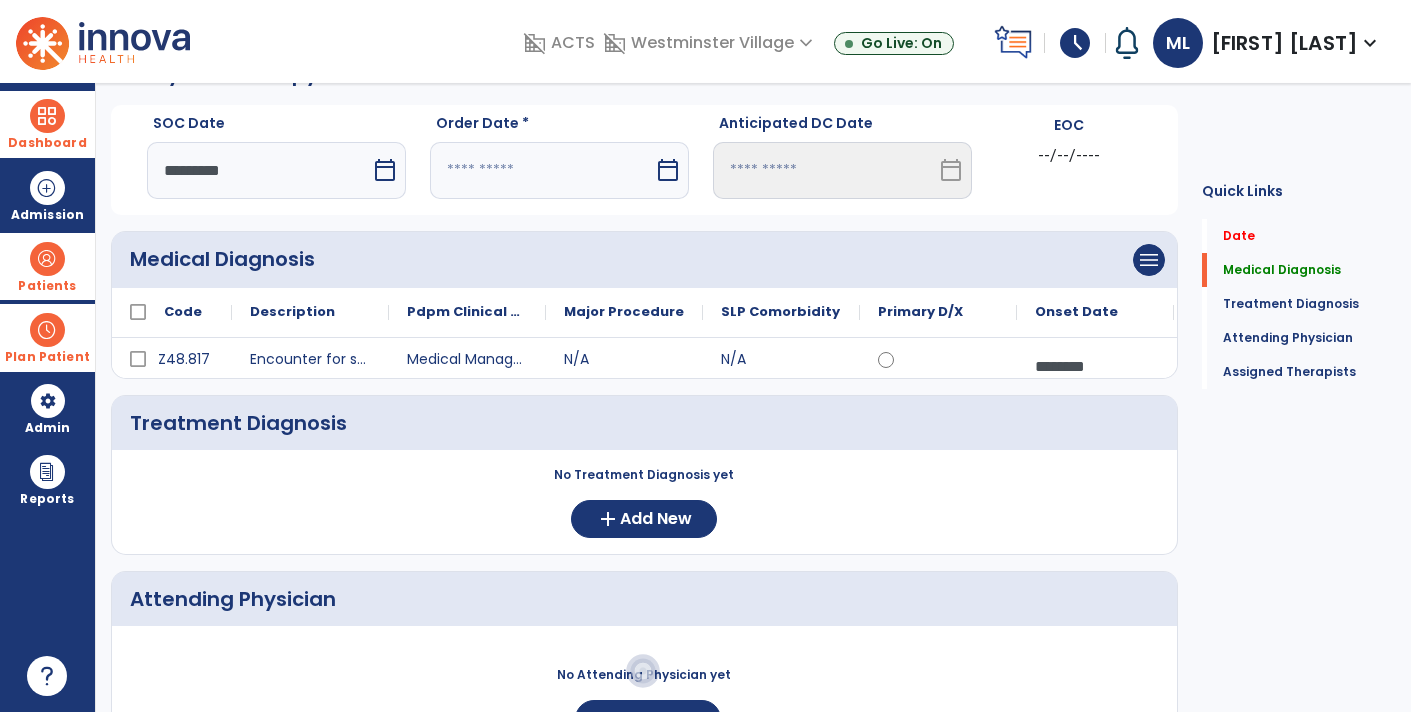 select on "****" 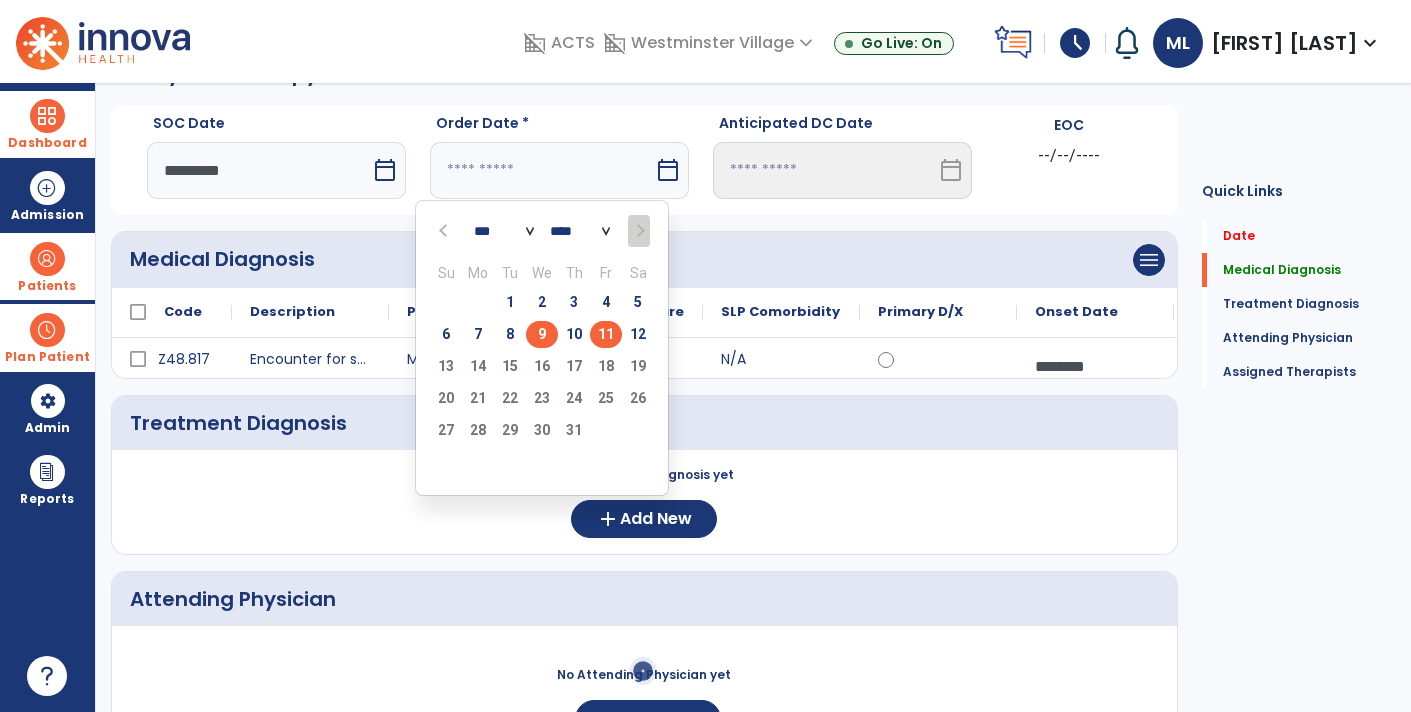 click on "9" at bounding box center (542, 334) 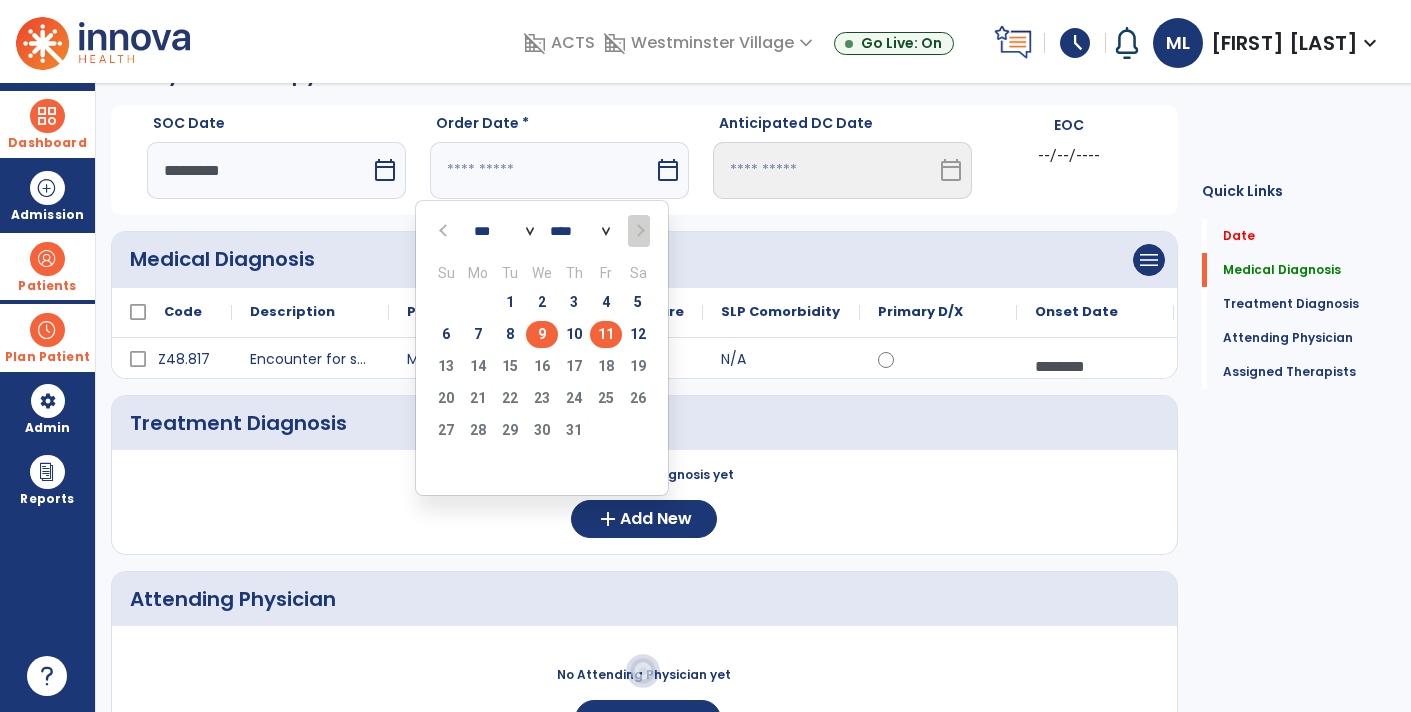 type on "********" 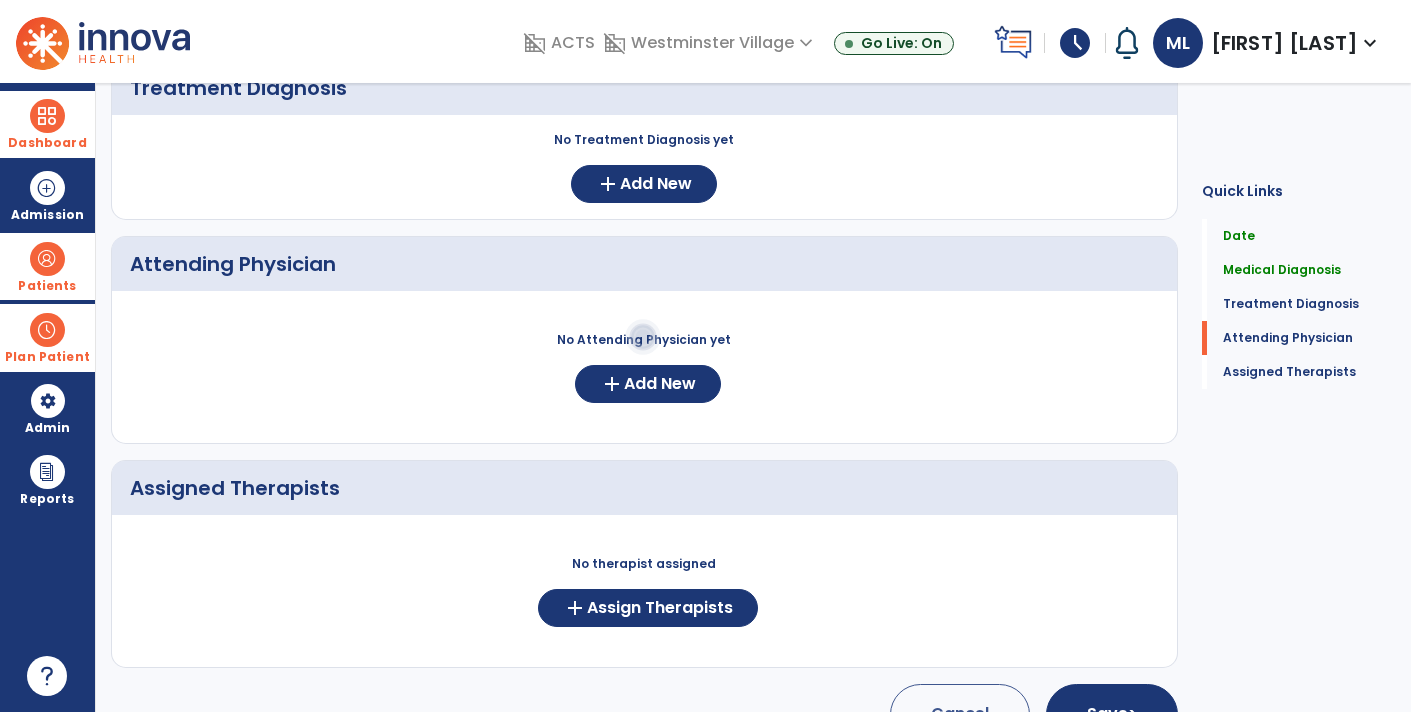 scroll, scrollTop: 423, scrollLeft: 0, axis: vertical 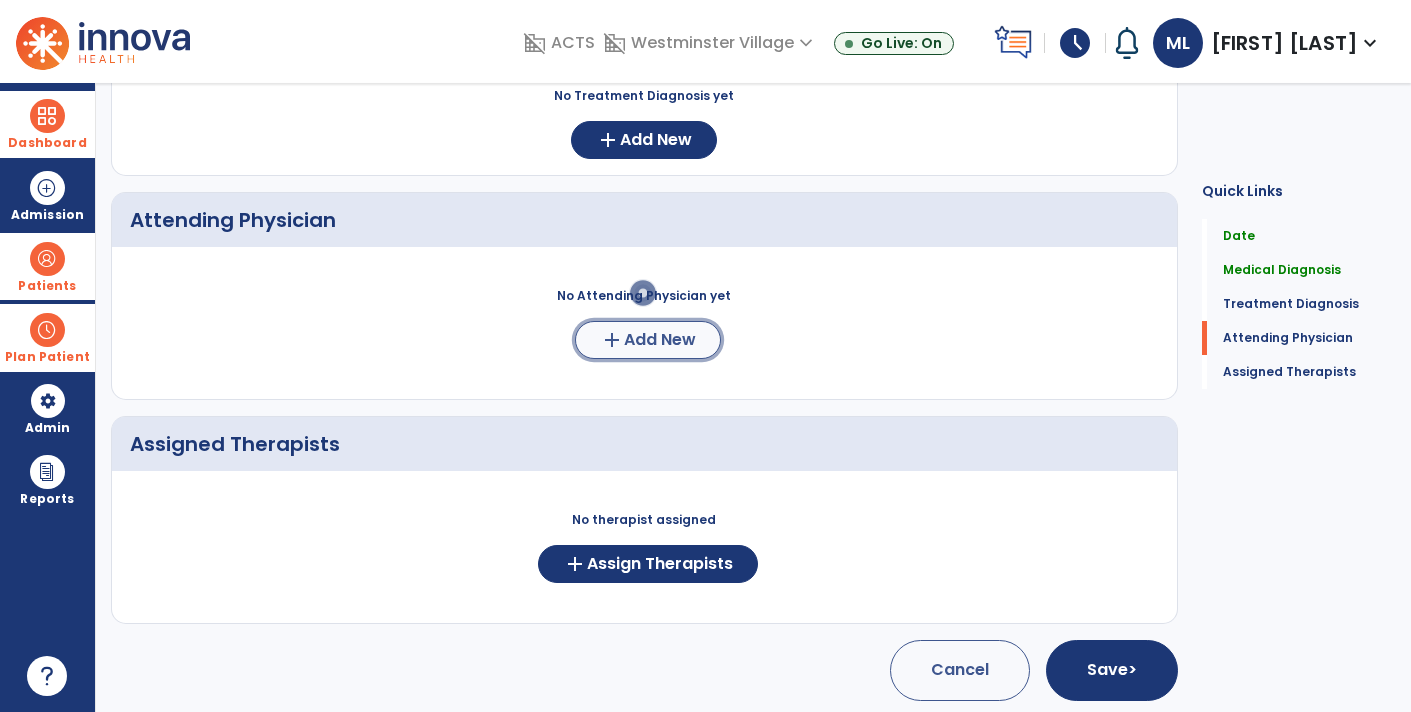 click on "Add New" 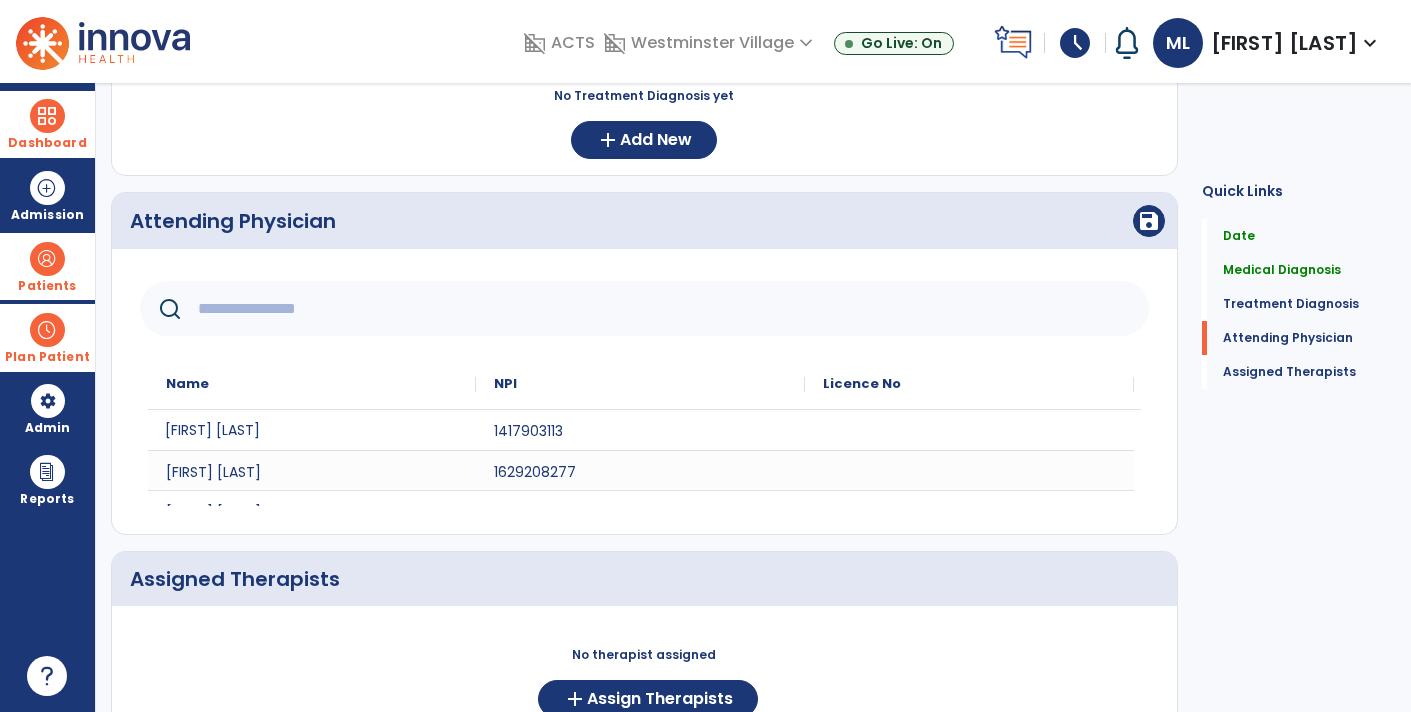 click on "[FIRST] [LAST]" 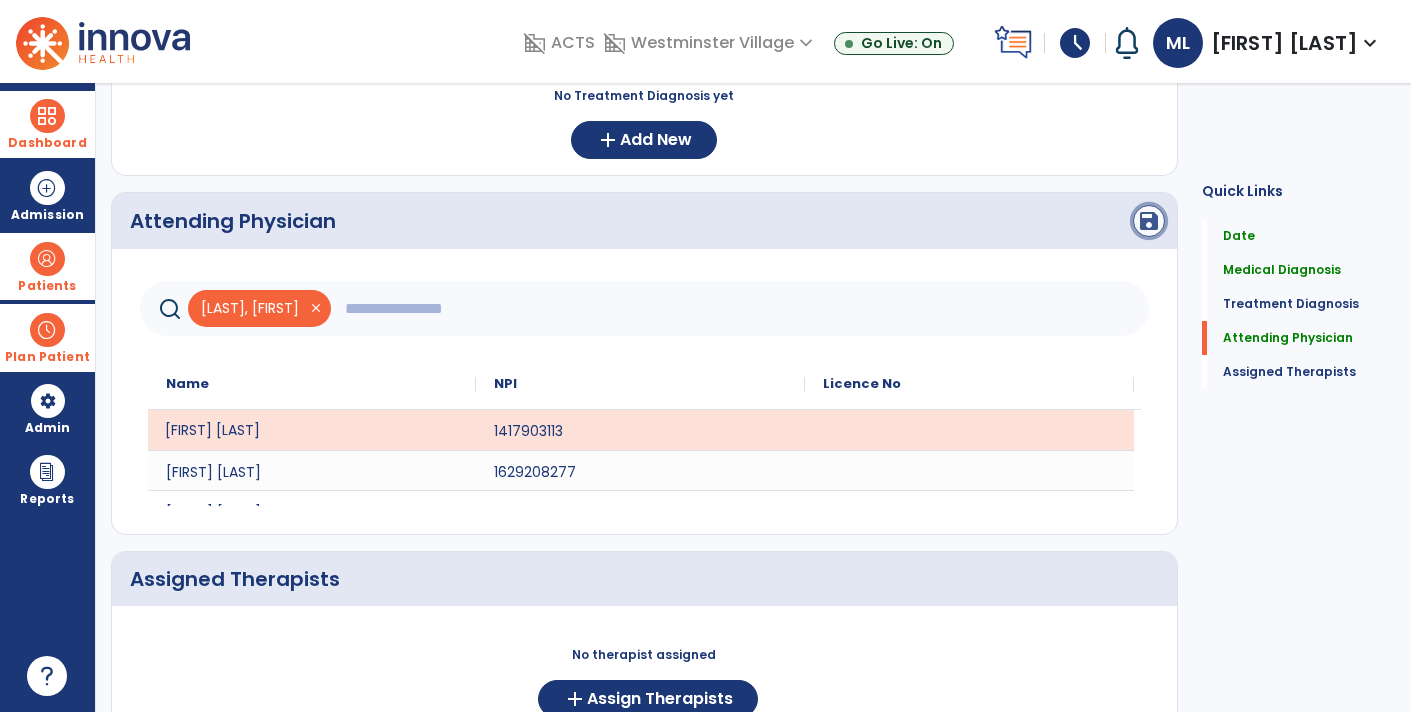 click on "save" 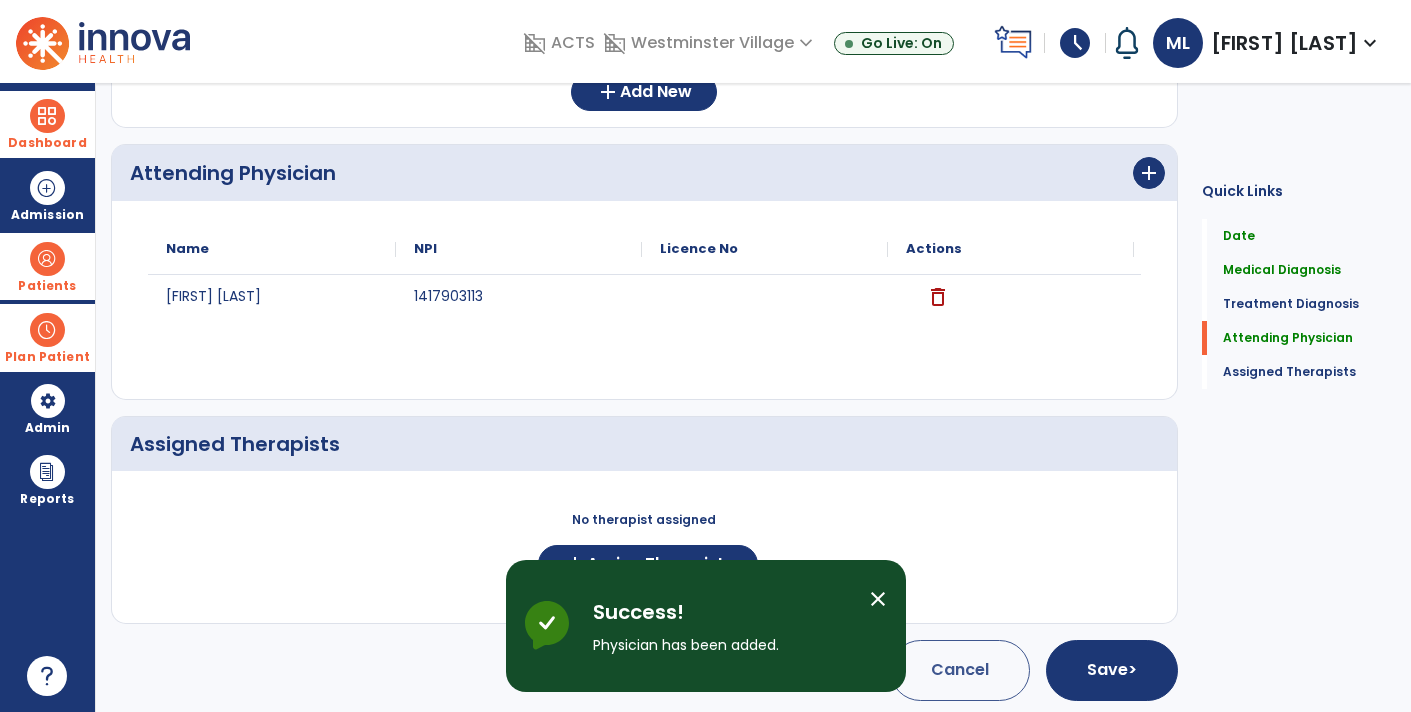 scroll, scrollTop: 469, scrollLeft: 0, axis: vertical 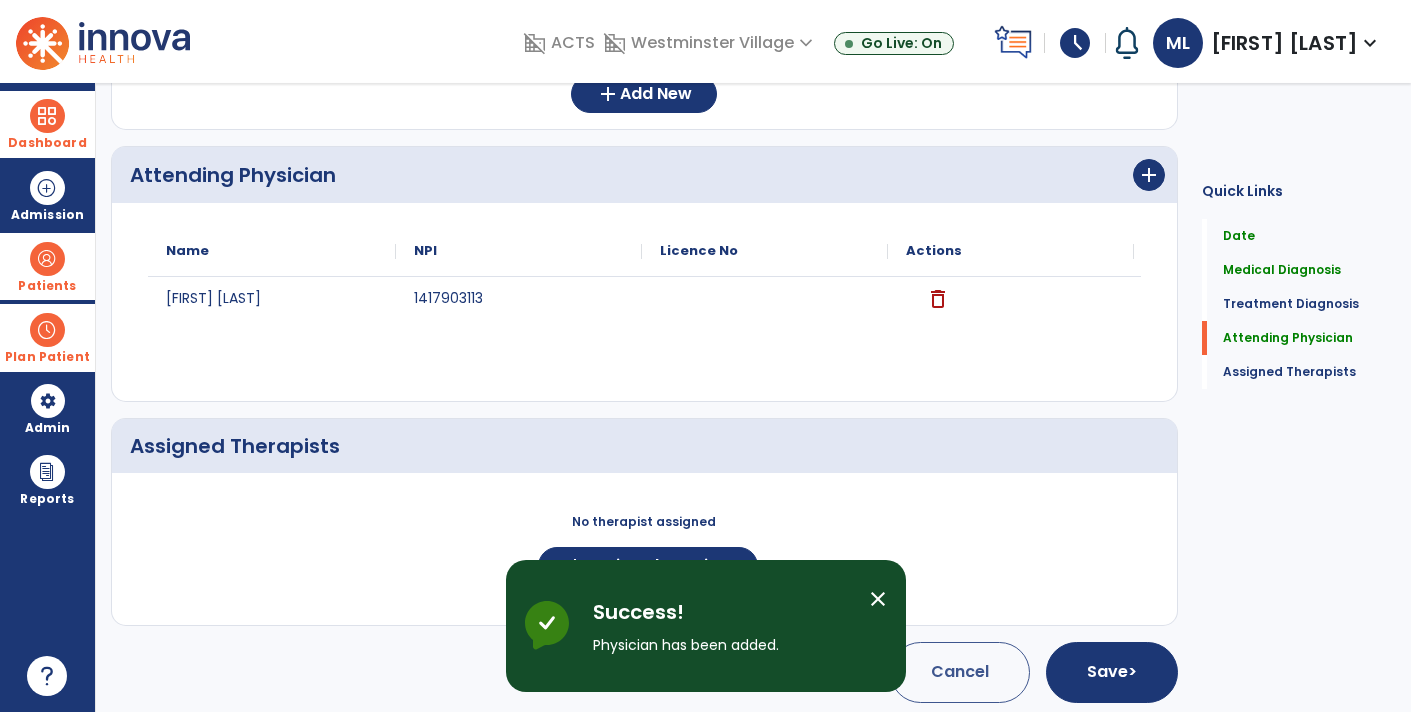 click on "Success! Physician  has been added." at bounding box center [723, 626] 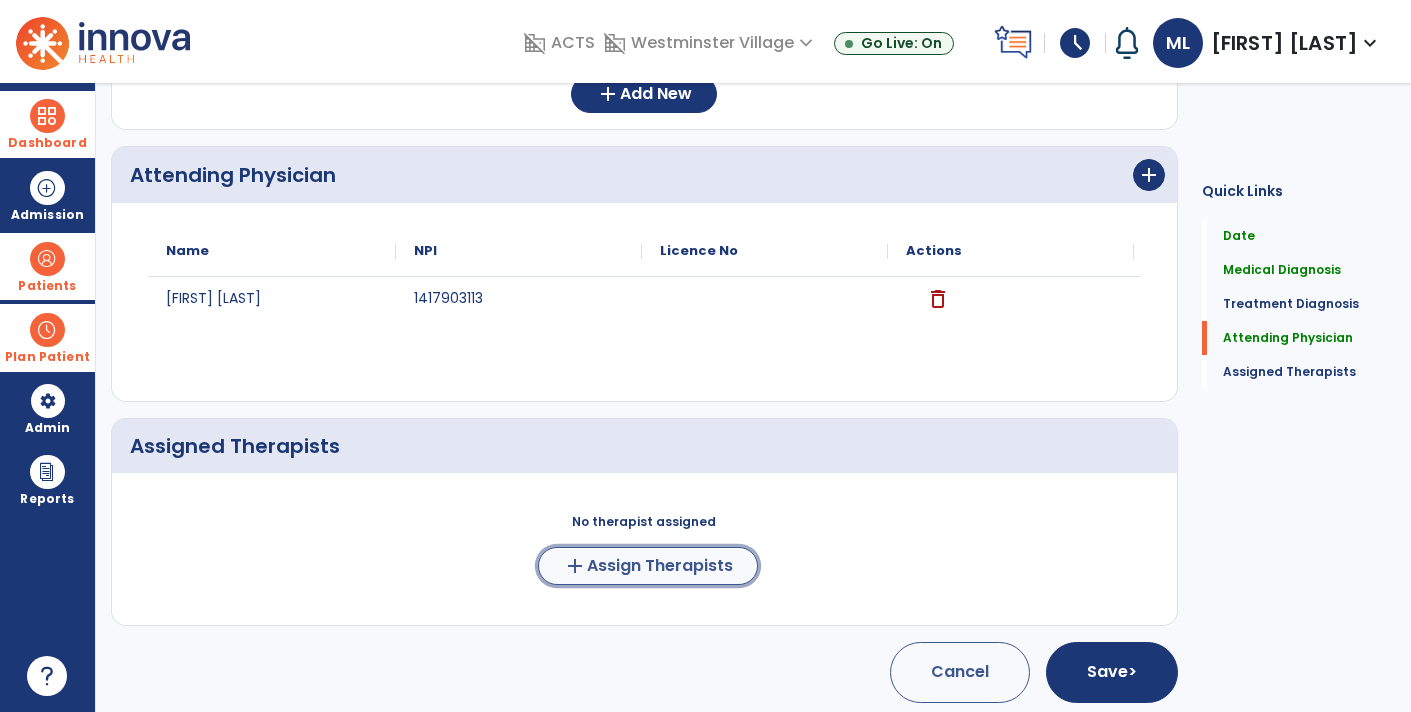 click on "add  Assign Therapists" 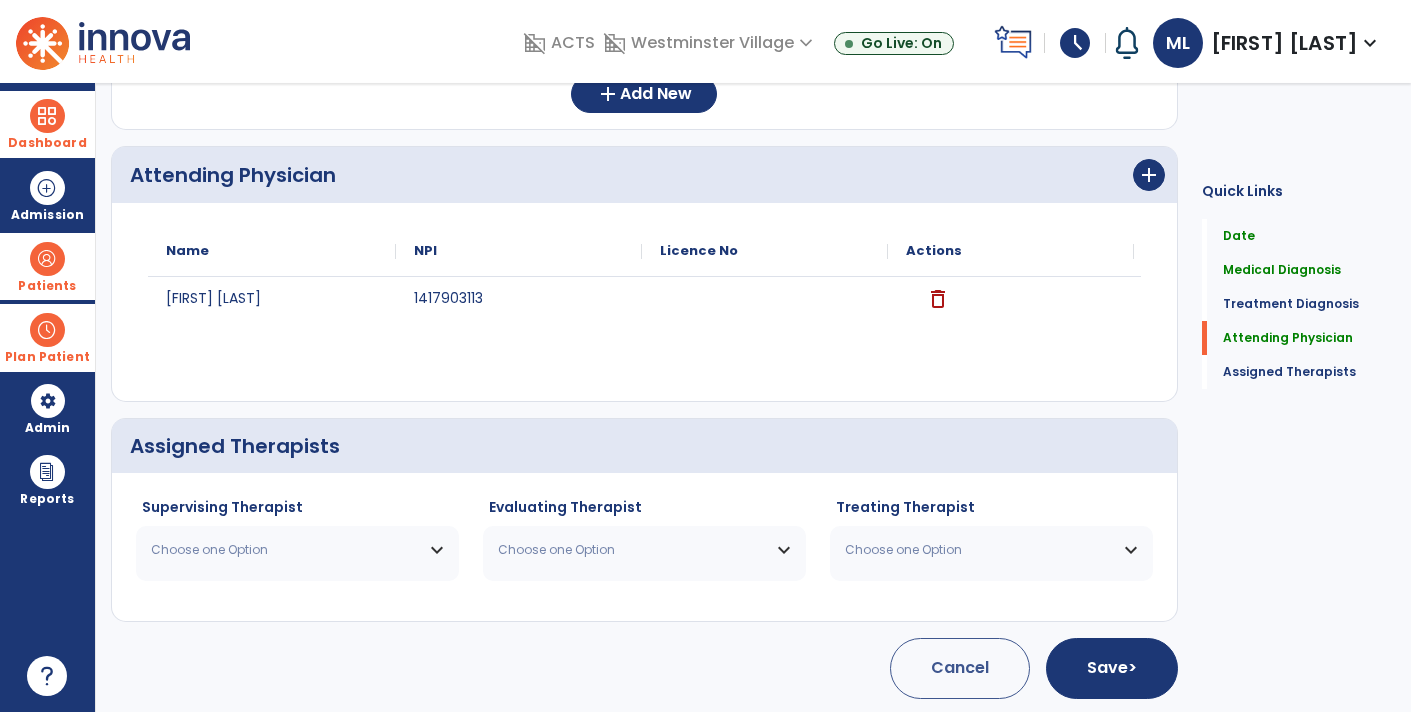 scroll, scrollTop: 468, scrollLeft: 0, axis: vertical 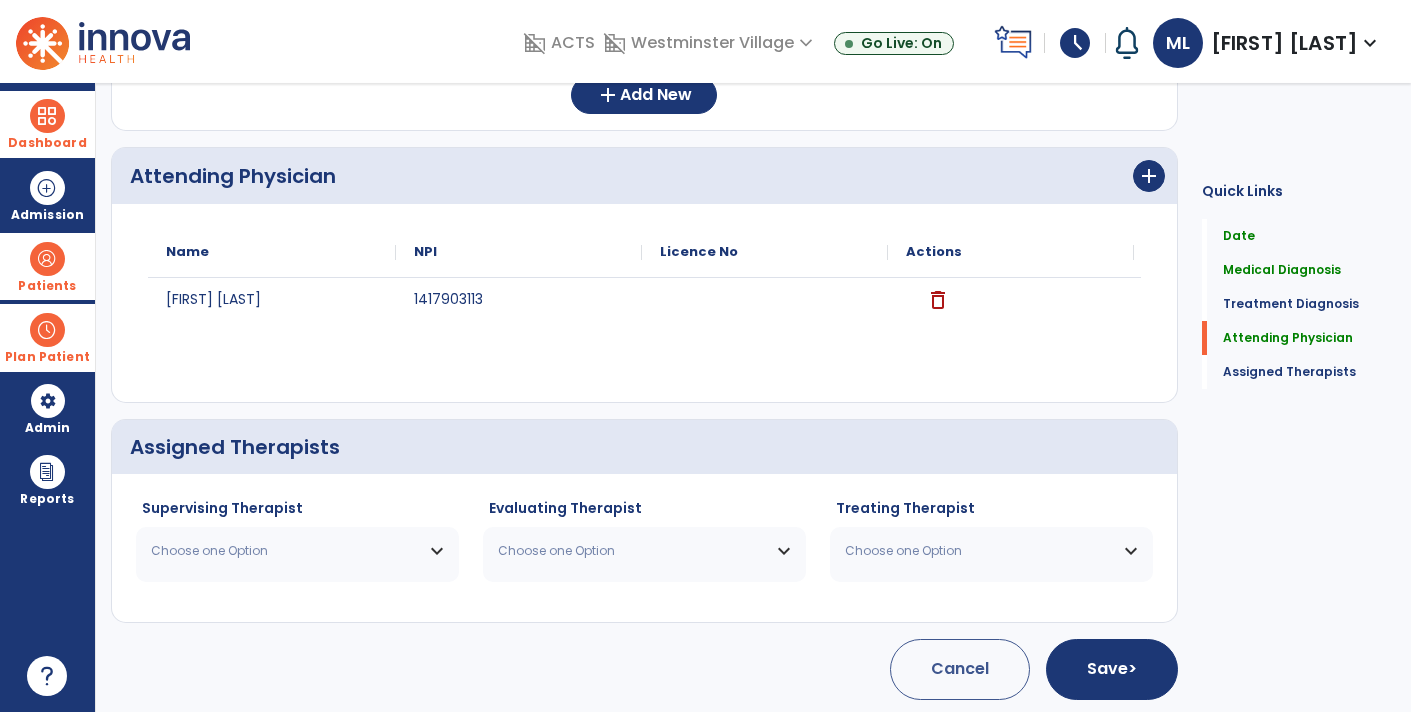 click on "Choose one Option" at bounding box center [297, 551] 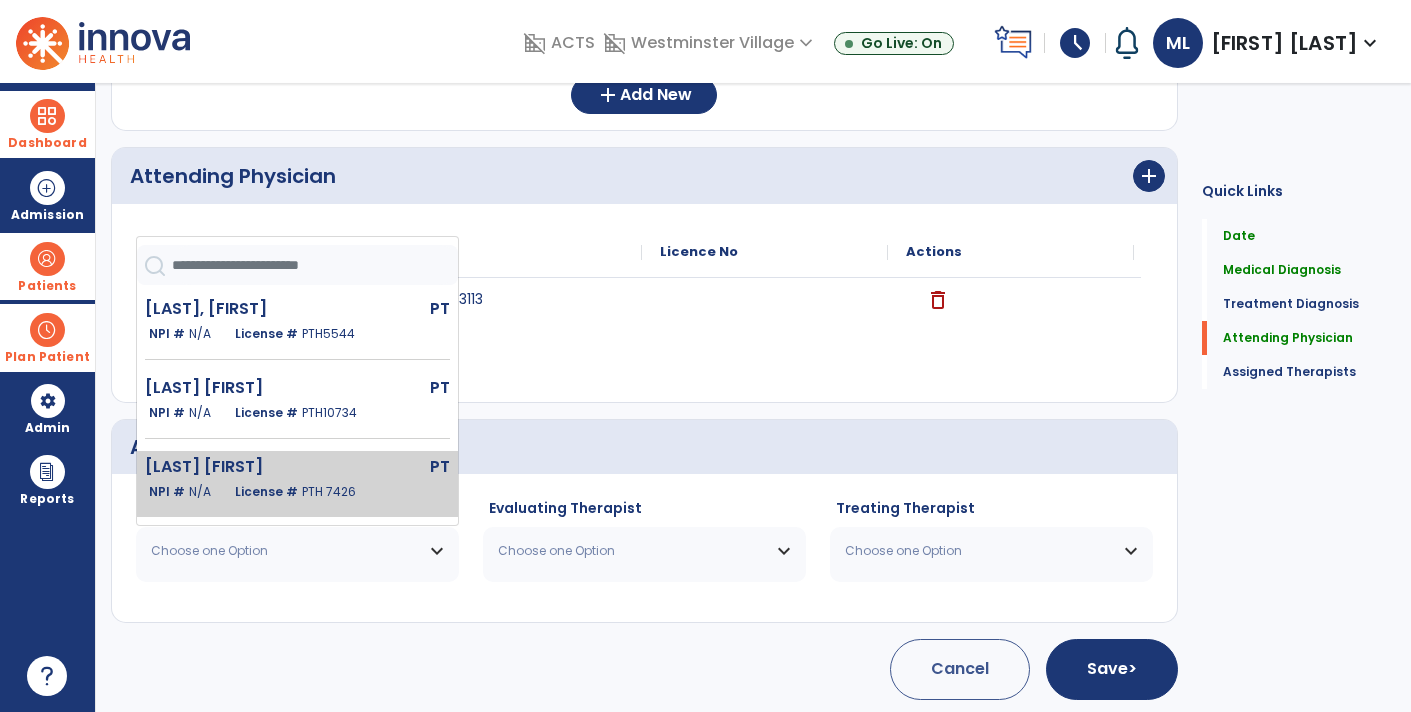 click on "License #  [NUMBER]" 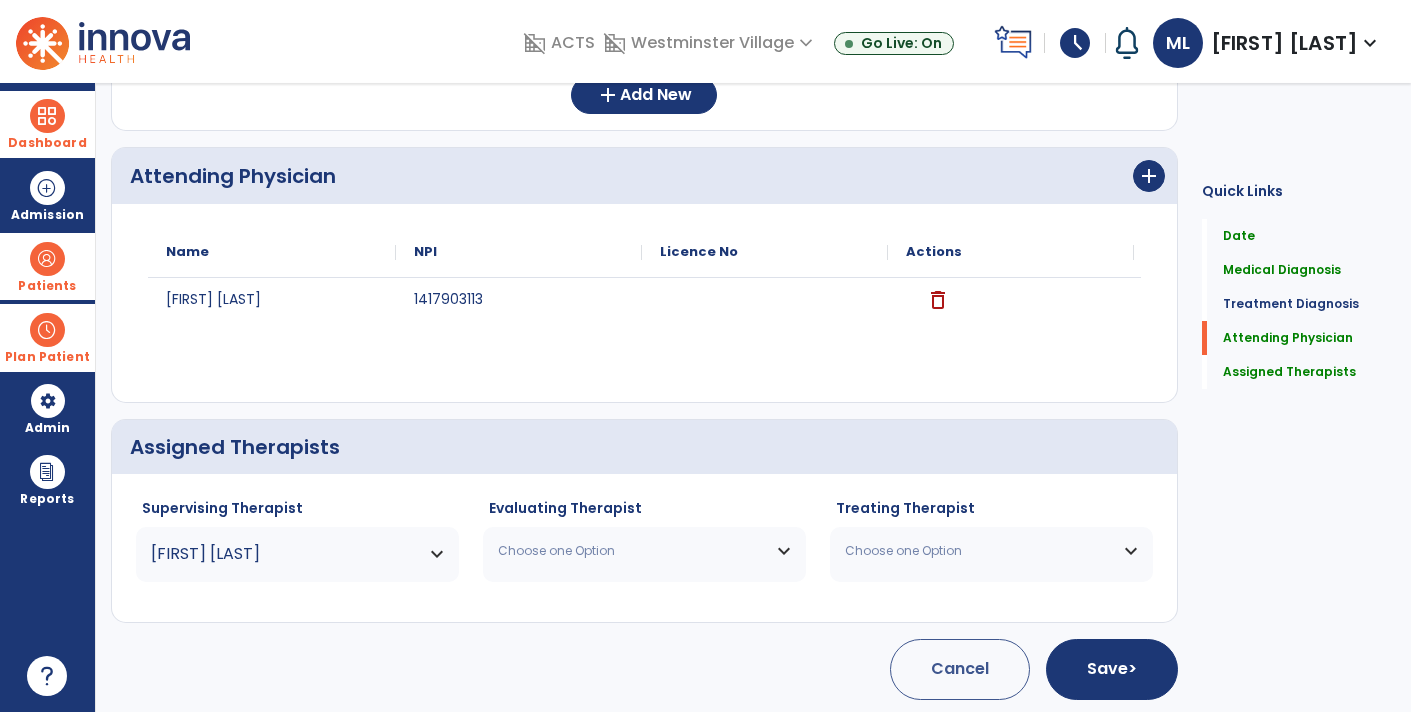 click on "Choose one Option" at bounding box center (644, 551) 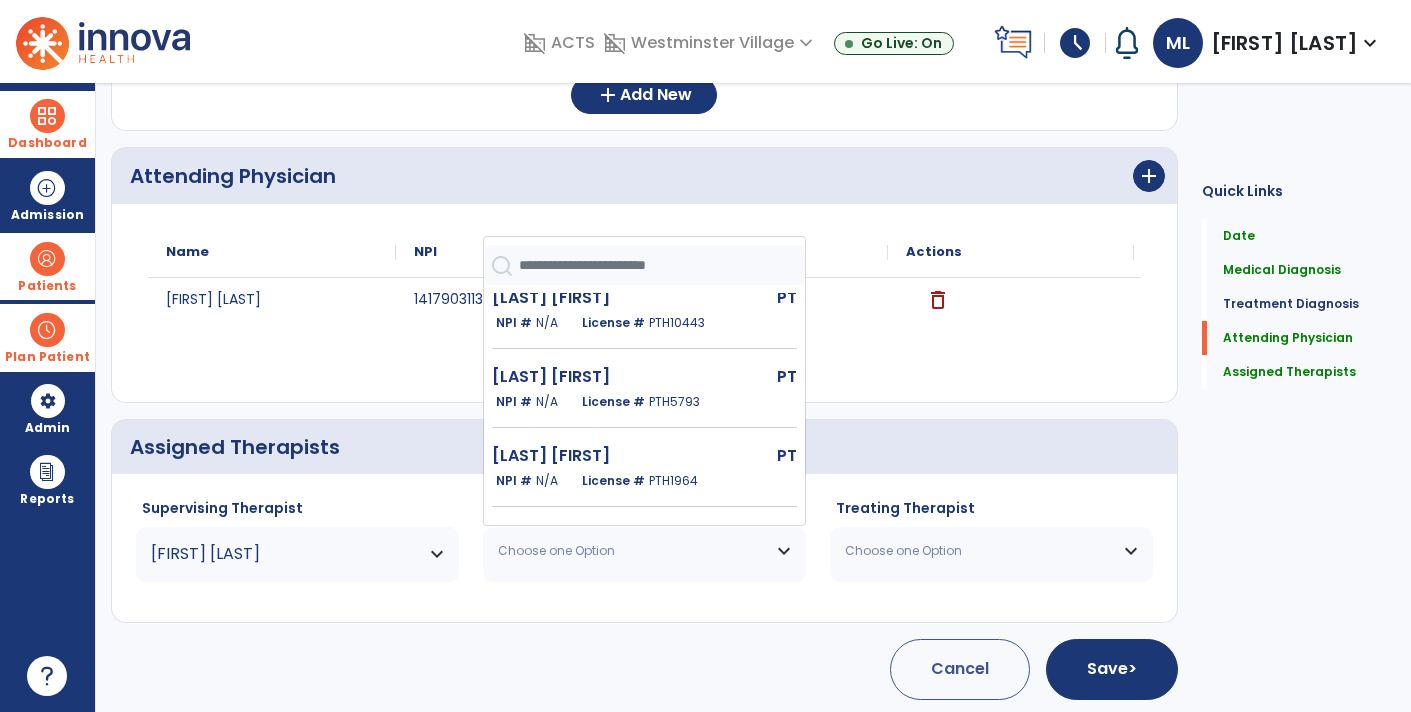 scroll, scrollTop: 241, scrollLeft: 0, axis: vertical 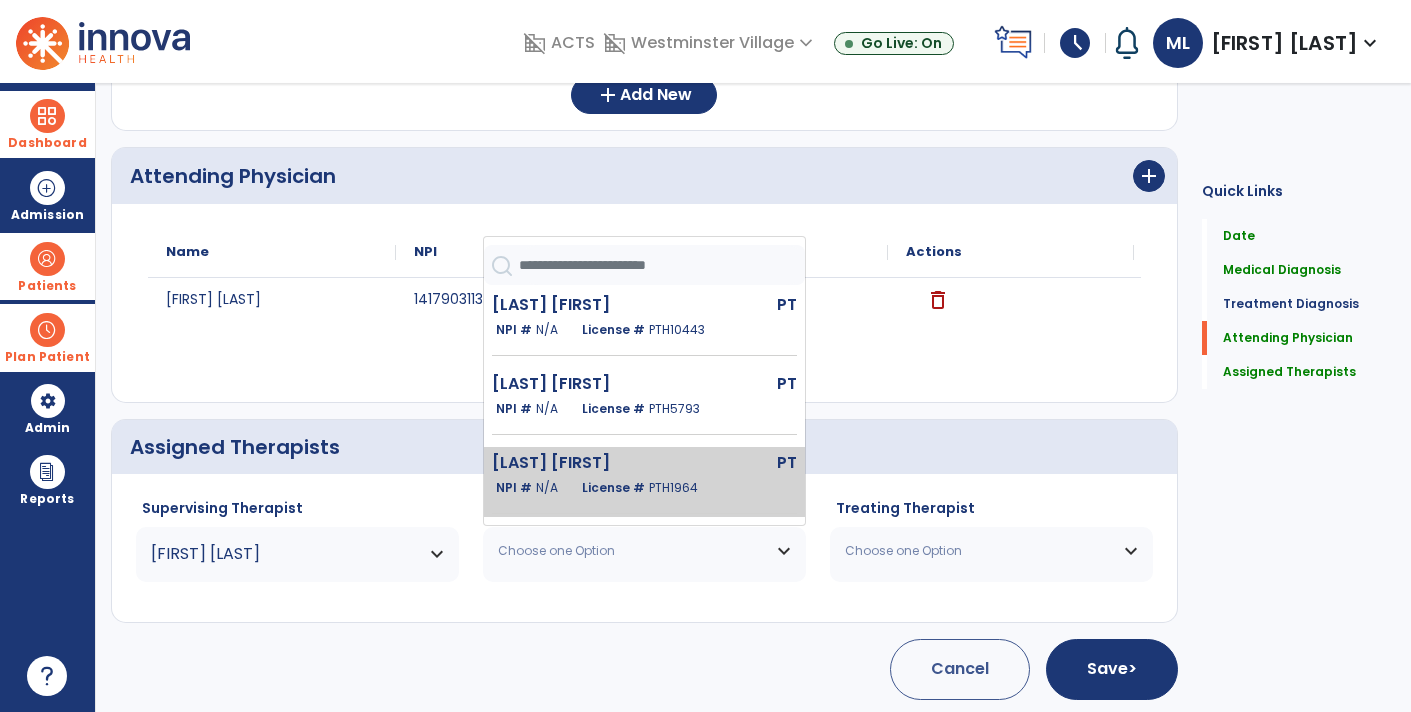 click on "License # [LICENSE_NUMBER]" 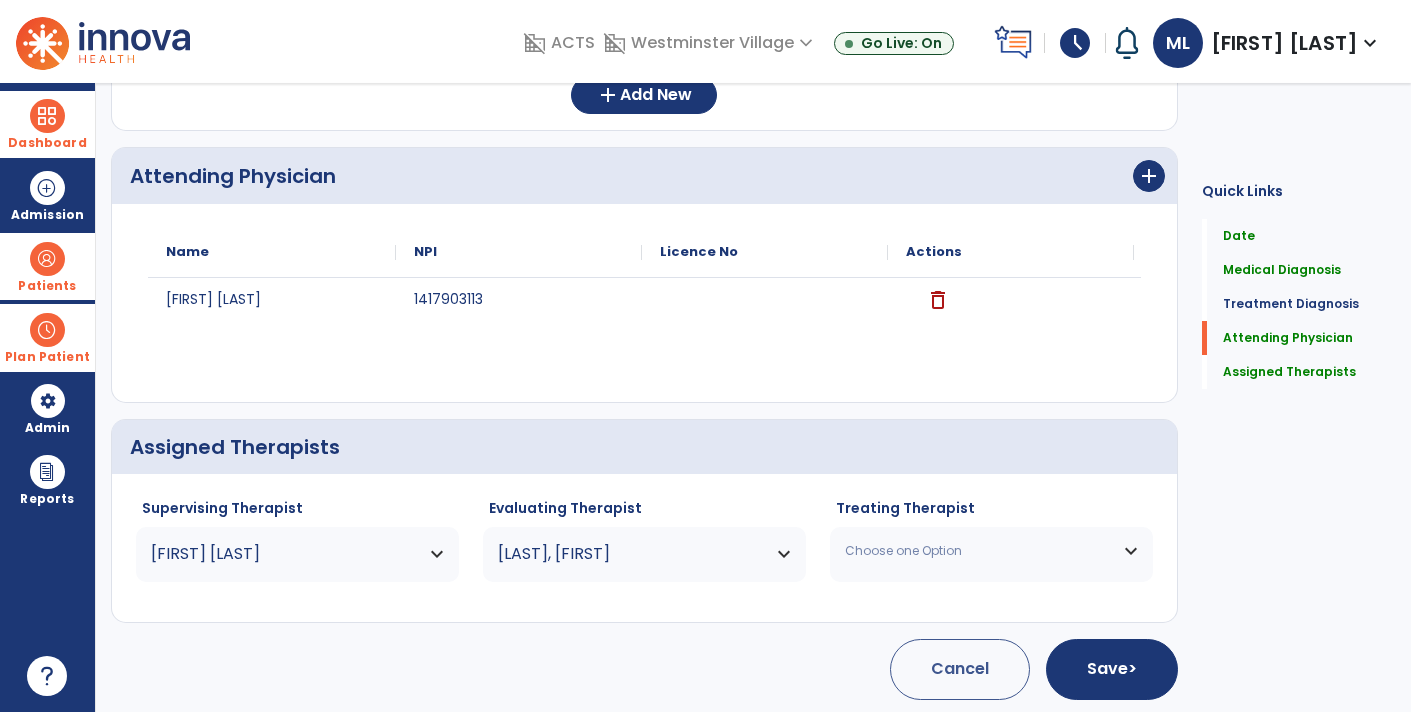 click on "Choose one Option" at bounding box center (991, 551) 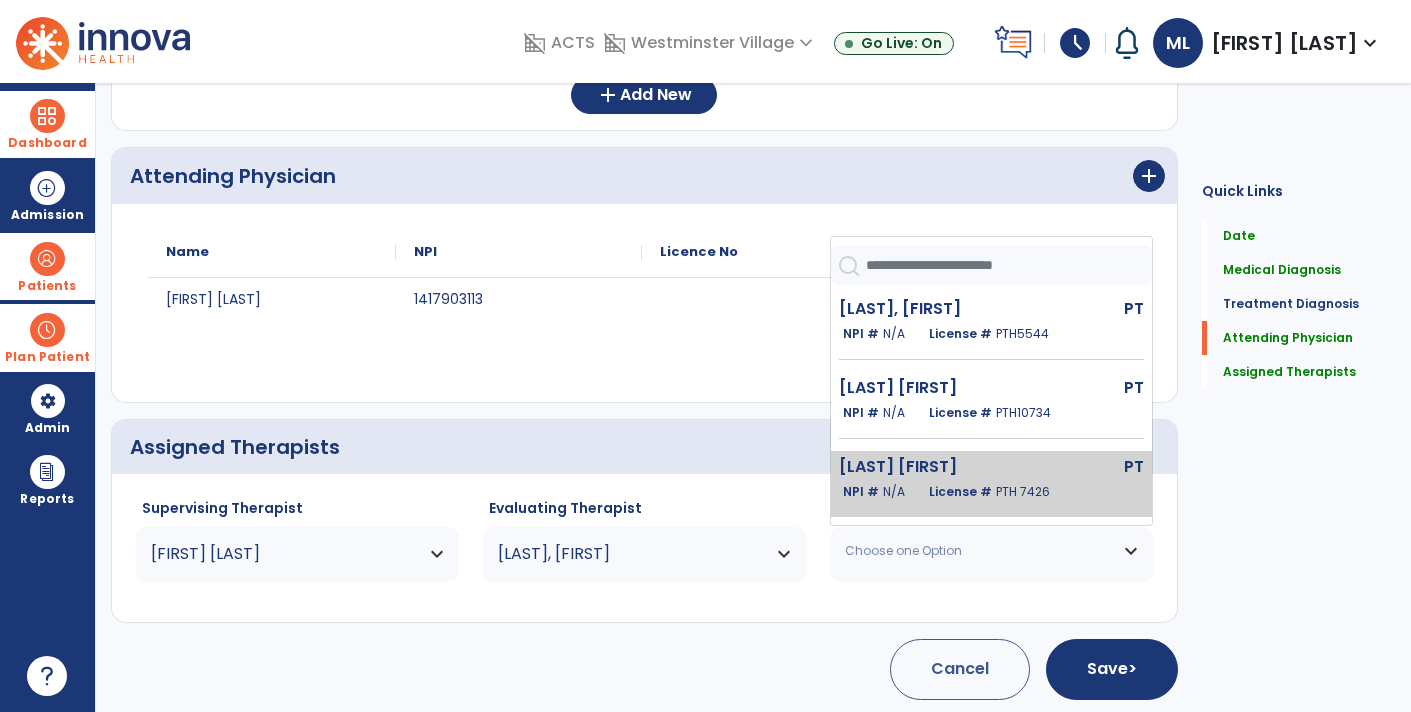 click on "[LAST] [FIRST]" 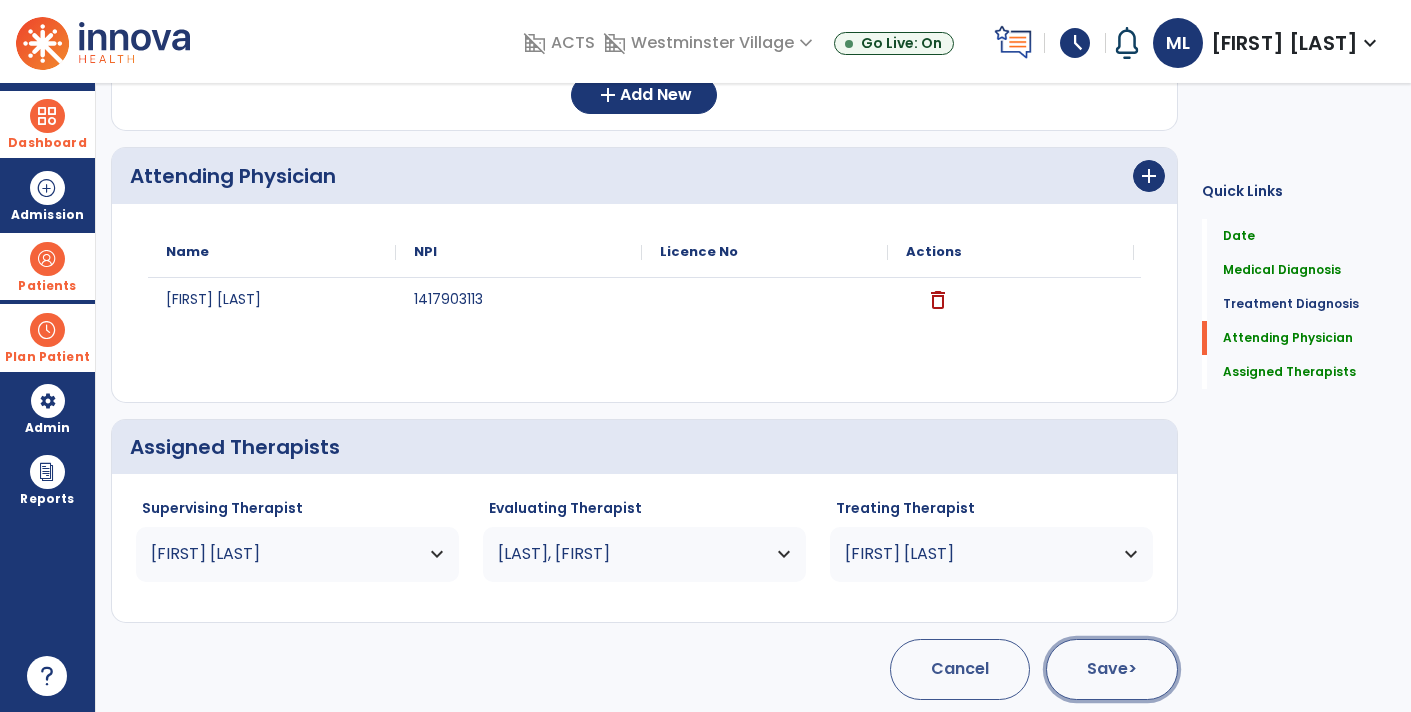 click on "Save  >" 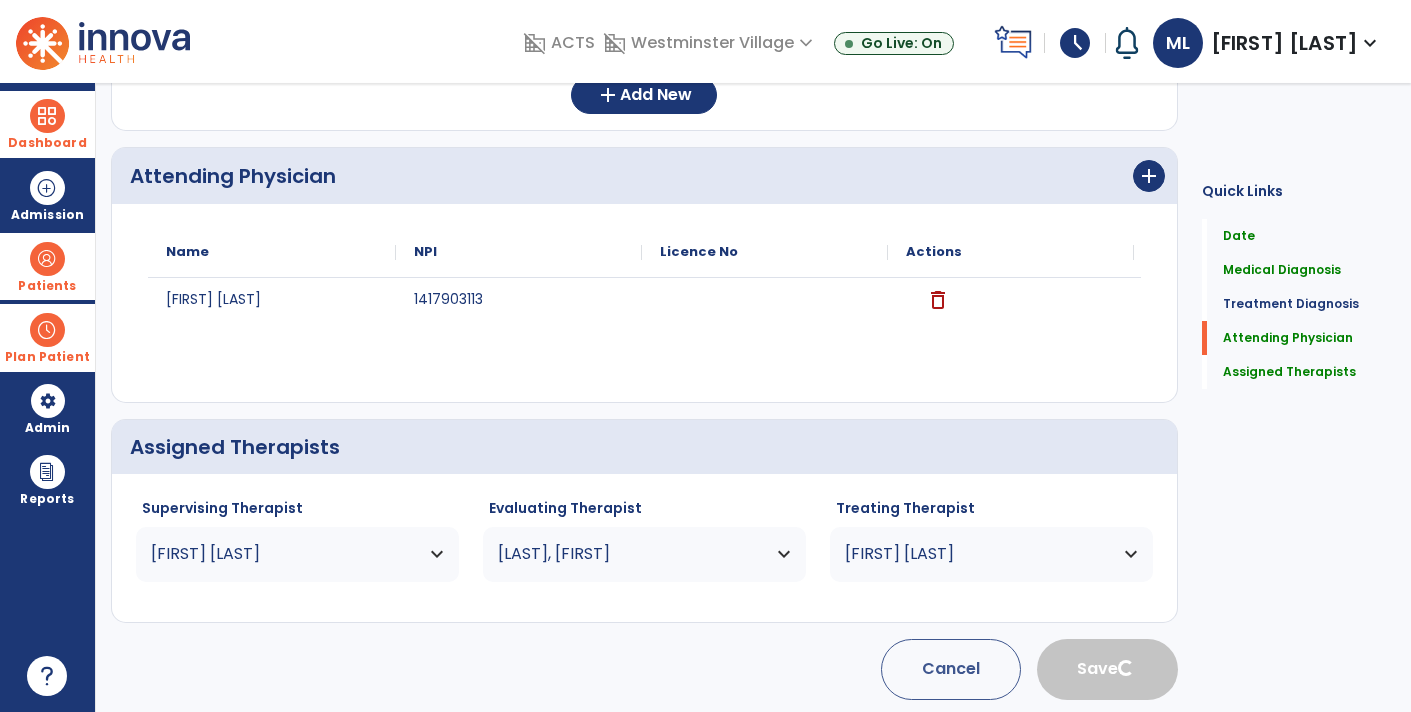 type 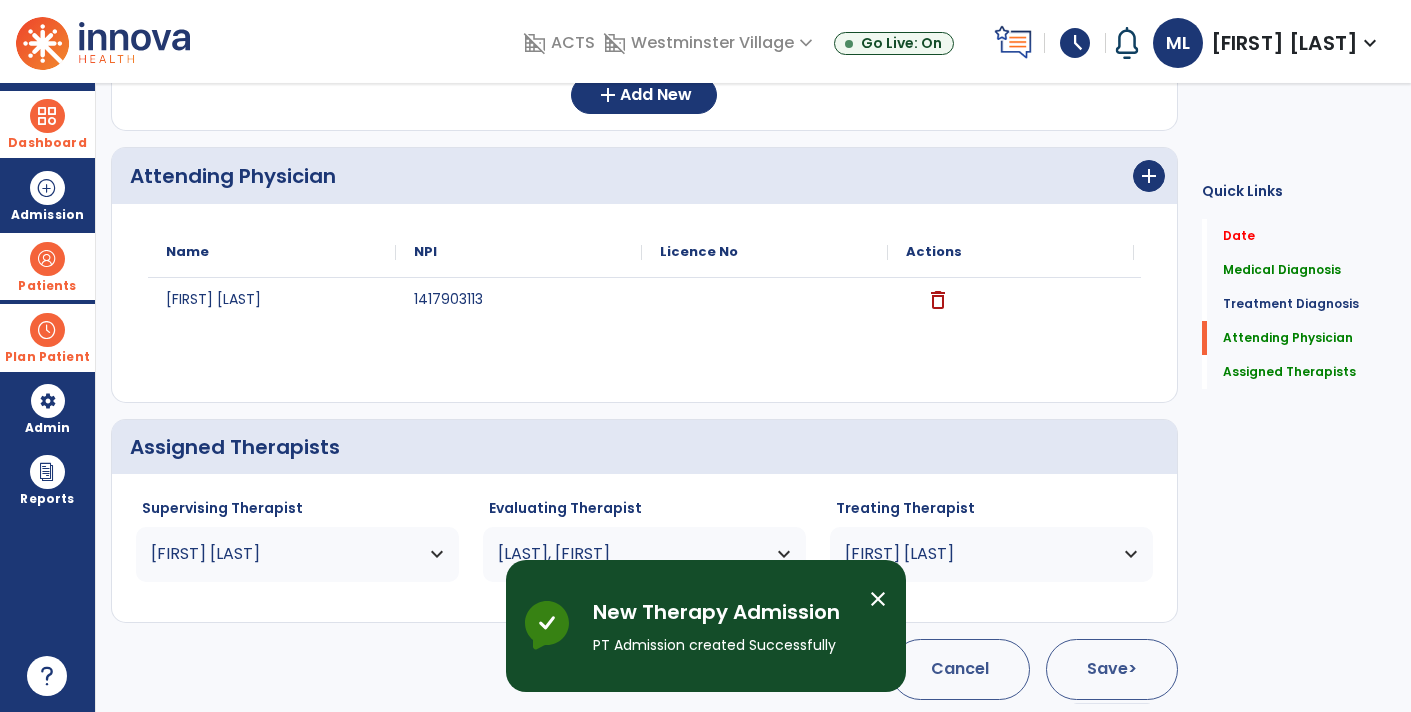 scroll, scrollTop: 45, scrollLeft: 0, axis: vertical 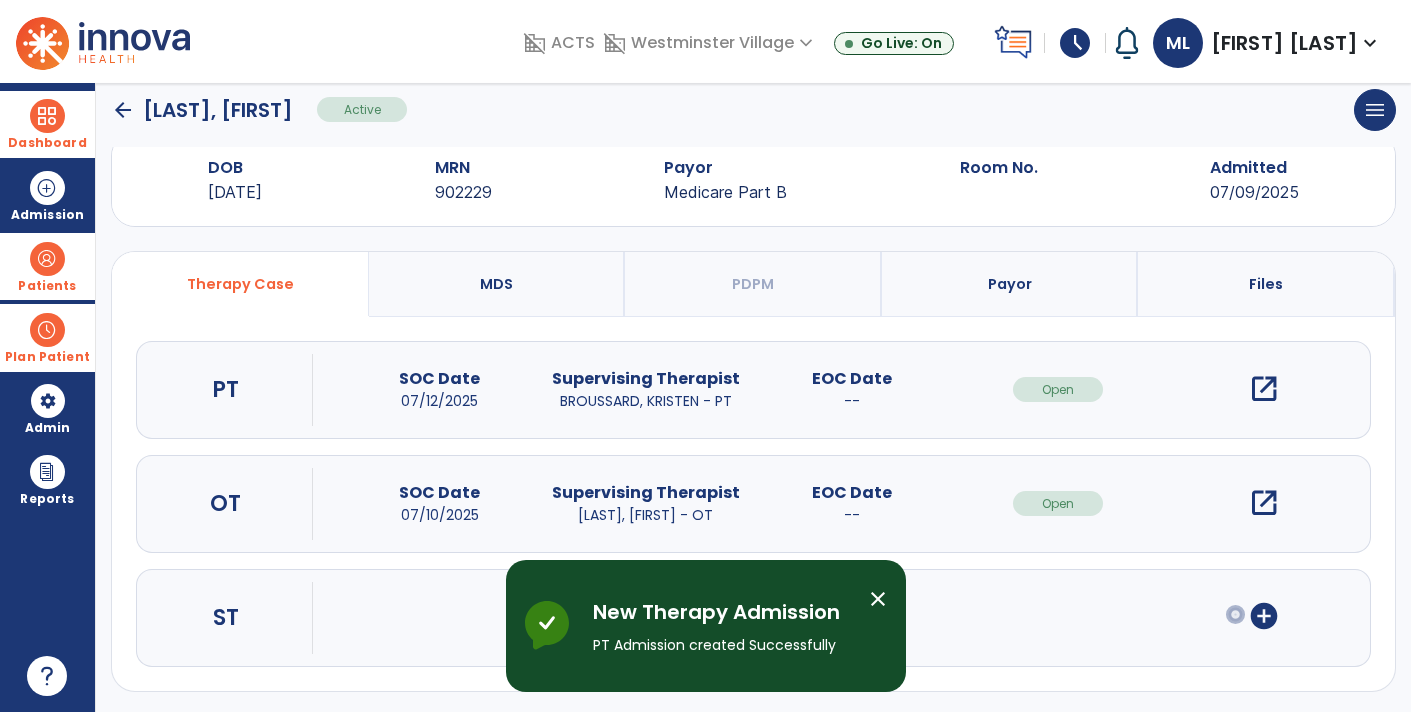 click on "arrow_back" 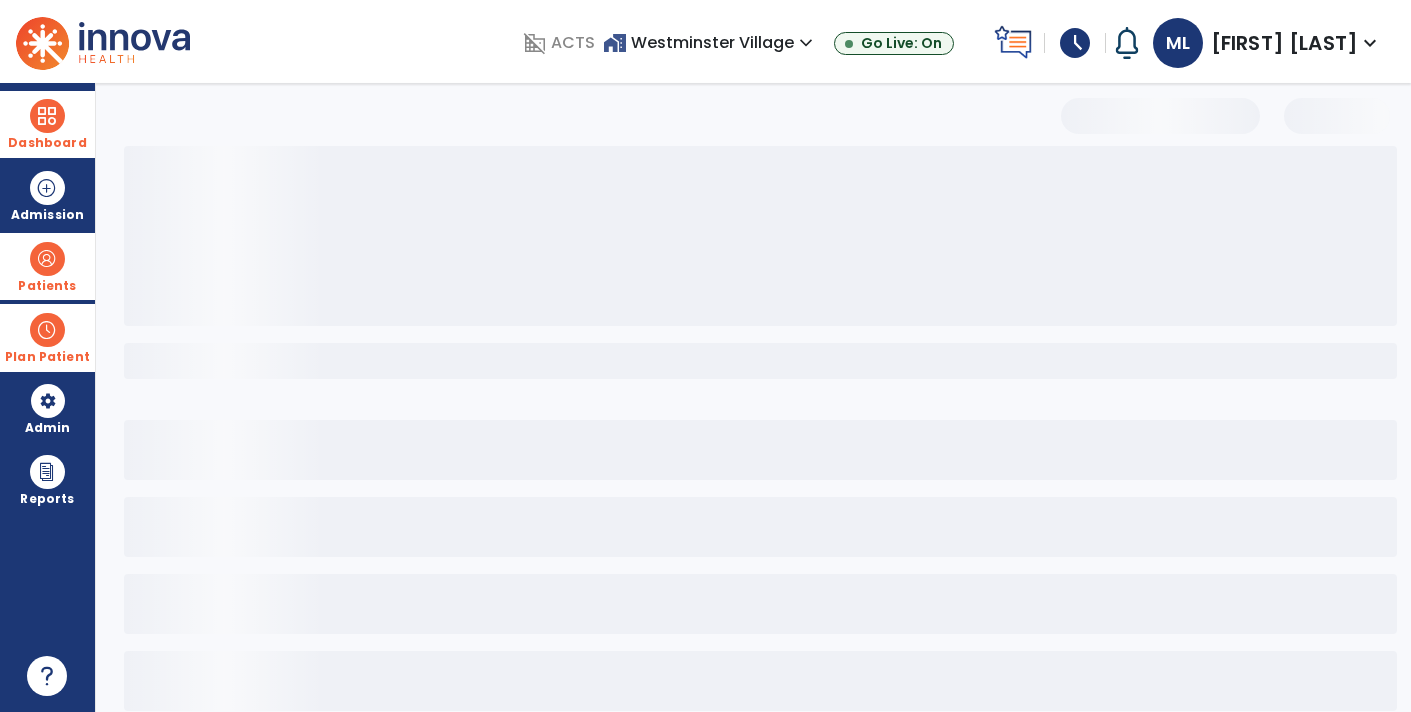 scroll, scrollTop: 30, scrollLeft: 0, axis: vertical 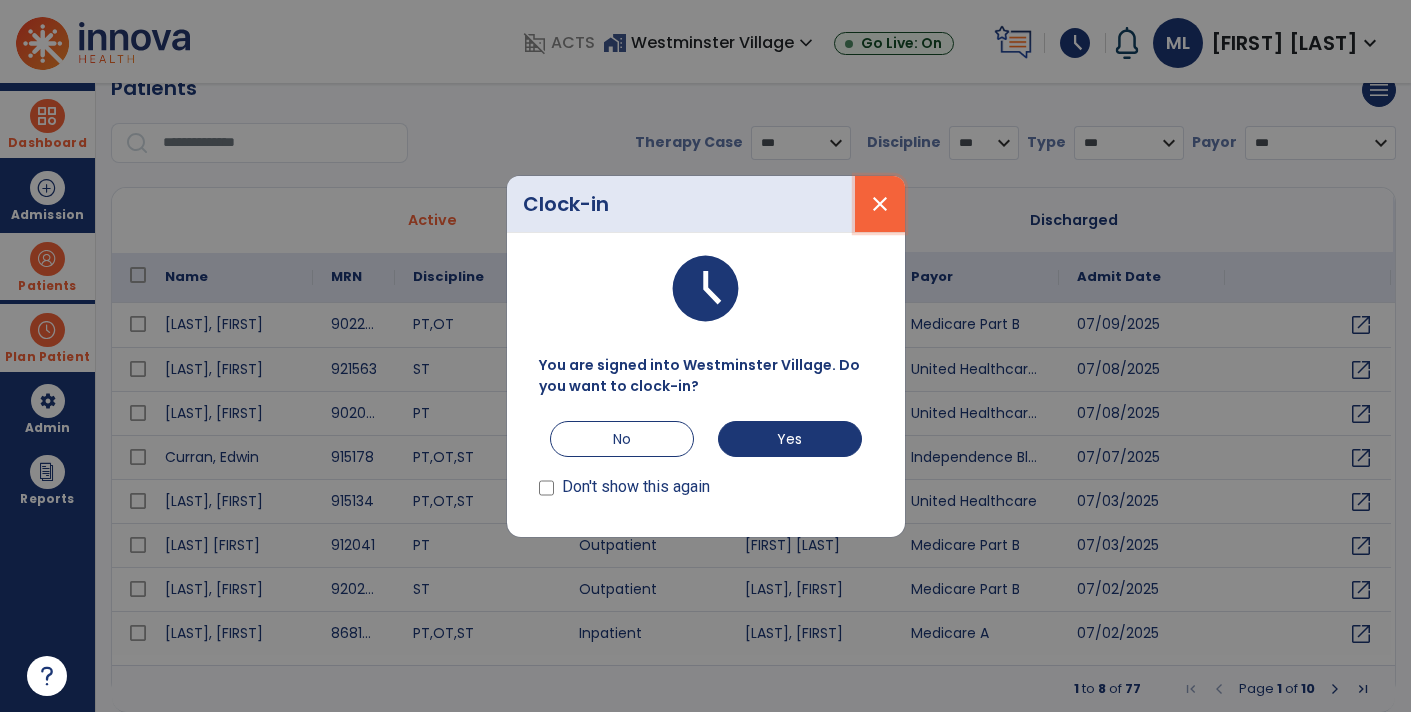 click on "close" at bounding box center (880, 204) 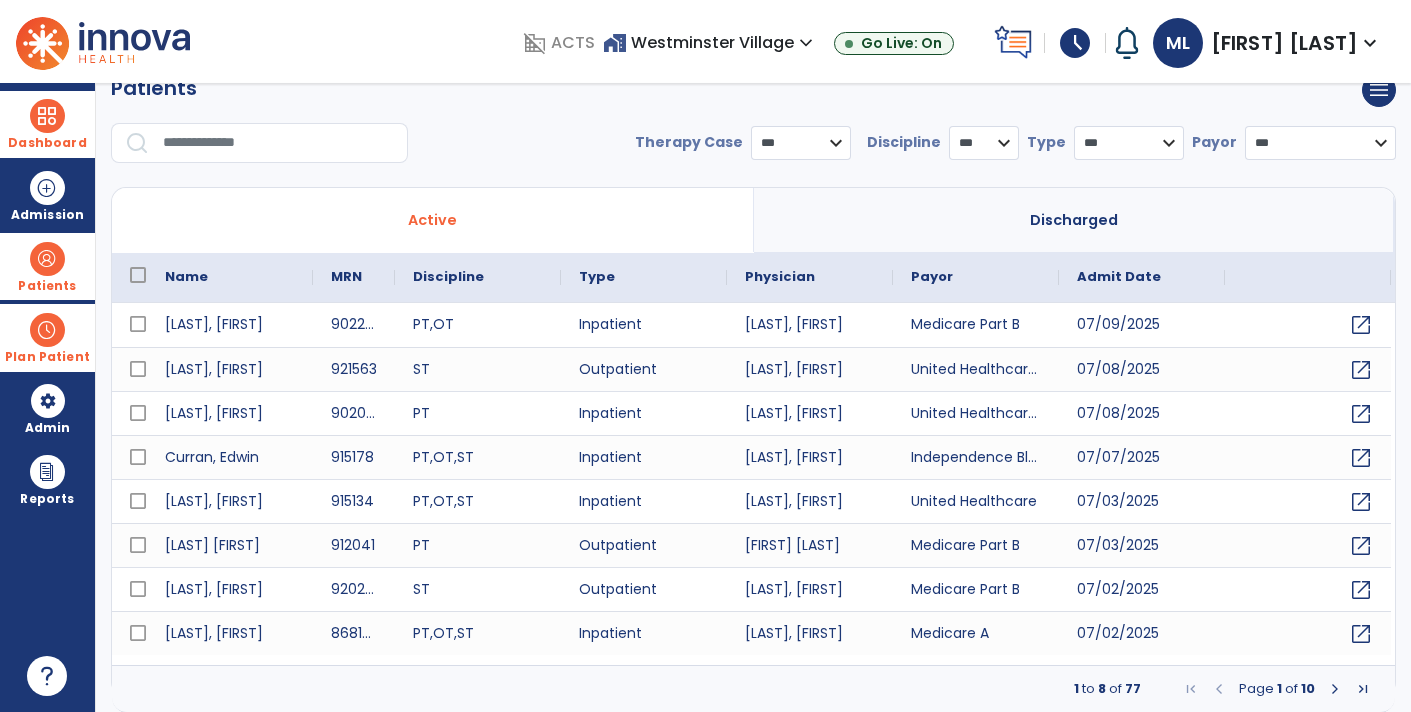 click on "Patients" at bounding box center (47, 266) 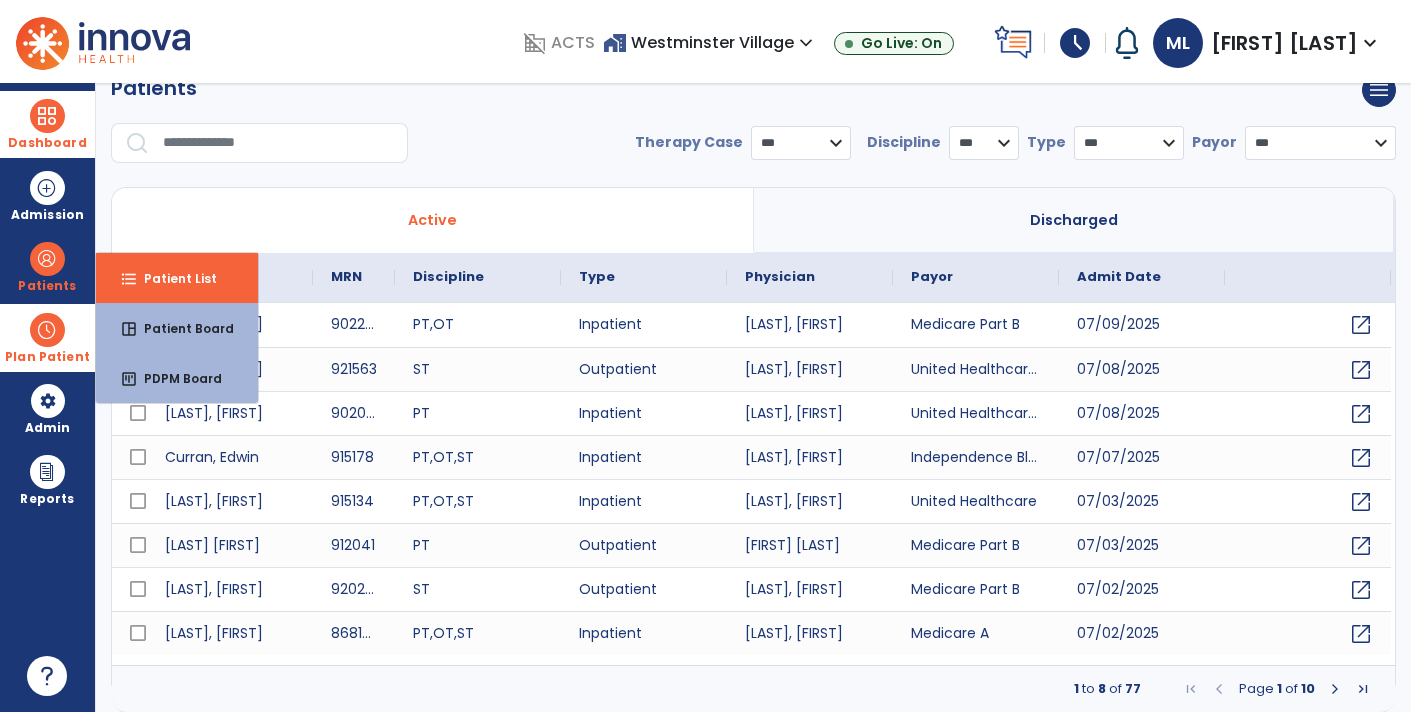 click on "Plan Patient" at bounding box center (47, 286) 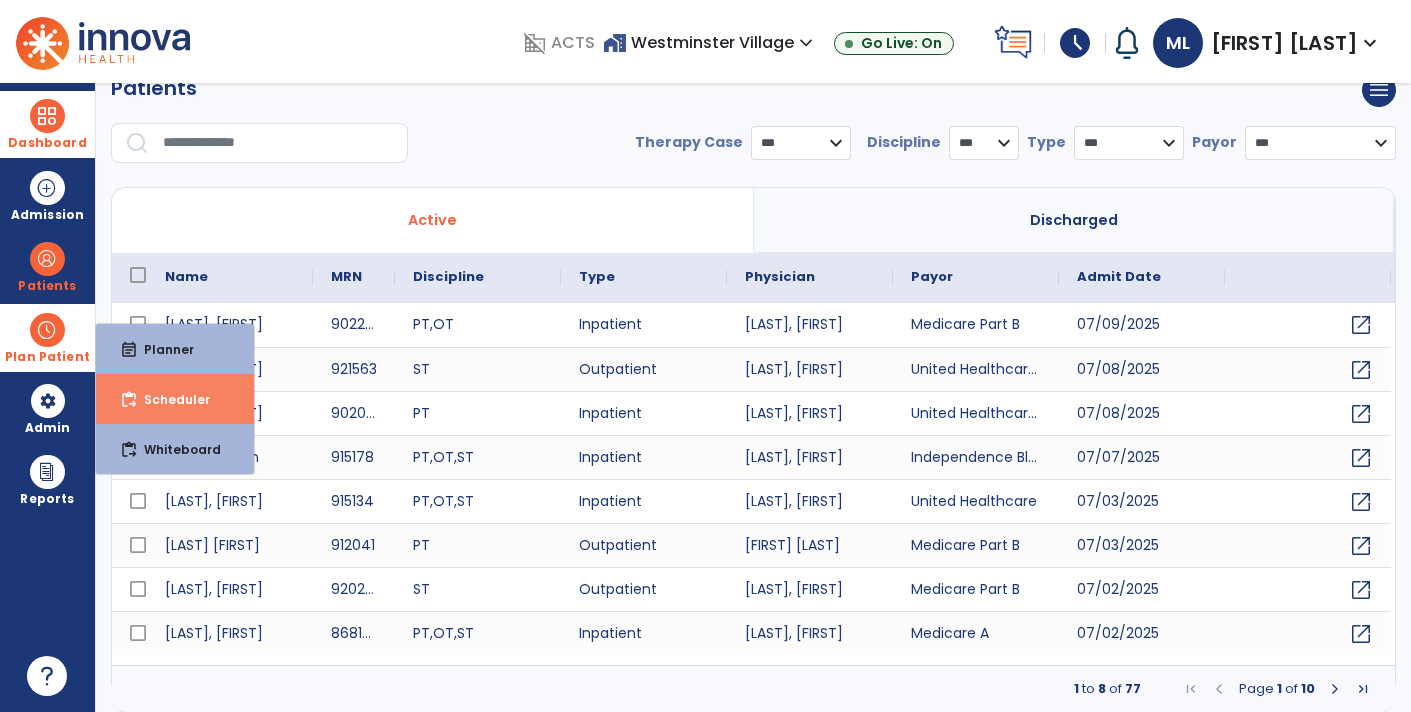 click on "Scheduler" at bounding box center (169, 399) 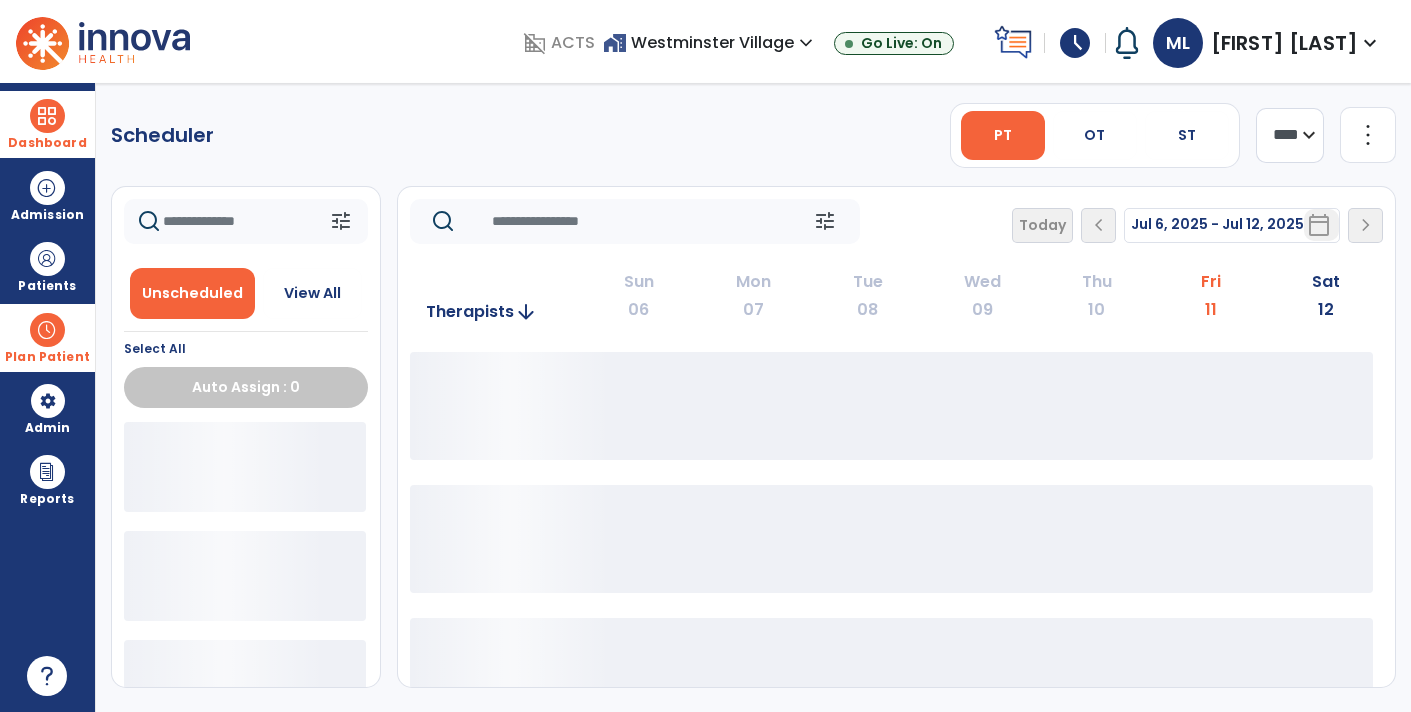 scroll, scrollTop: 0, scrollLeft: 0, axis: both 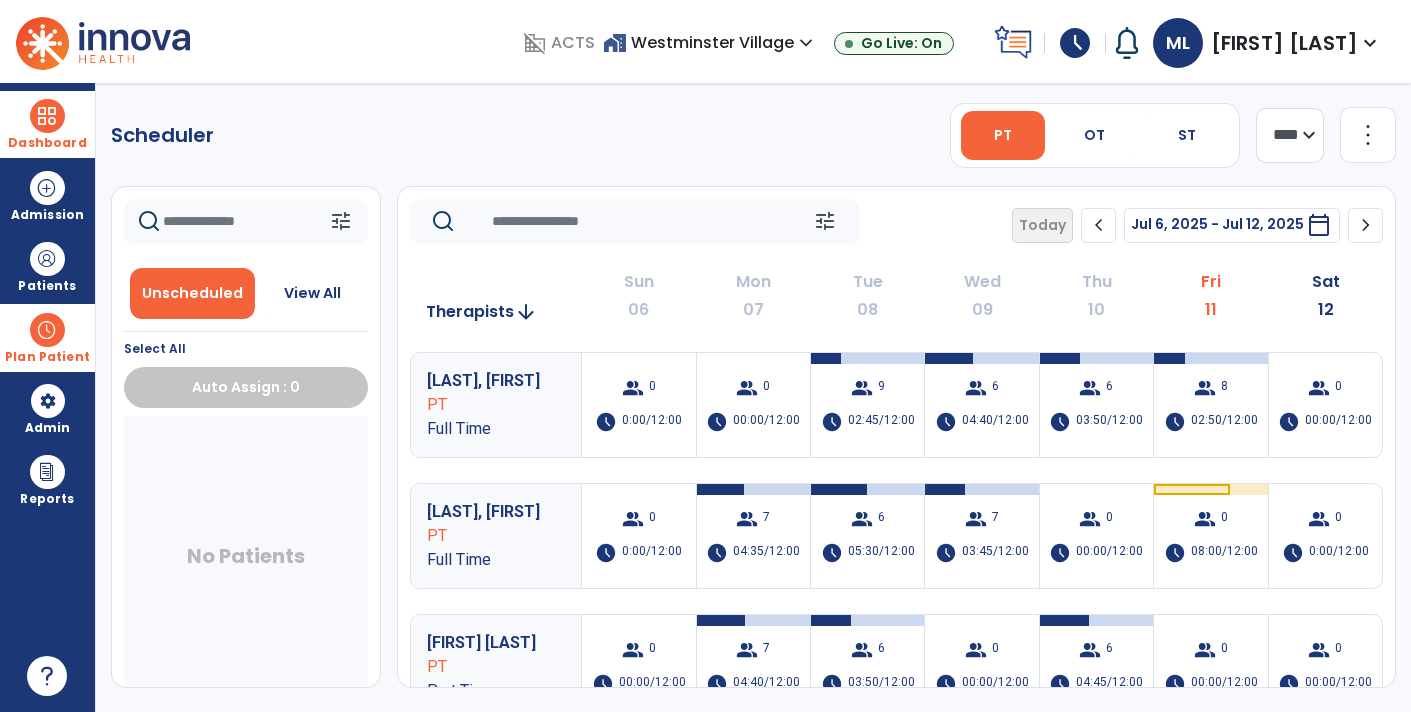 click on "12" 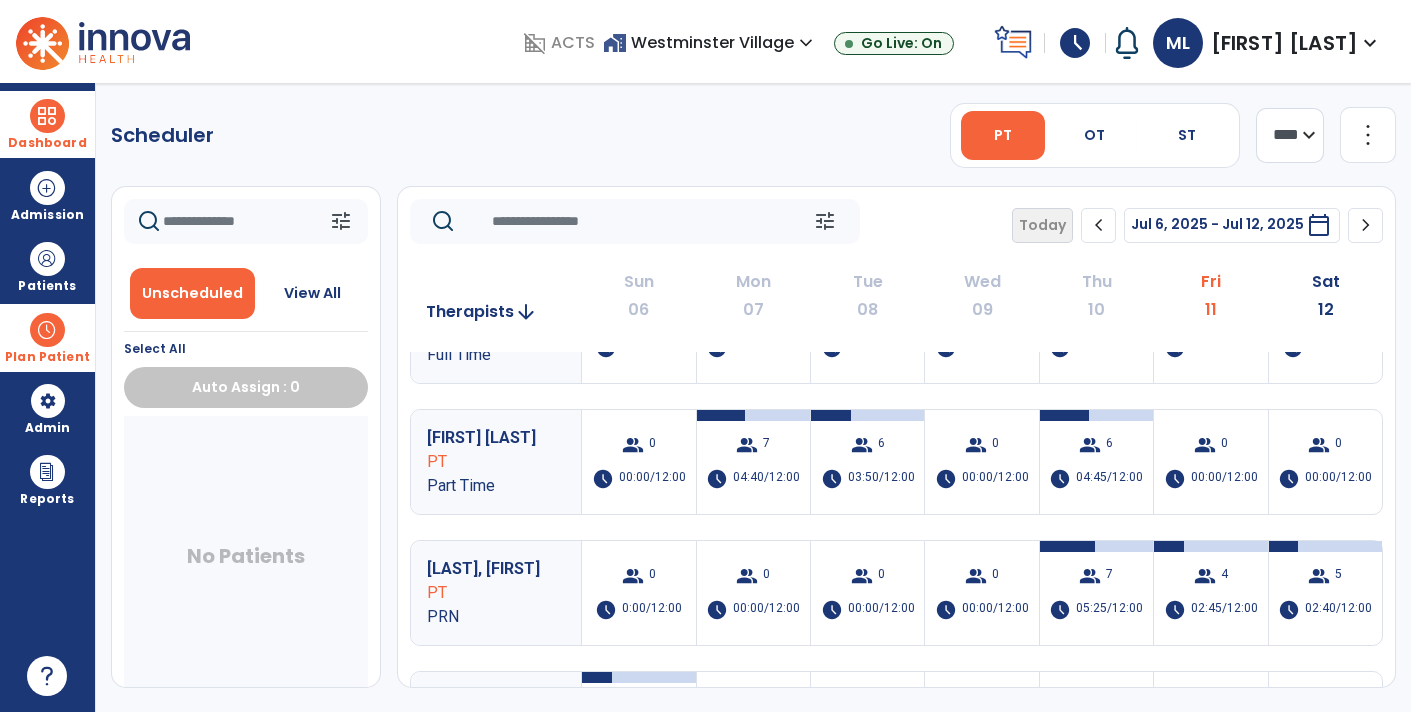 scroll, scrollTop: 203, scrollLeft: 0, axis: vertical 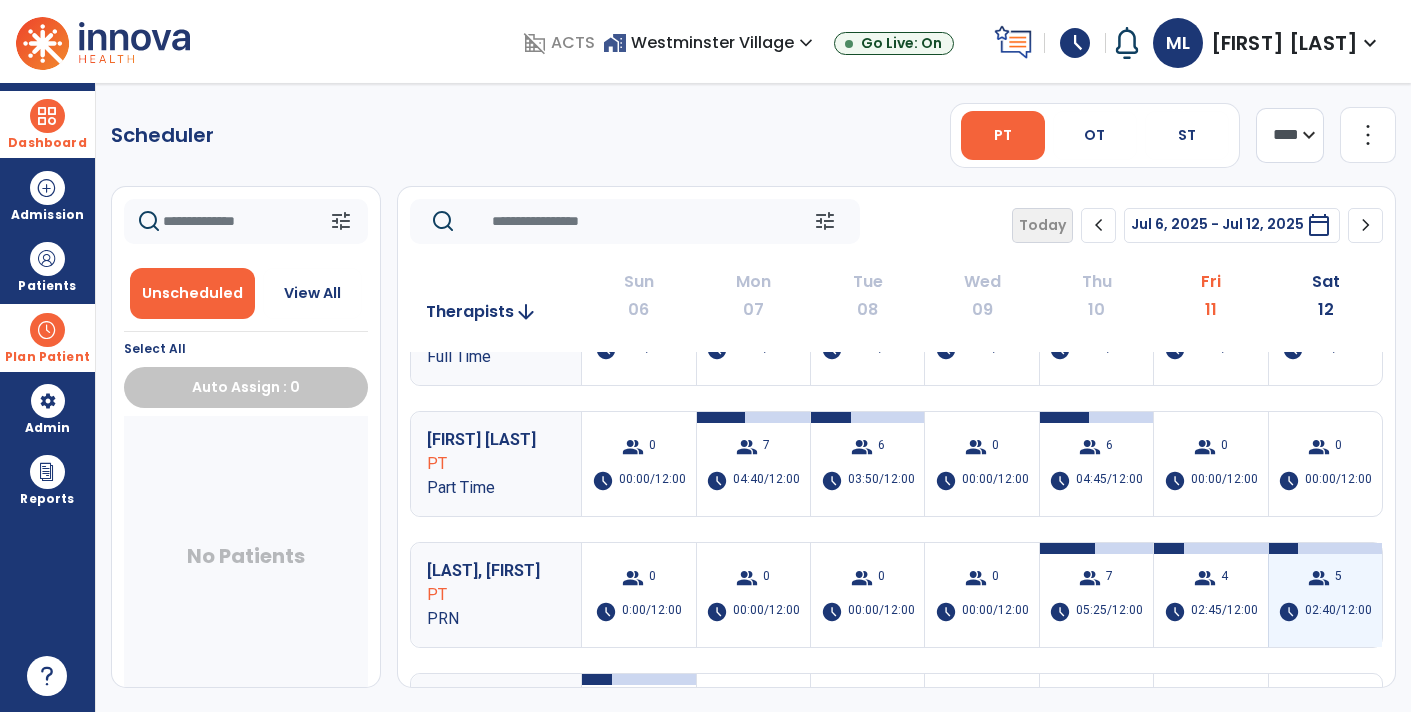 click on "group" at bounding box center [1319, 578] 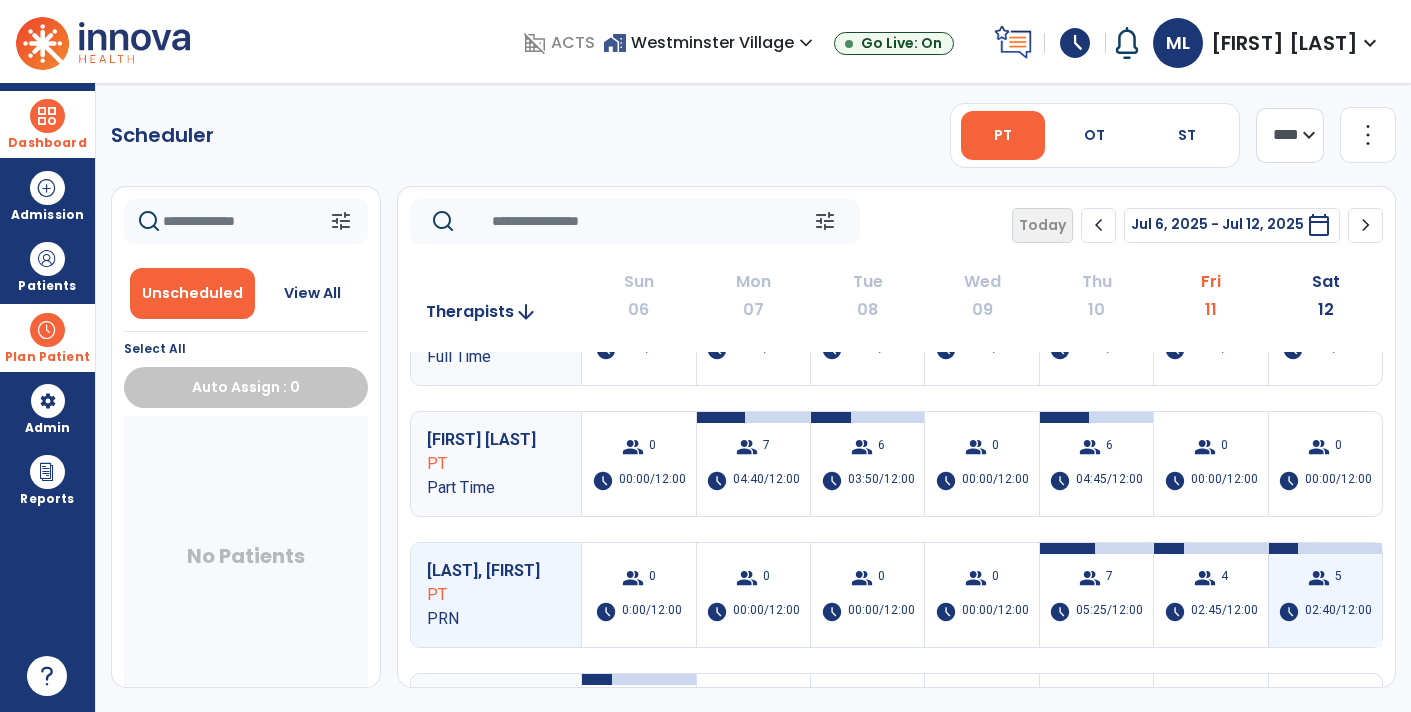 click on "5" at bounding box center [1338, 578] 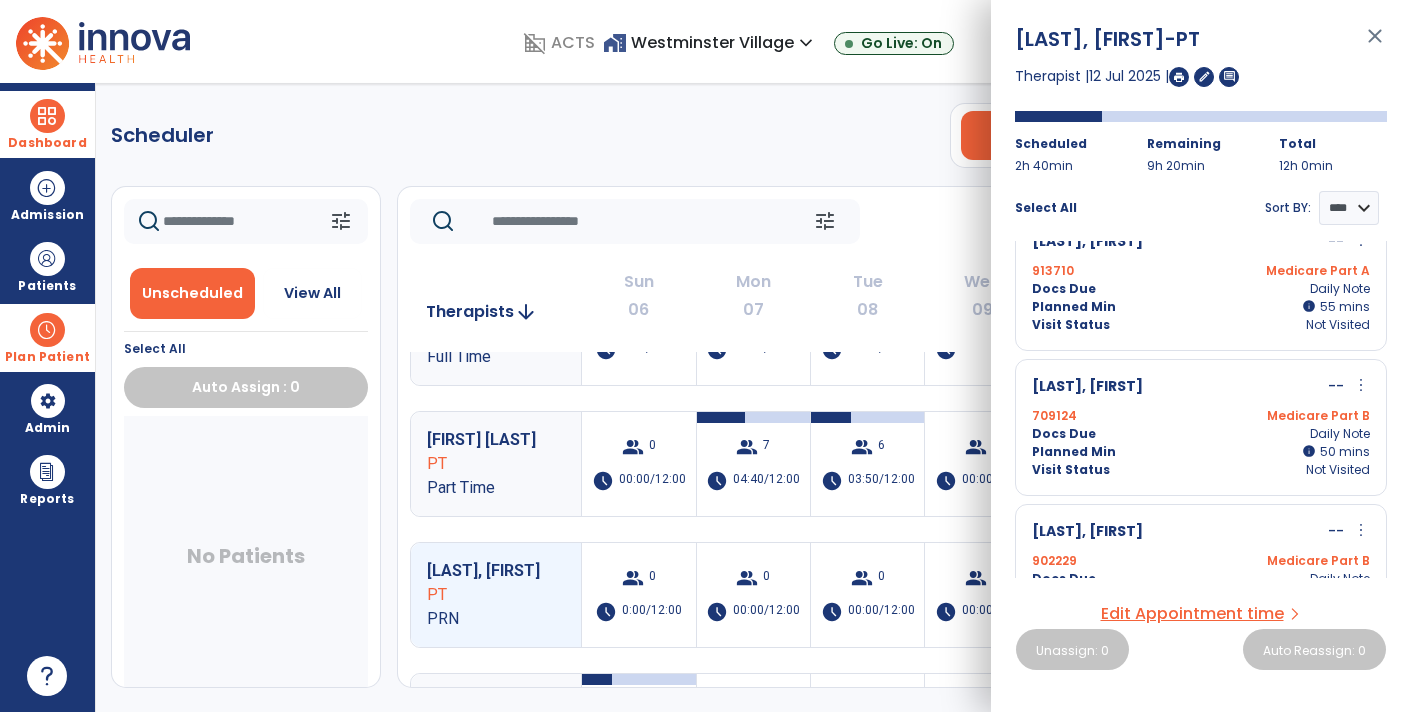 scroll, scrollTop: 166, scrollLeft: 0, axis: vertical 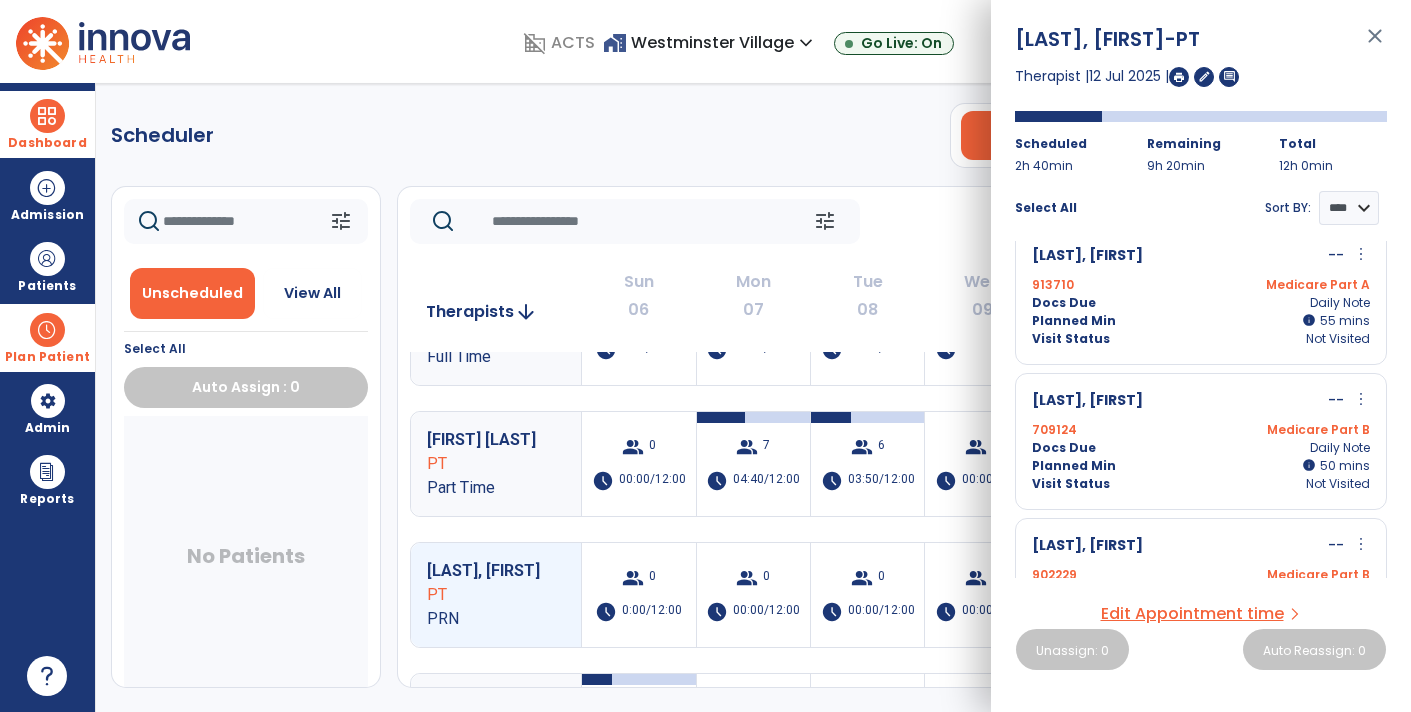 click on "close" at bounding box center [1375, 45] 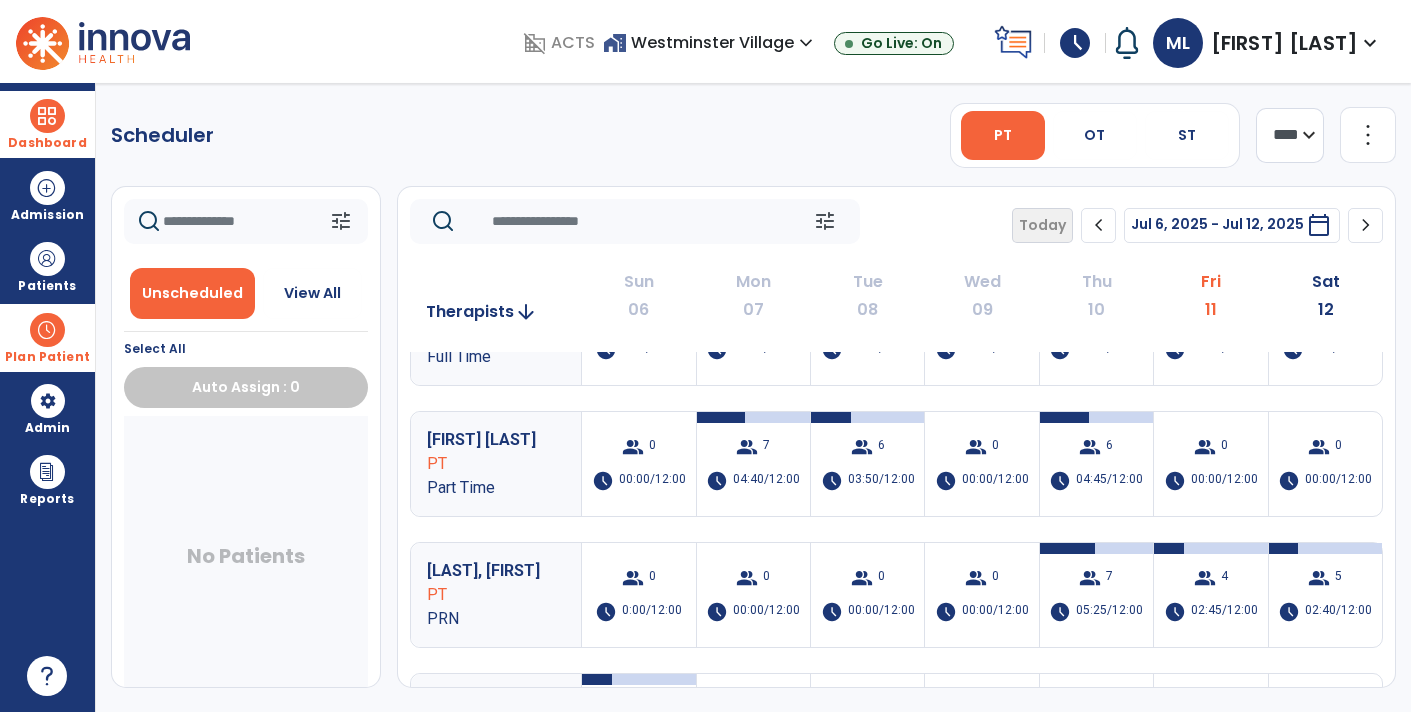 click on "chevron_right" 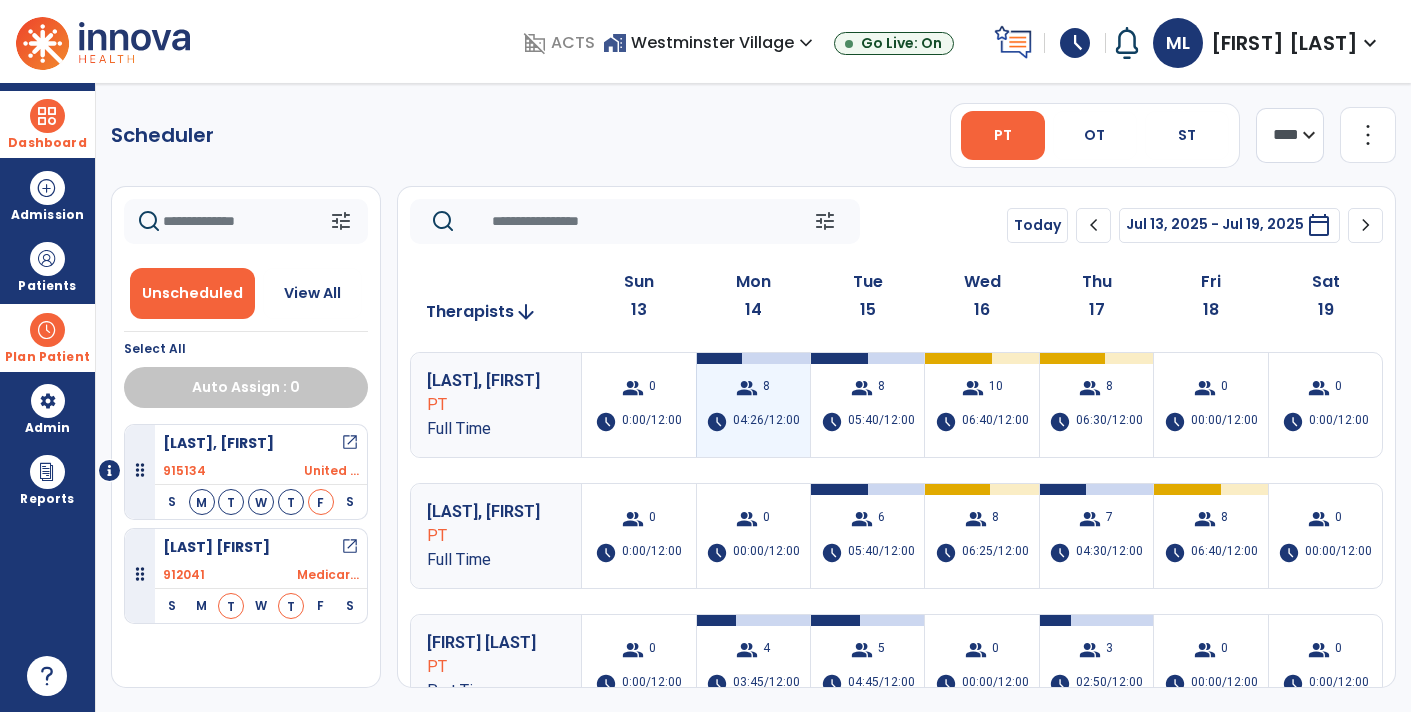 click on "8" at bounding box center [766, 388] 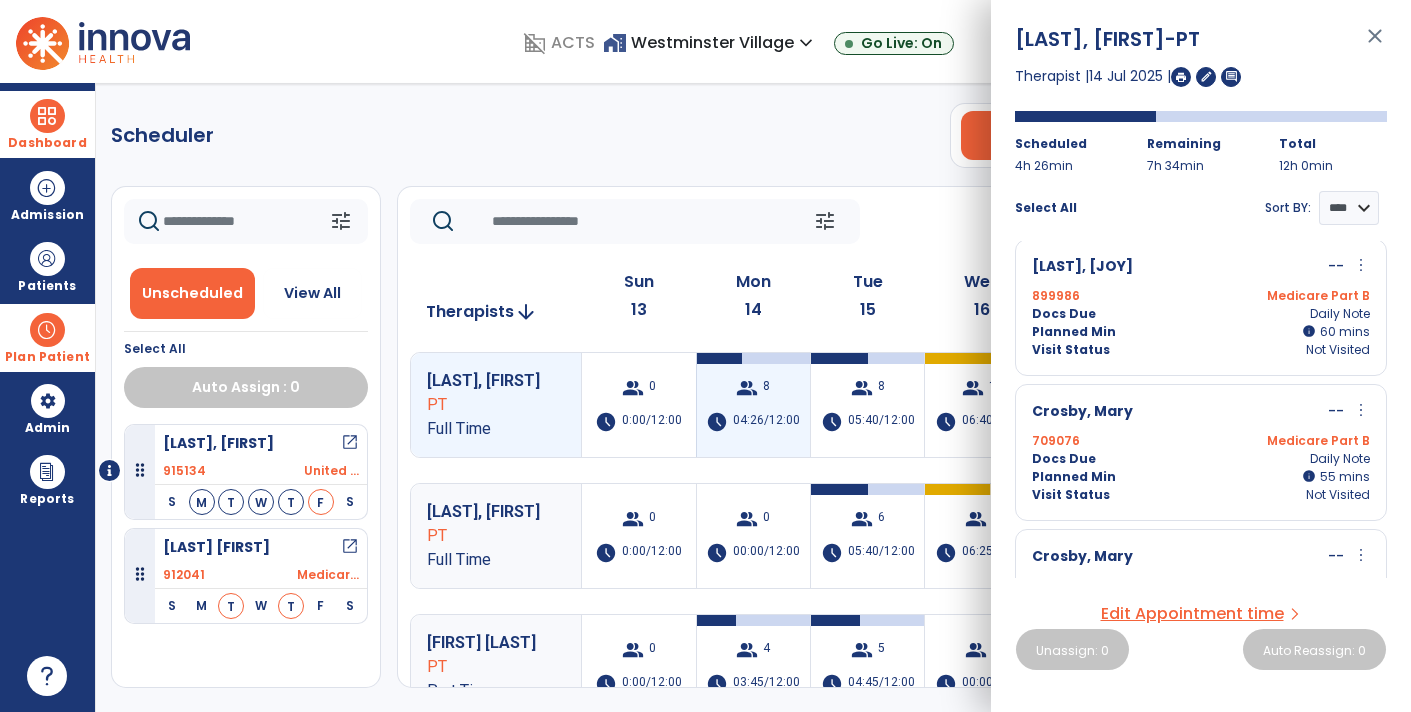 scroll, scrollTop: 0, scrollLeft: 0, axis: both 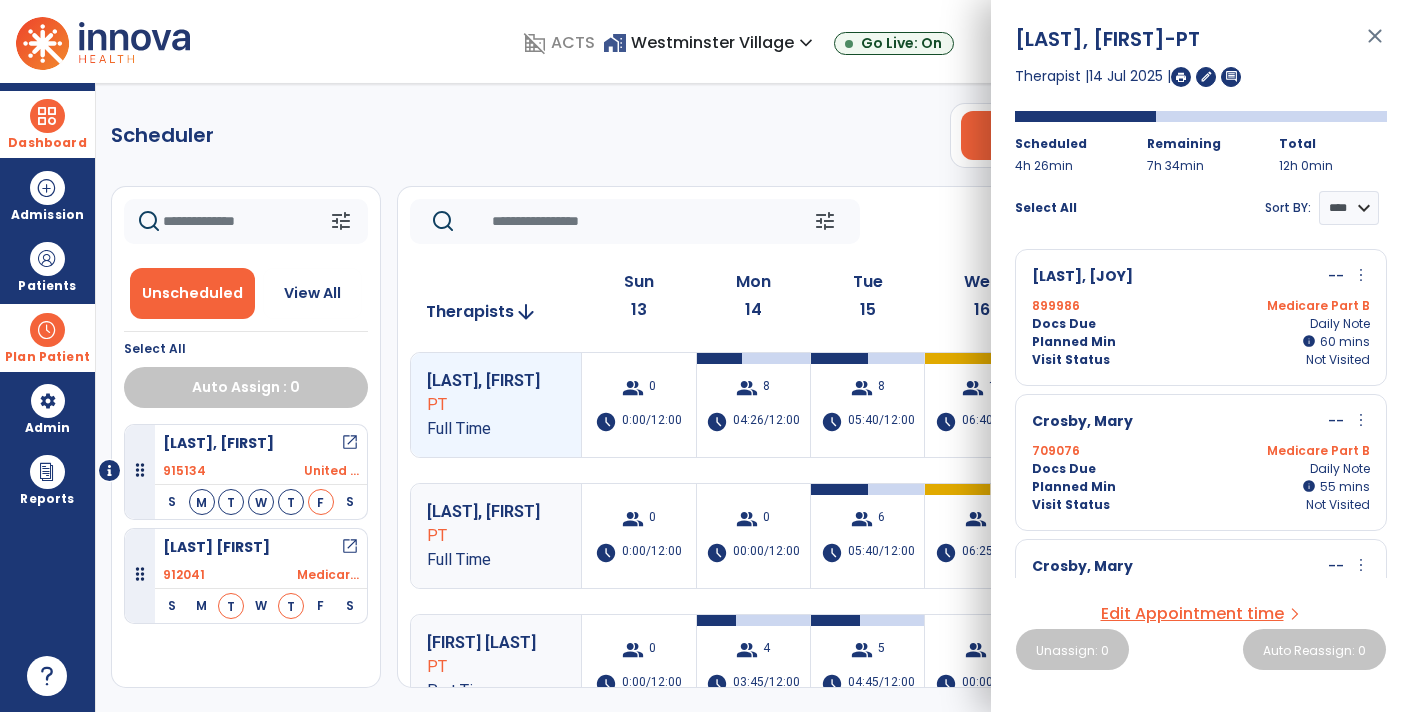 click on "close" at bounding box center [1375, 45] 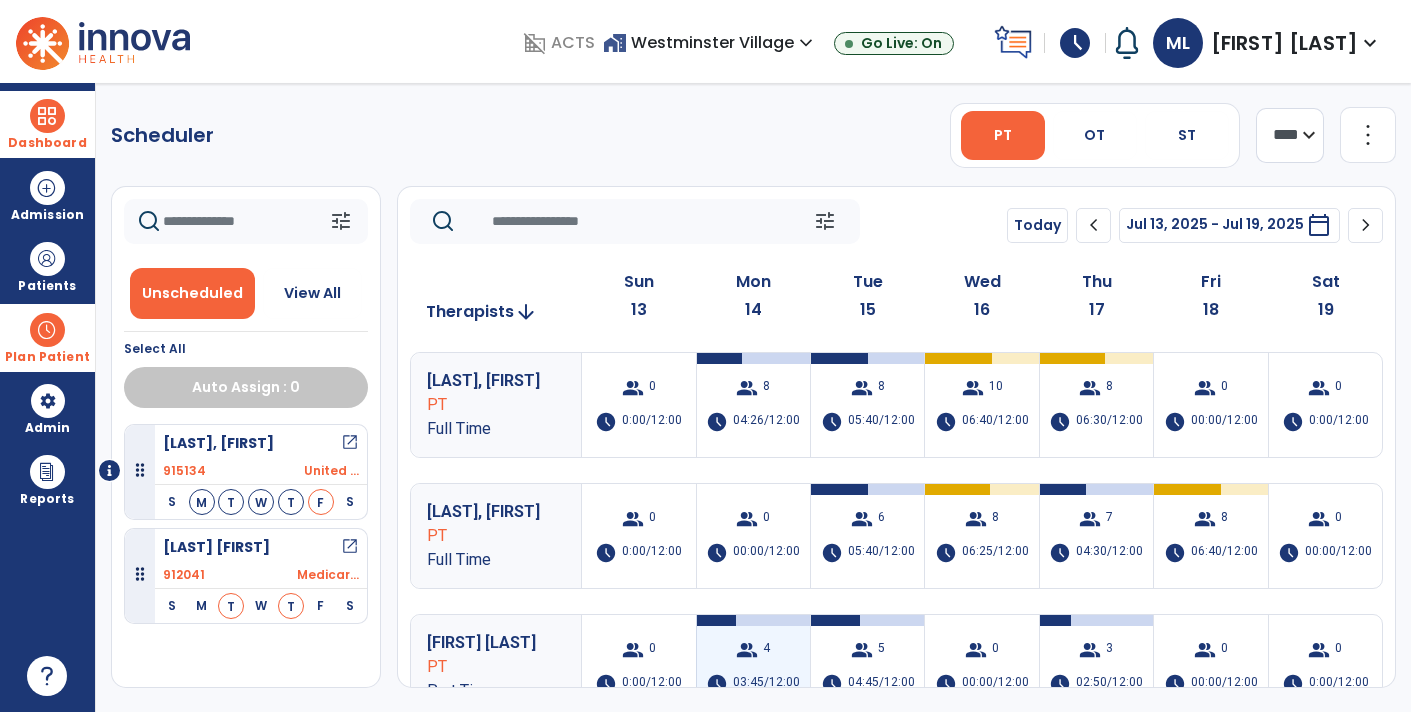 click on "group  4" at bounding box center (753, 650) 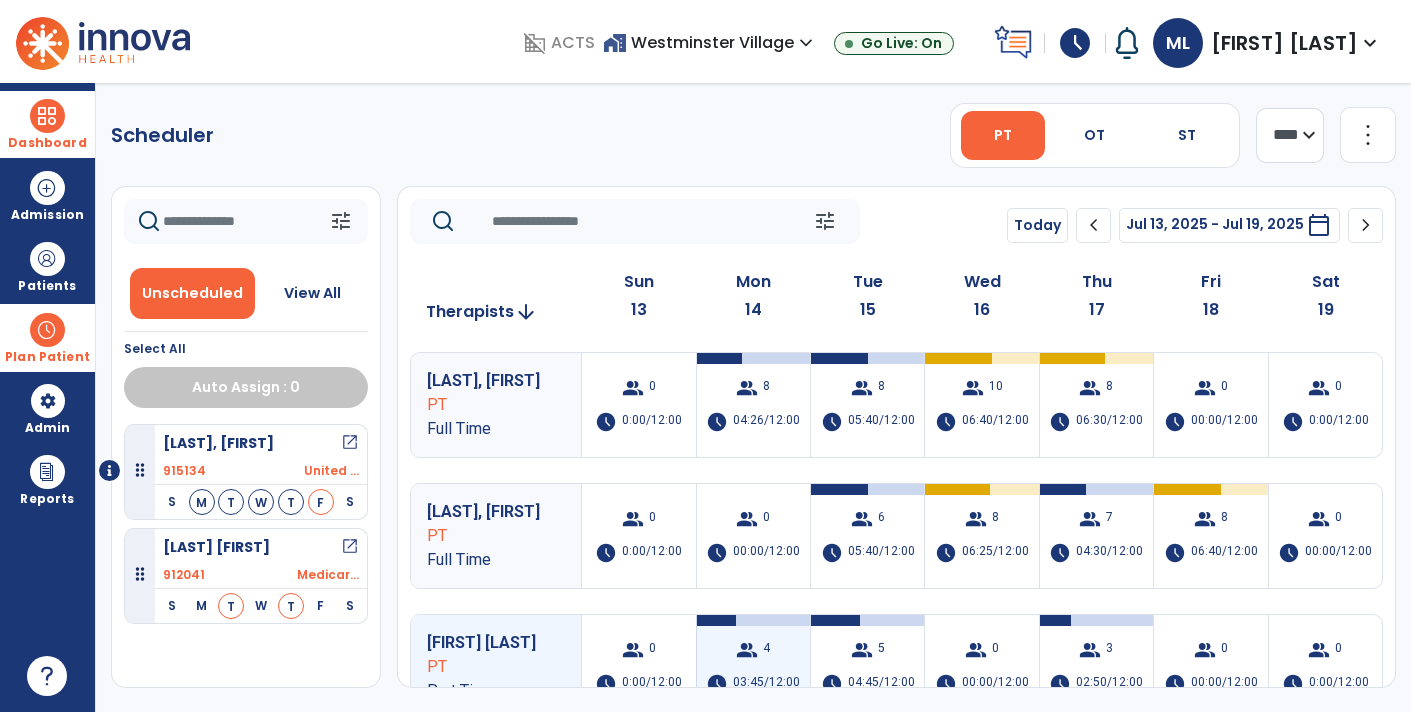 click on "group" at bounding box center (747, 650) 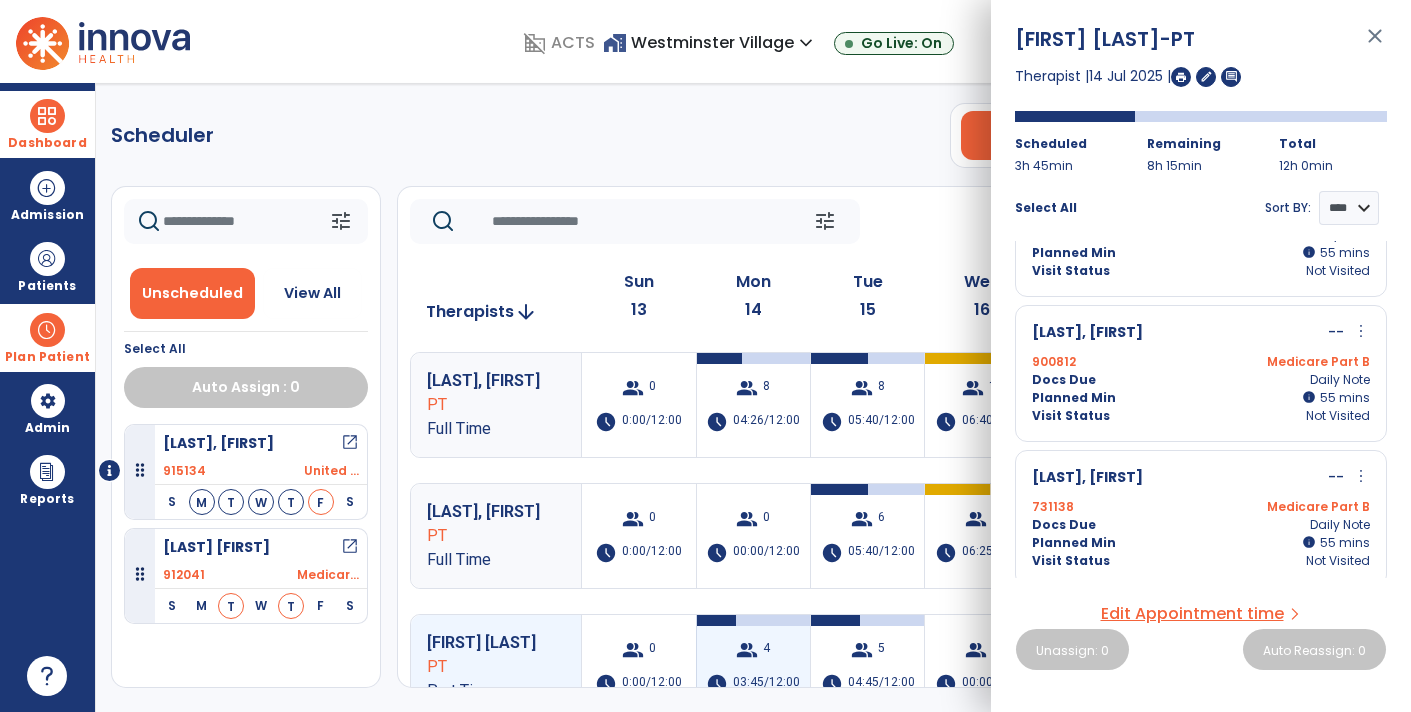 scroll, scrollTop: 238, scrollLeft: 0, axis: vertical 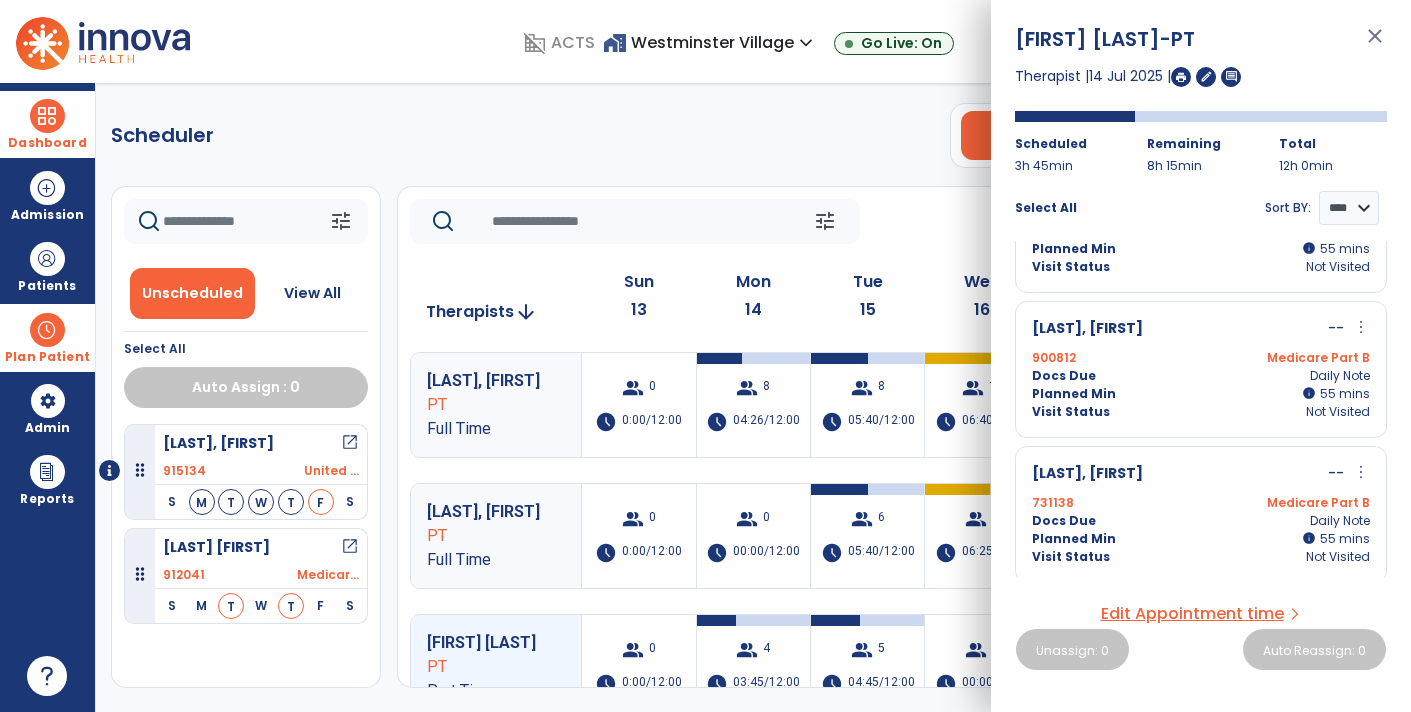 click on "more_vert" at bounding box center (1361, 472) 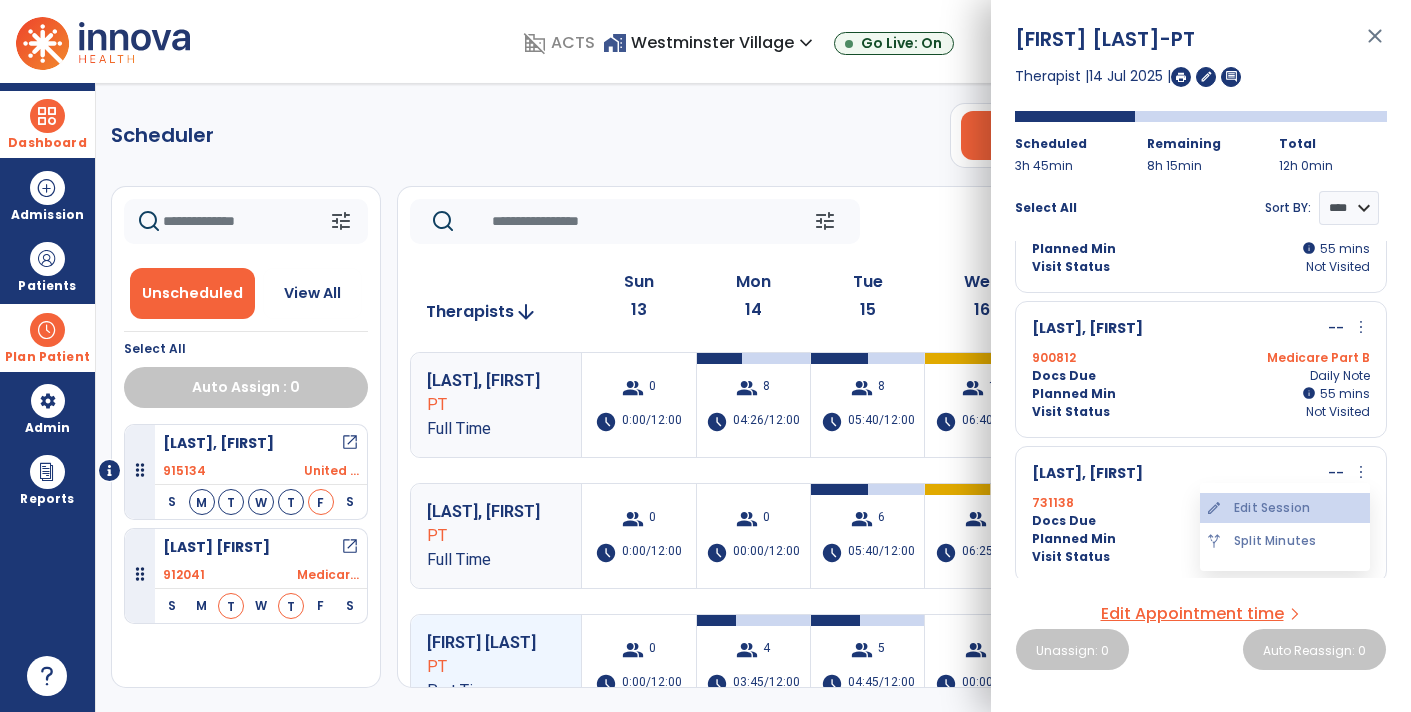 click on "edit   Edit Session" at bounding box center [1285, 508] 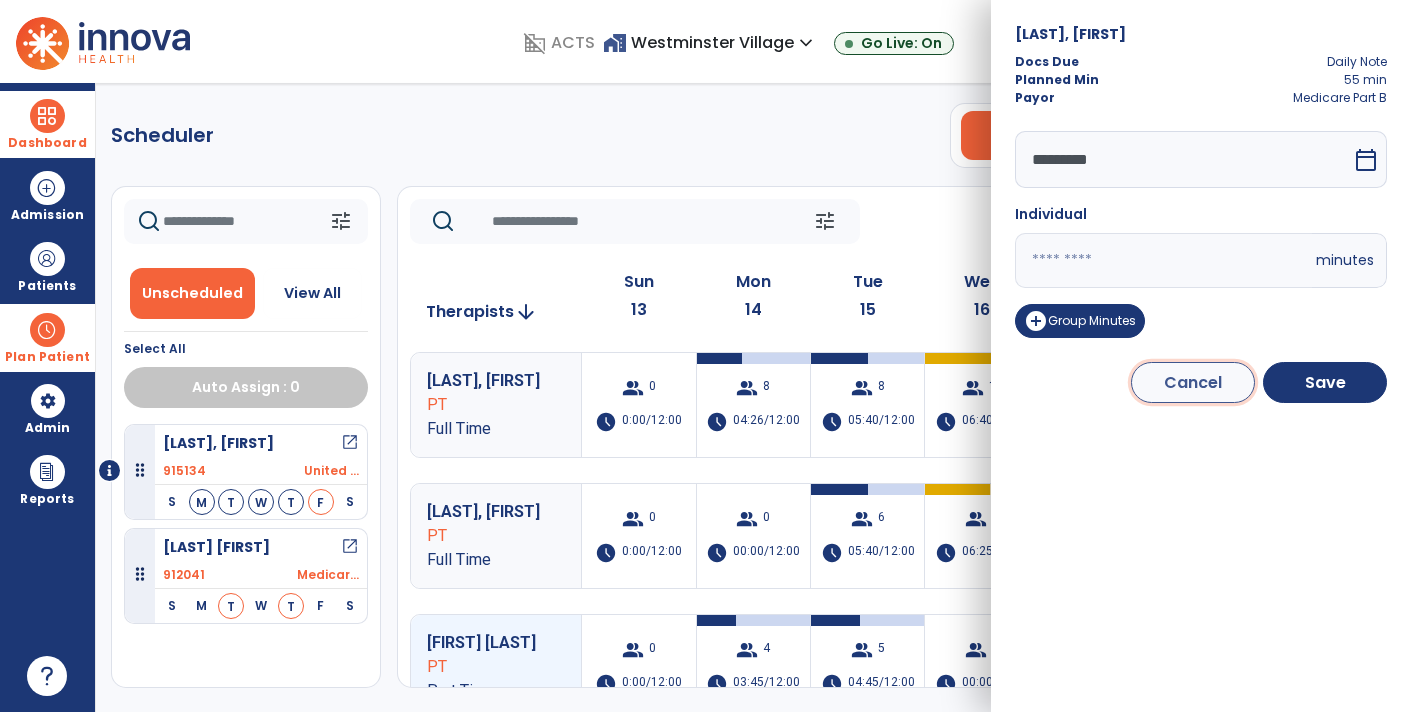 click on "Cancel" at bounding box center (1193, 382) 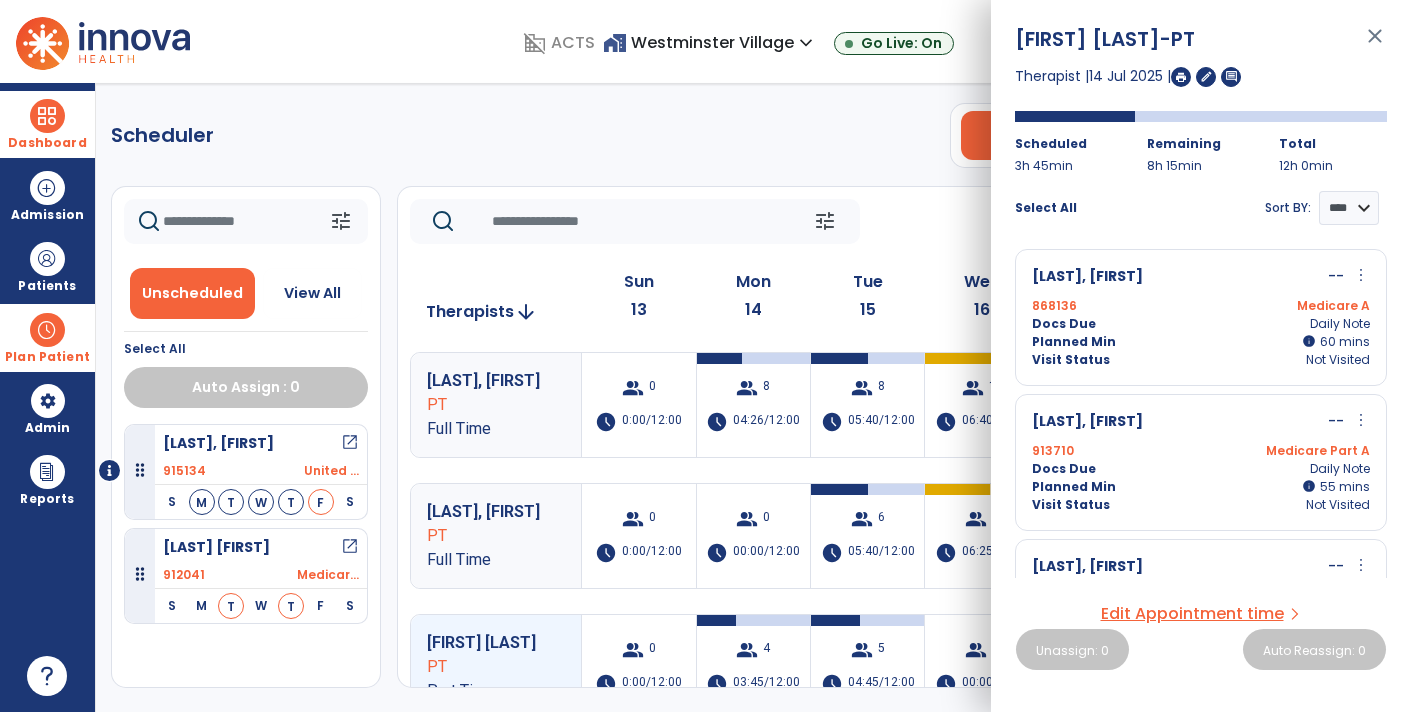 click on "close" at bounding box center [1375, 45] 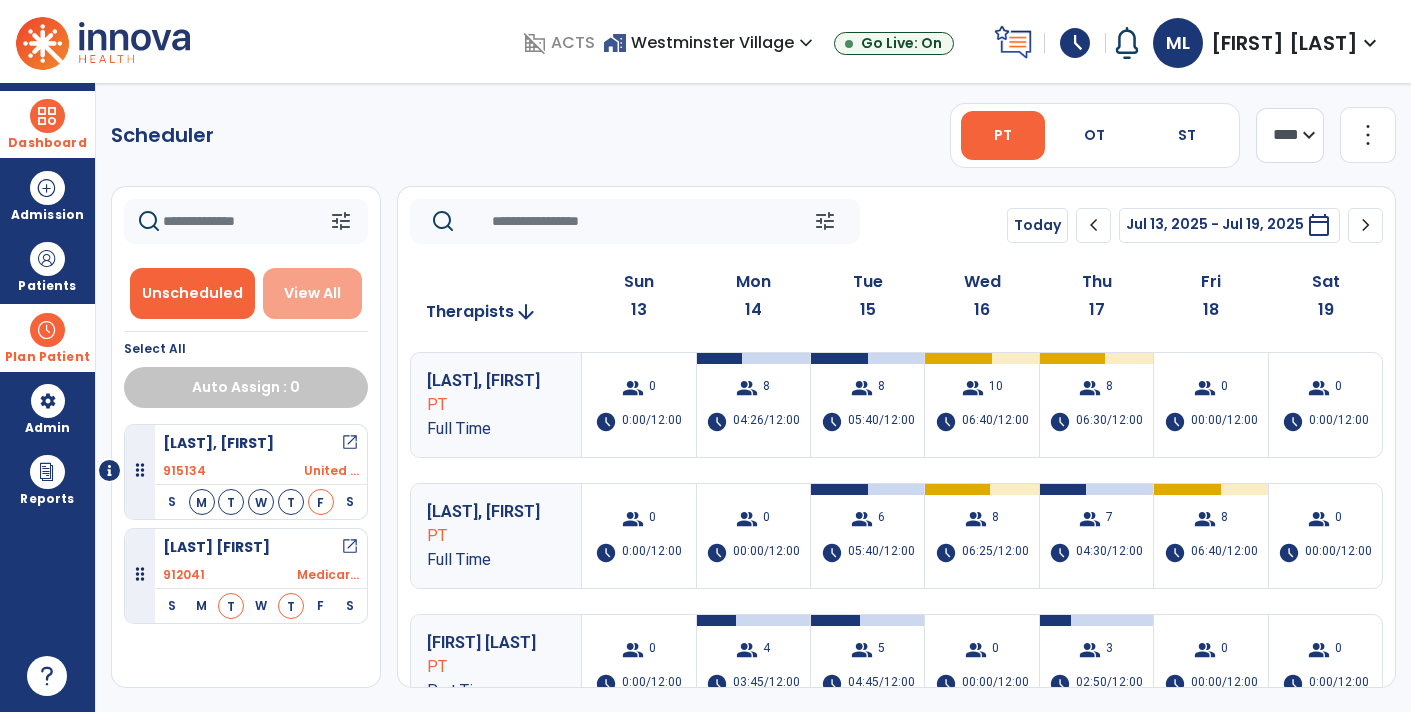 click on "View All" at bounding box center [313, 293] 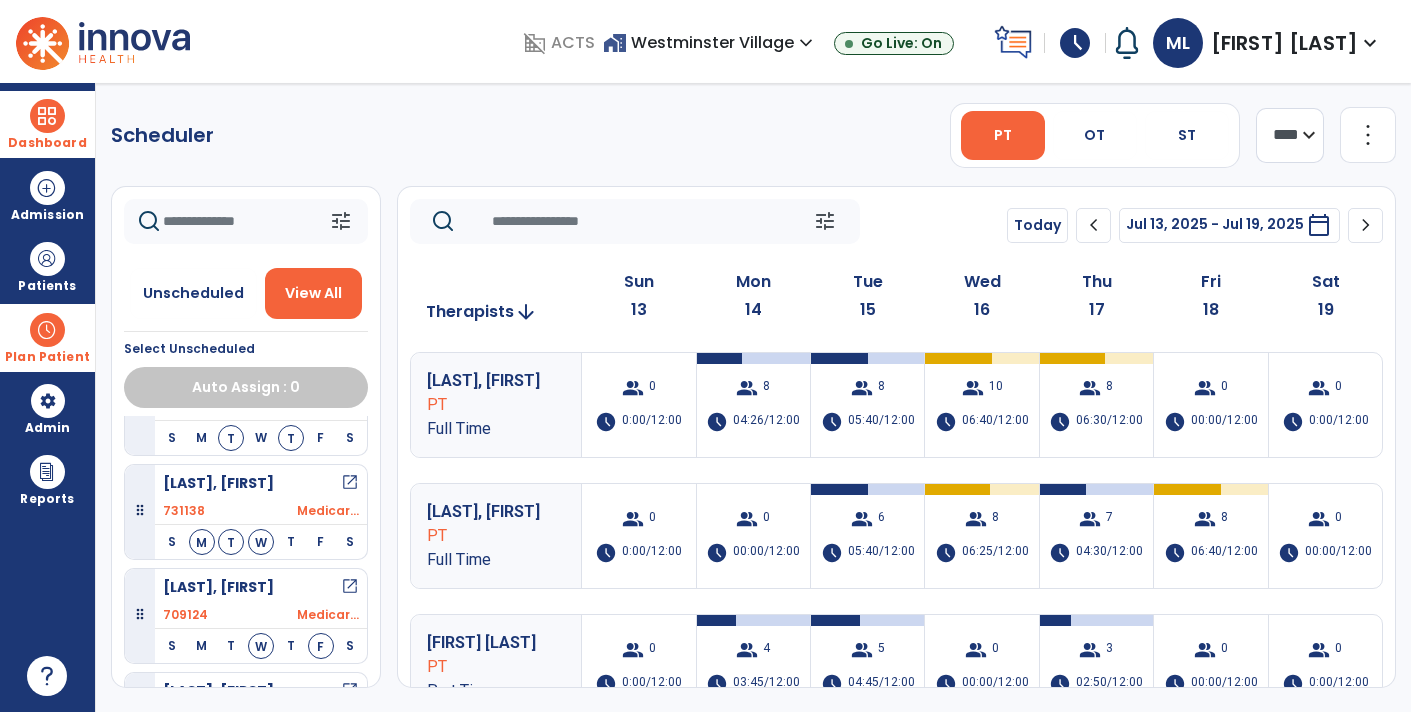 scroll, scrollTop: 2037, scrollLeft: 0, axis: vertical 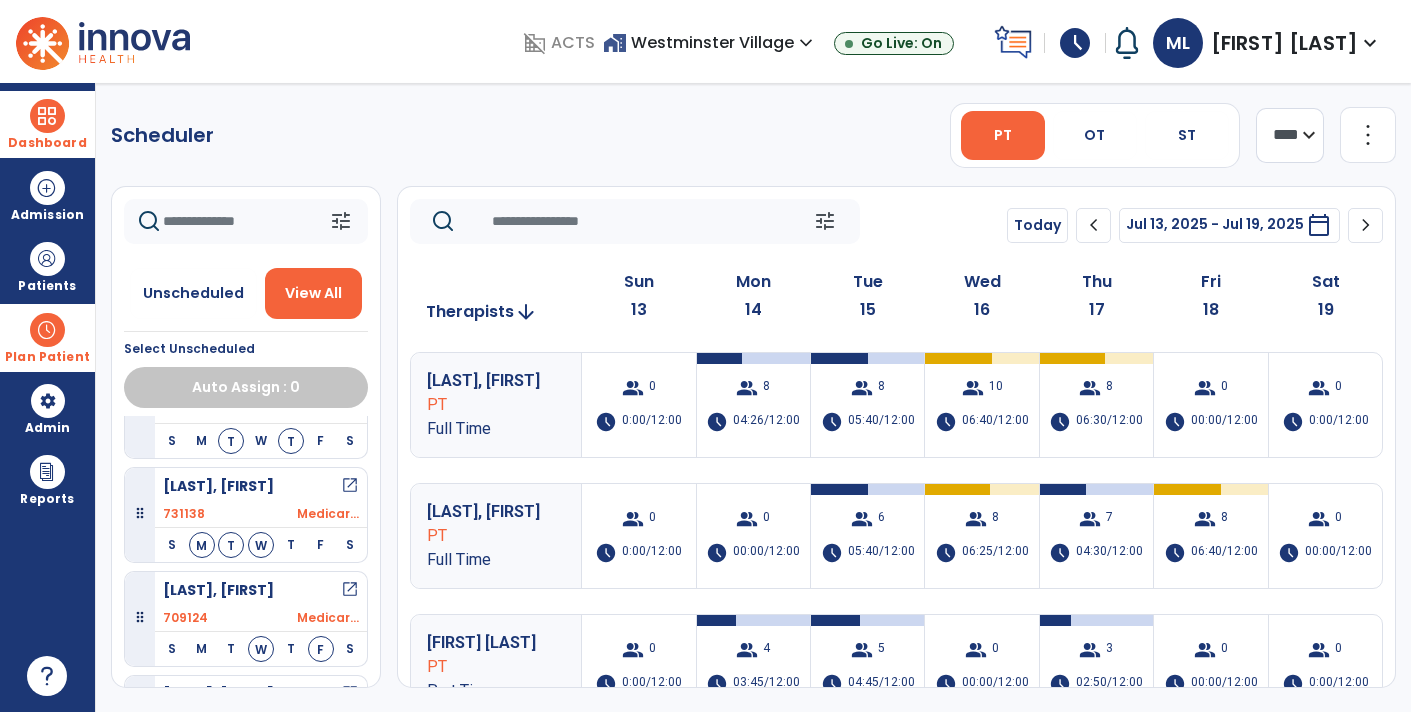 click on "open_in_new" at bounding box center (350, 486) 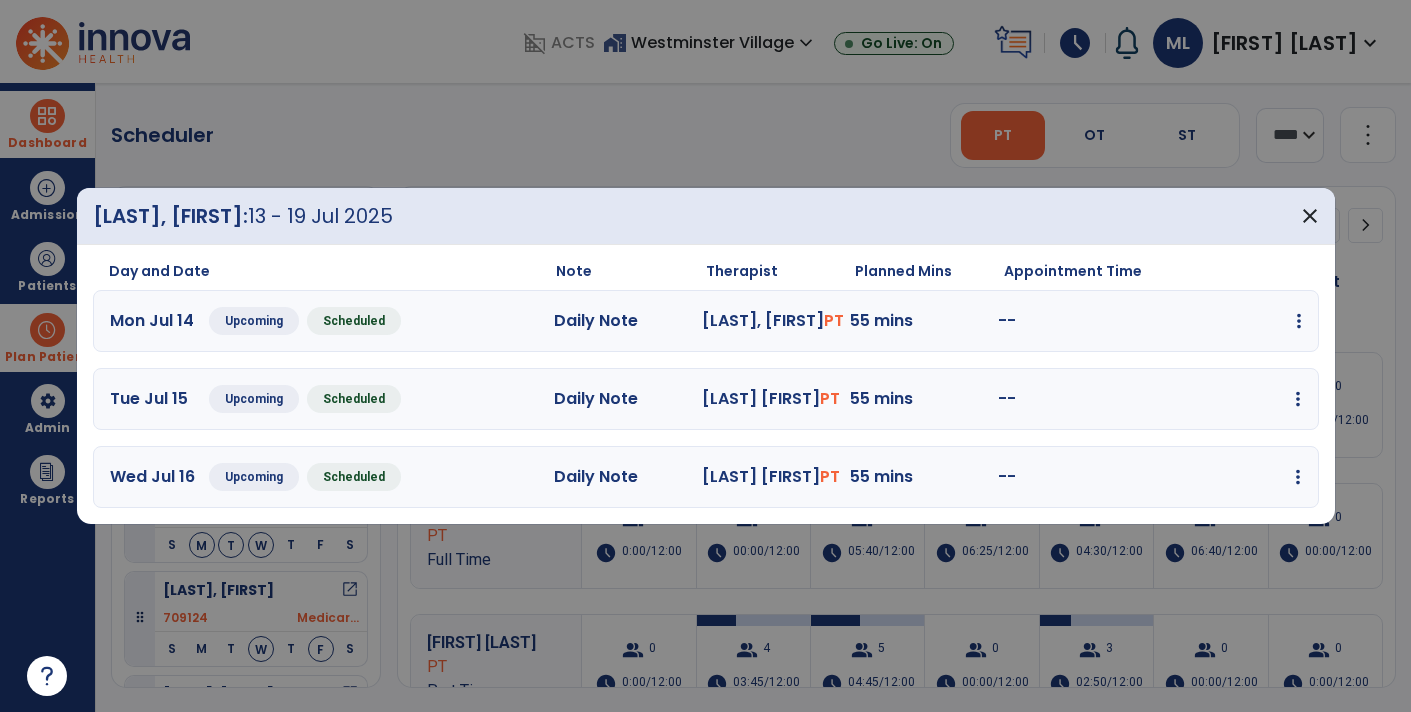 click at bounding box center (1299, 321) 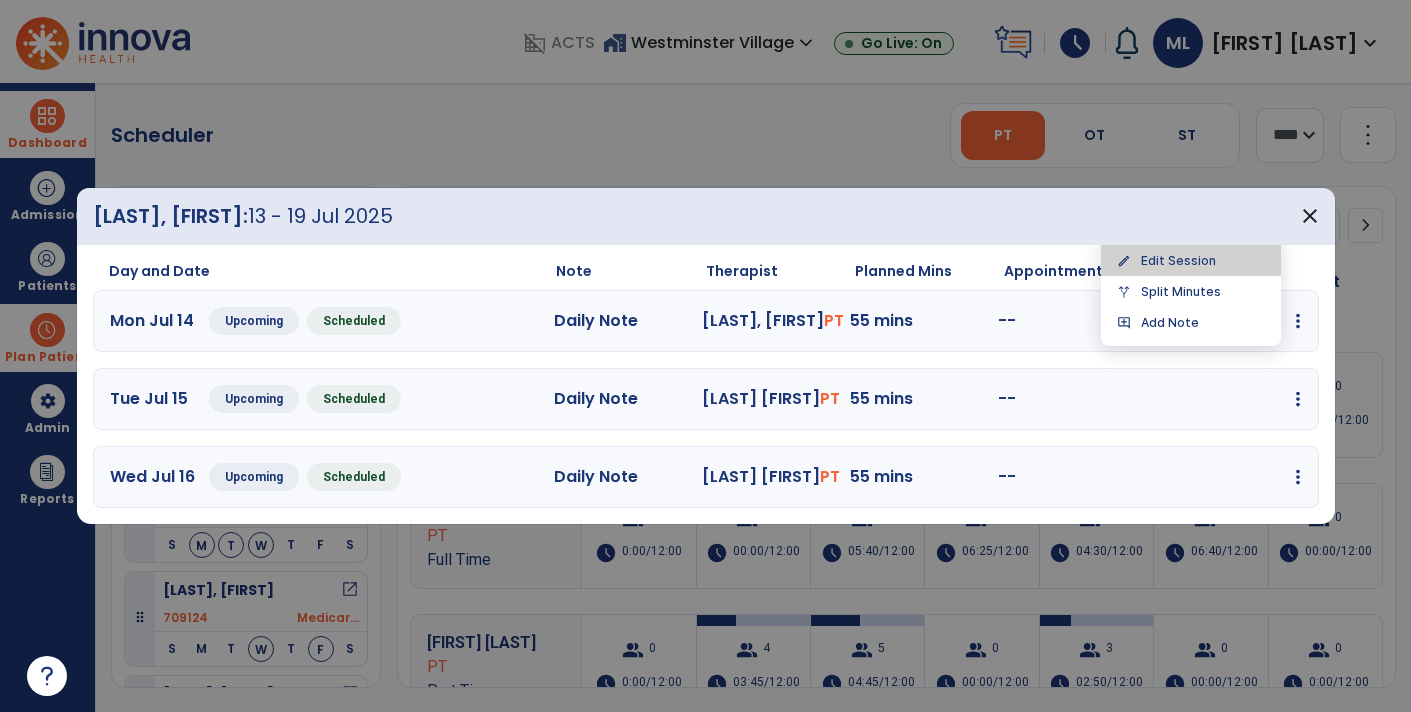 click on "edit   Edit Session" at bounding box center [1191, 260] 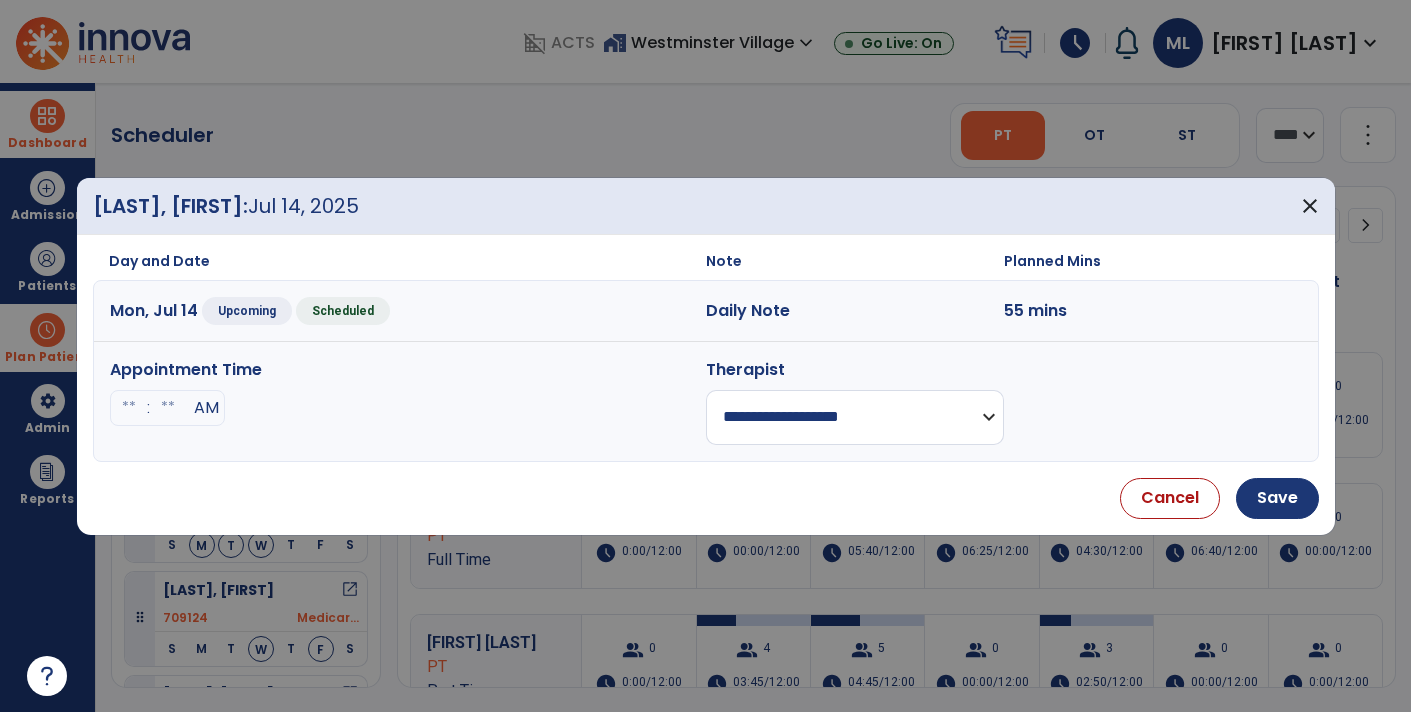 click on "**********" at bounding box center [855, 417] 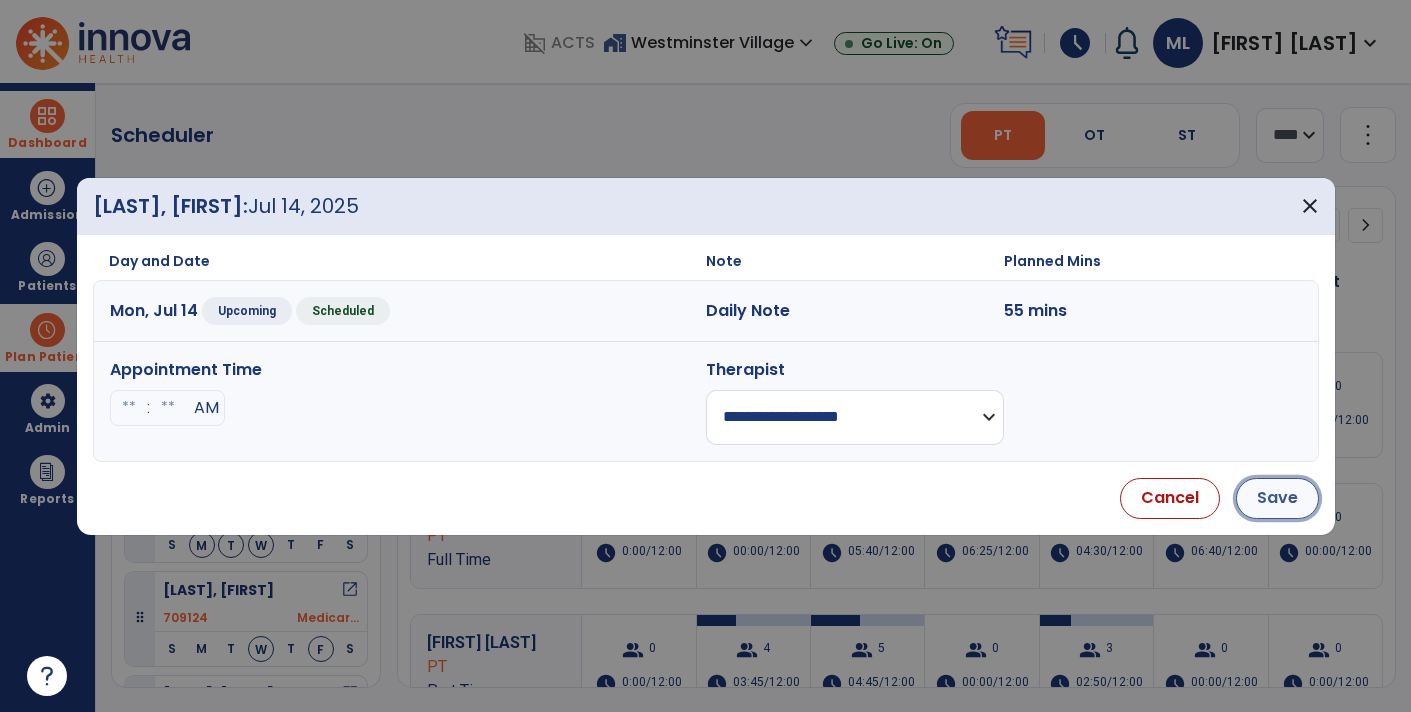 click on "Save" at bounding box center [1277, 498] 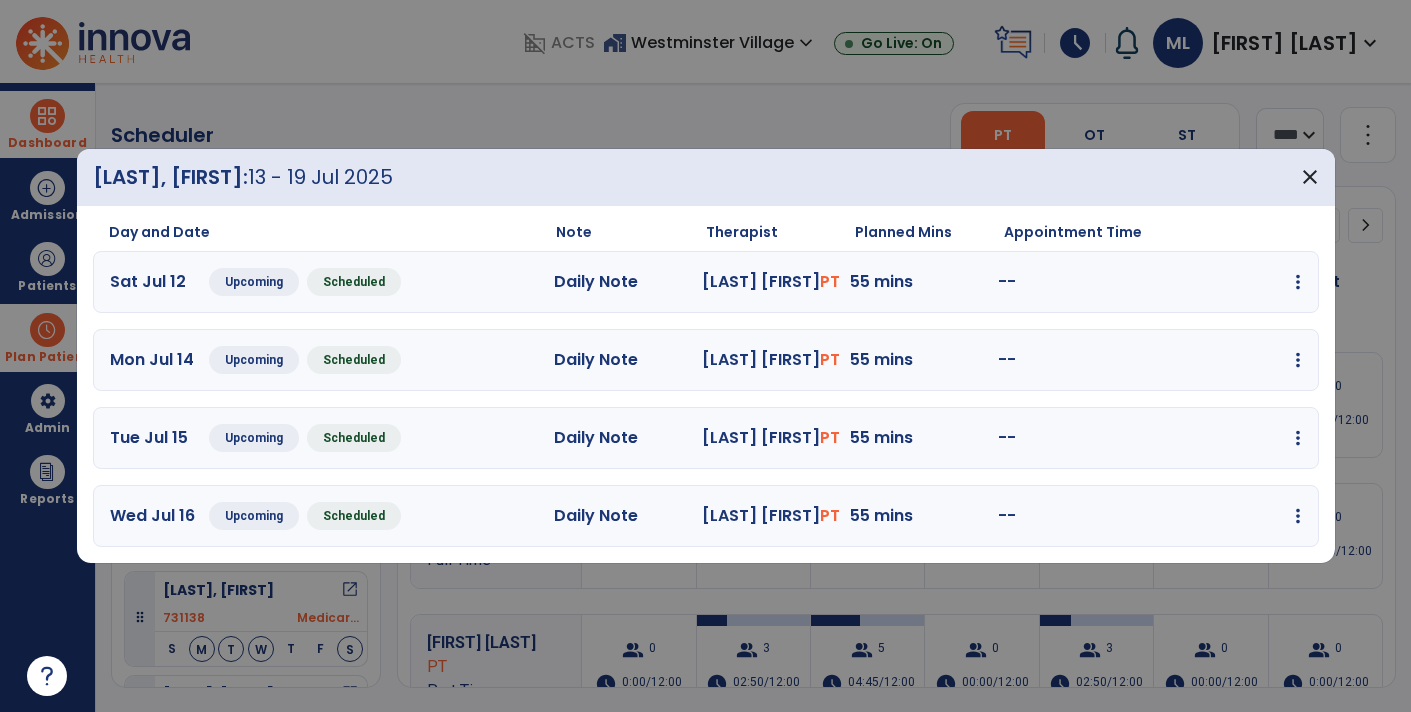 click on "Day and Date Note Therapist Planned Mins Appointment Time Sat Jul 12 Upcoming Scheduled Daily Note  [LAST] [FIRST]  PT  55 mins   --   edit   Edit Session   alt_route   Split Minutes  add_comment  Add Note  Mon Jul 14 Upcoming Scheduled Daily Note  [LAST] [FIRST]  PT  55 mins   --   edit   Edit Session   alt_route   Split Minutes  add_comment  Add Note  Tue Jul 15 Upcoming Scheduled Daily Note  [LAST] [FIRST]  PT  55 mins   --   edit   Edit Session   alt_route   Split Minutes  add_comment  Add Note  Wed Jul 16 Upcoming Scheduled Daily Note  [LAST] [FIRST]  PT  55 mins   --   edit   Edit Session   alt_route   Split Minutes  add_comment  Add Note" at bounding box center [706, 384] 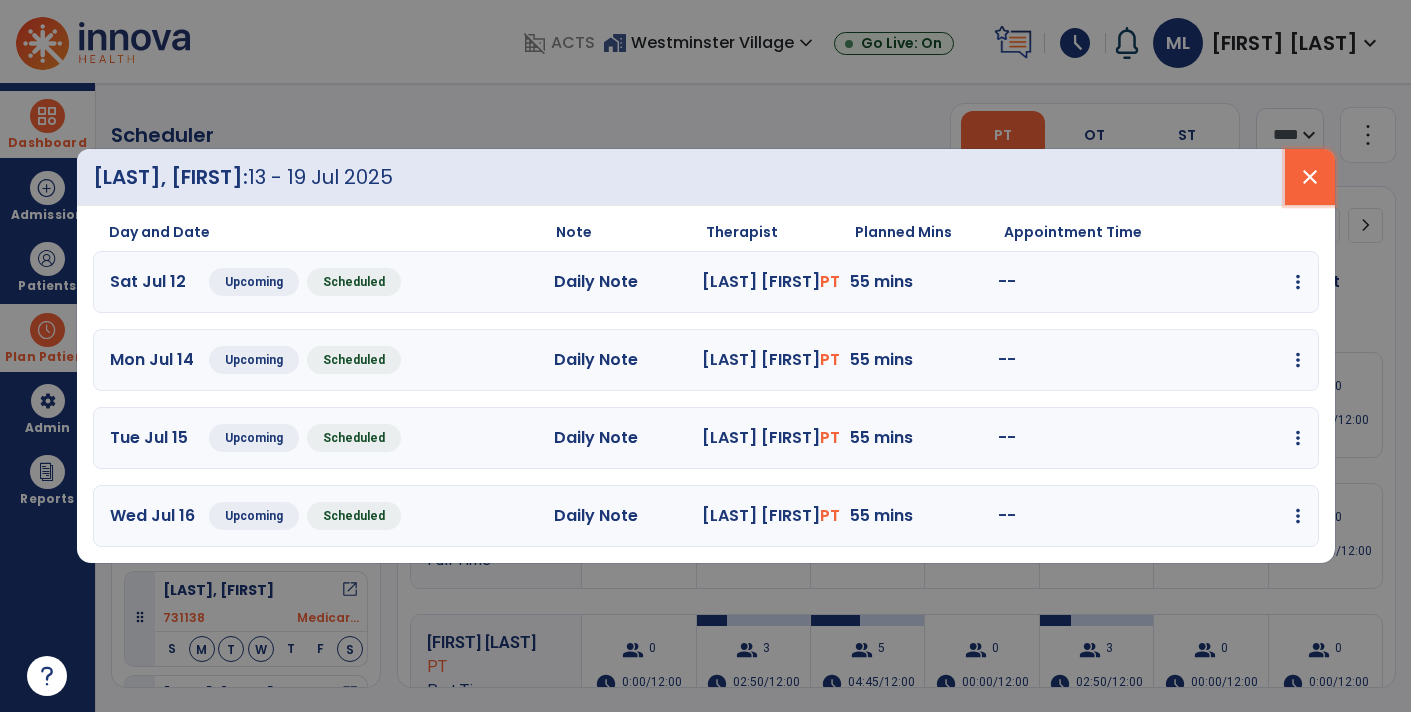 click on "close" at bounding box center (1310, 177) 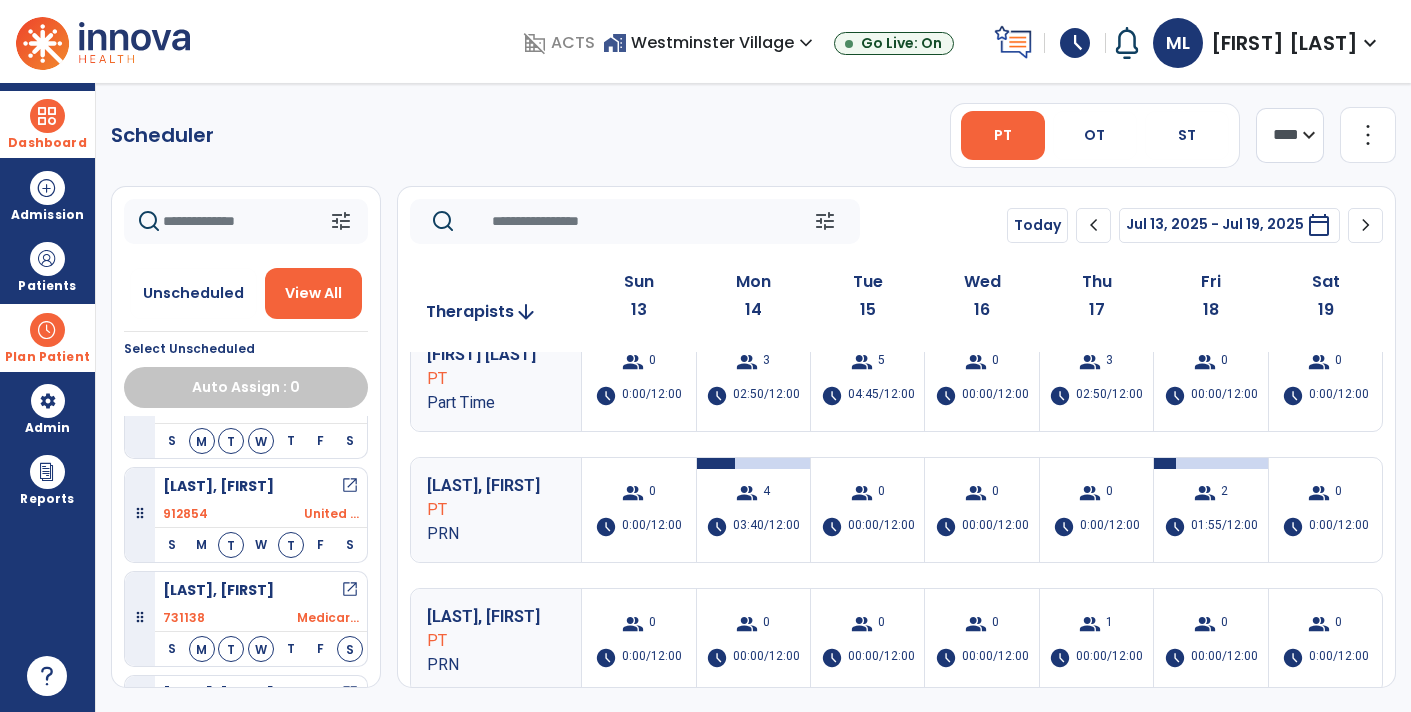 scroll, scrollTop: 302, scrollLeft: 0, axis: vertical 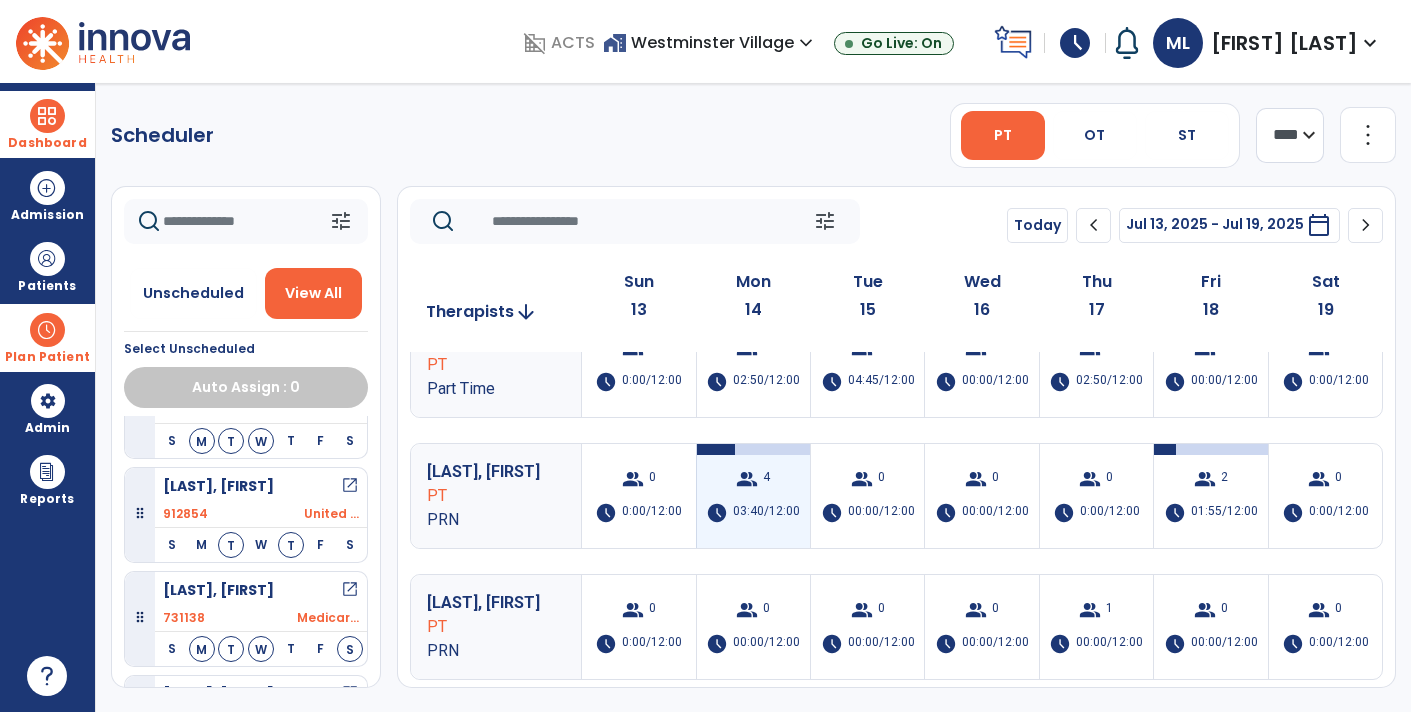 click on "group  4  schedule  03:40/12:00" at bounding box center [753, 496] 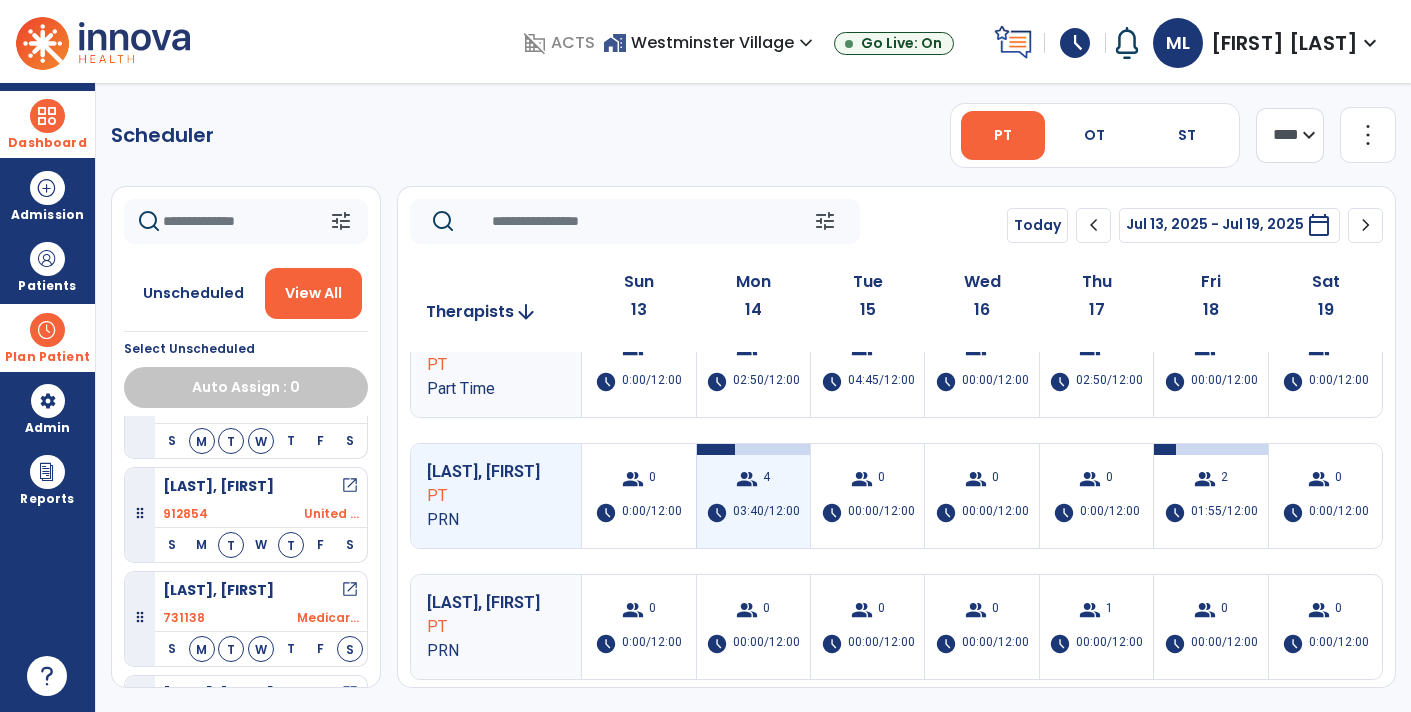 click on "group  4" at bounding box center (753, 479) 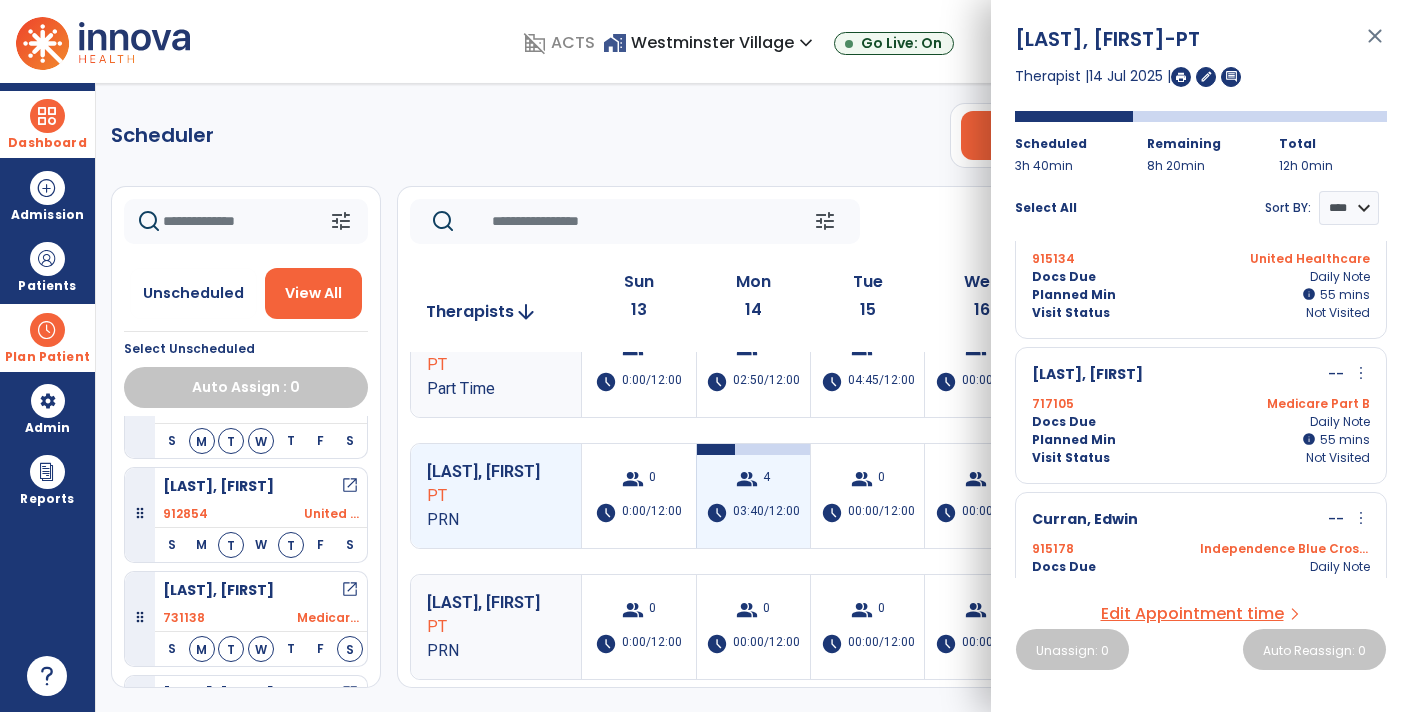 scroll, scrollTop: 0, scrollLeft: 0, axis: both 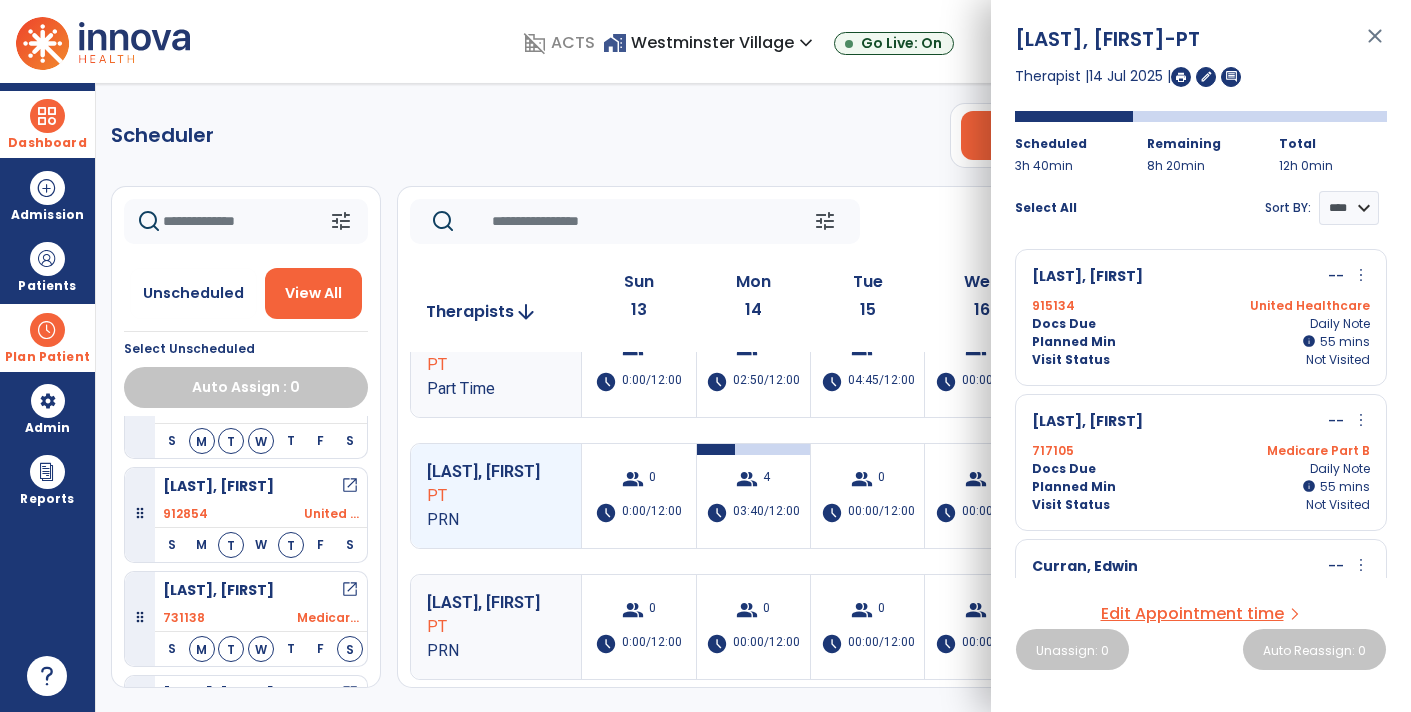 click on "close" at bounding box center (1375, 45) 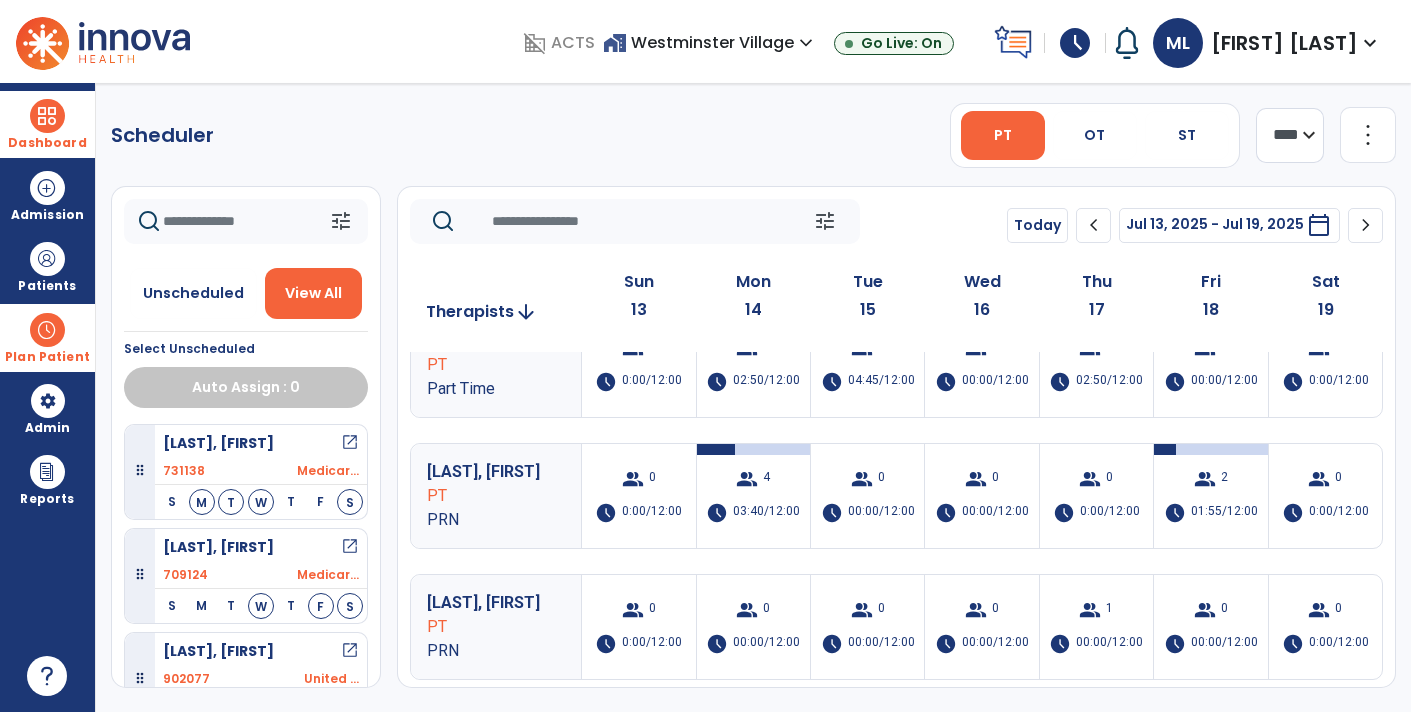 scroll, scrollTop: 2179, scrollLeft: 0, axis: vertical 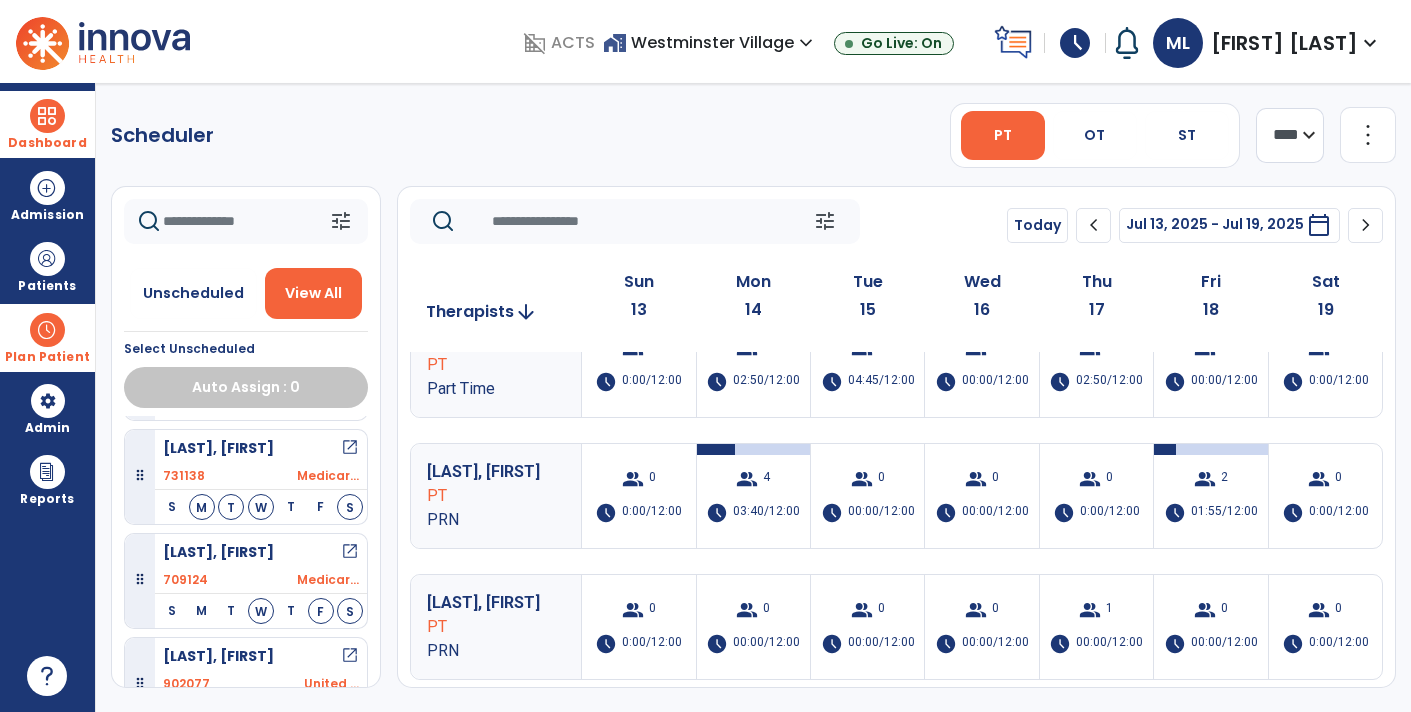 click on "open_in_new" at bounding box center (350, 552) 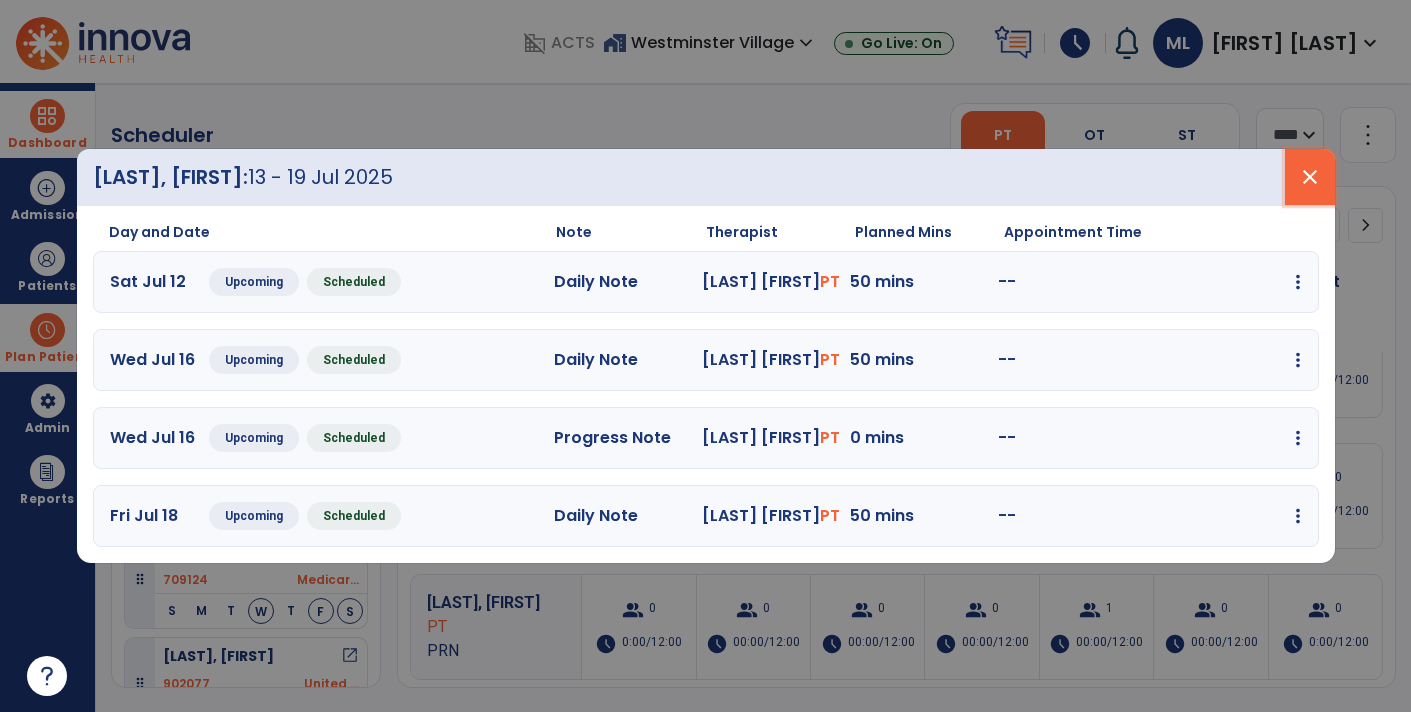 click on "close" at bounding box center (1310, 177) 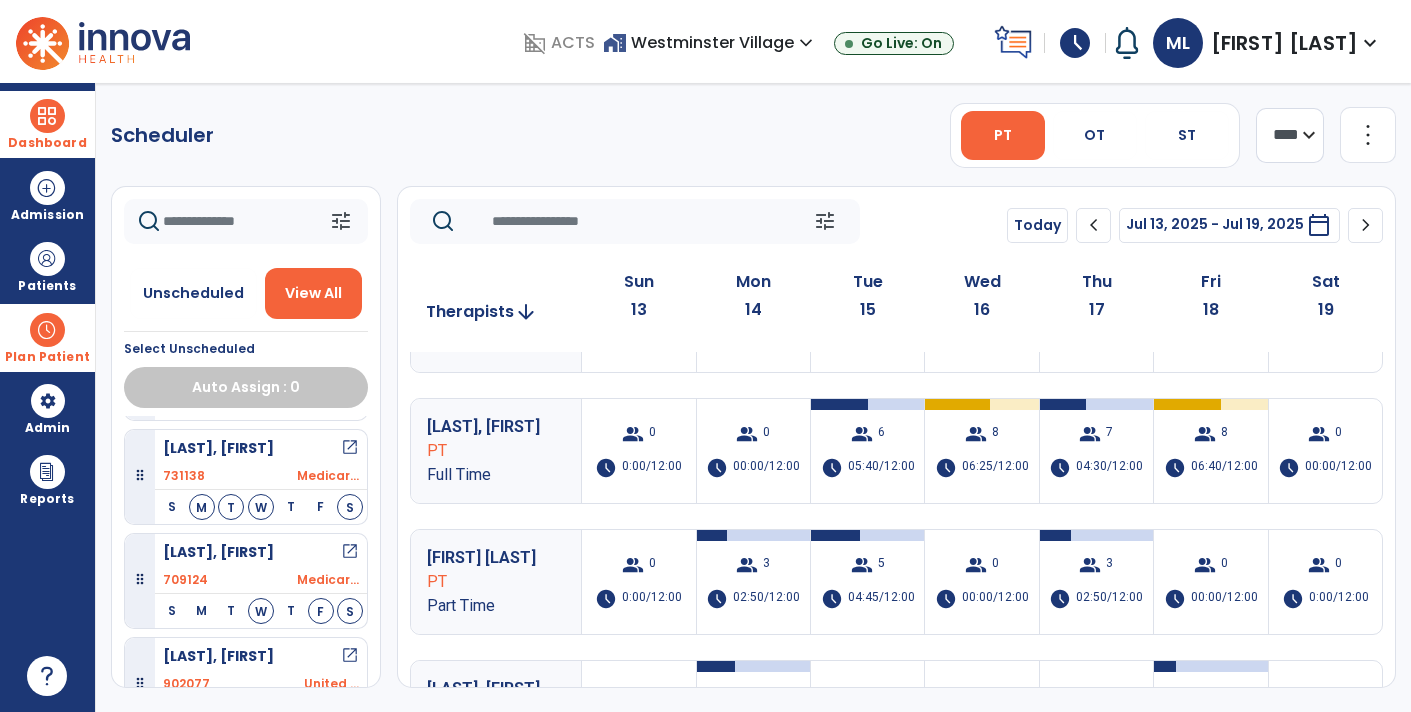 scroll, scrollTop: 0, scrollLeft: 0, axis: both 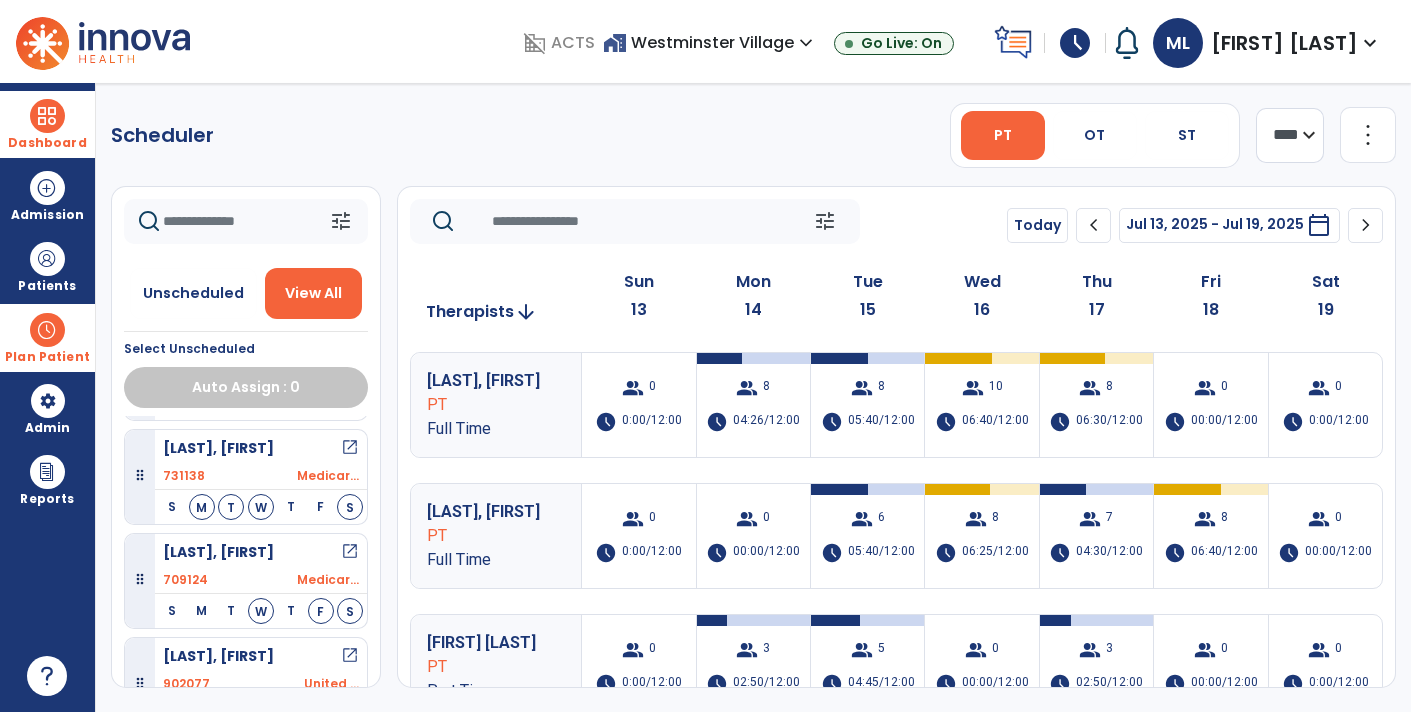 click on "S" at bounding box center [350, 611] 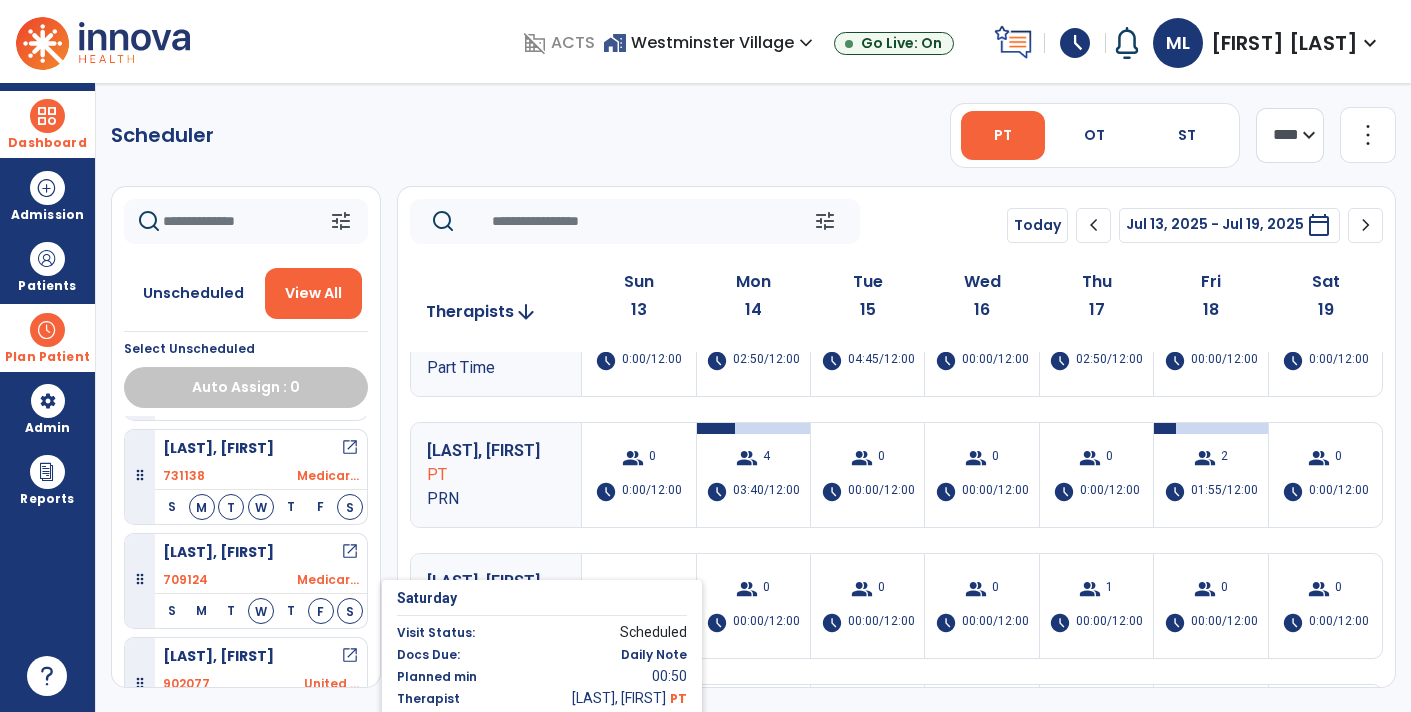 scroll, scrollTop: 325, scrollLeft: 0, axis: vertical 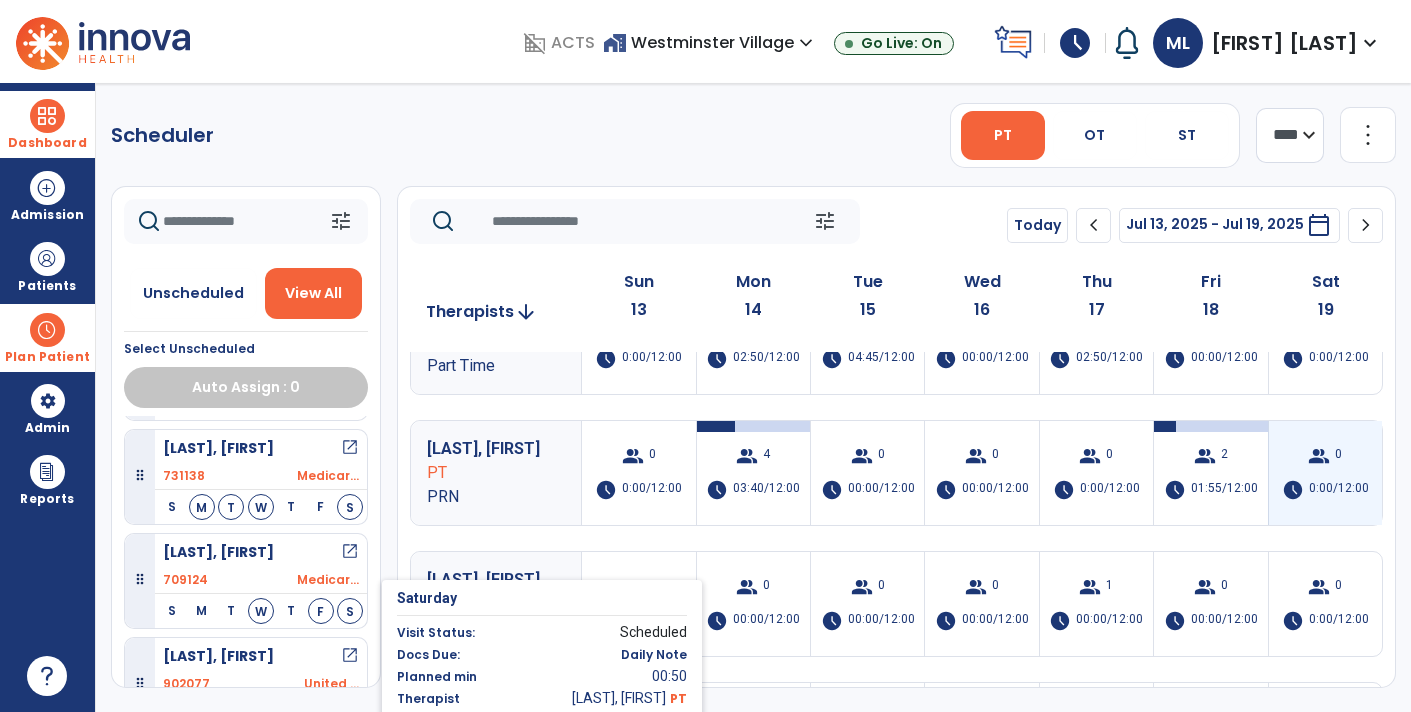 click on "group" at bounding box center [1319, 456] 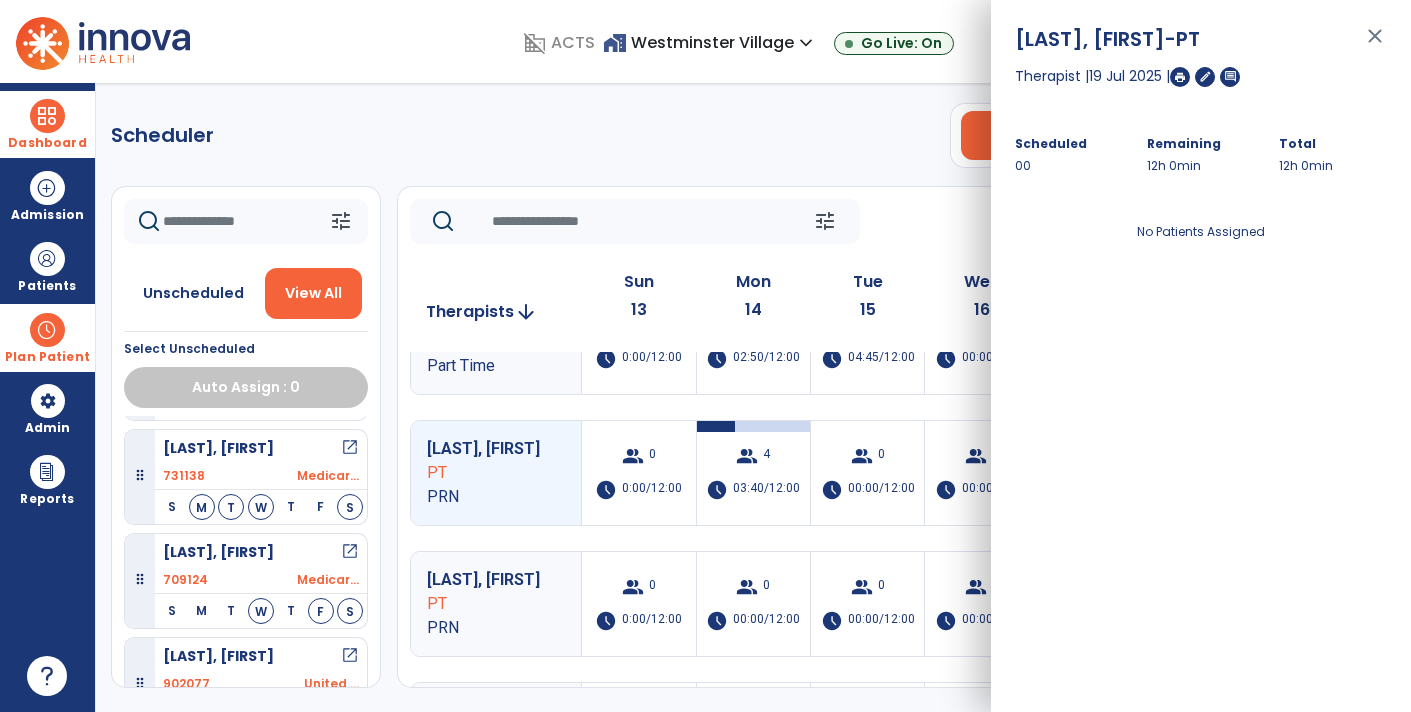 click on "close" at bounding box center (1375, 45) 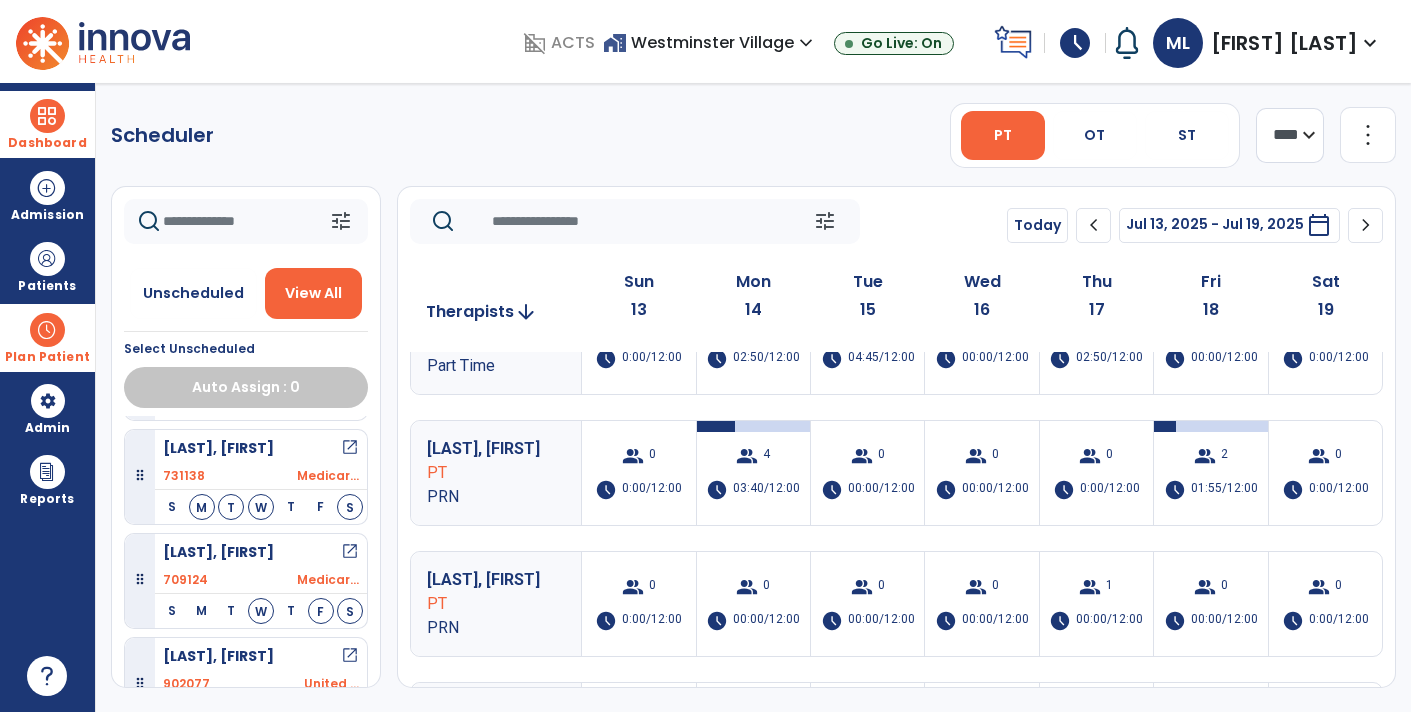 click on "open_in_new" at bounding box center [350, 552] 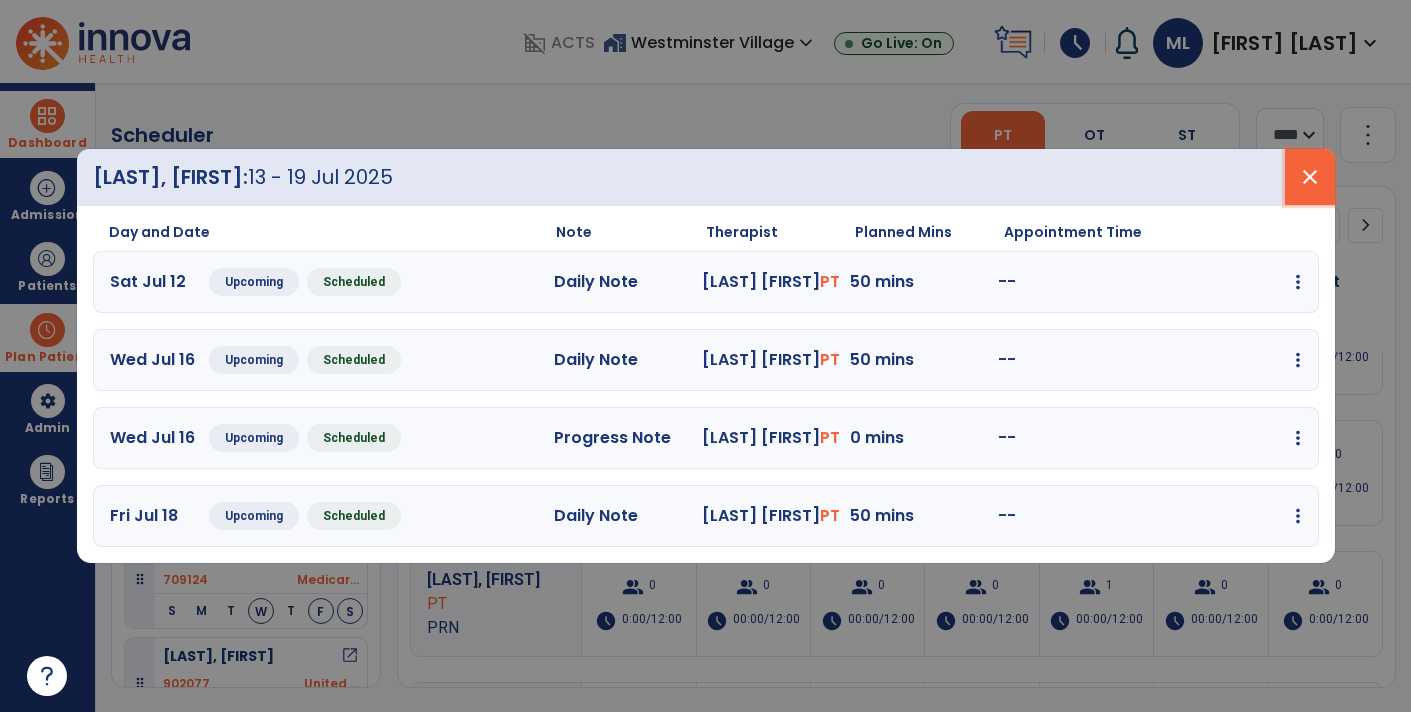 click on "close" at bounding box center [1310, 177] 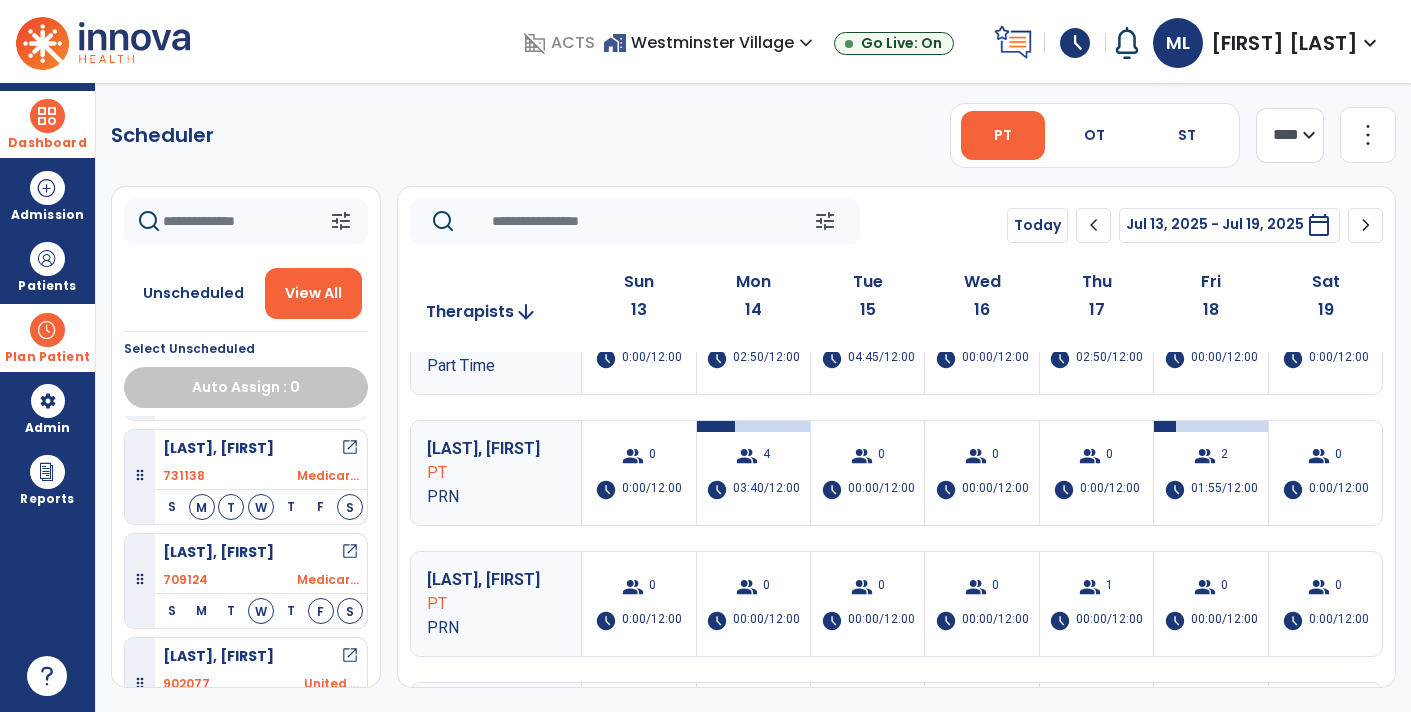 click on "S" at bounding box center [350, 611] 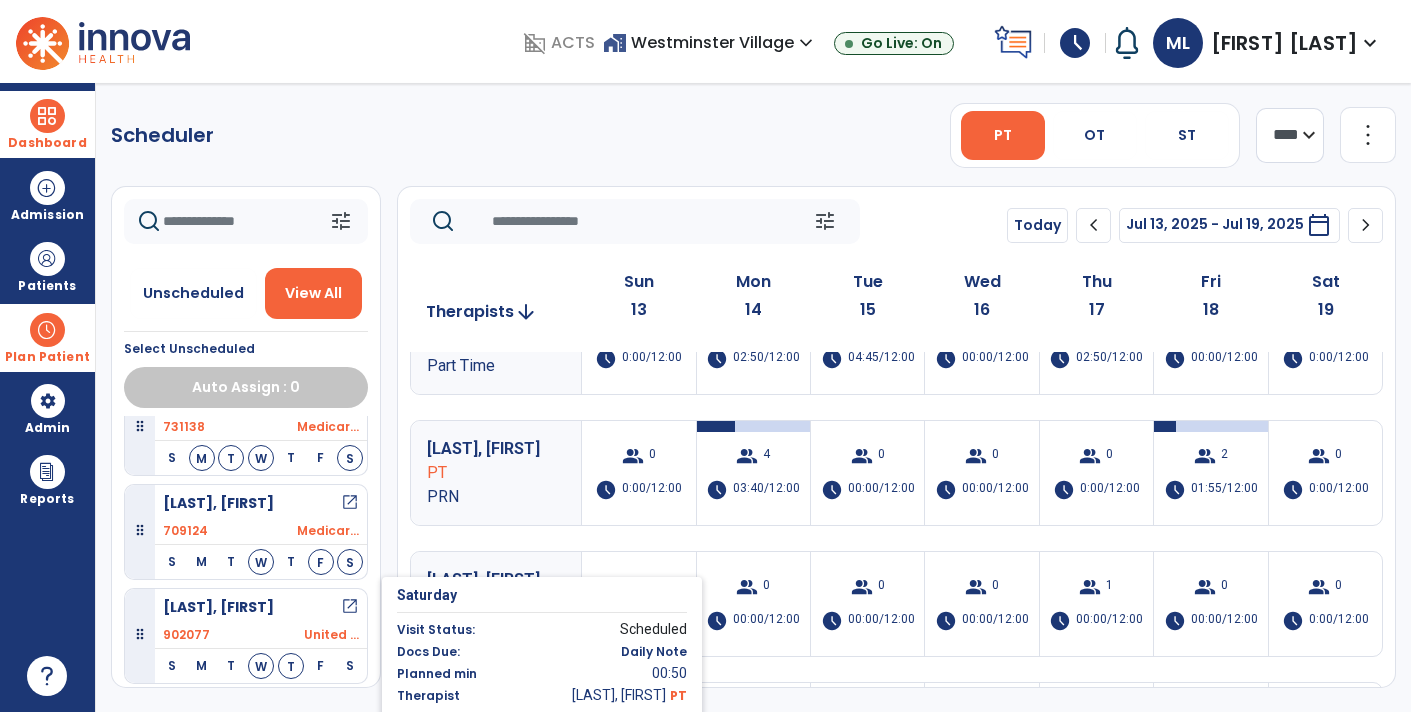 scroll, scrollTop: 2229, scrollLeft: 0, axis: vertical 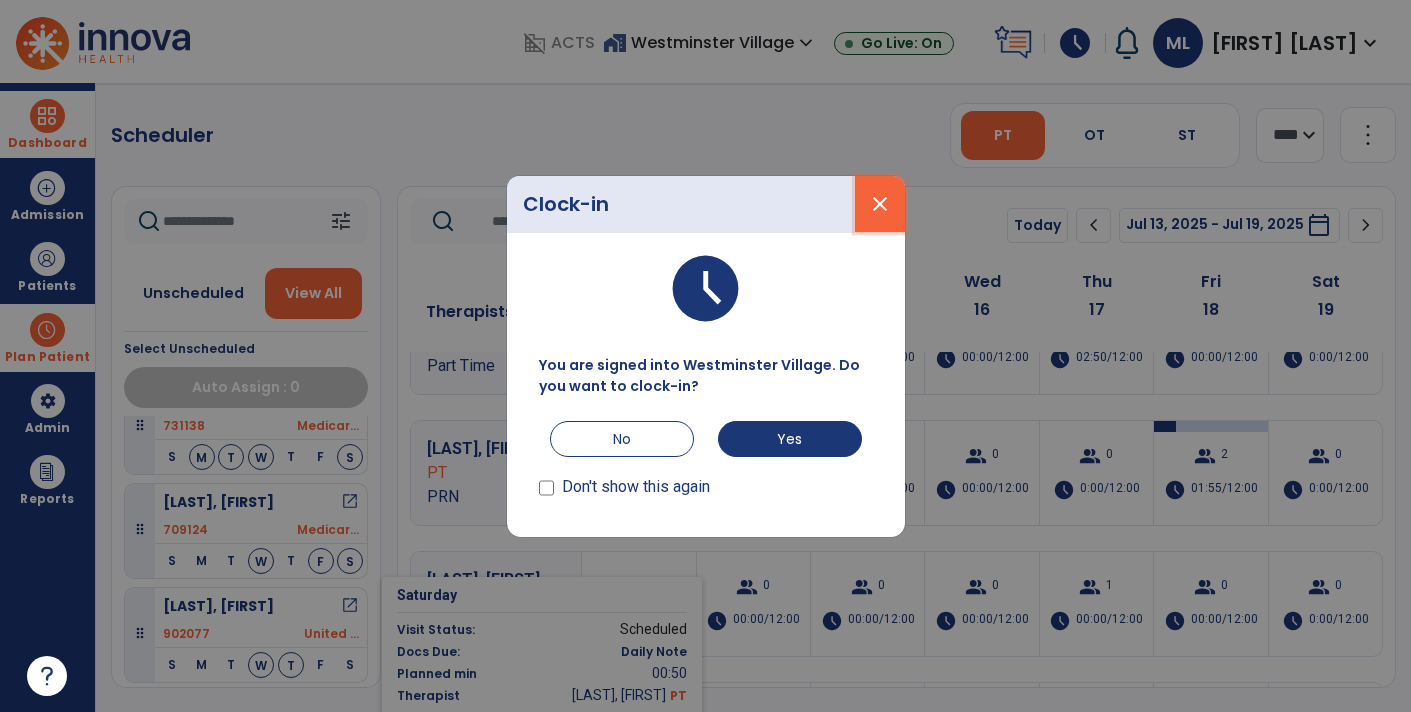 click on "close" at bounding box center (880, 204) 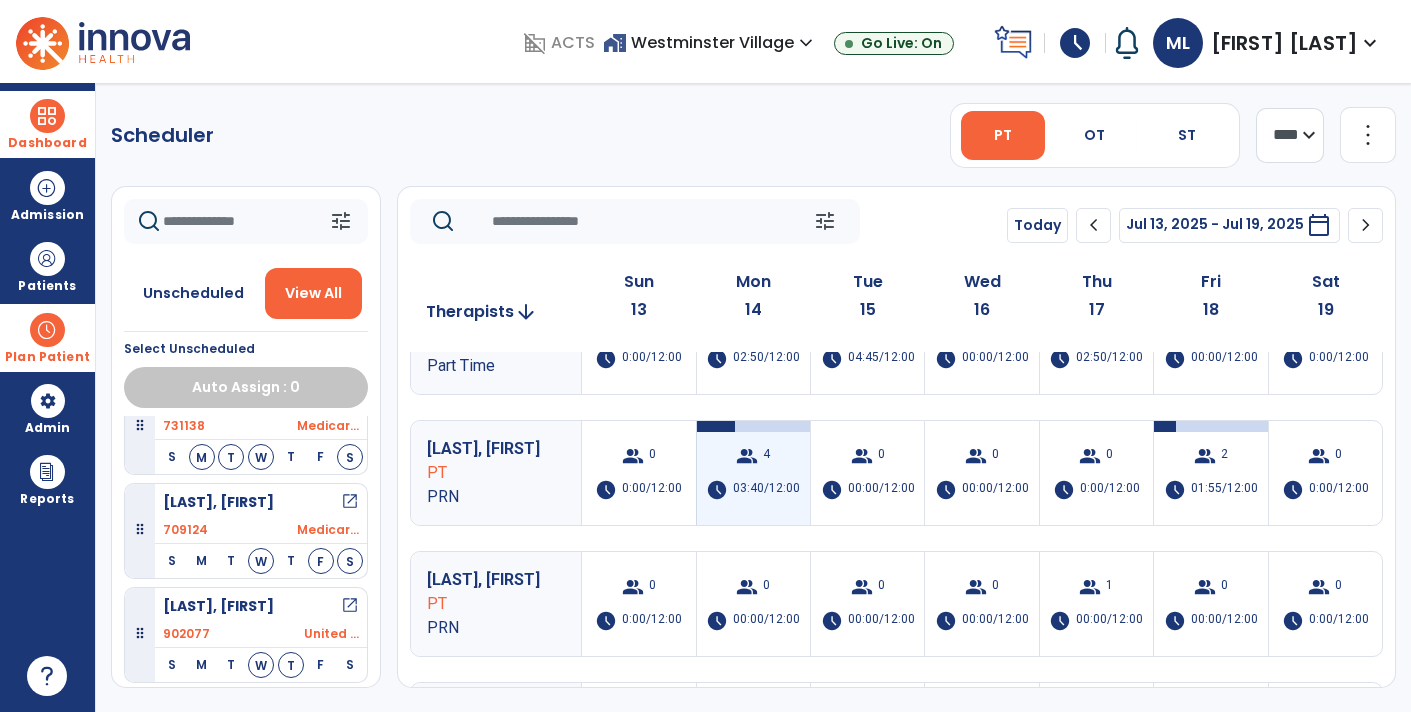 click on "4" at bounding box center (766, 456) 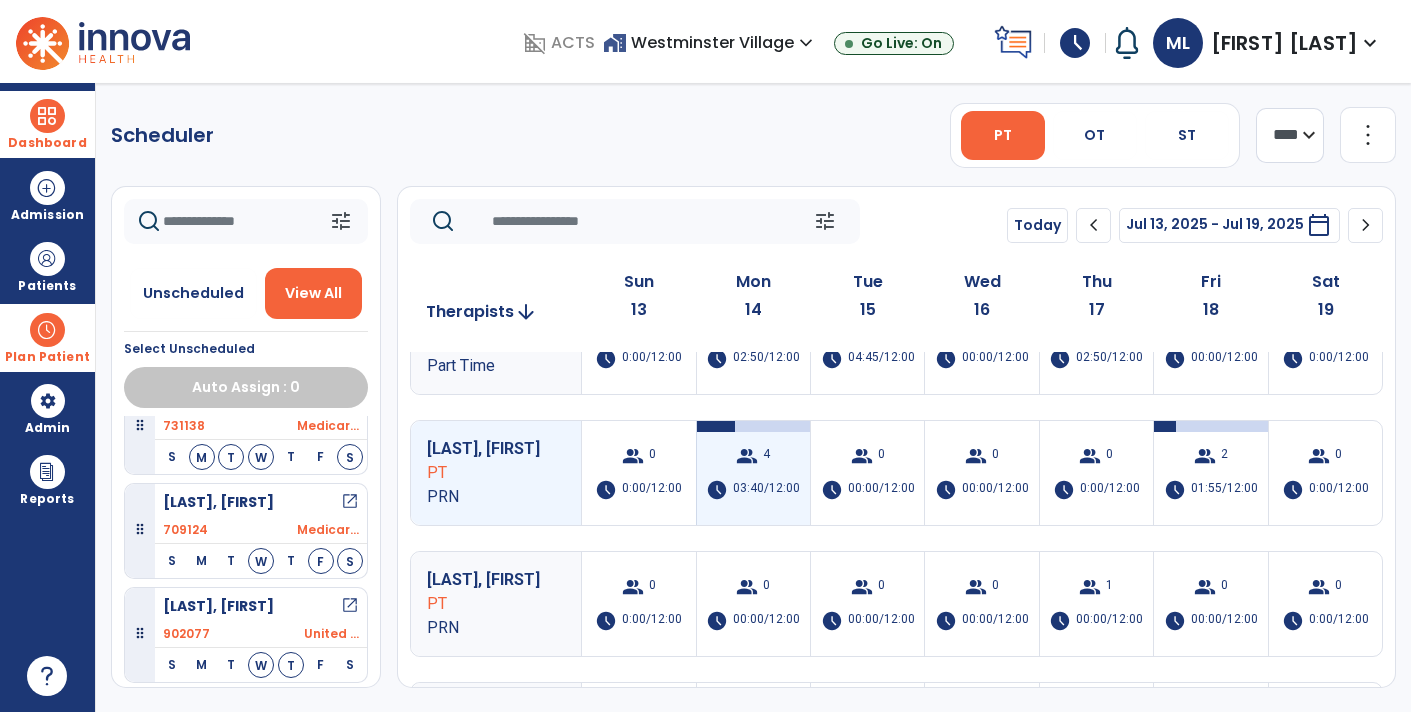 click on "group" at bounding box center (747, 456) 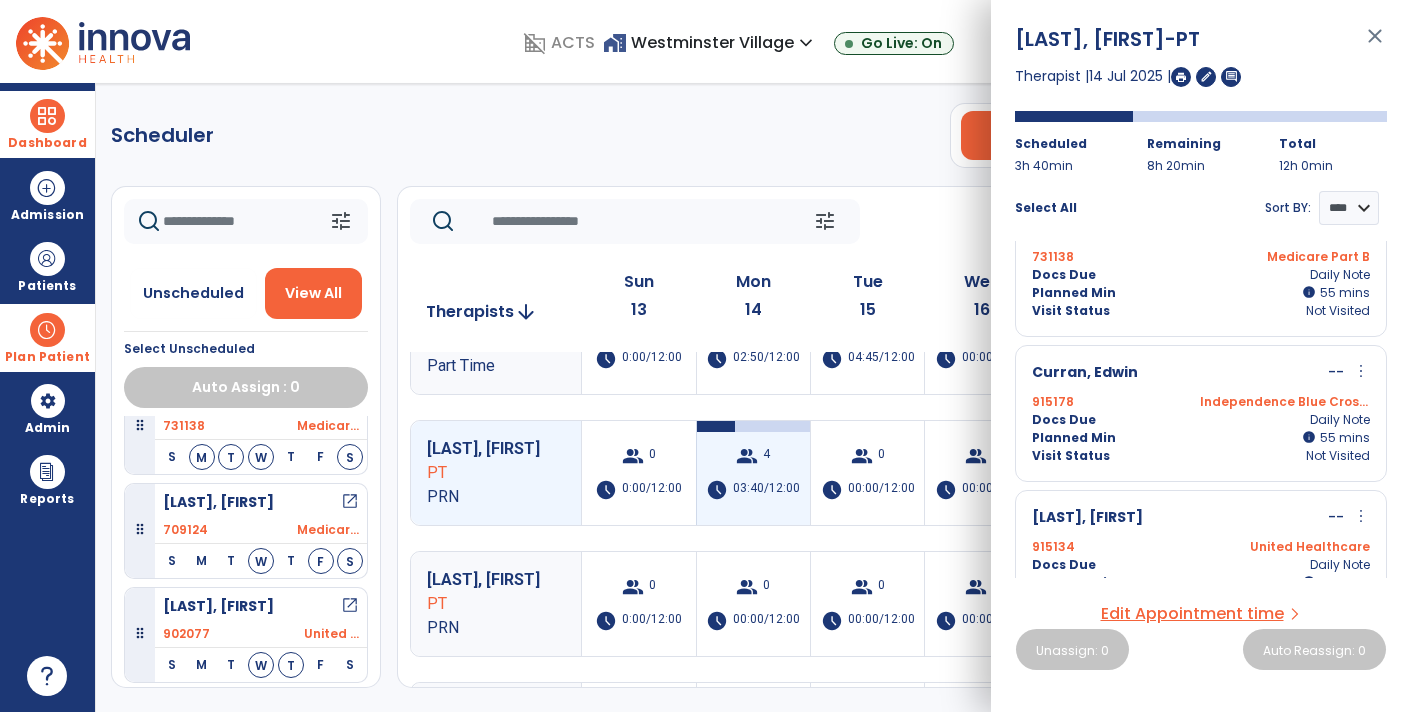 scroll, scrollTop: 238, scrollLeft: 0, axis: vertical 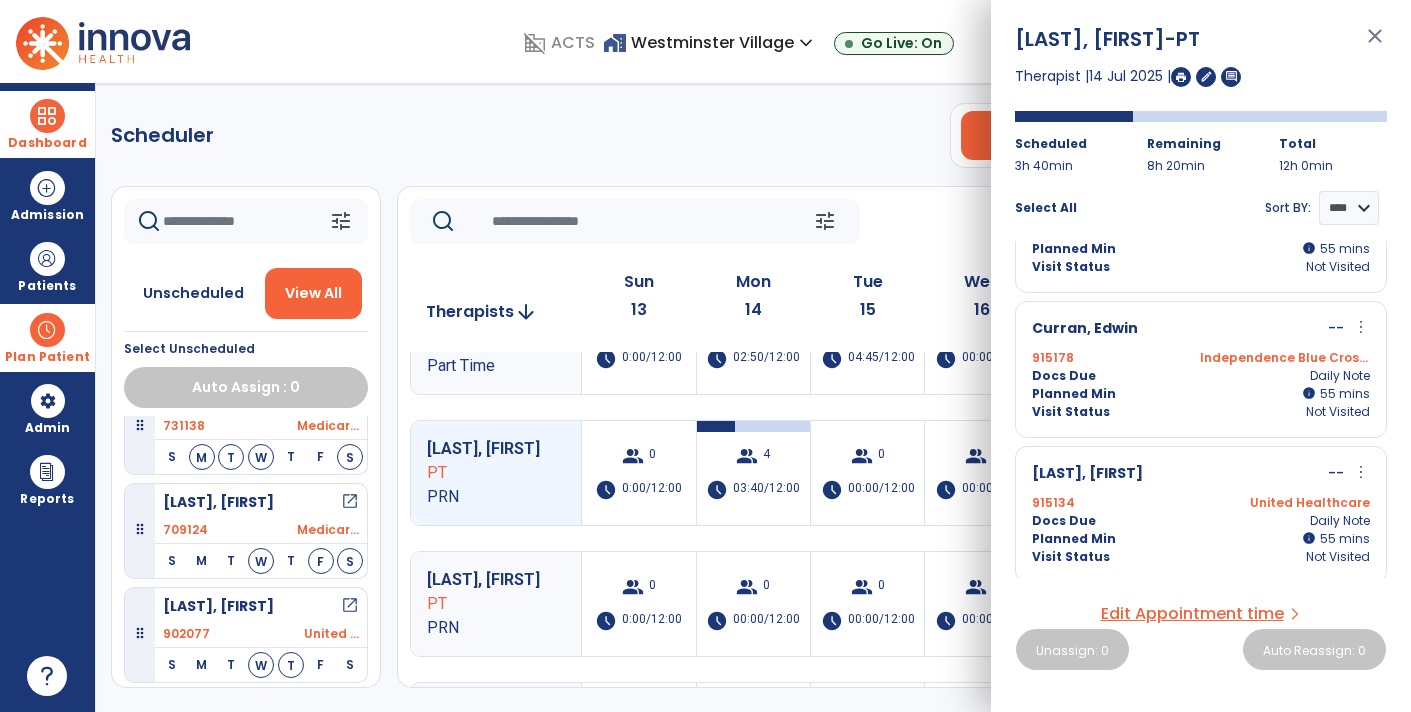click on "close" at bounding box center [1375, 45] 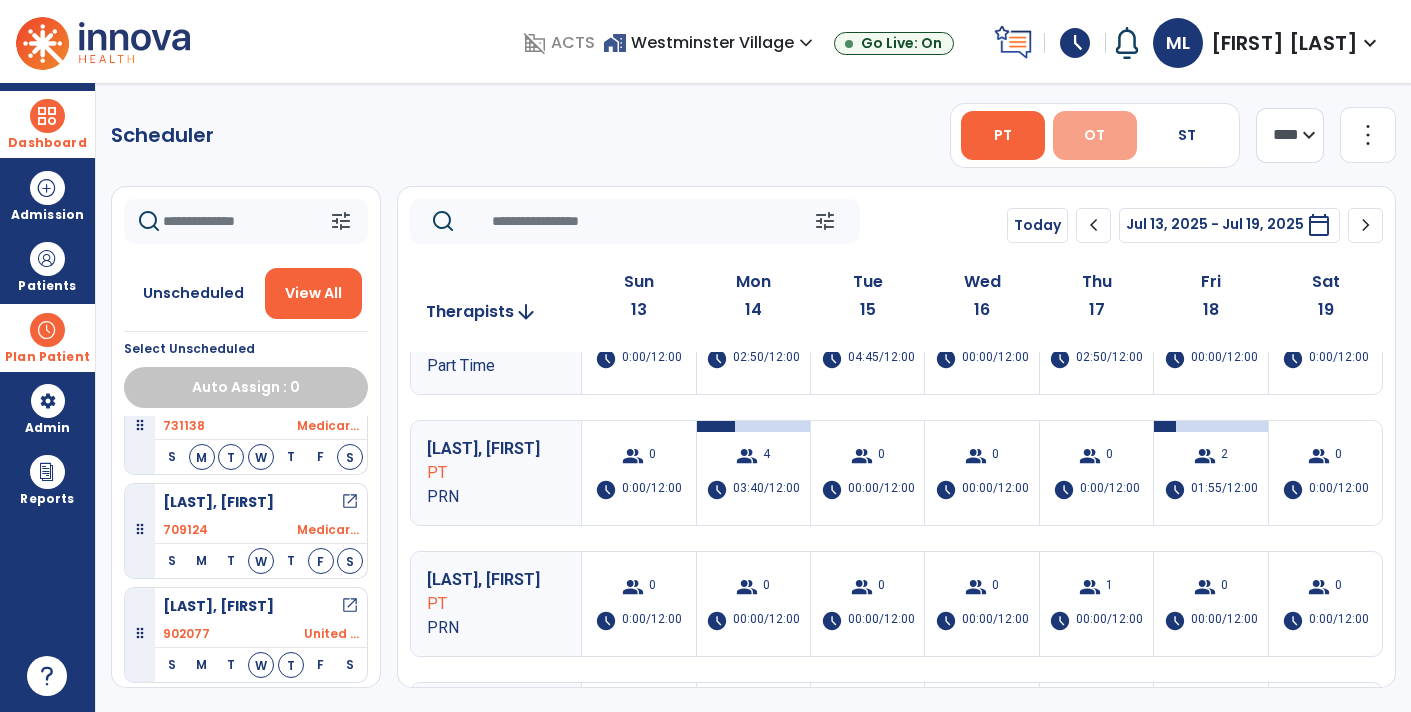 click on "OT" at bounding box center (1095, 135) 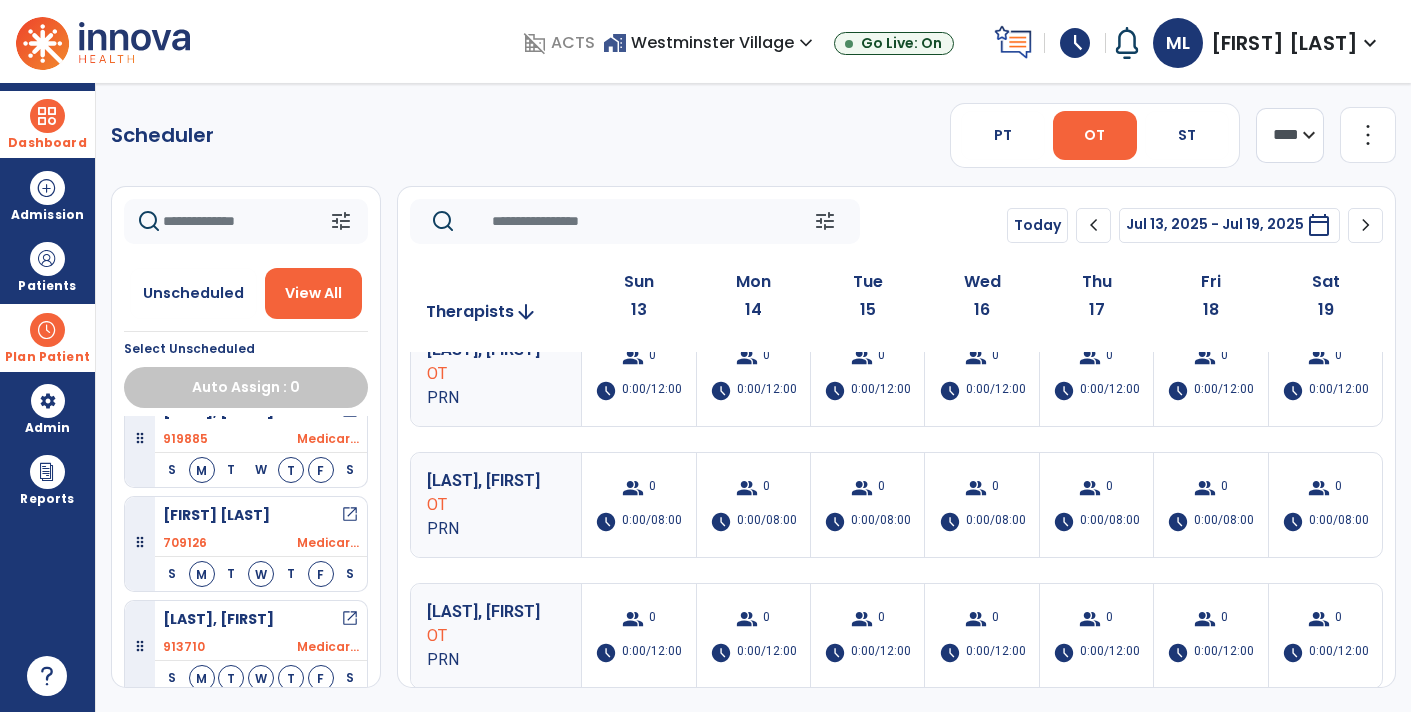 scroll, scrollTop: 1679, scrollLeft: 0, axis: vertical 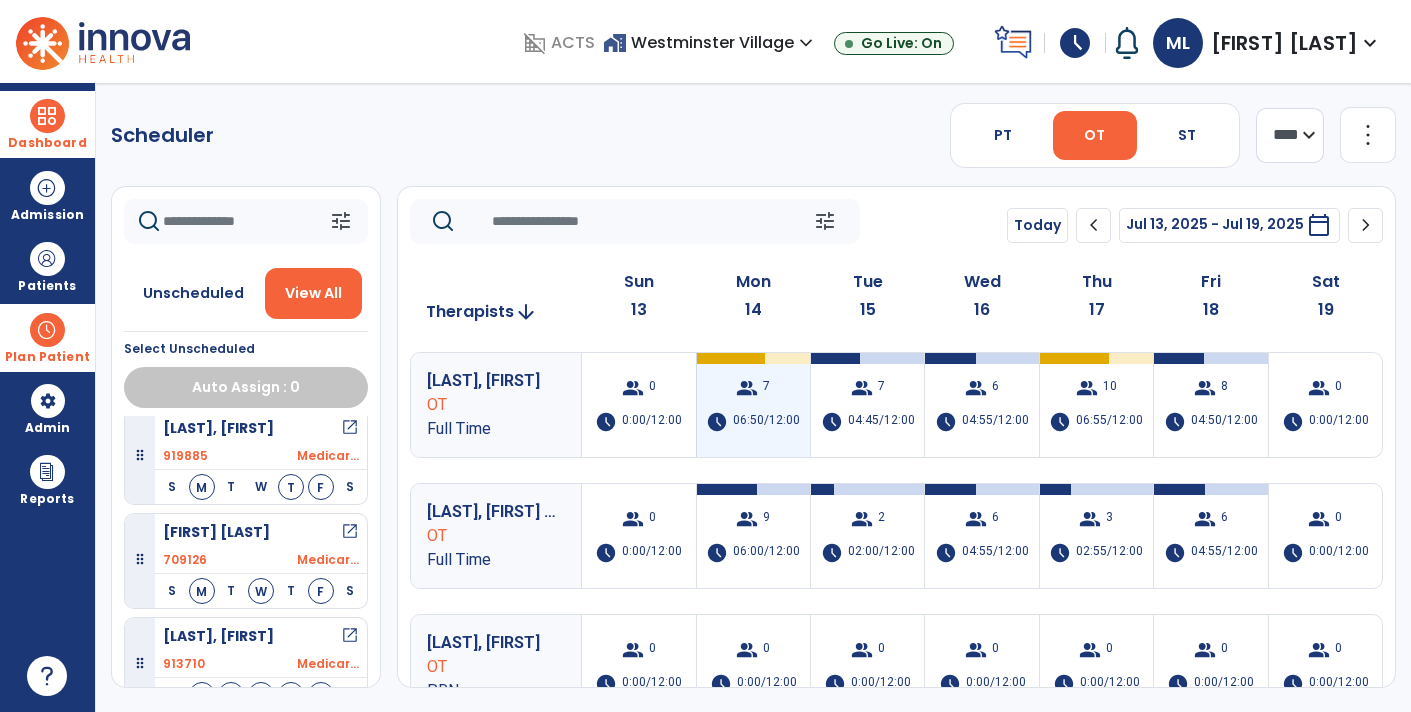 click on "group" at bounding box center (747, 388) 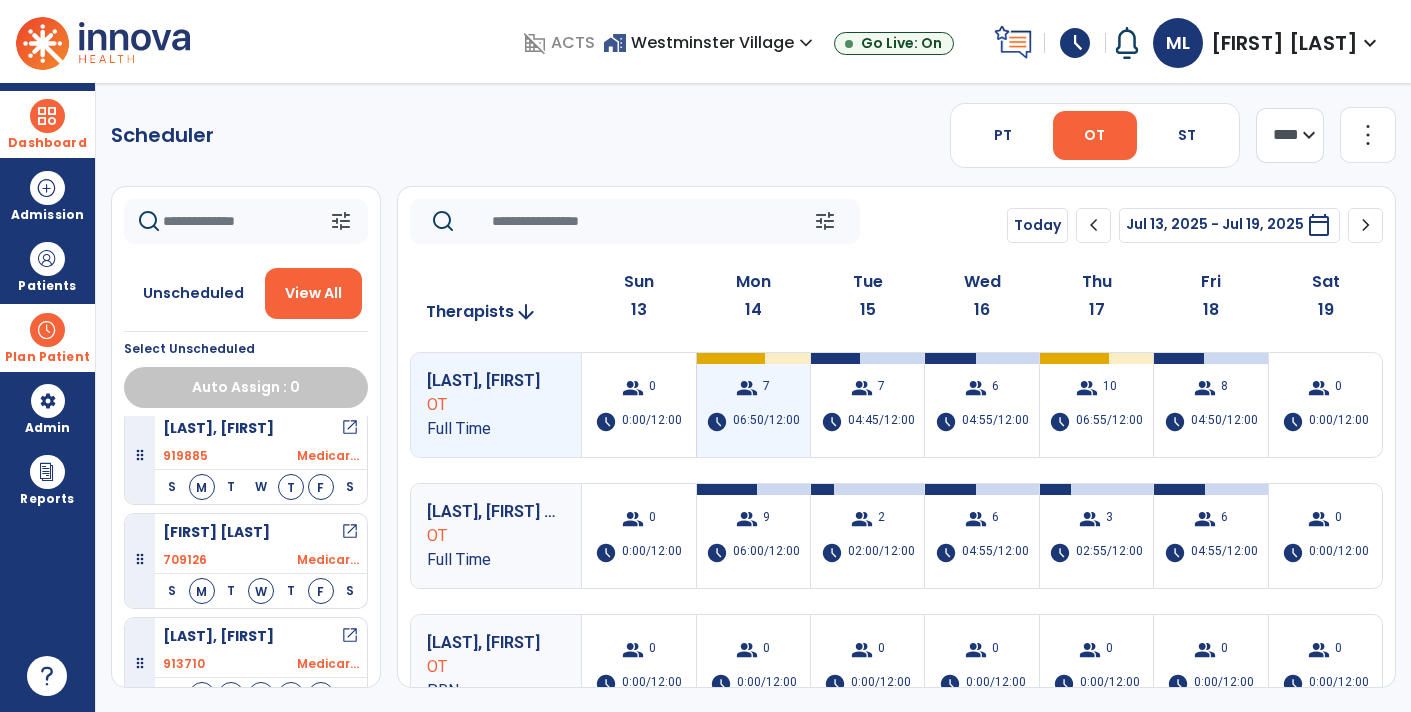 click on "group" at bounding box center (747, 388) 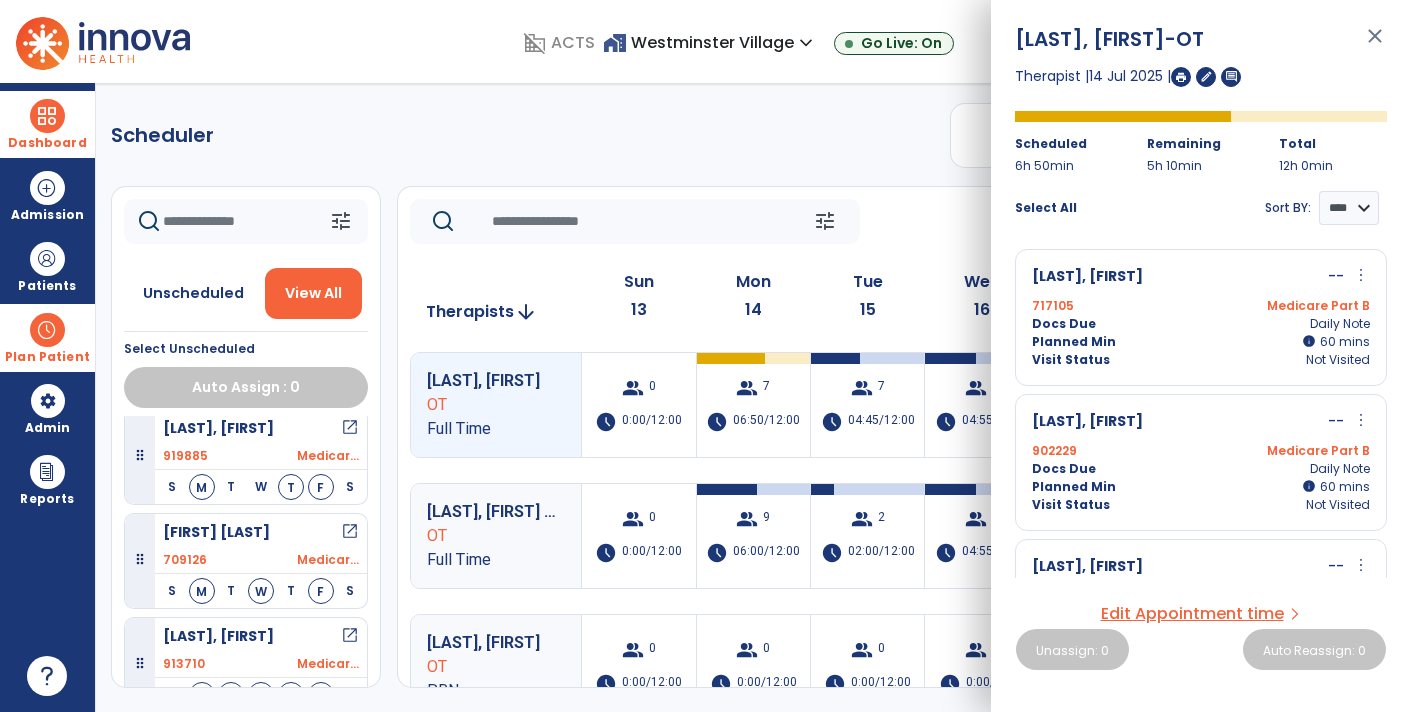 click on "close" at bounding box center (1375, 45) 